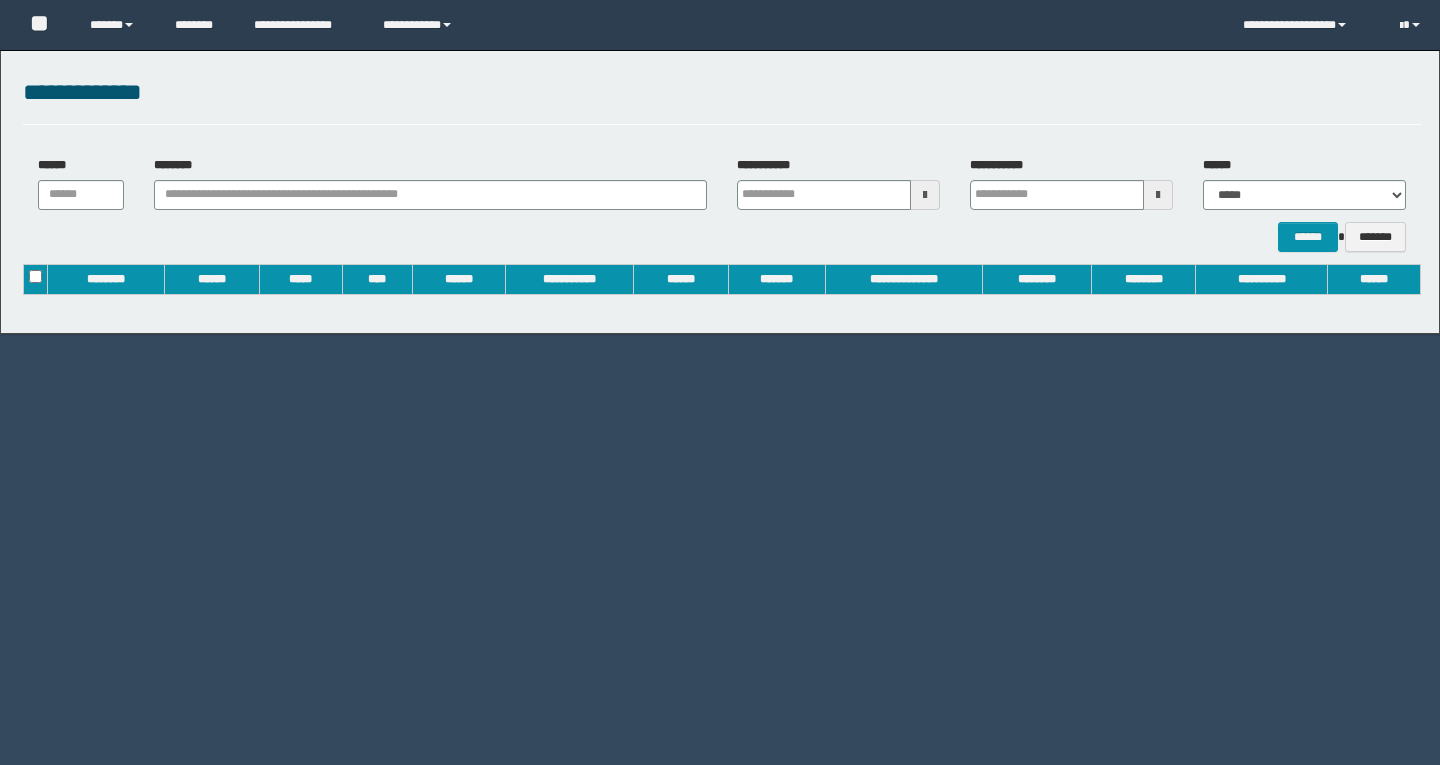 scroll, scrollTop: 0, scrollLeft: 0, axis: both 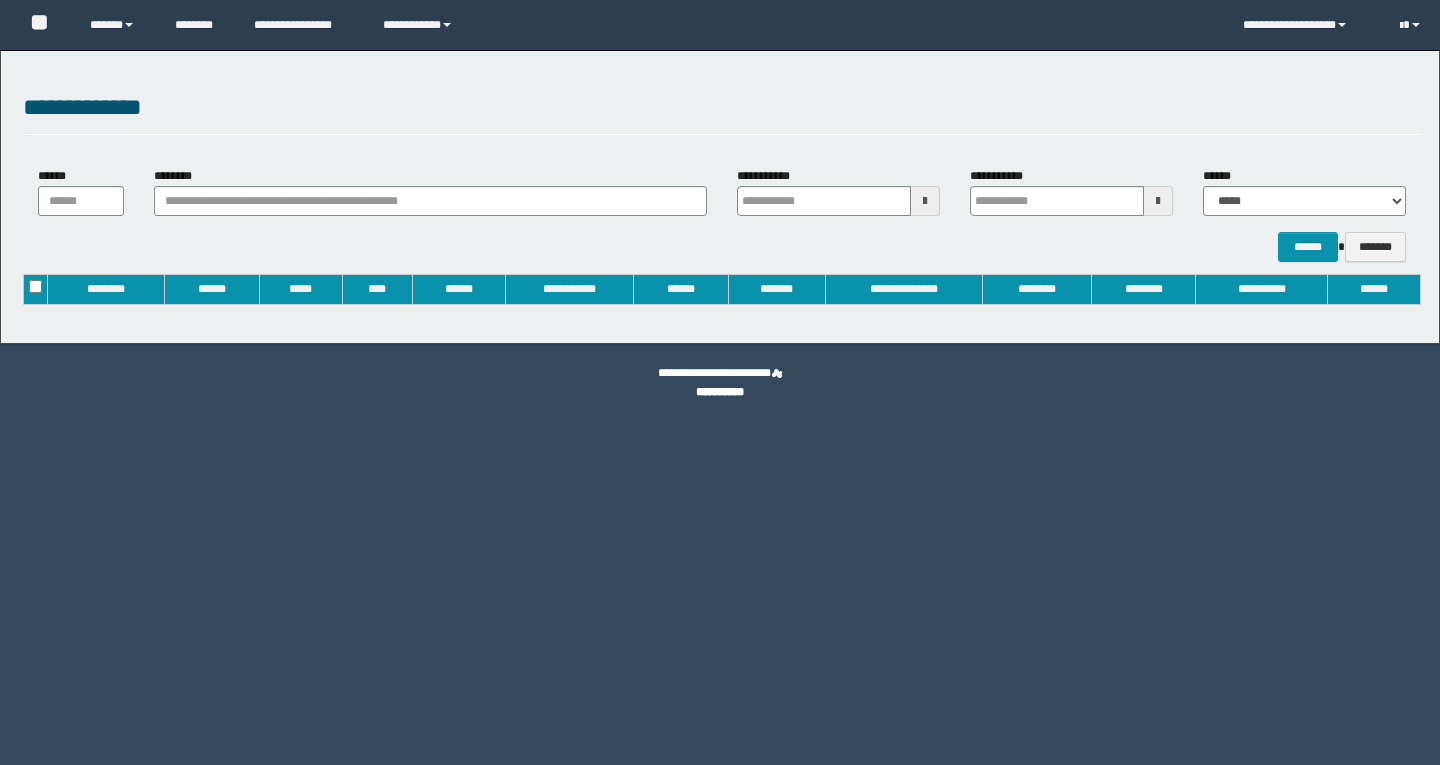 type on "**********" 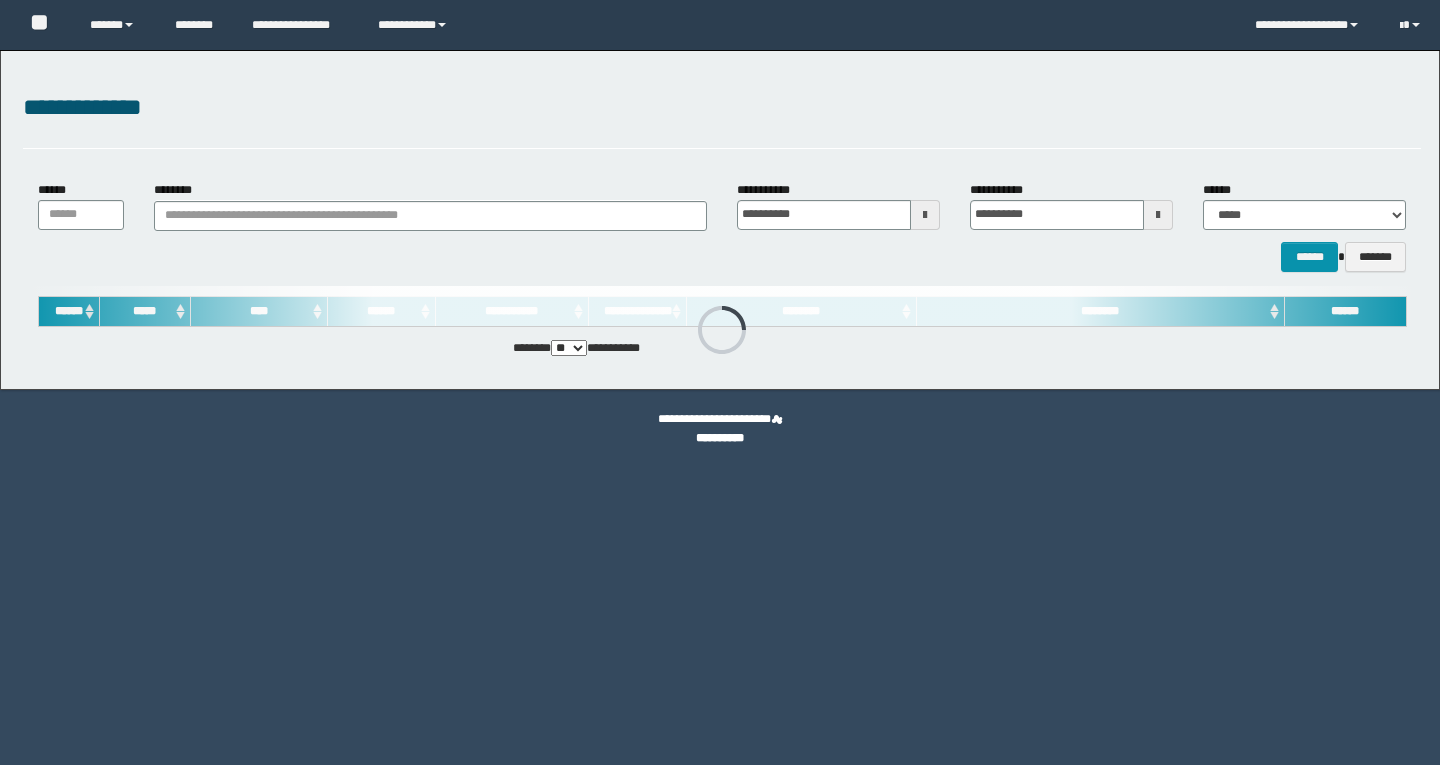 scroll, scrollTop: 0, scrollLeft: 0, axis: both 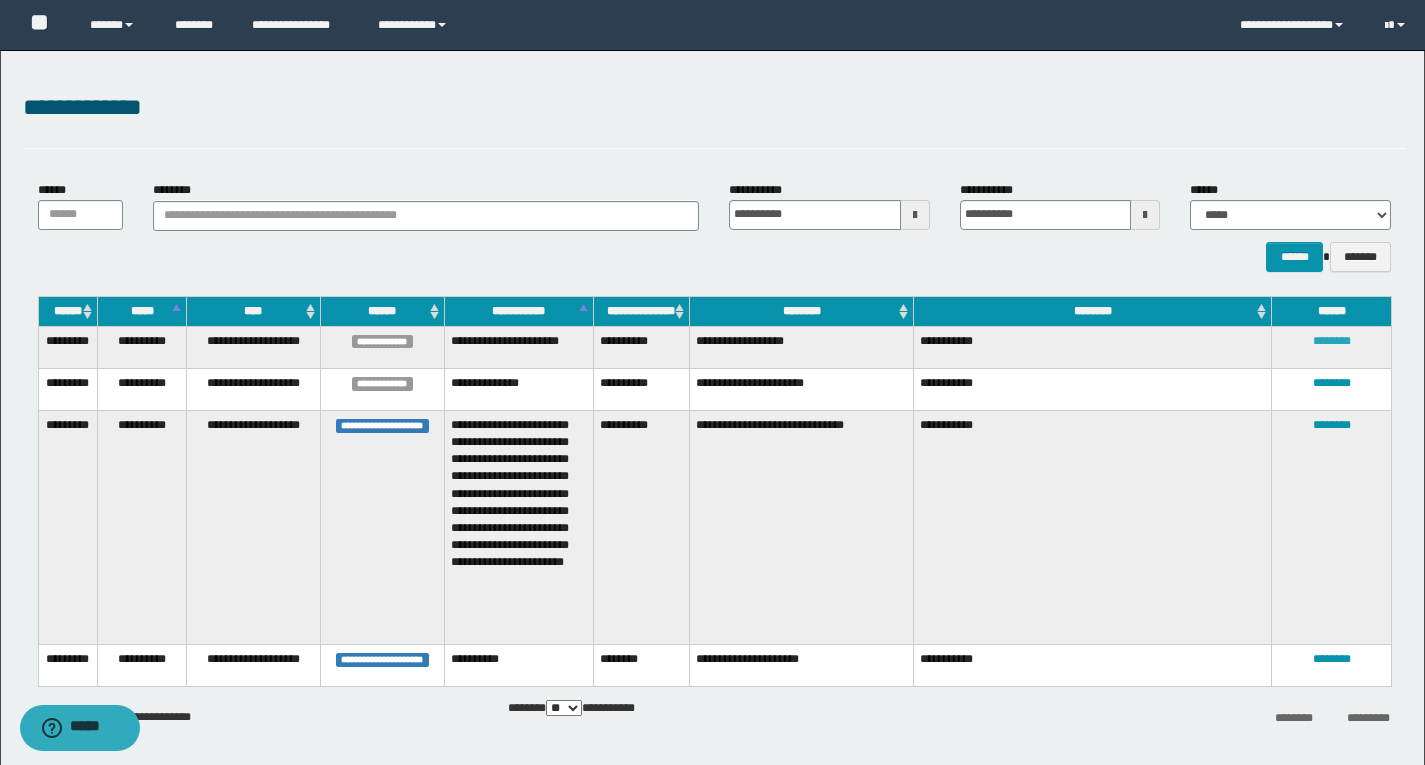 click on "********" at bounding box center (1332, 341) 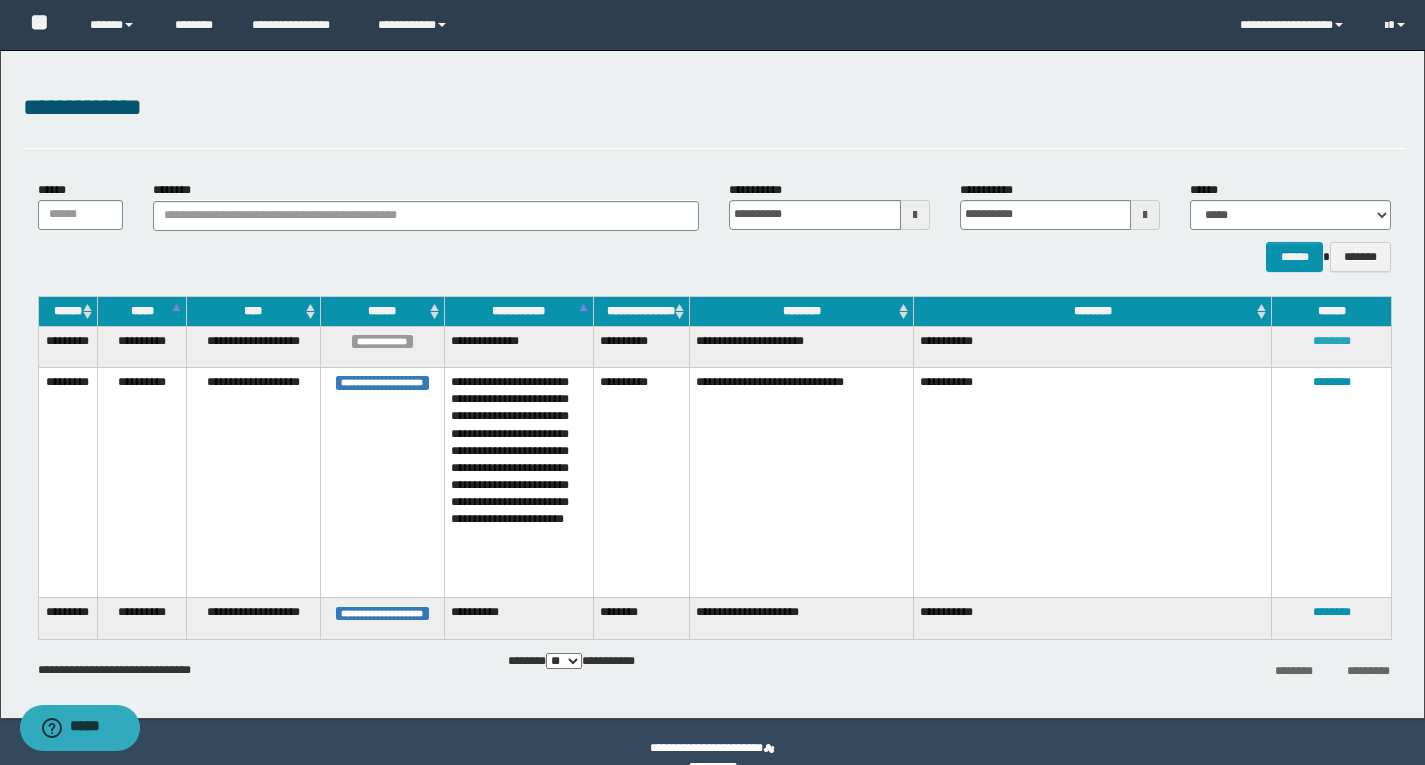 click on "********" at bounding box center [1332, 341] 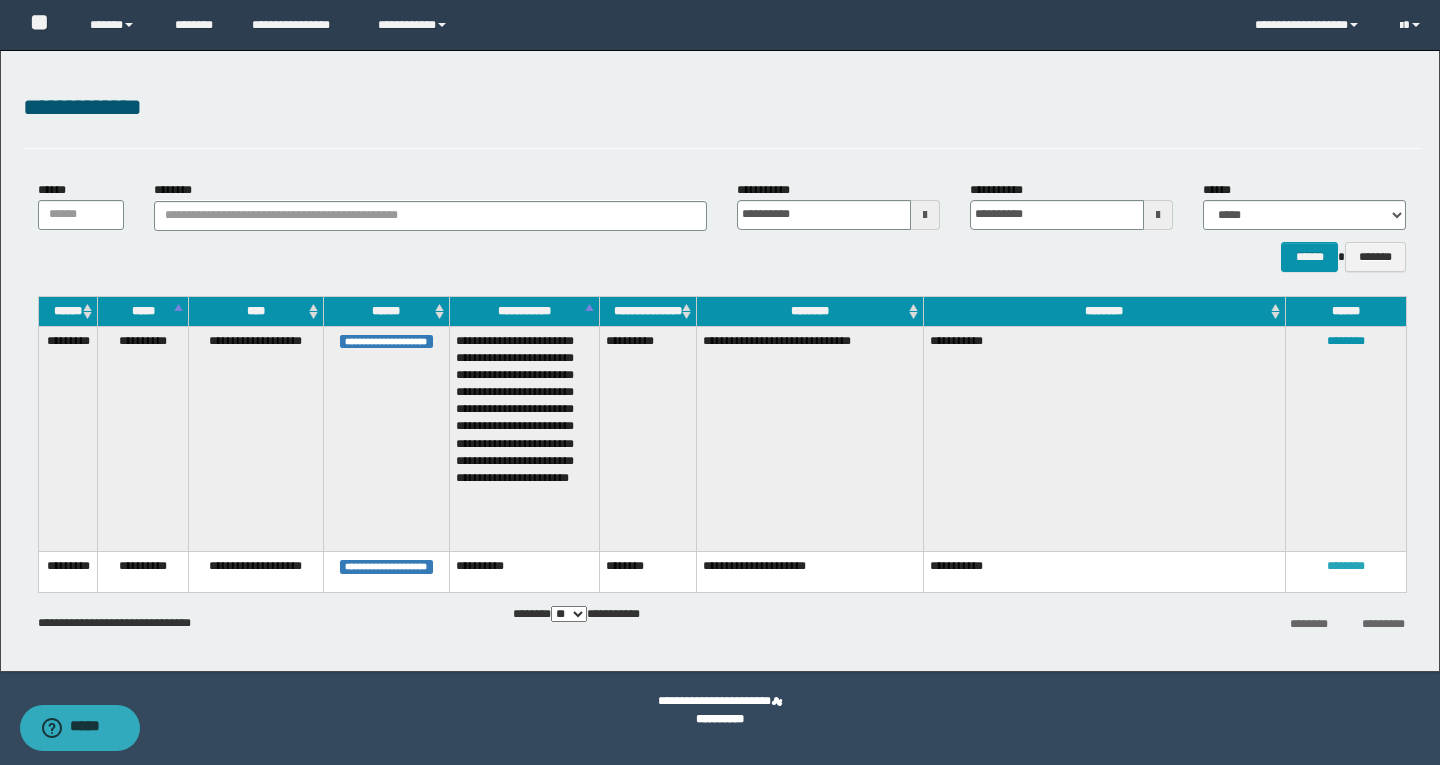 click on "********" at bounding box center (1346, 566) 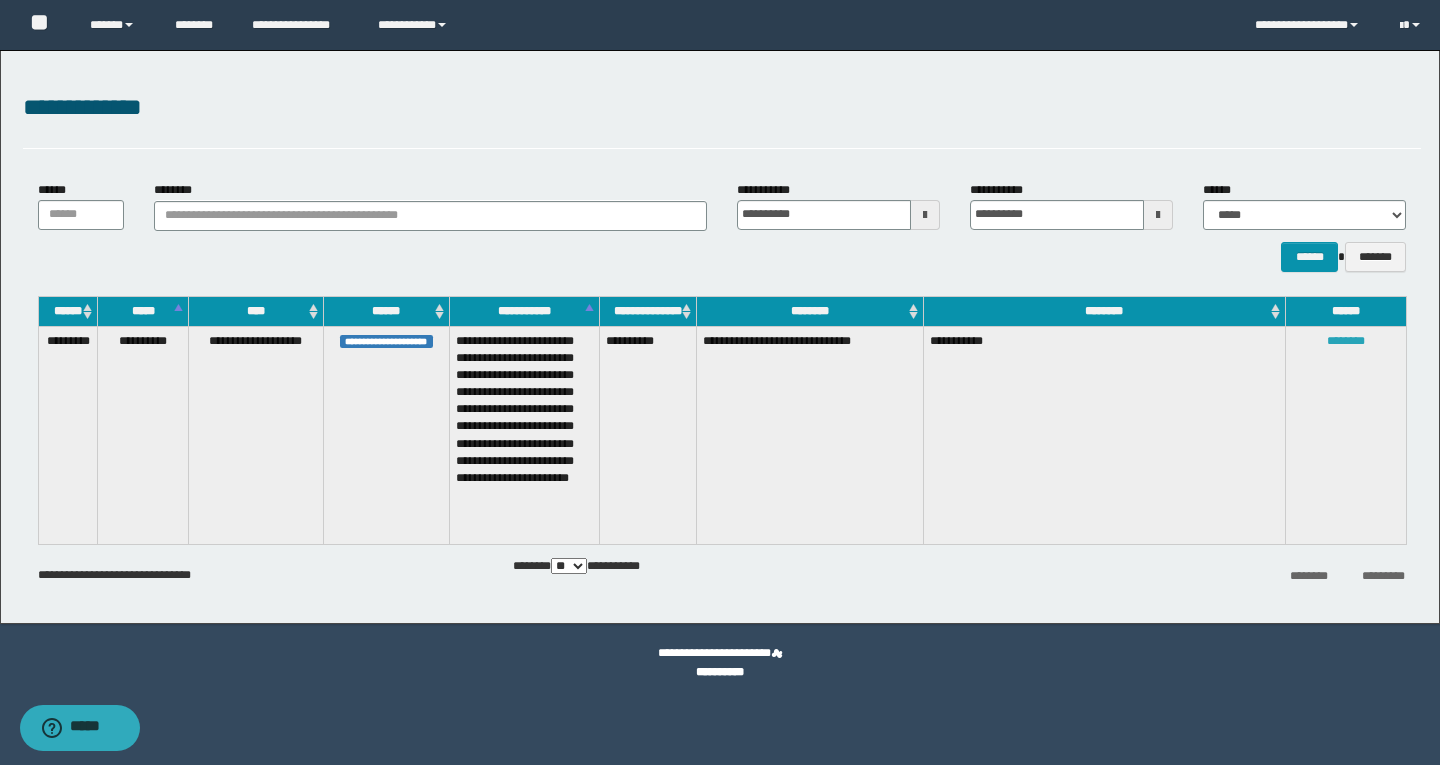 click on "********" at bounding box center (1346, 341) 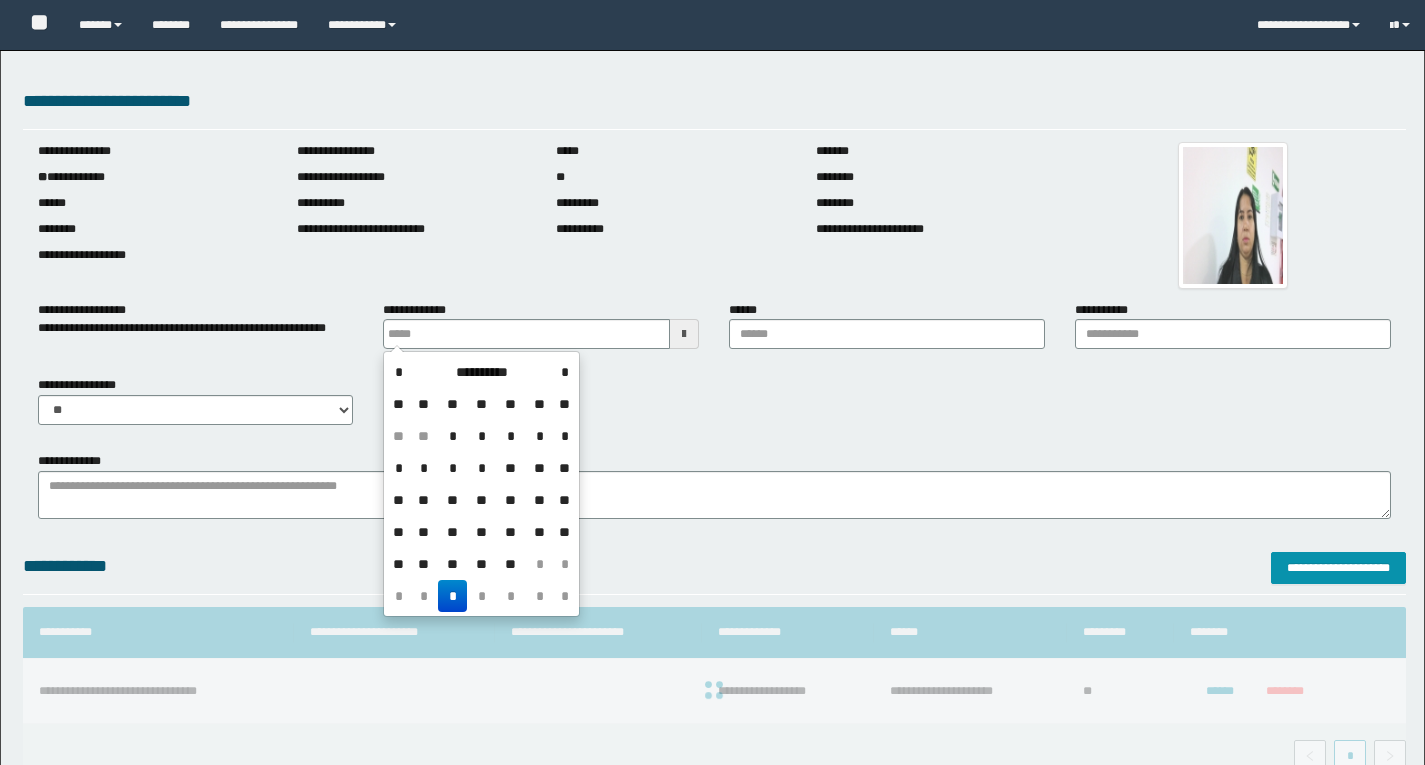 click on "*" at bounding box center [398, 372] 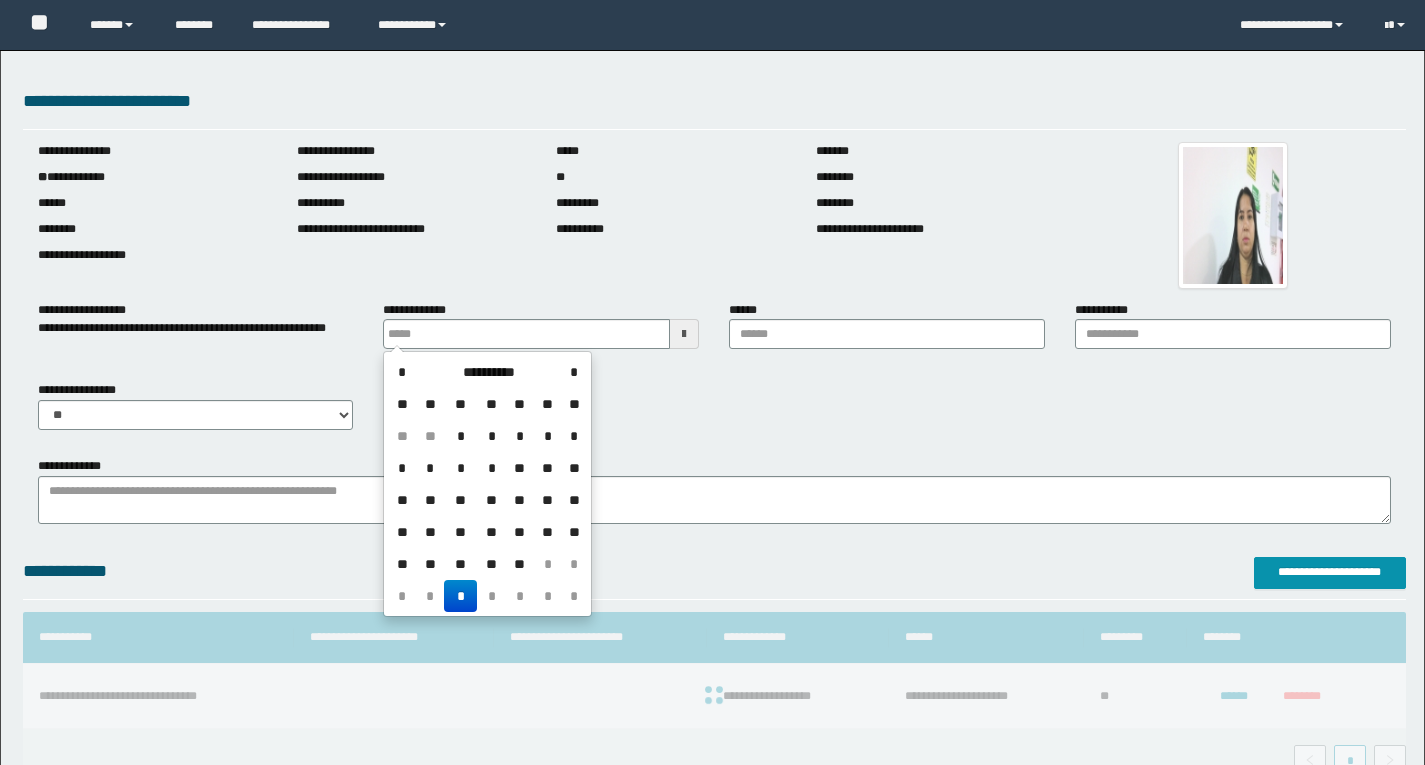click on "*" at bounding box center [402, 372] 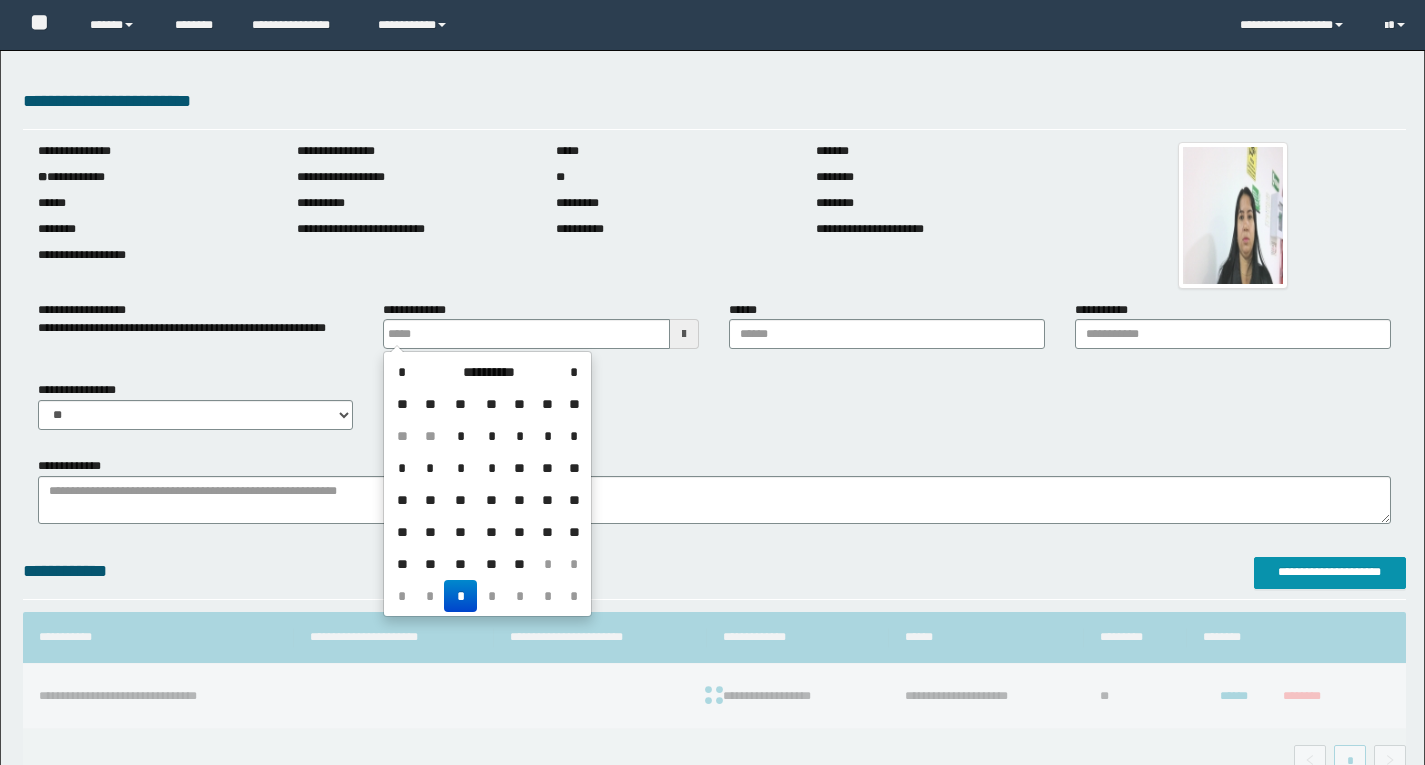 click on "*" at bounding box center [402, 372] 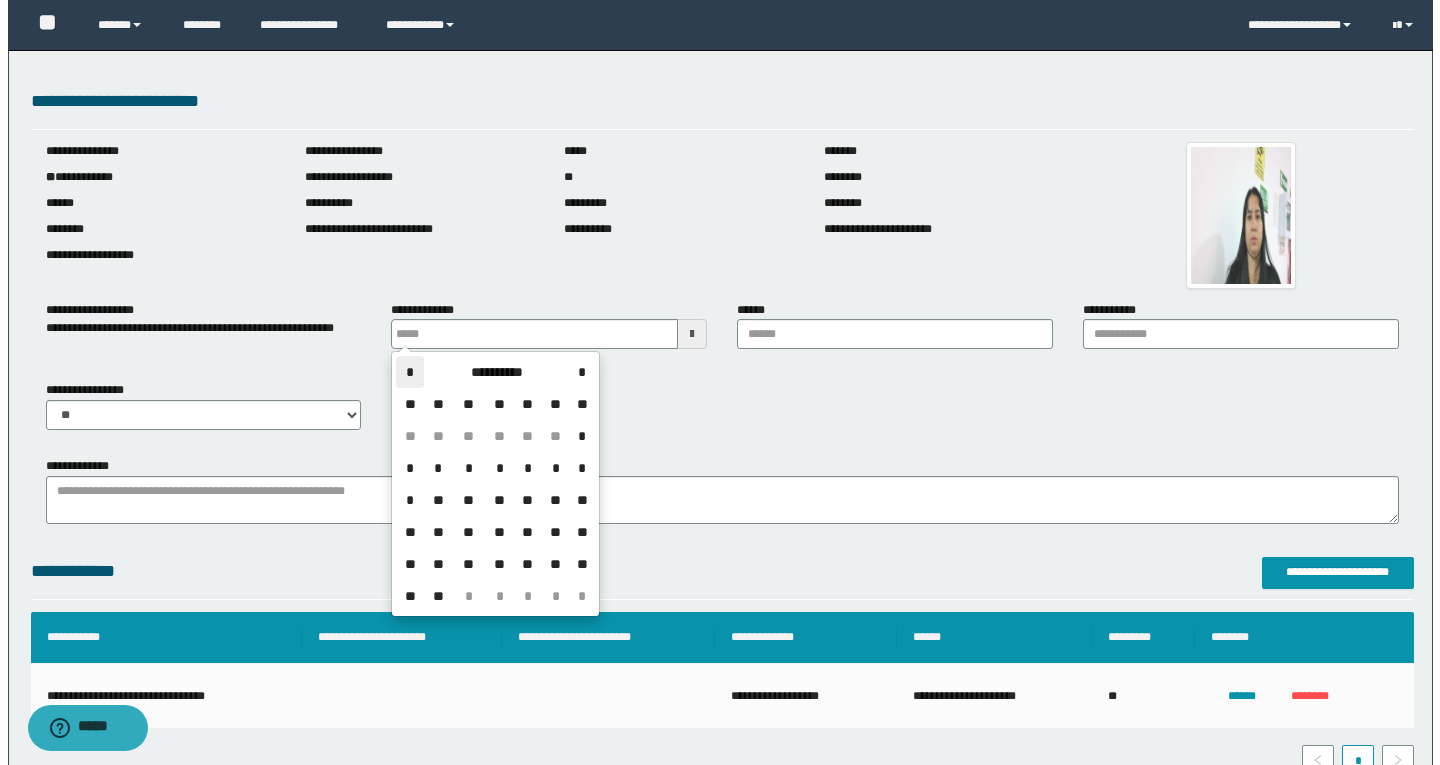 scroll, scrollTop: 0, scrollLeft: 0, axis: both 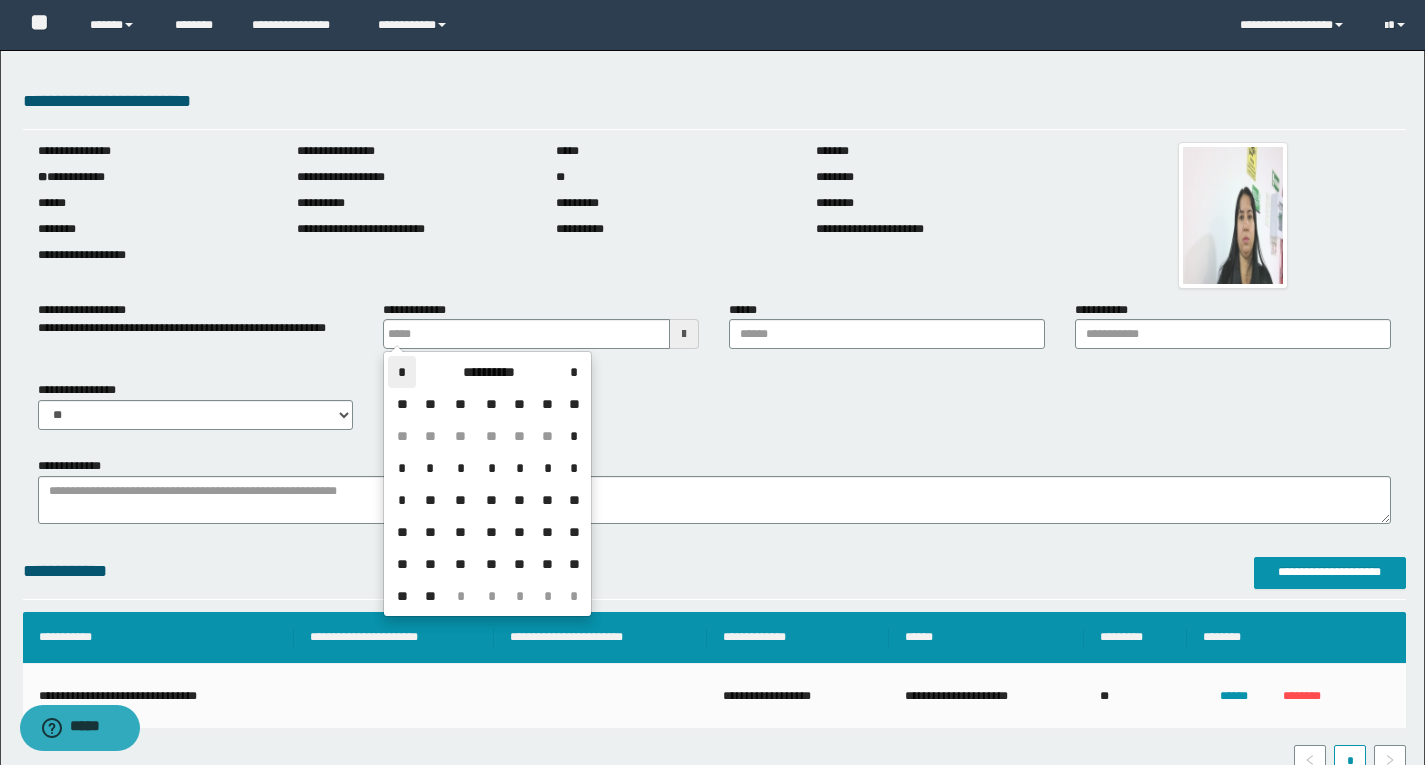 click on "*" at bounding box center (402, 372) 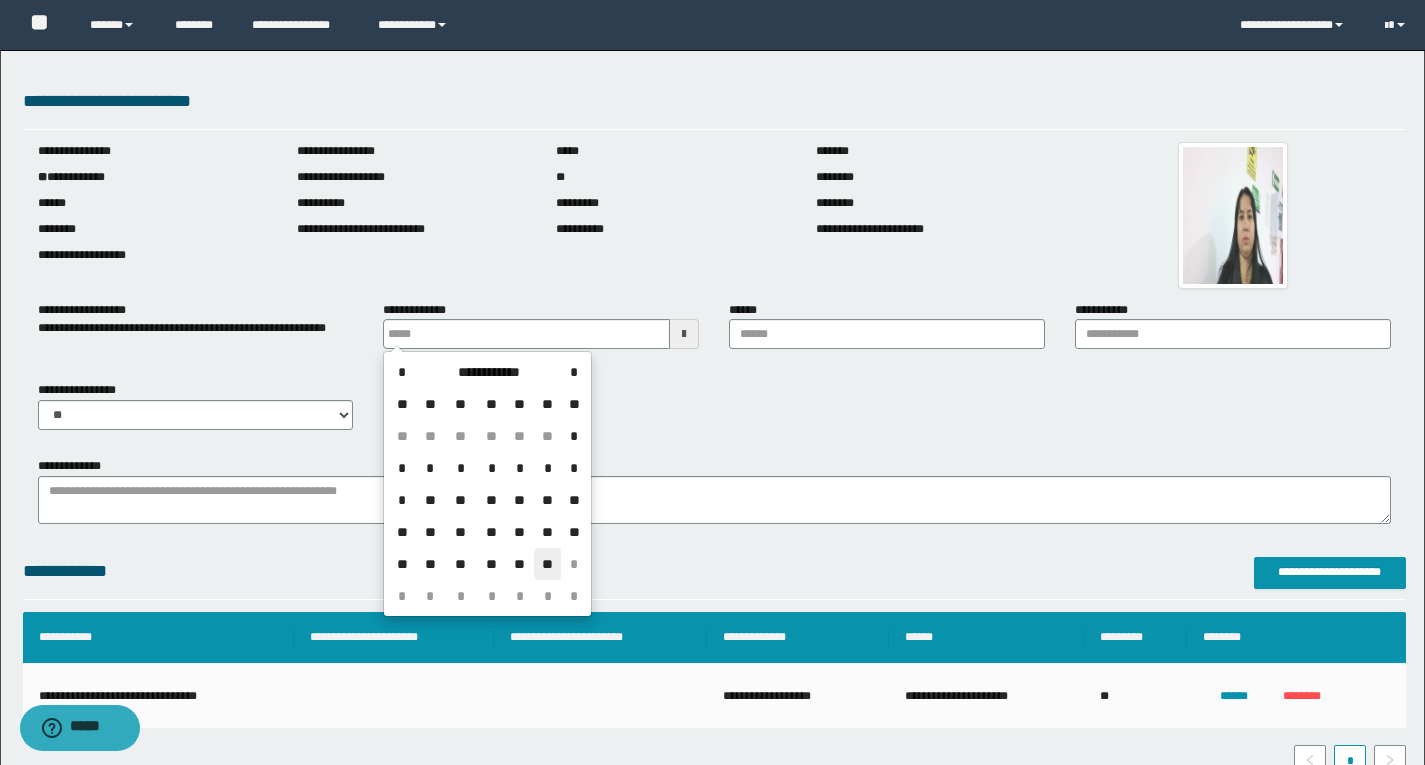 click on "**" at bounding box center [548, 564] 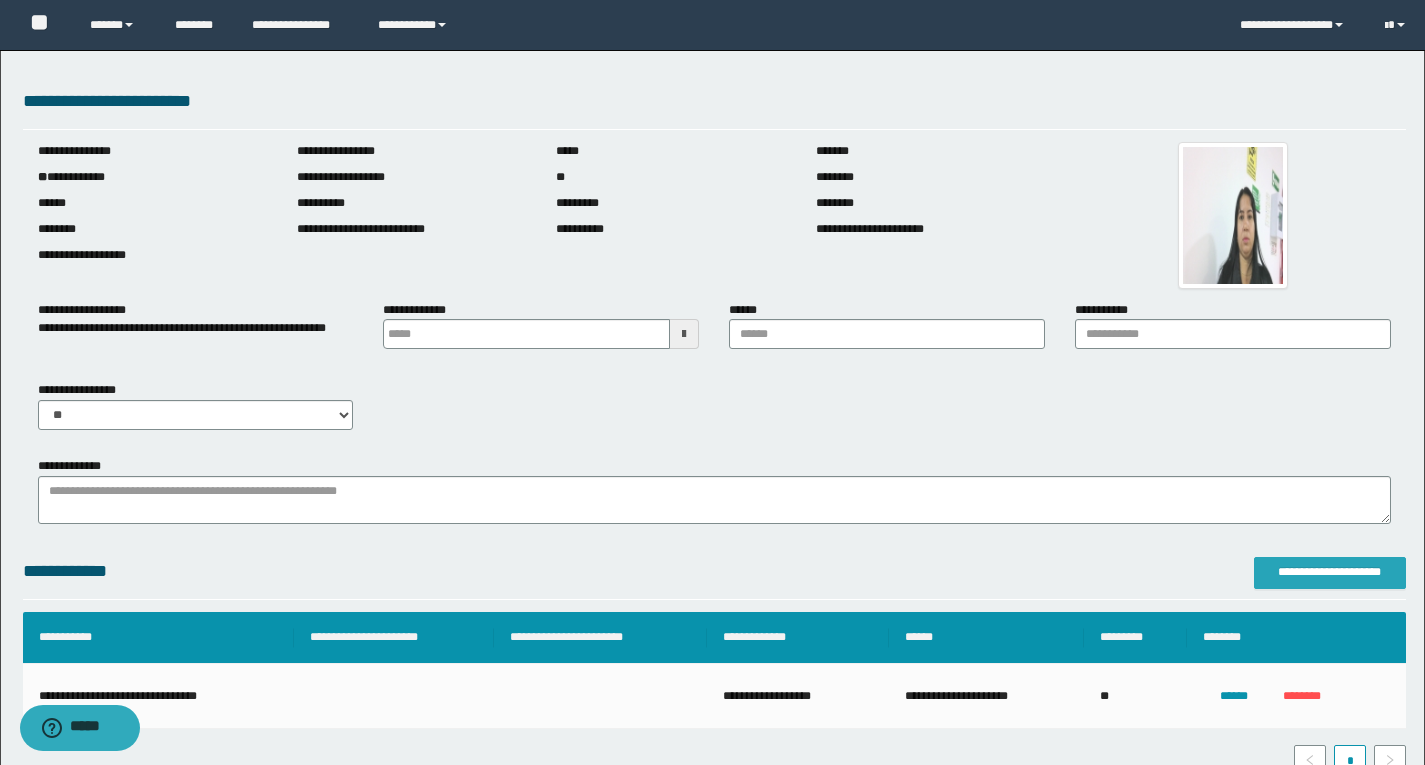 click on "**********" at bounding box center (1330, 573) 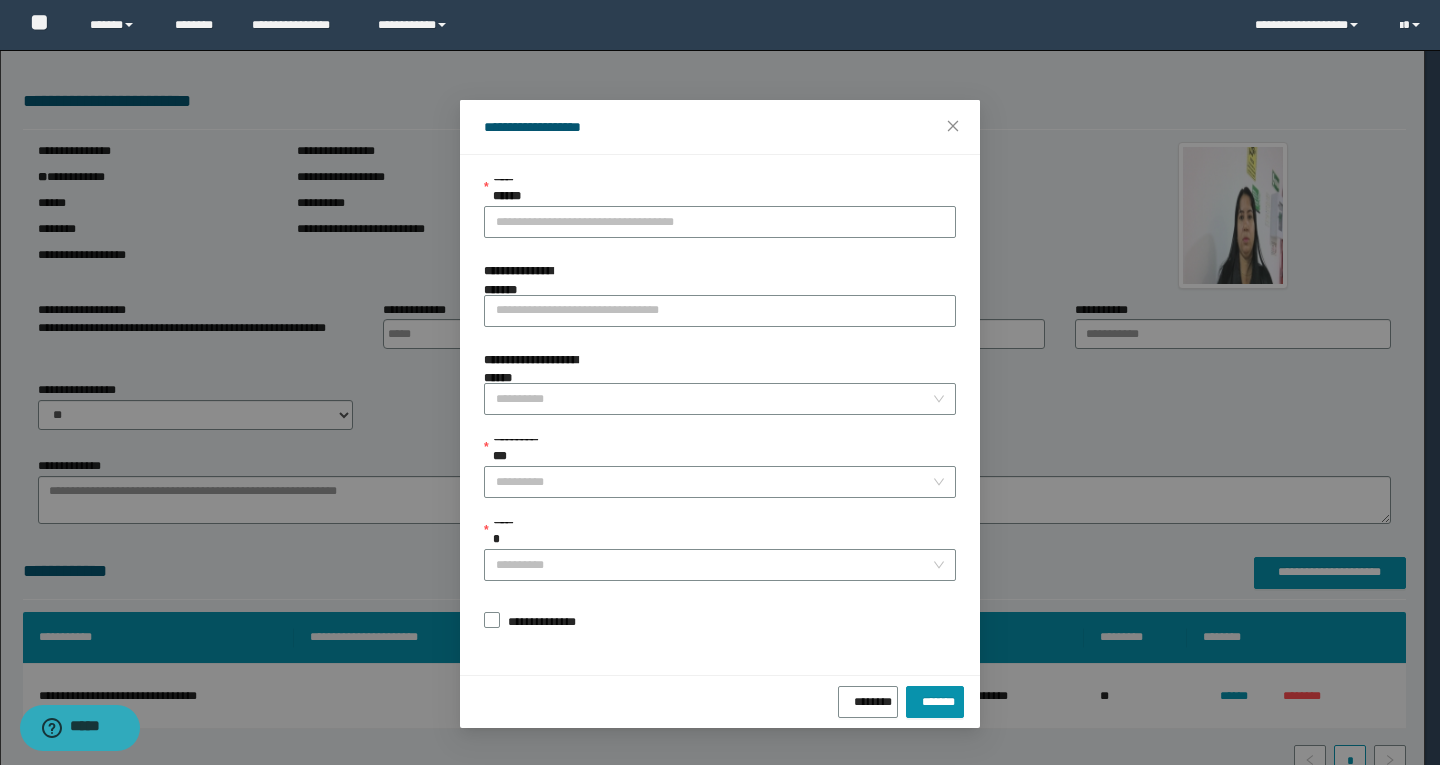 click on "**********" at bounding box center (720, 382) 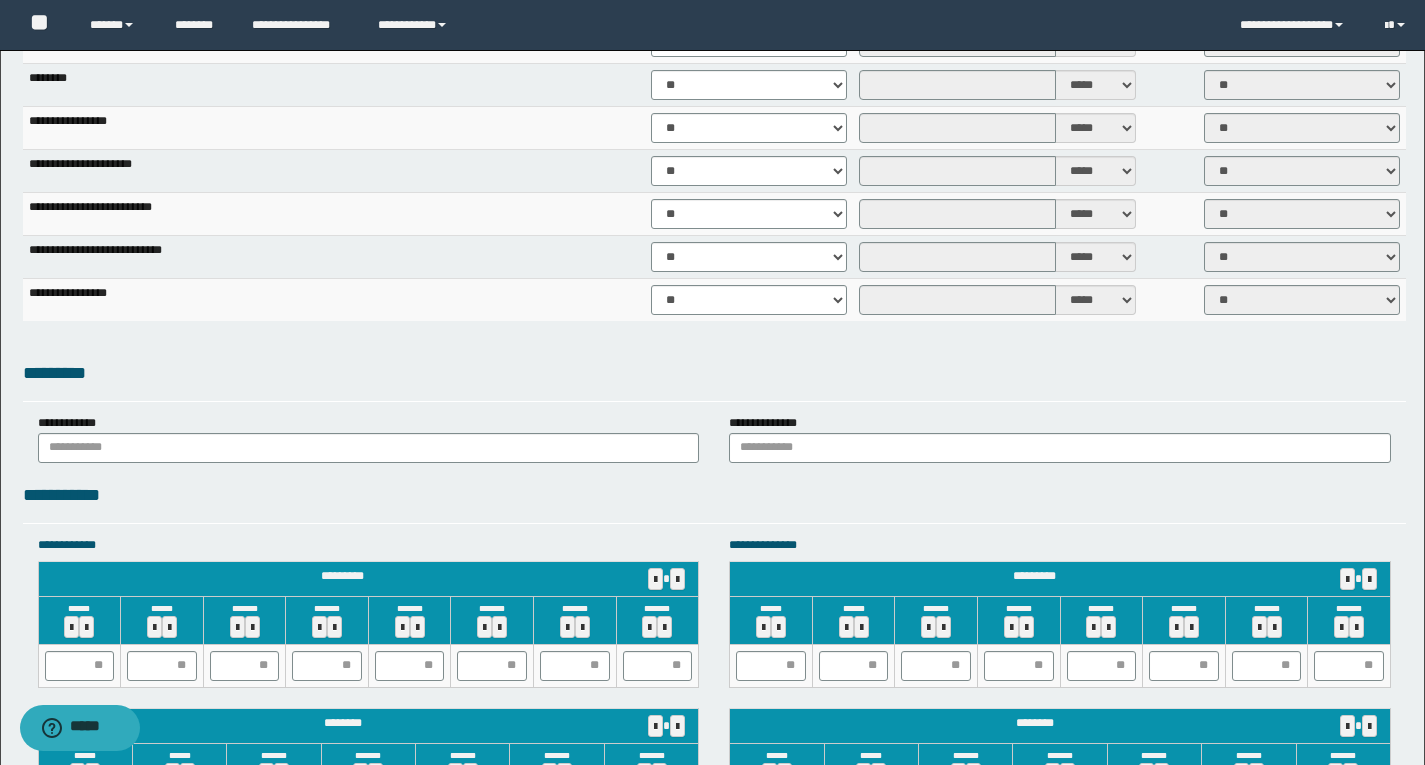 scroll, scrollTop: 1600, scrollLeft: 0, axis: vertical 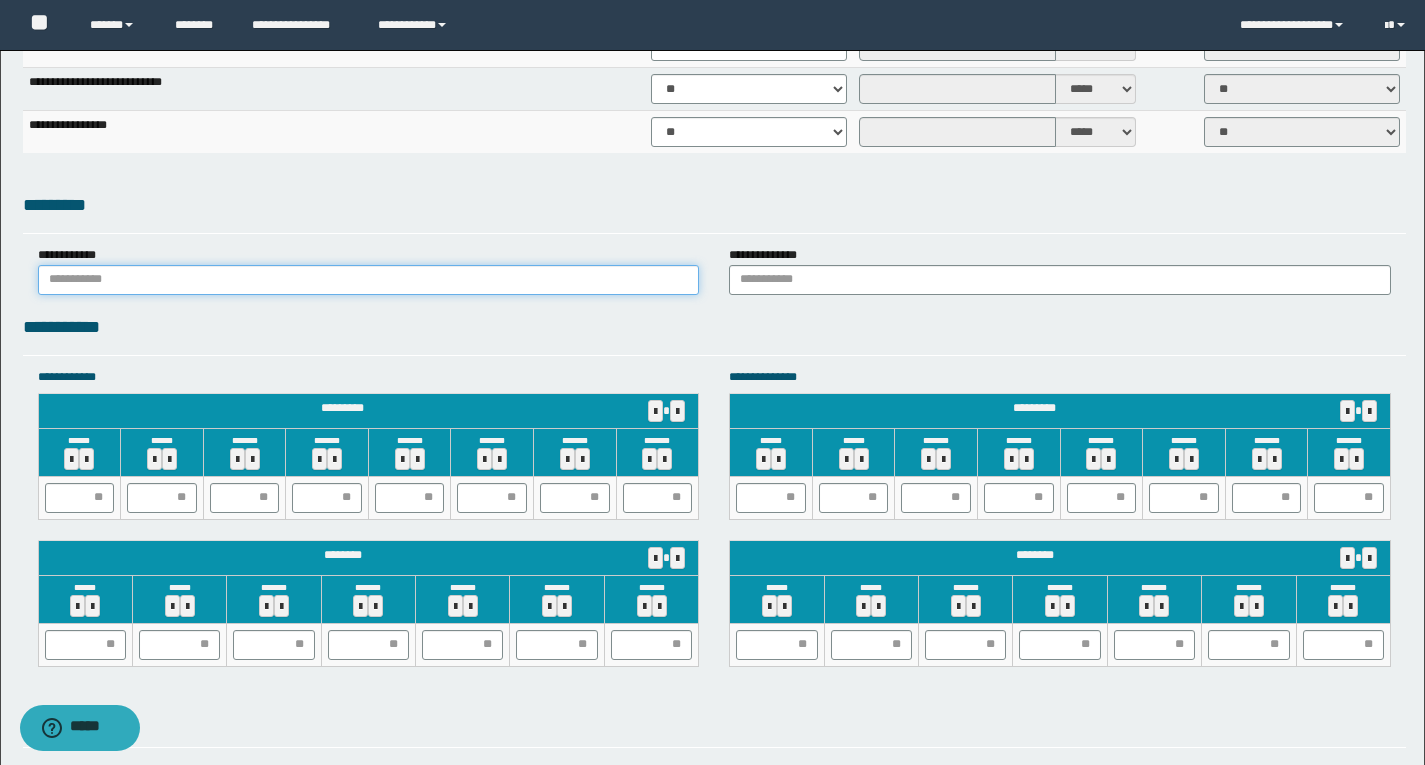 click at bounding box center [369, 280] 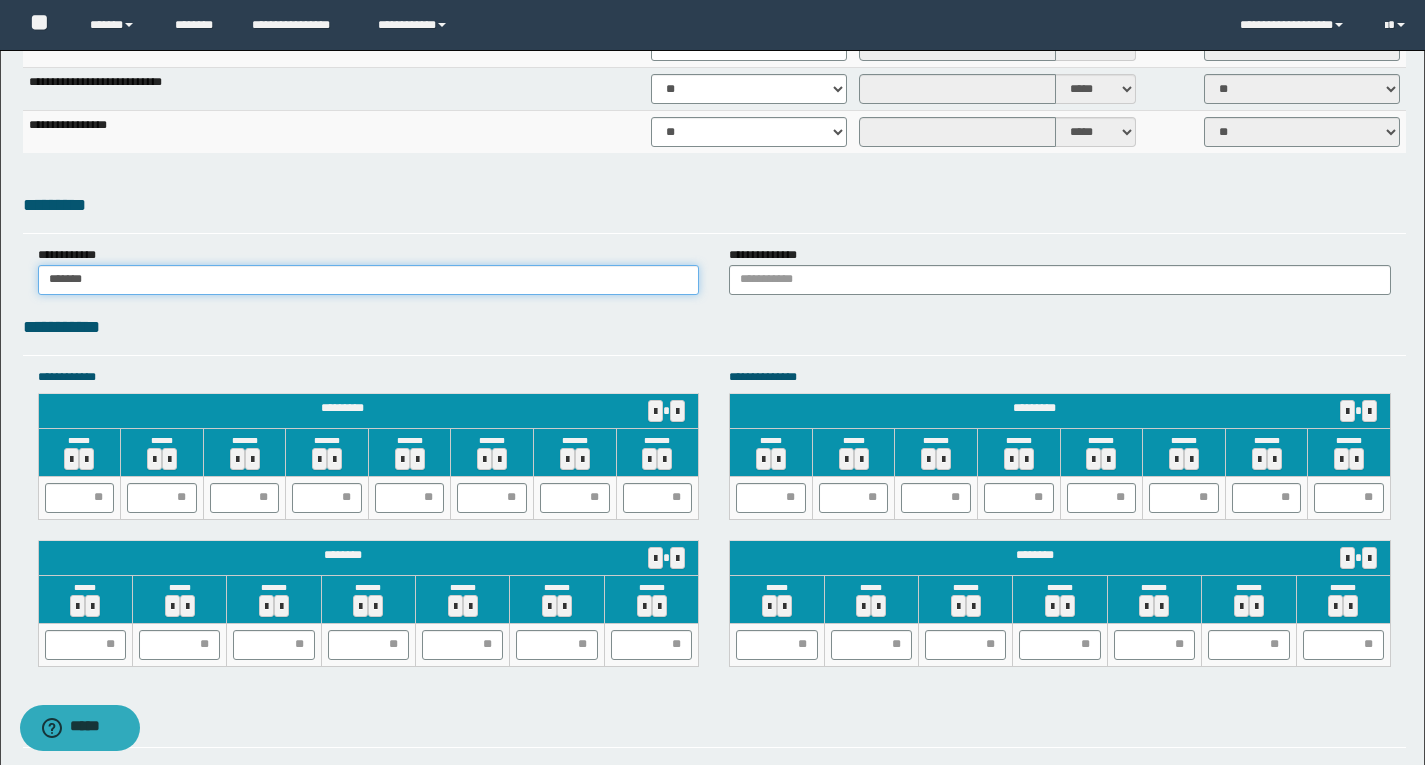 type on "******" 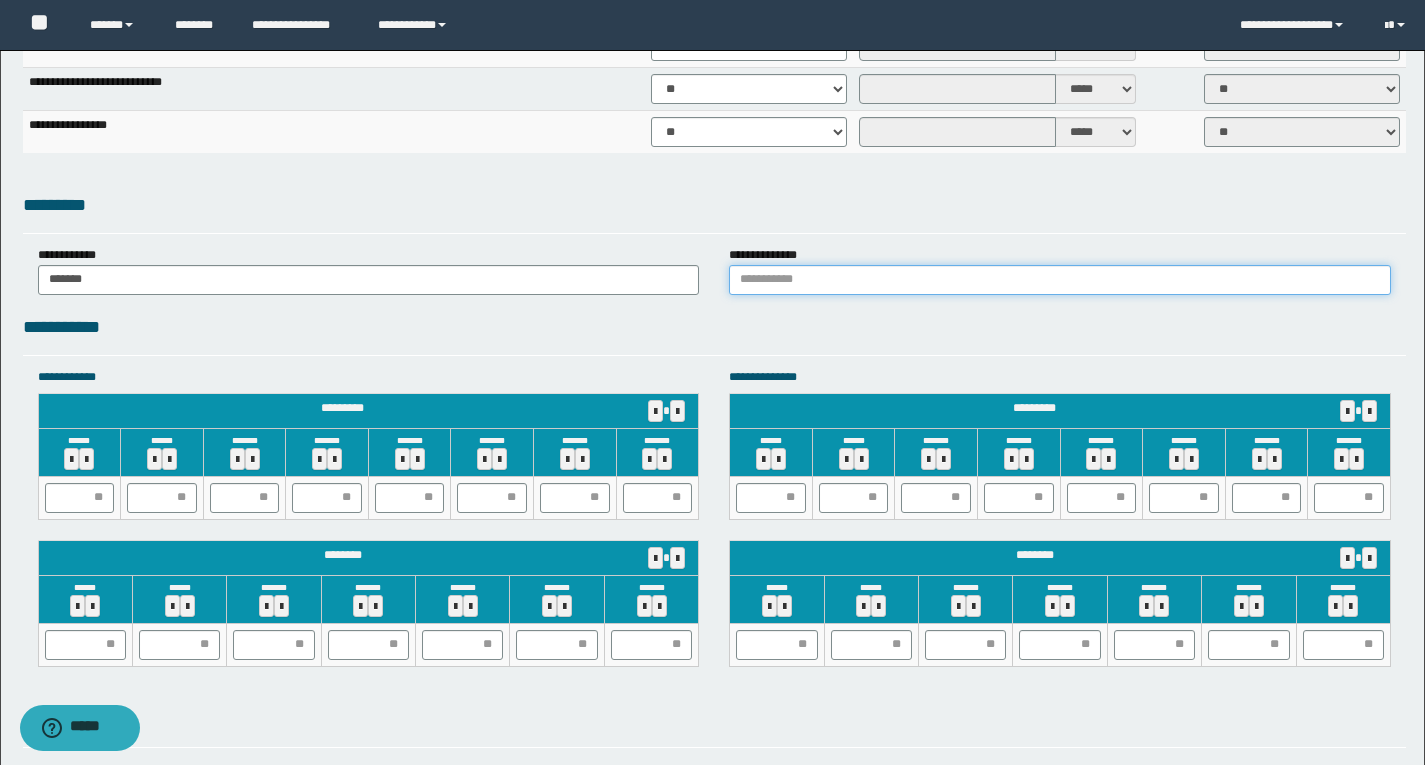 click at bounding box center [1060, 280] 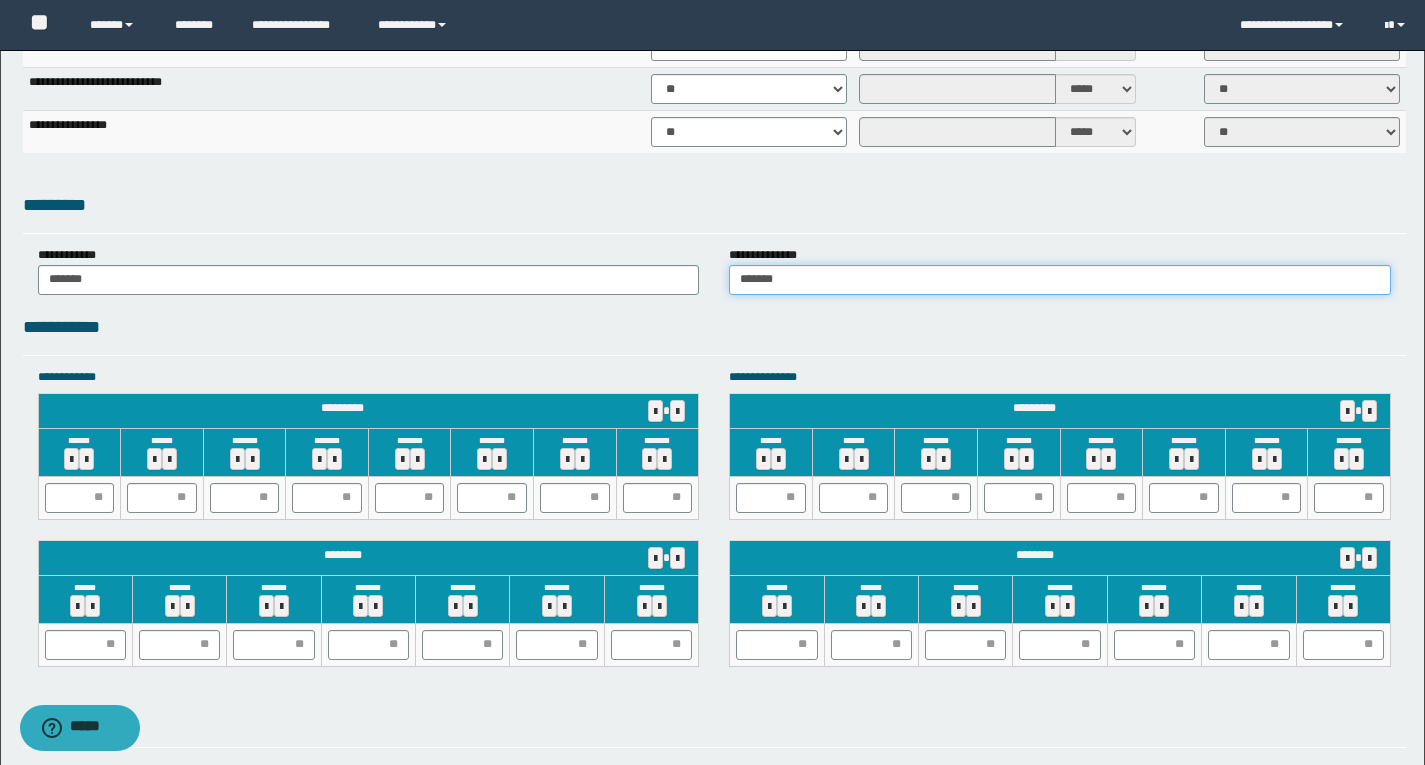 type on "******" 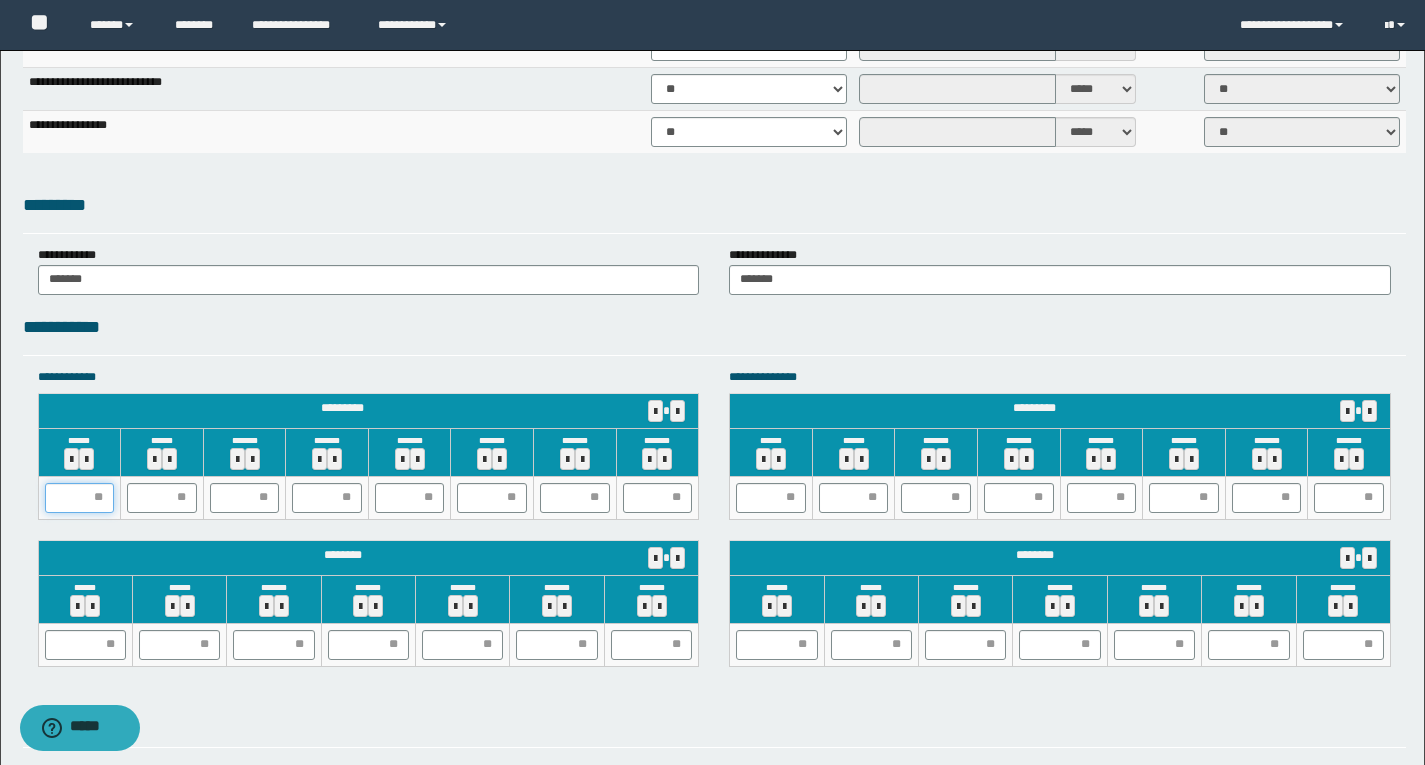 click at bounding box center (80, 498) 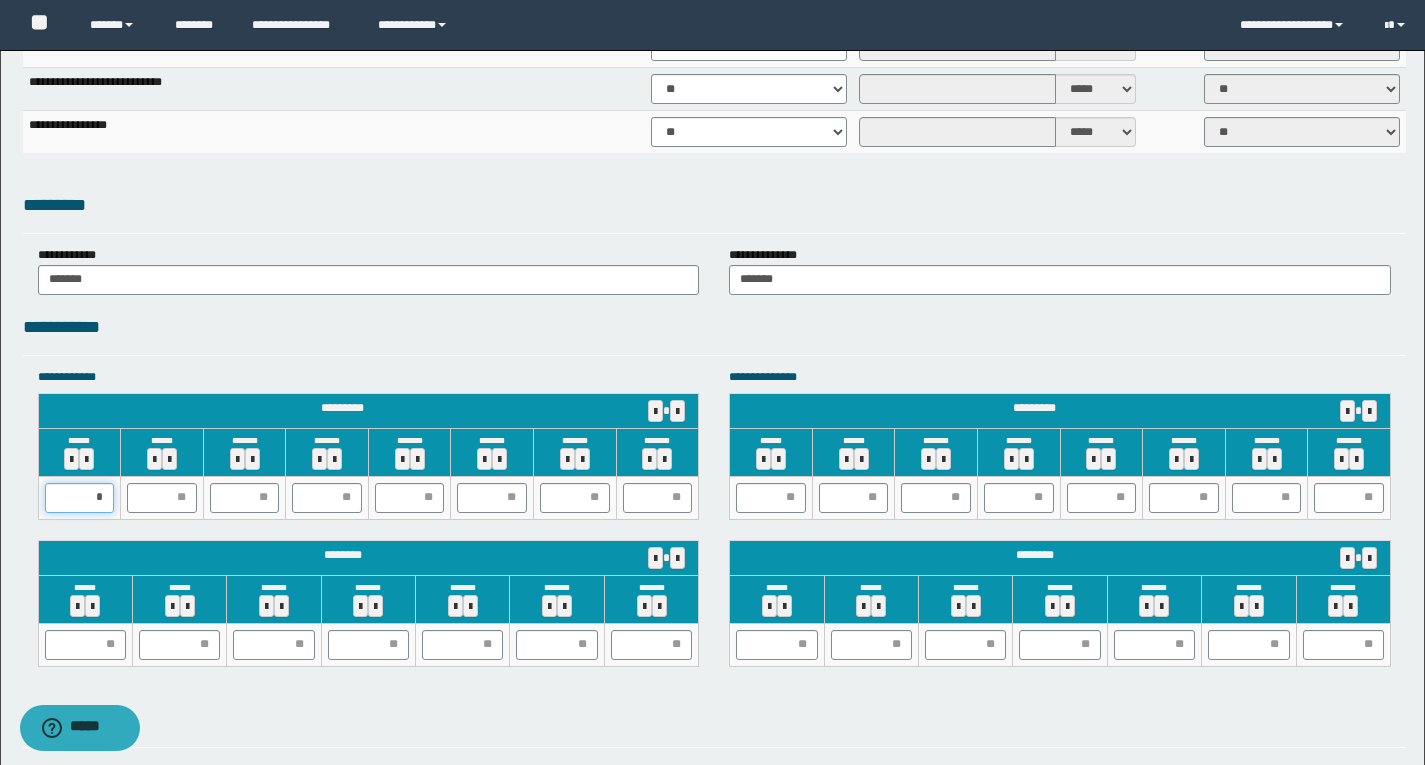 type on "**" 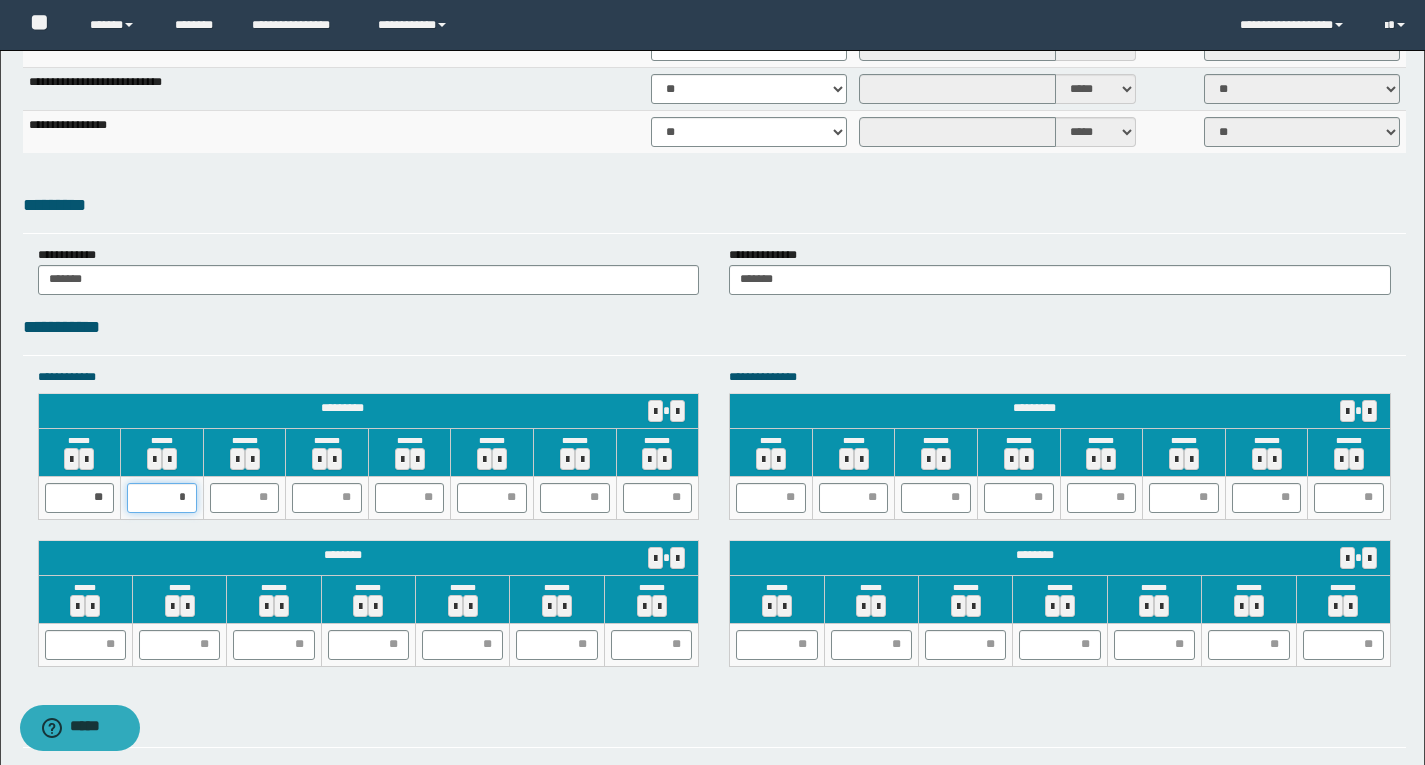 type on "**" 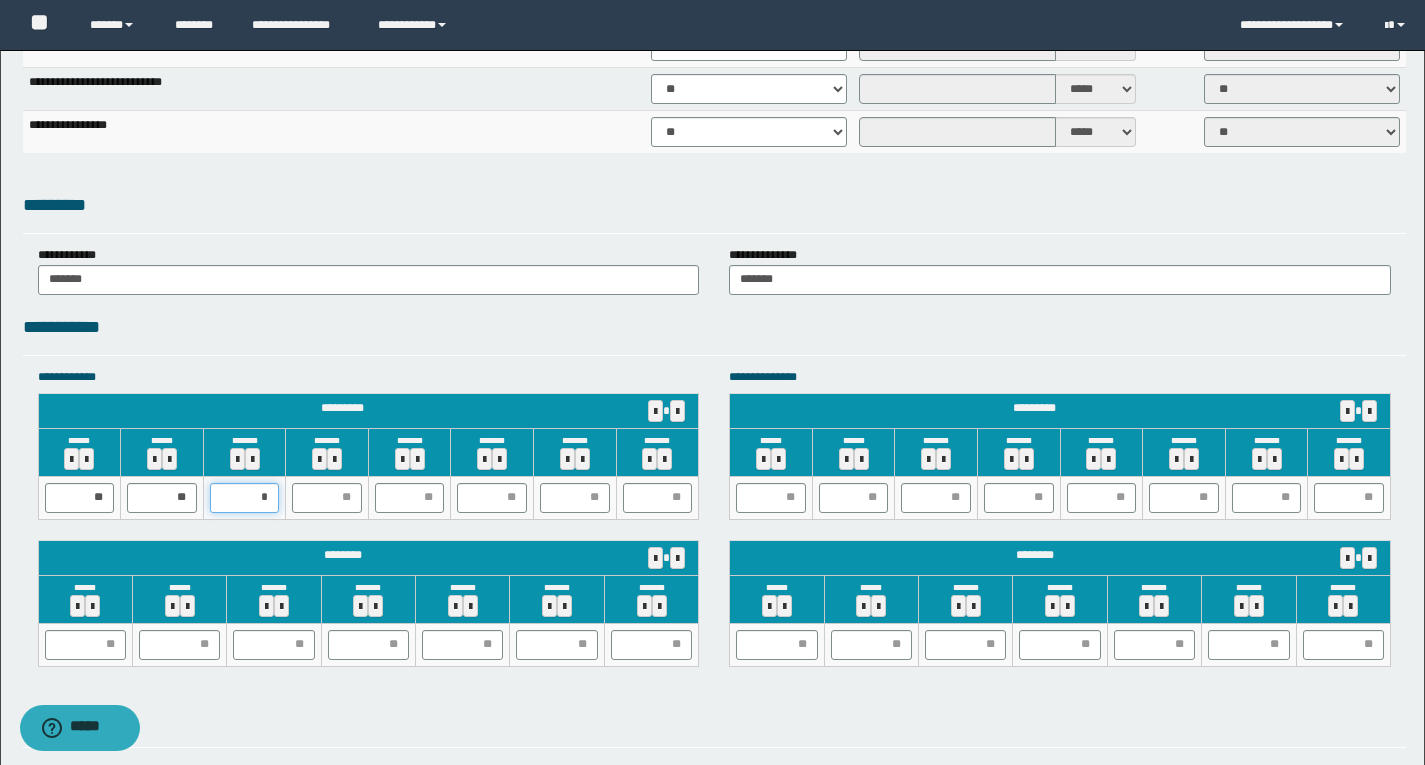 type on "**" 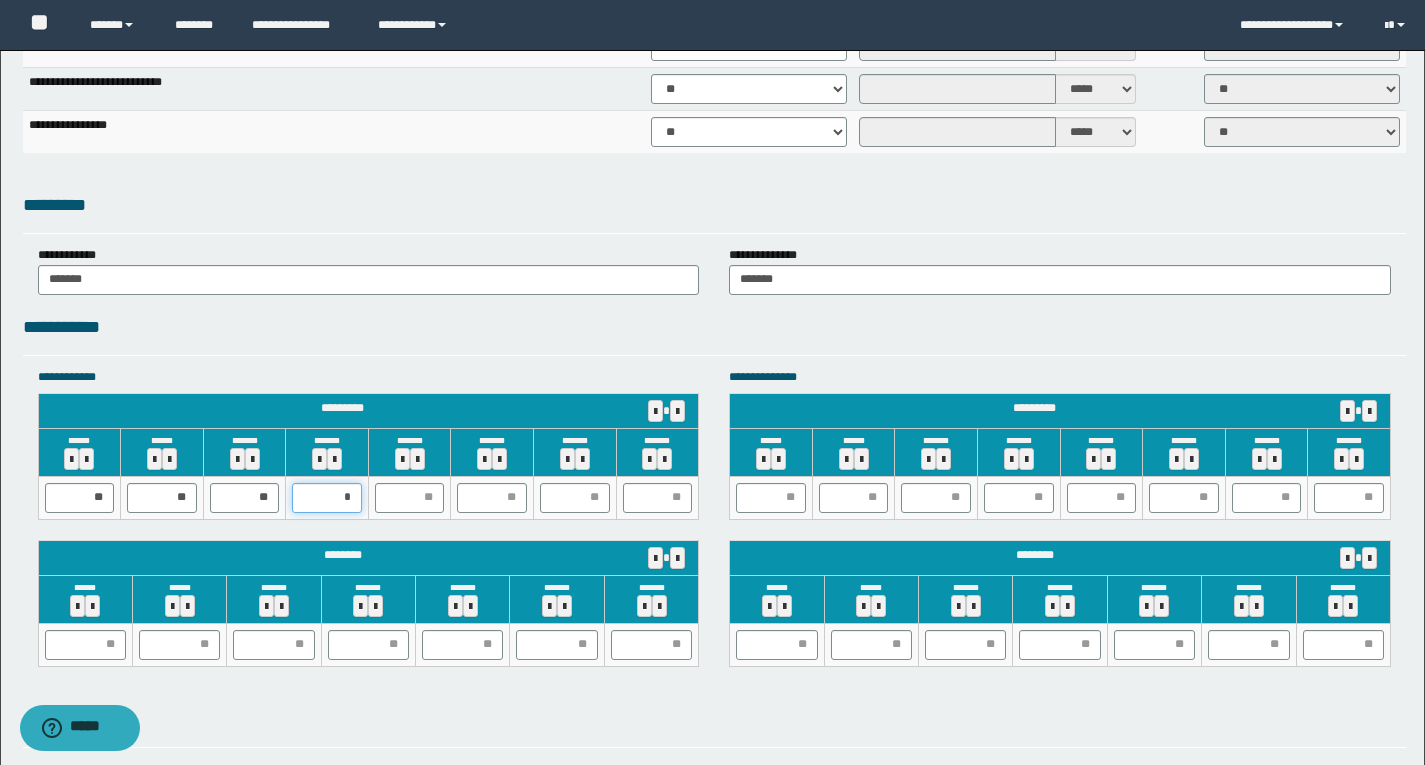 type on "**" 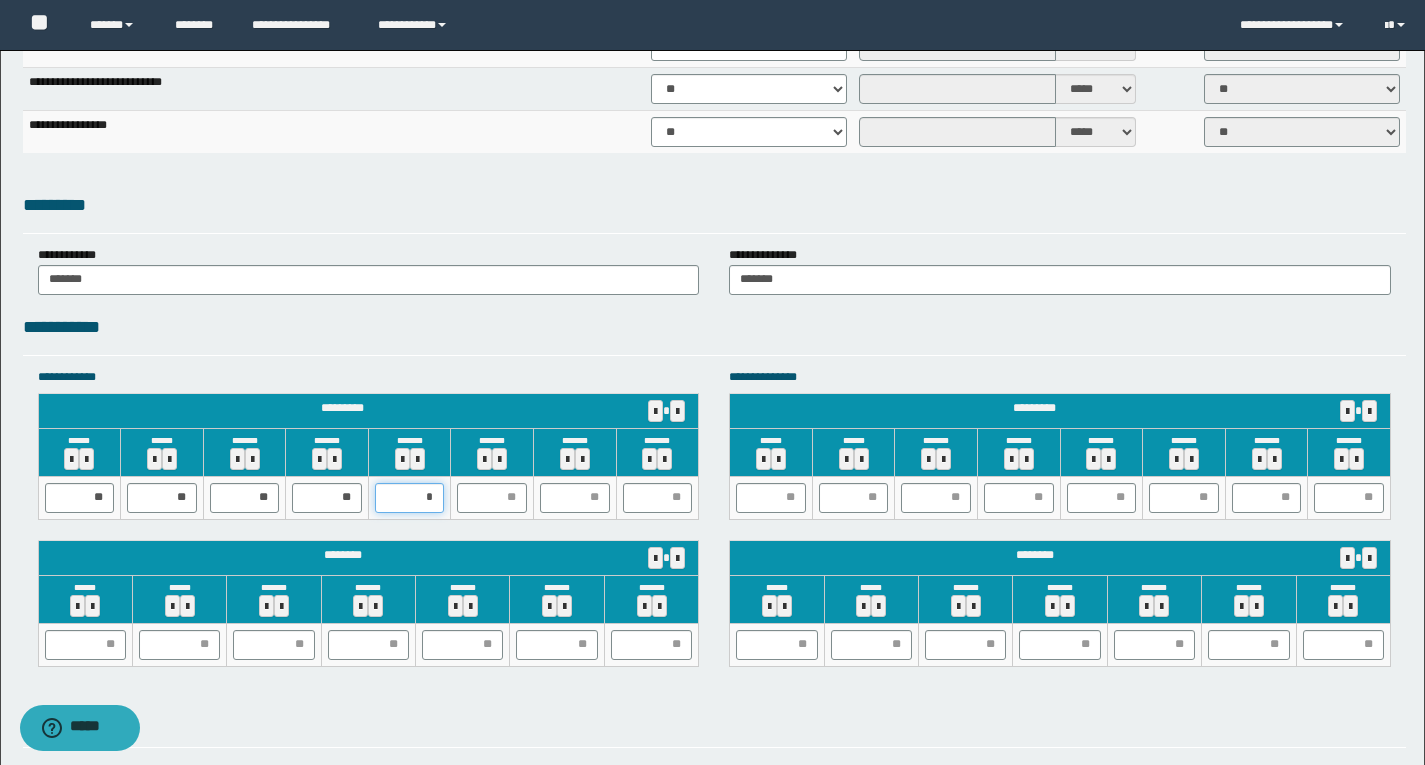 type on "**" 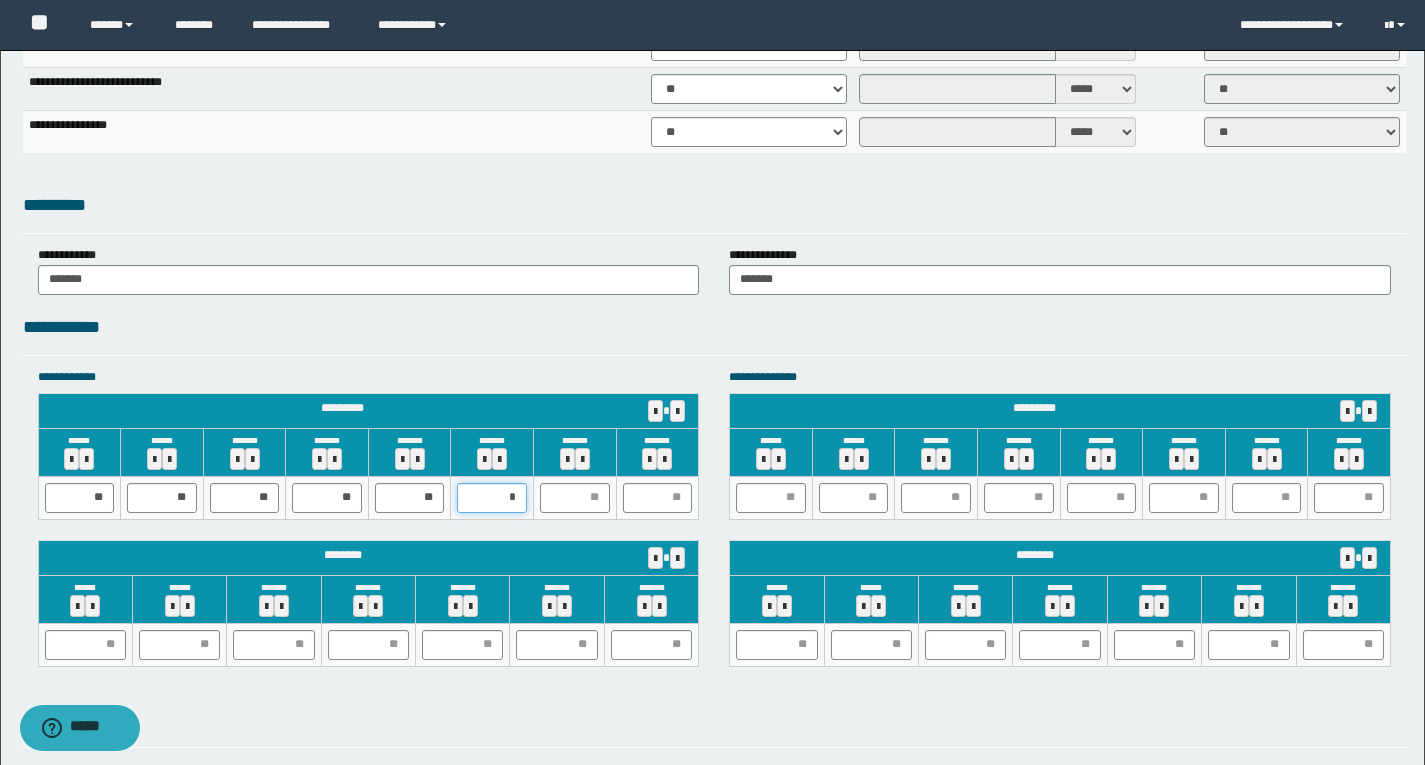 type on "**" 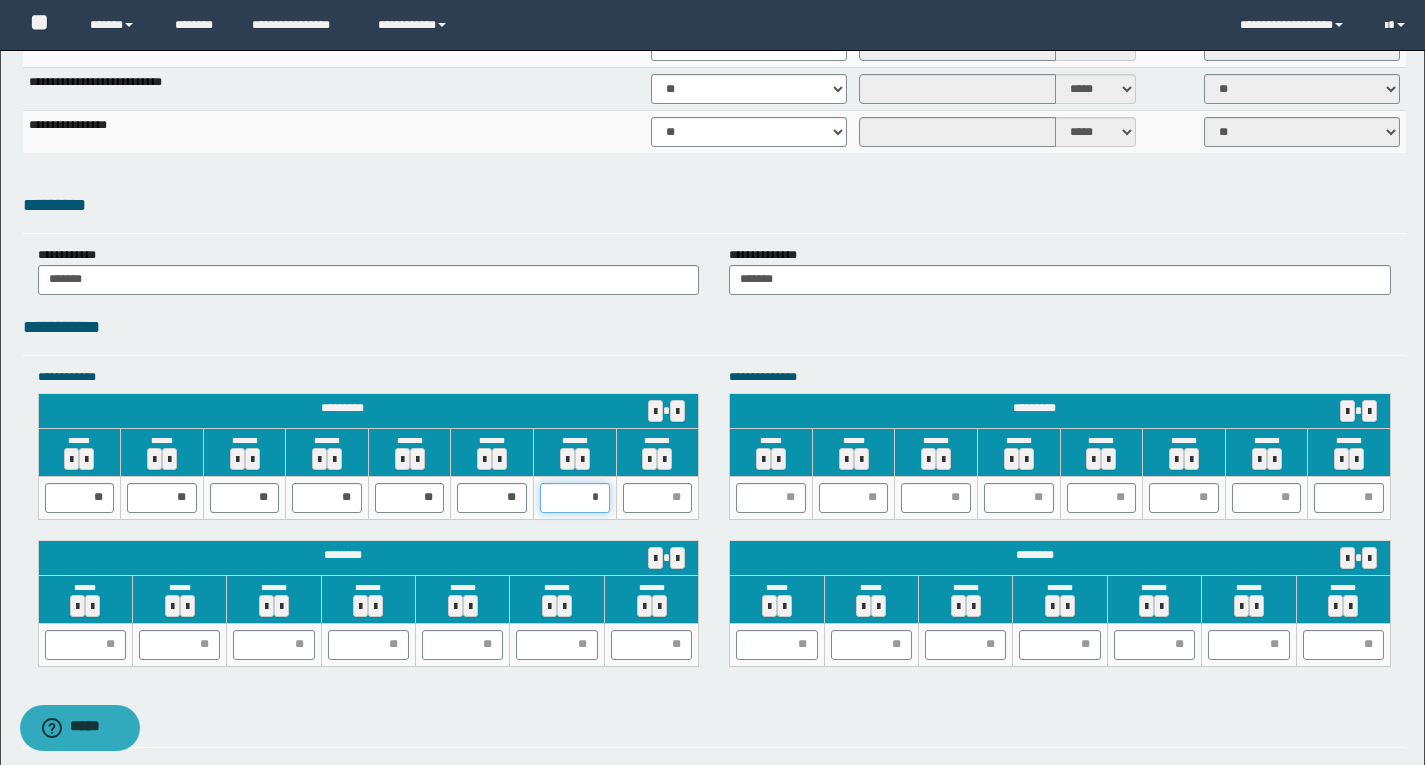 type on "**" 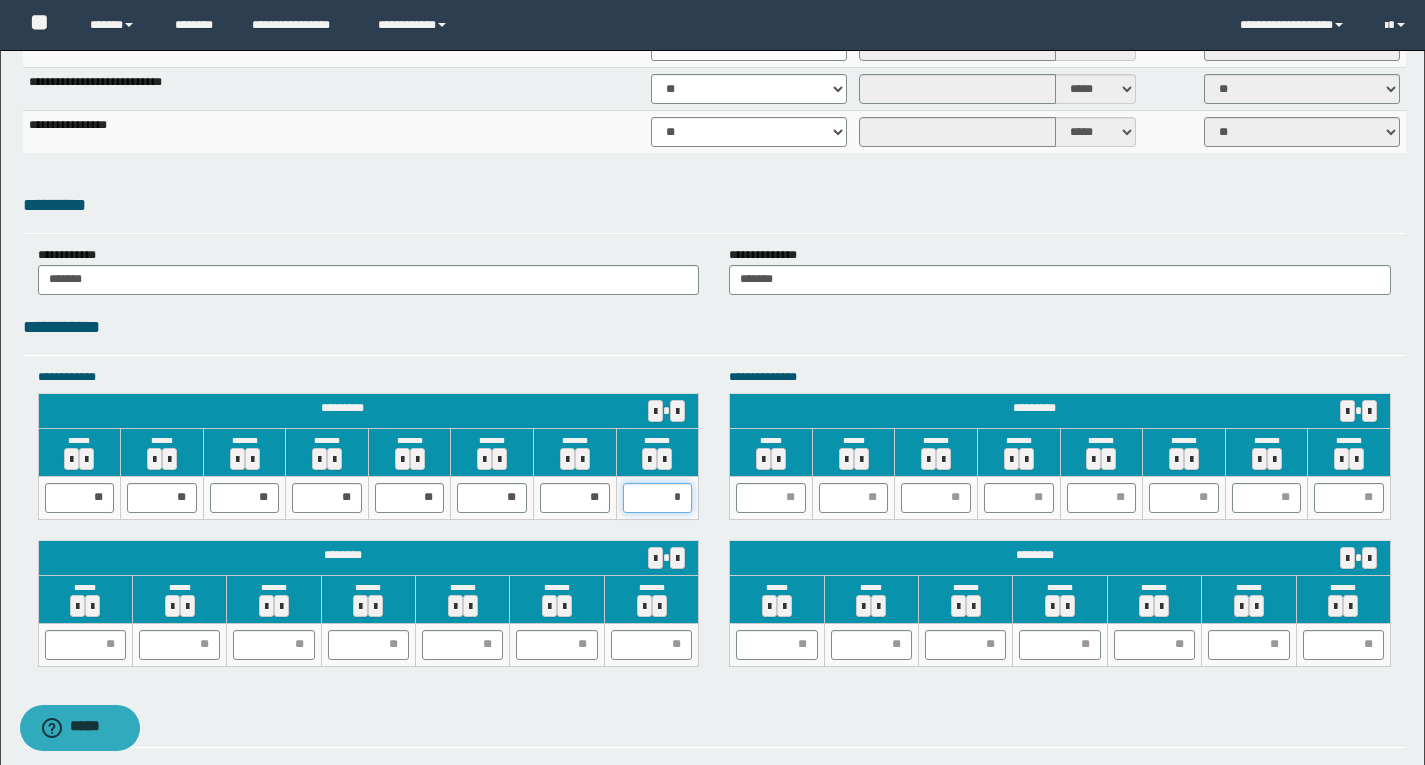 type on "**" 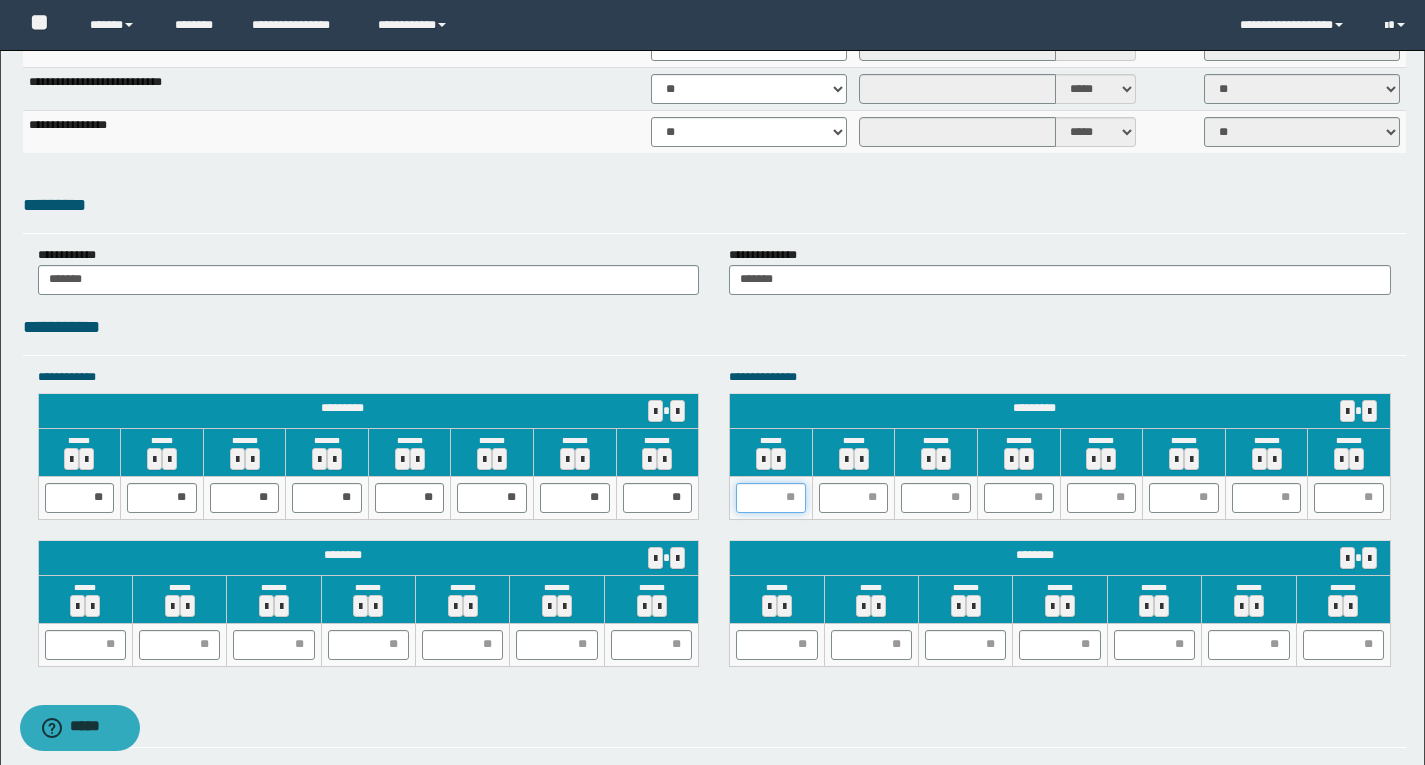 click at bounding box center (771, 498) 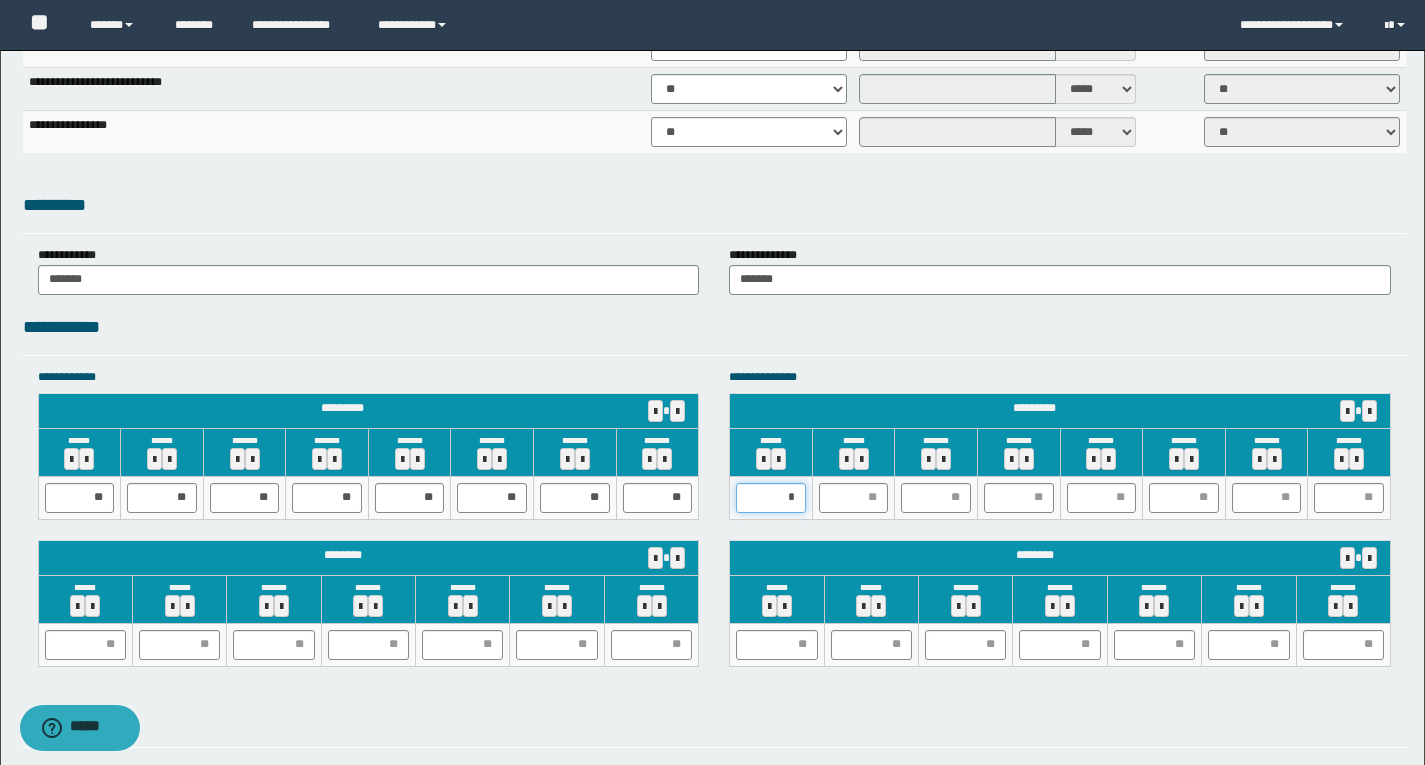 type on "**" 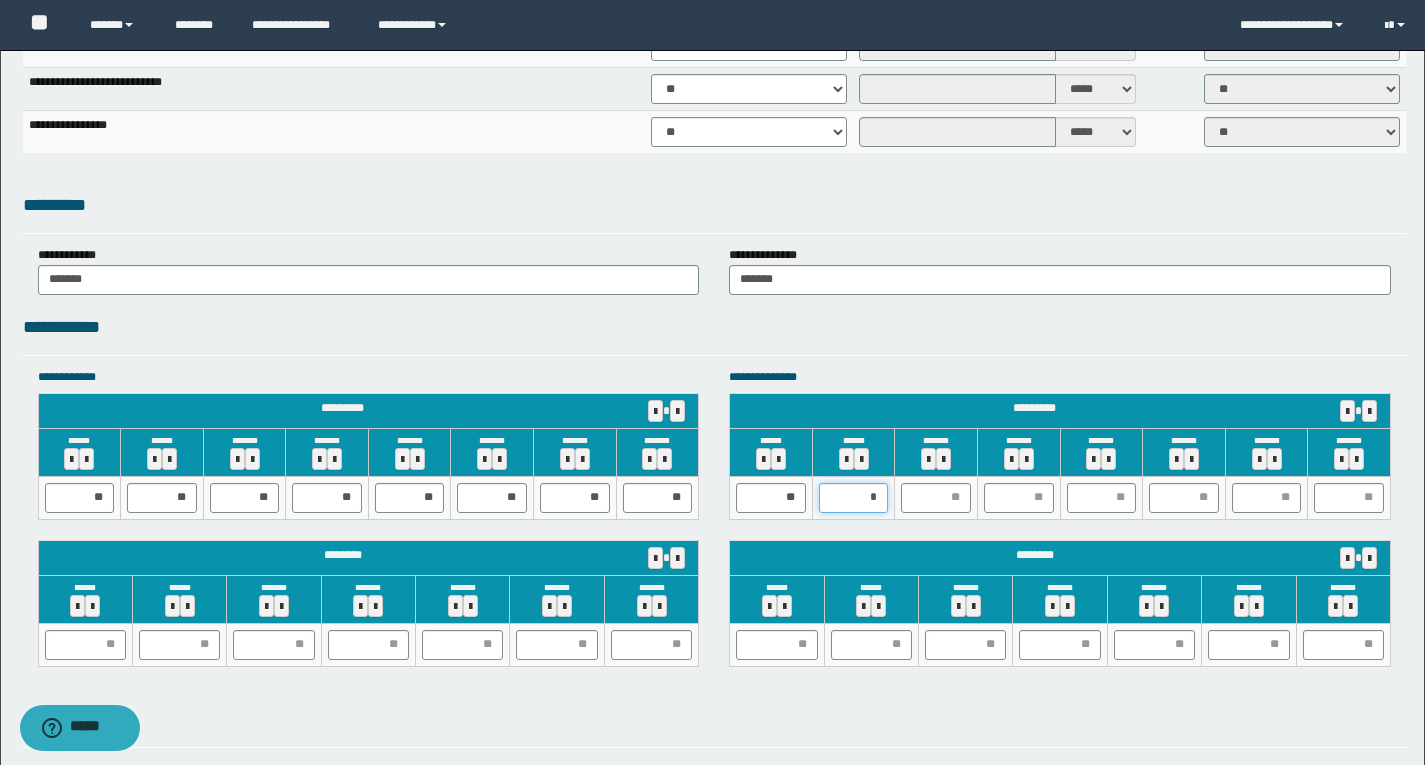 type on "**" 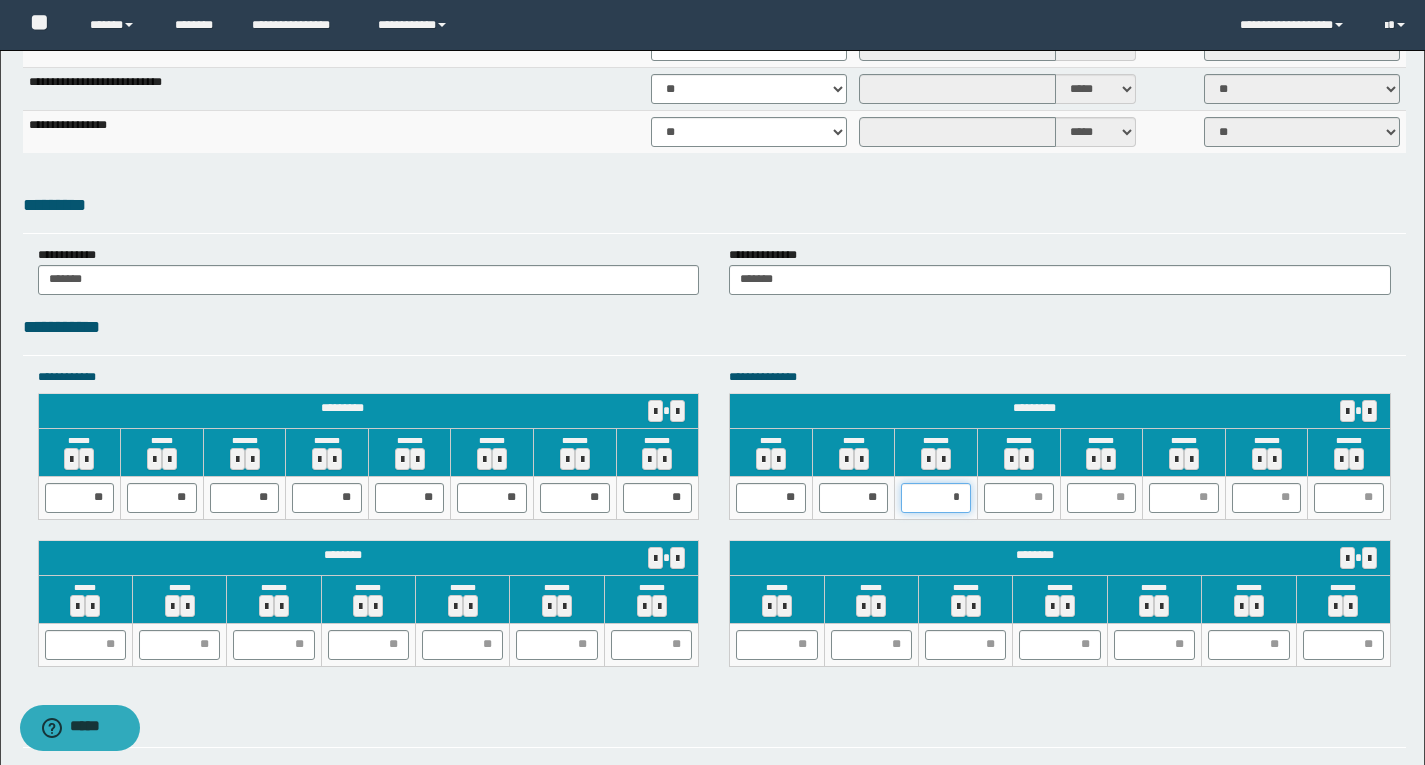 type on "**" 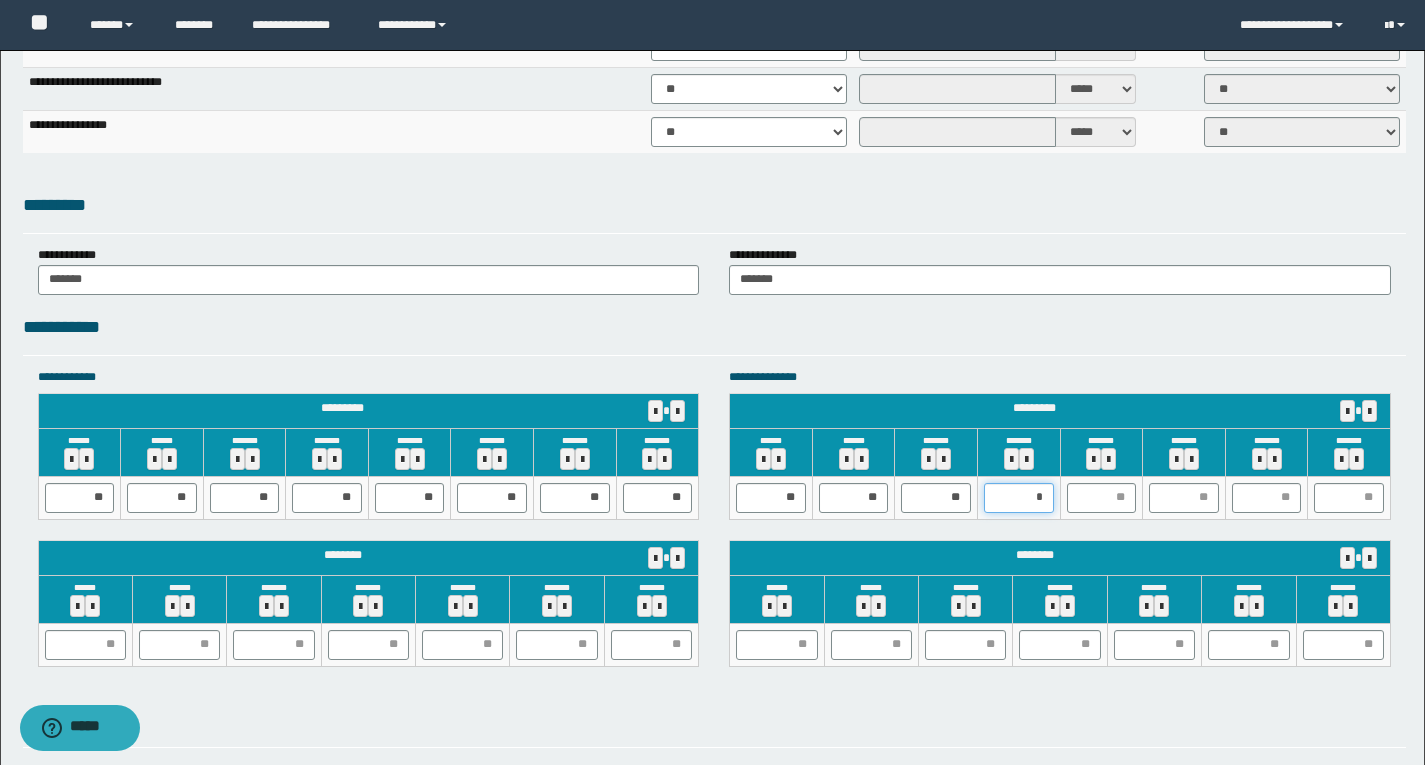 type on "**" 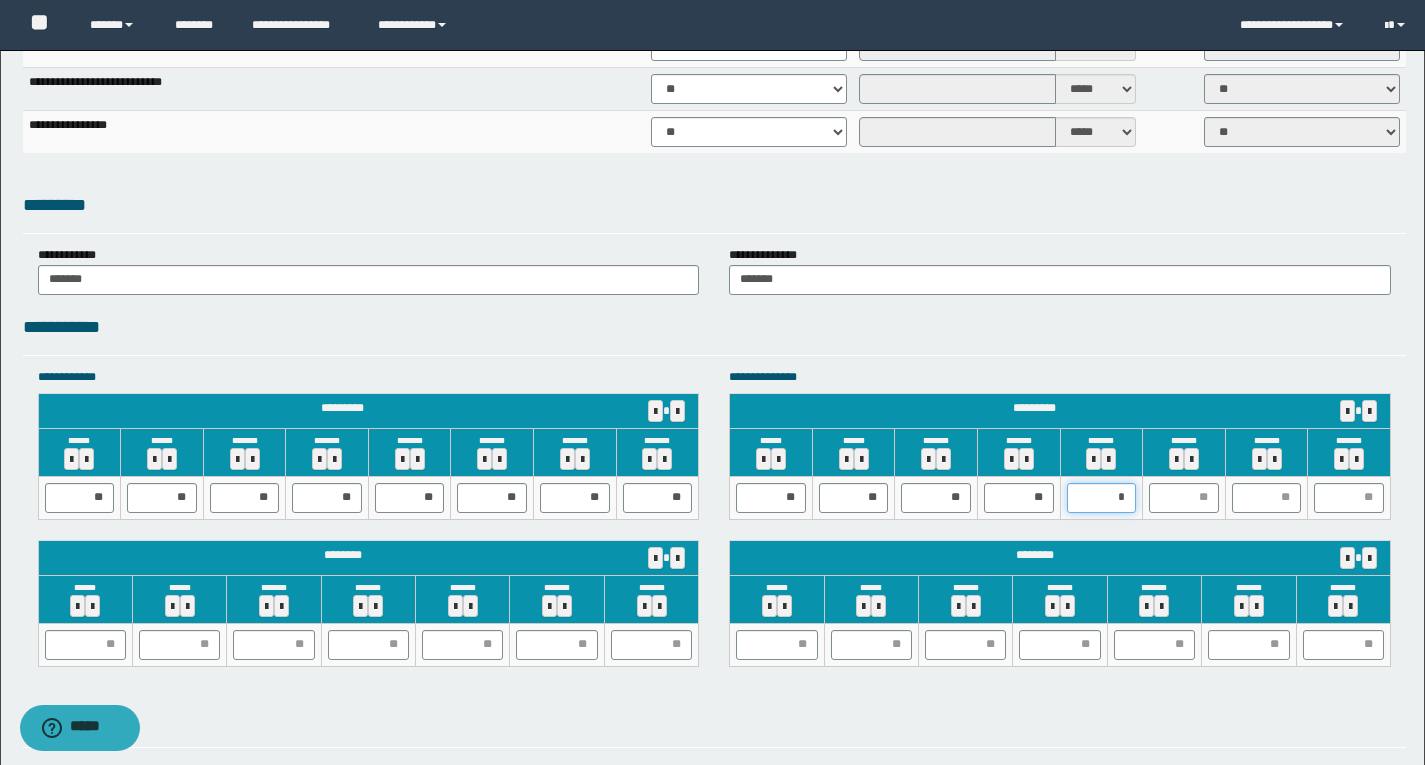 type on "**" 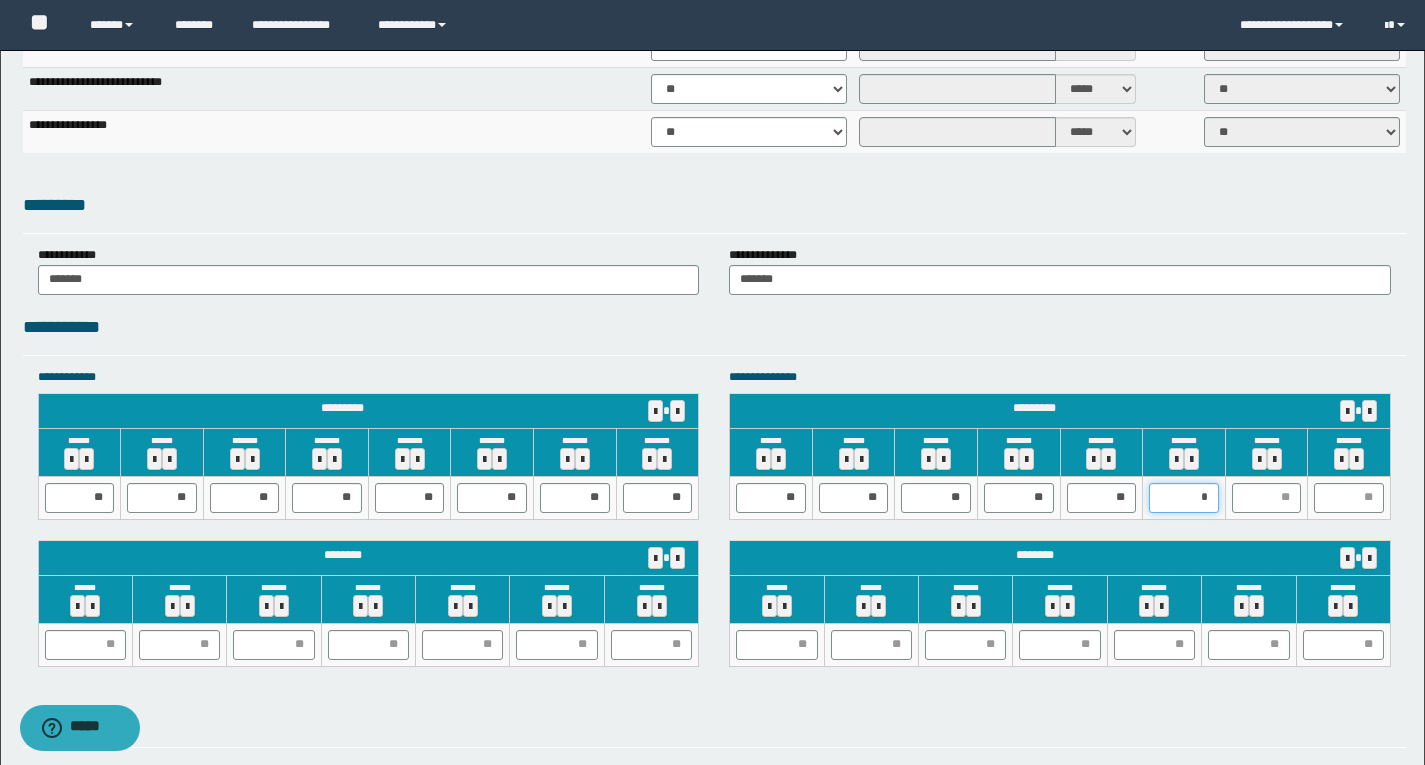 type on "**" 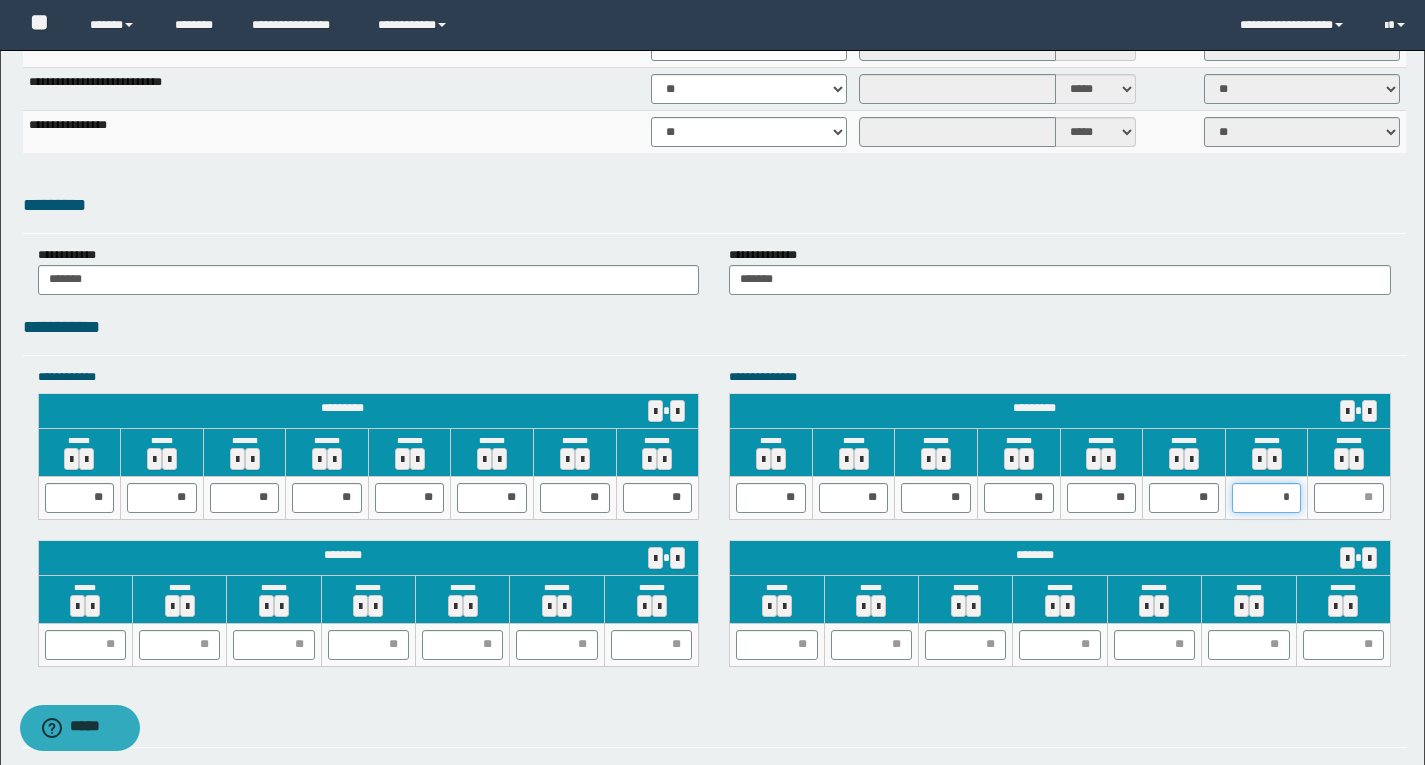 type on "**" 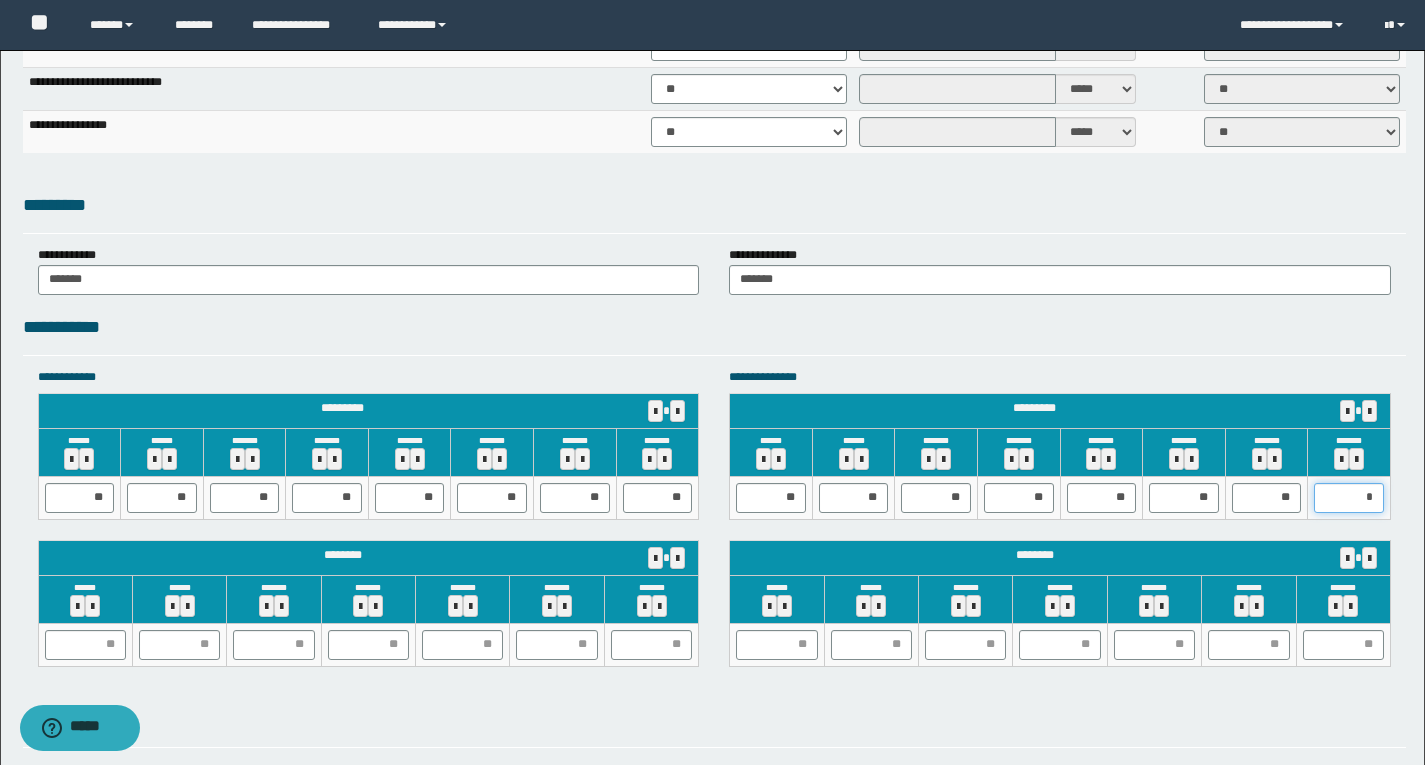 type on "**" 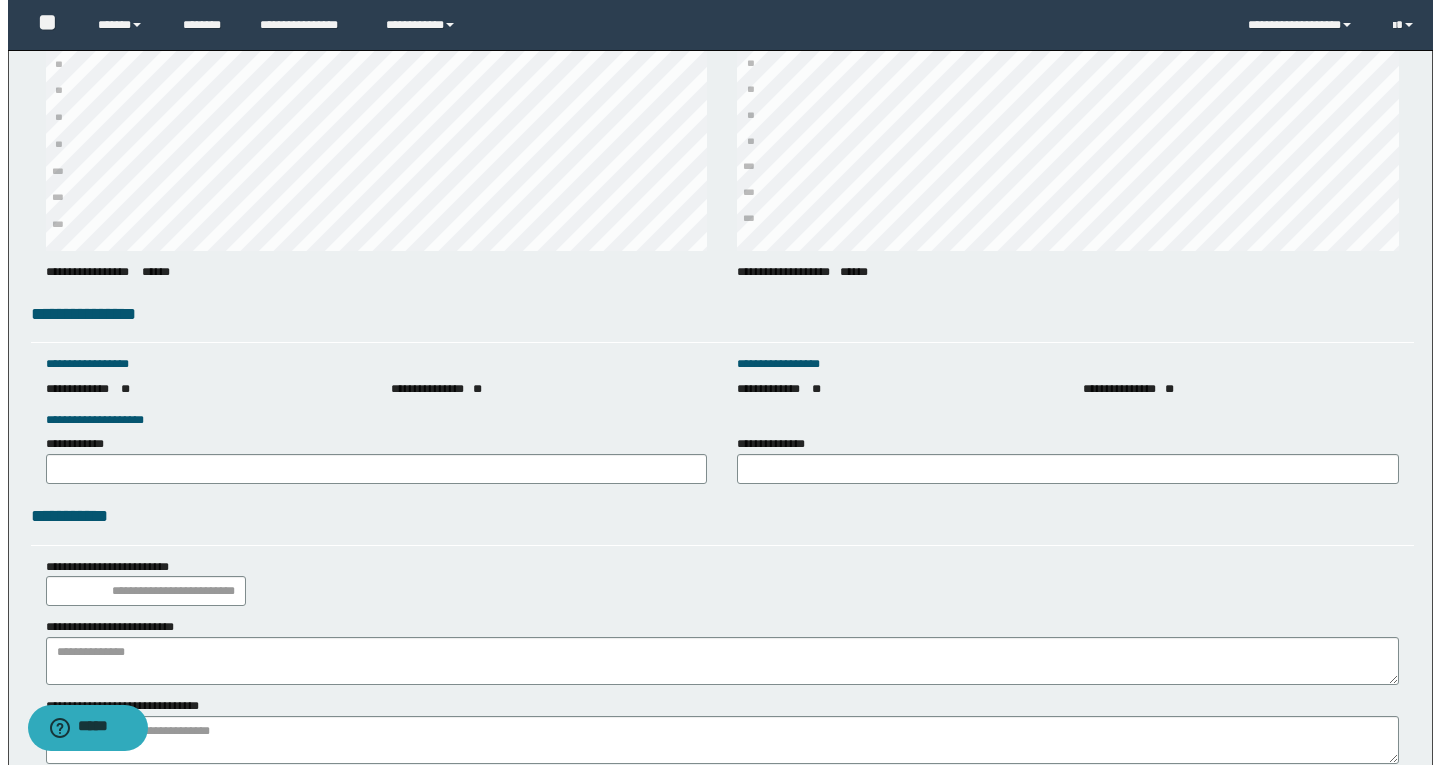 scroll, scrollTop: 2684, scrollLeft: 0, axis: vertical 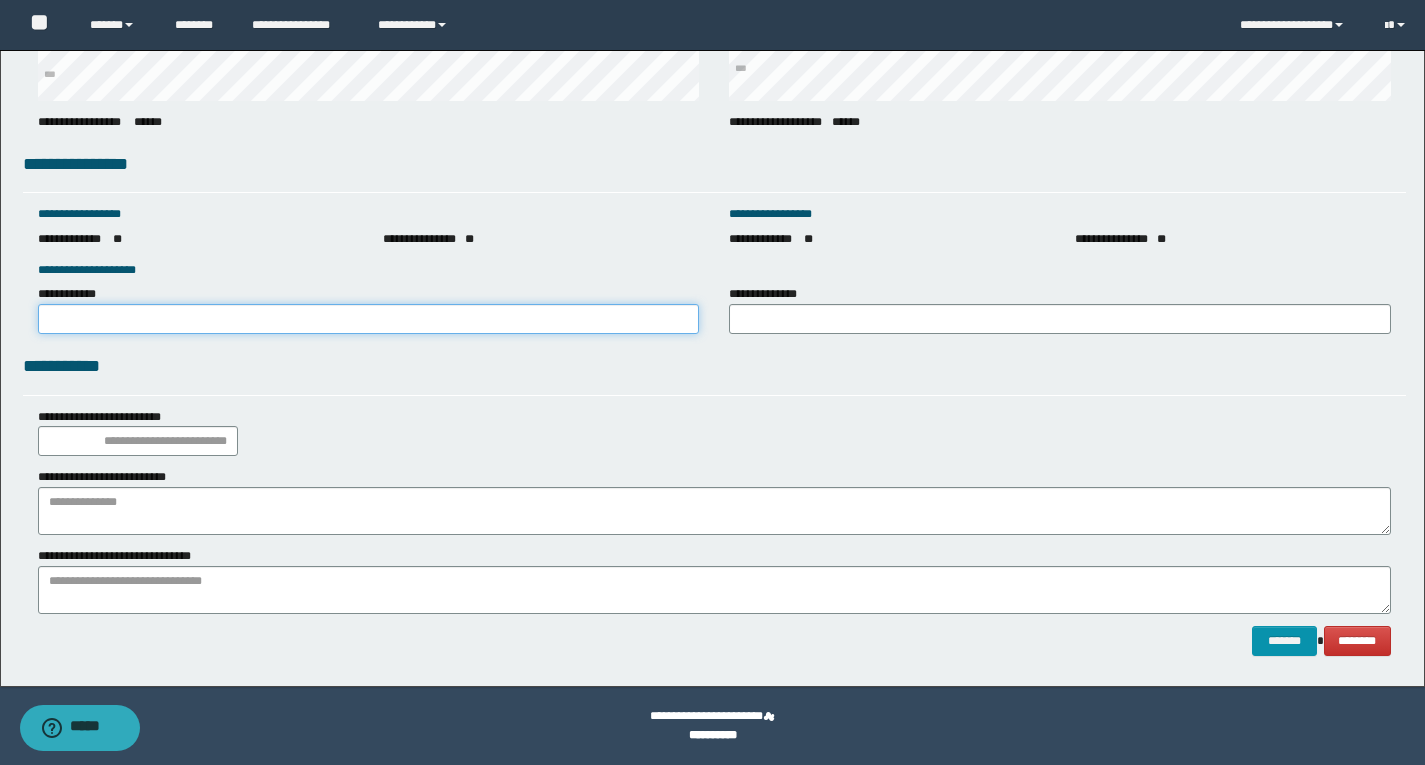 click on "**********" at bounding box center (369, 319) 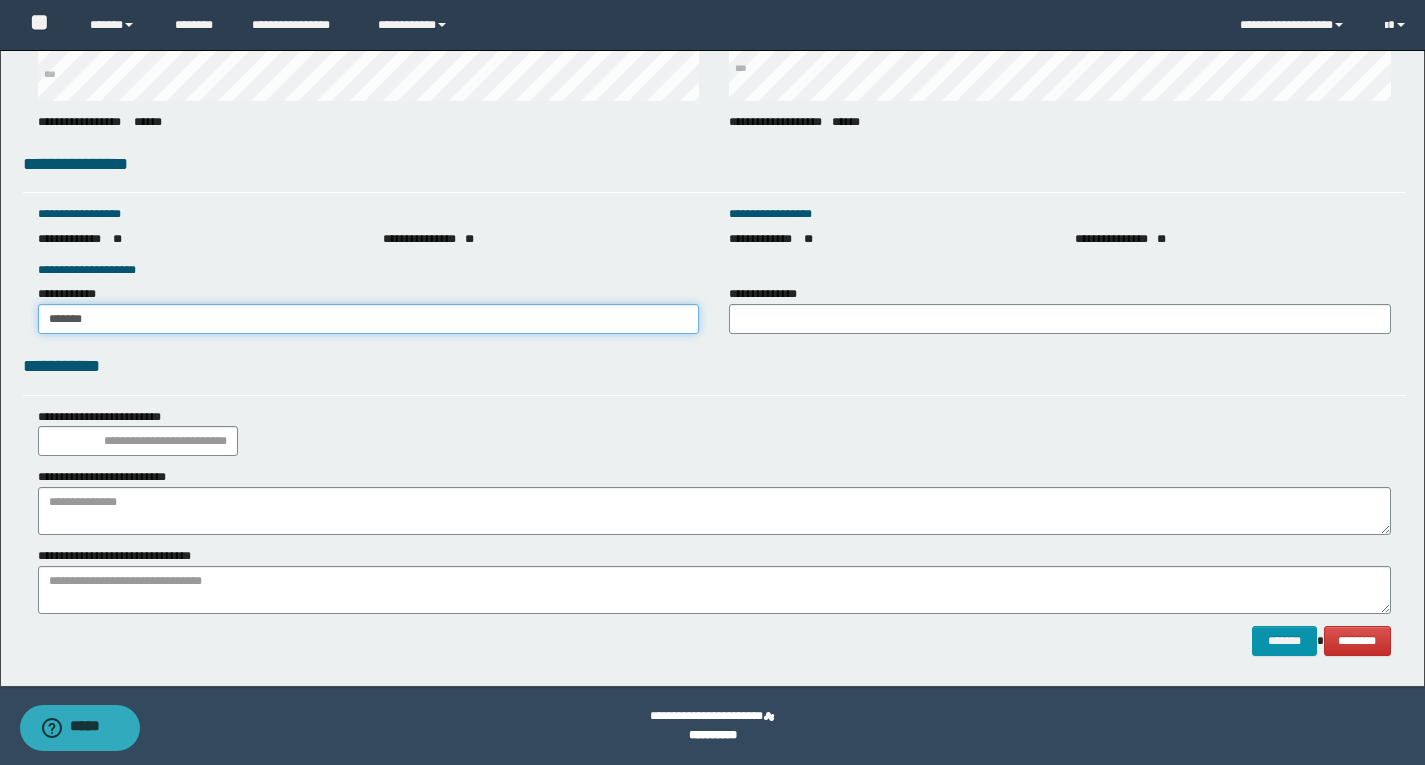 type on "******" 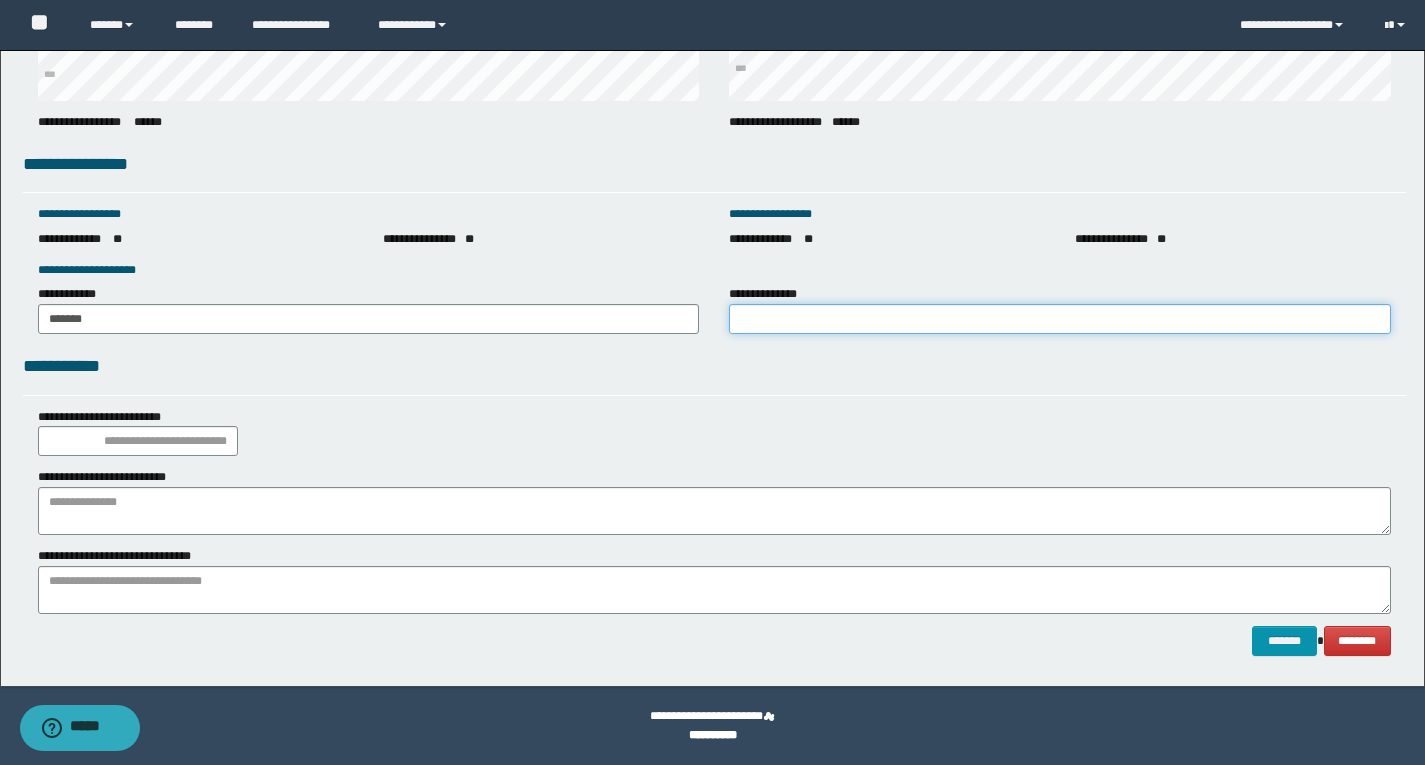 click on "**********" at bounding box center (1060, 319) 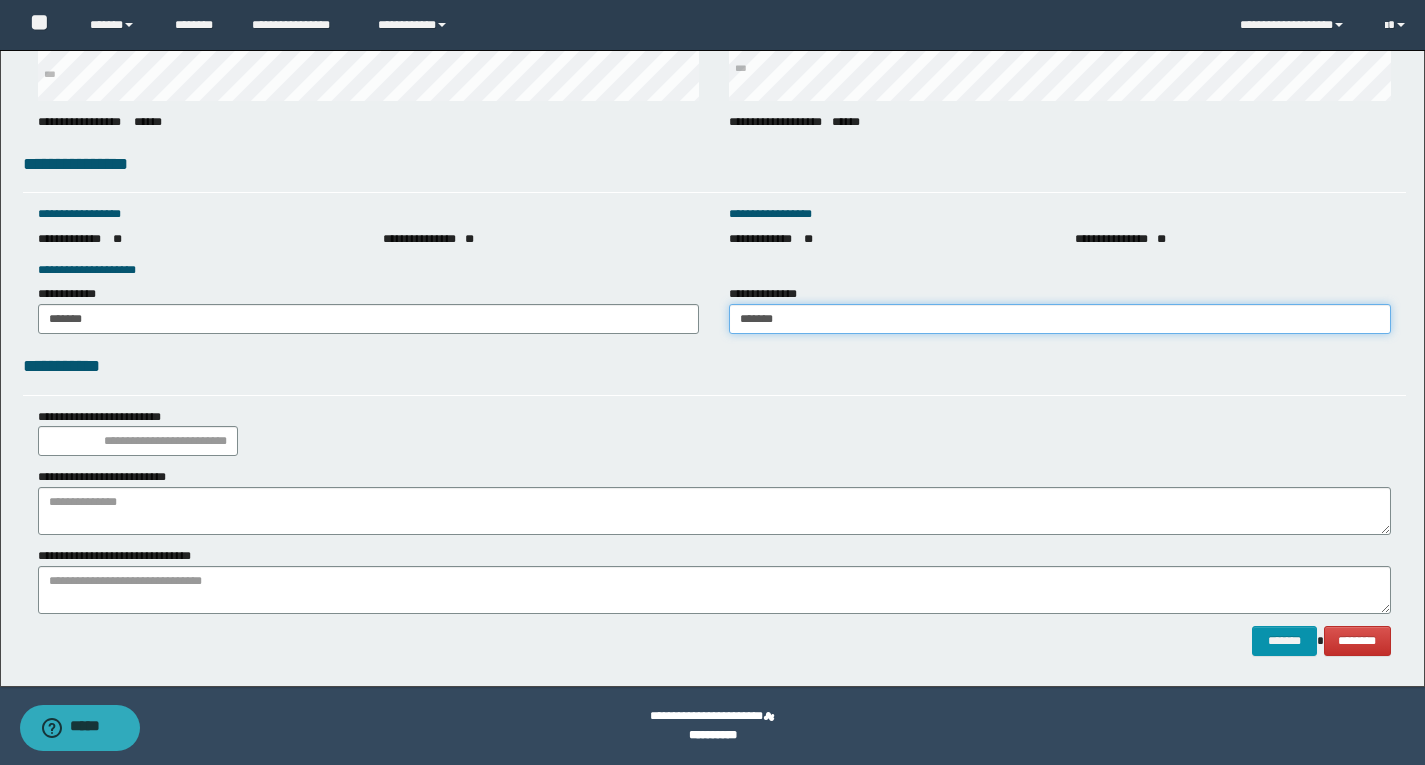 type on "******" 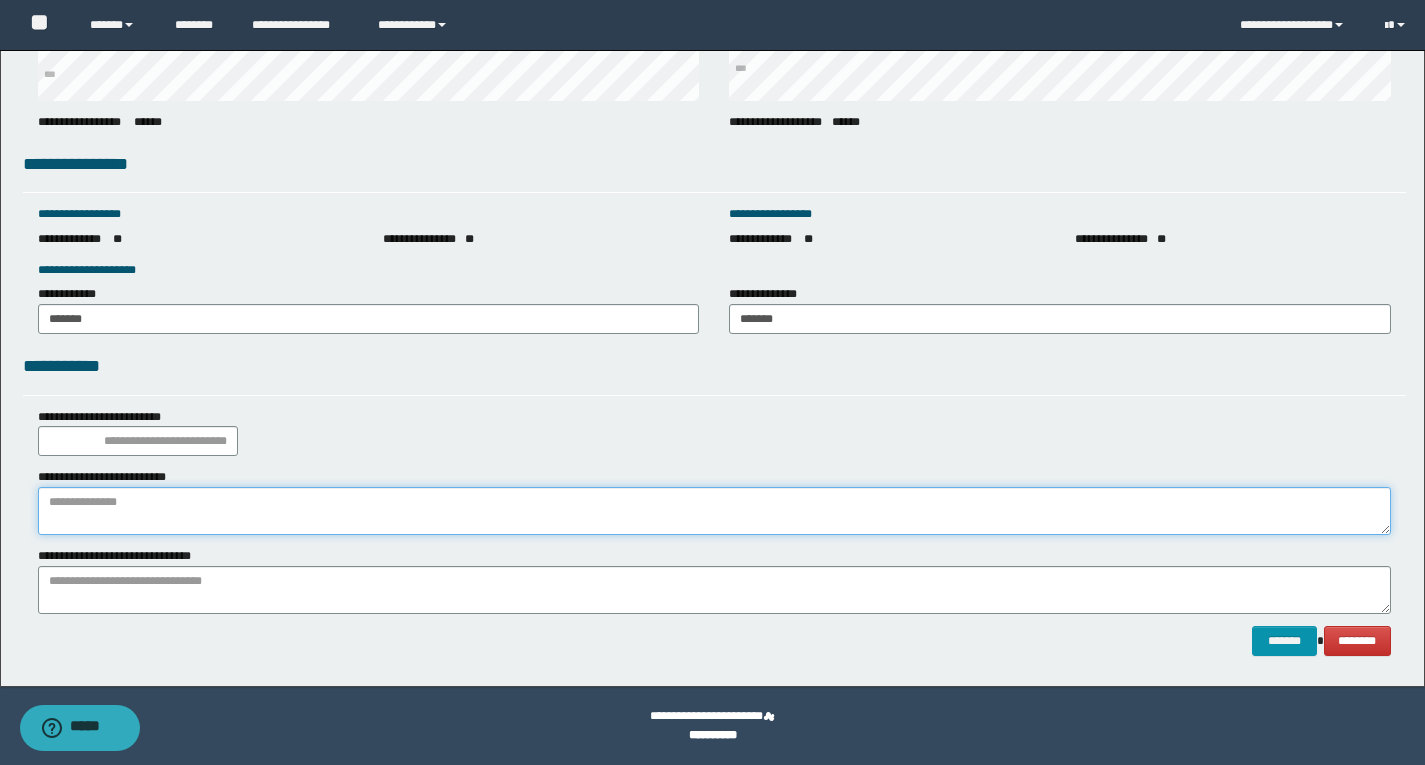 paste on "**********" 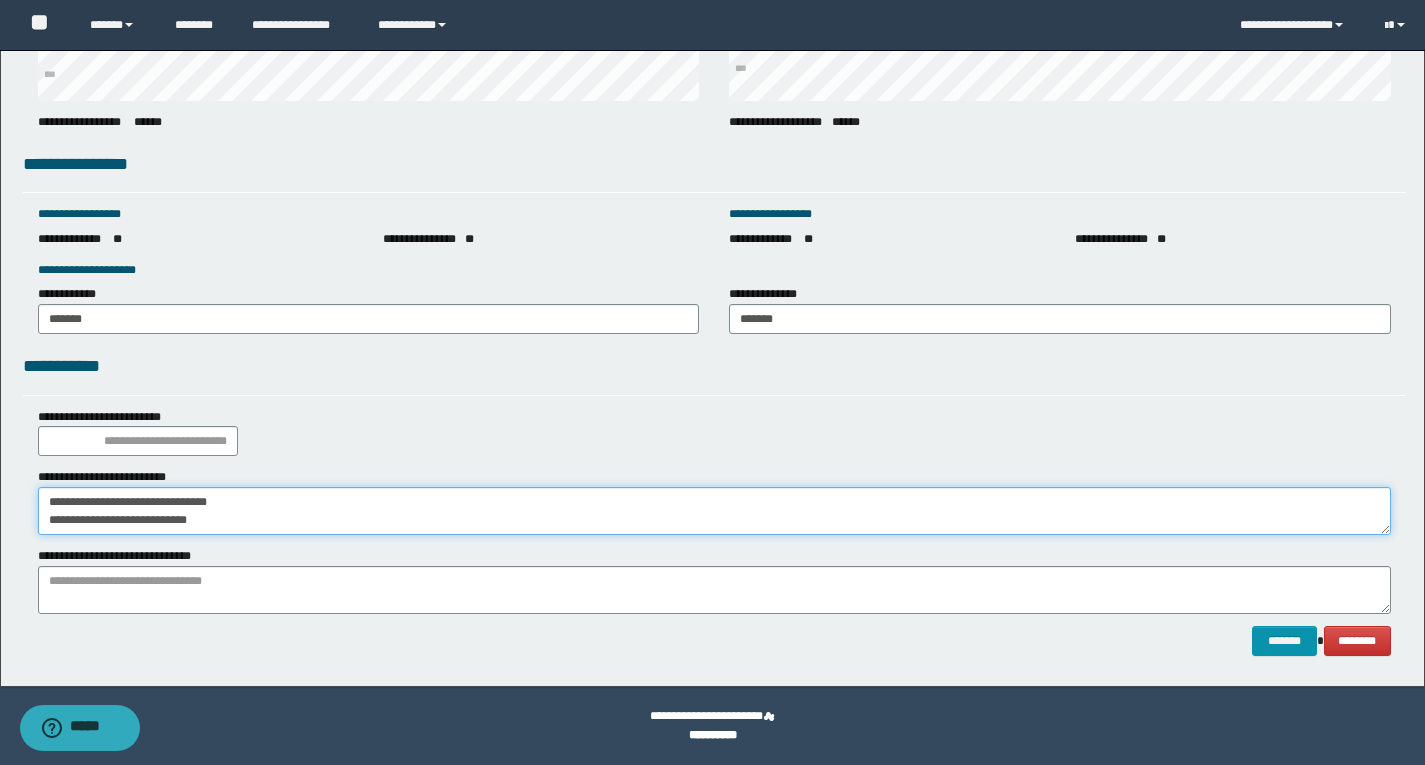 drag, startPoint x: 255, startPoint y: 524, endPoint x: 0, endPoint y: 567, distance: 258.60007 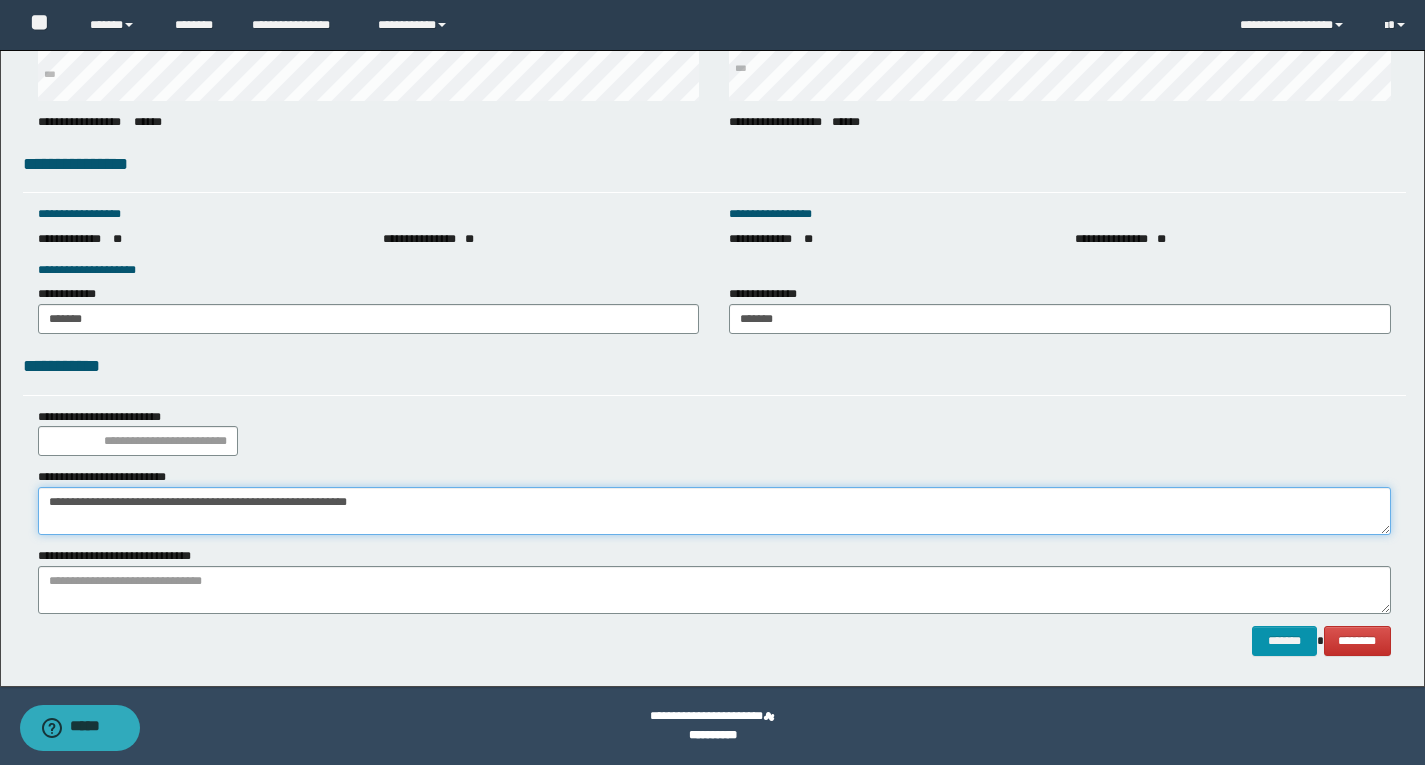 click on "**********" at bounding box center (714, 511) 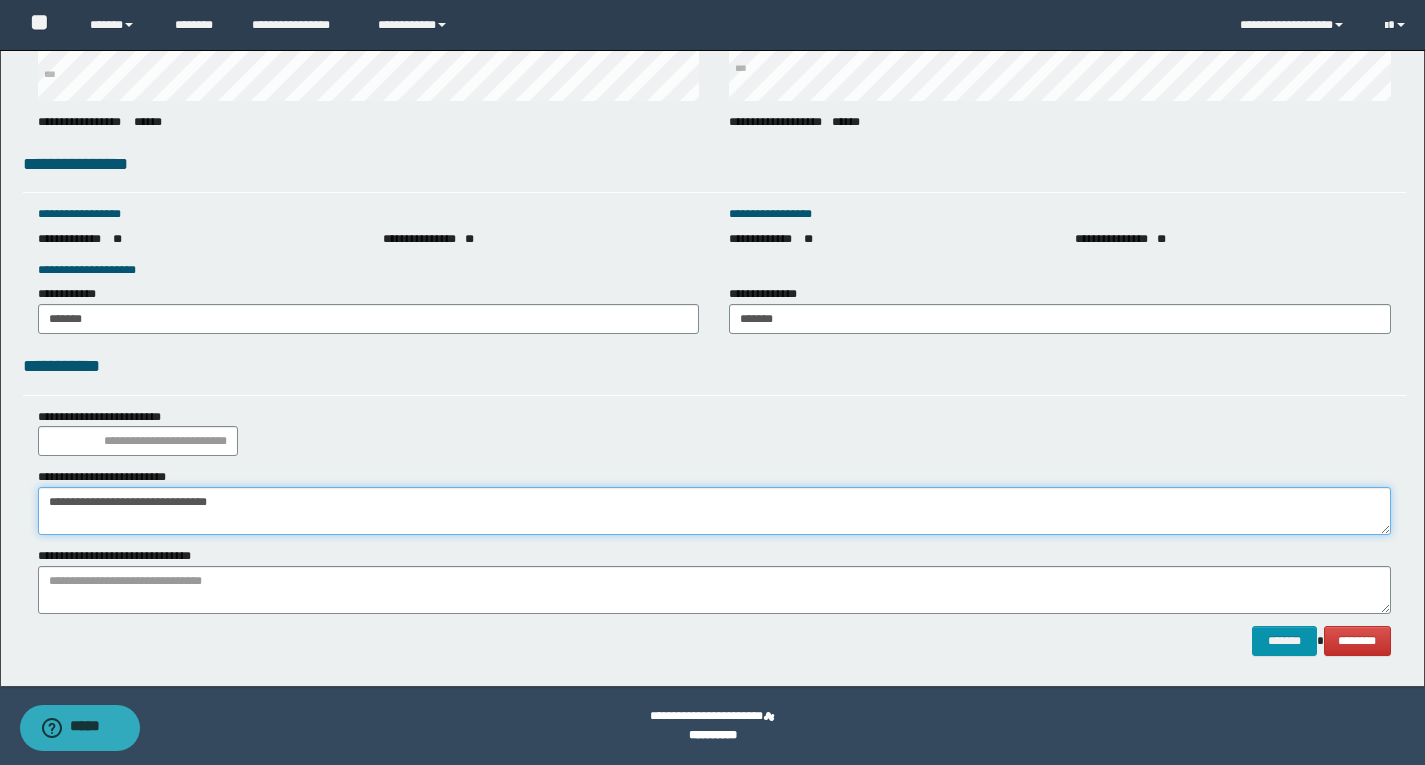 type on "**********" 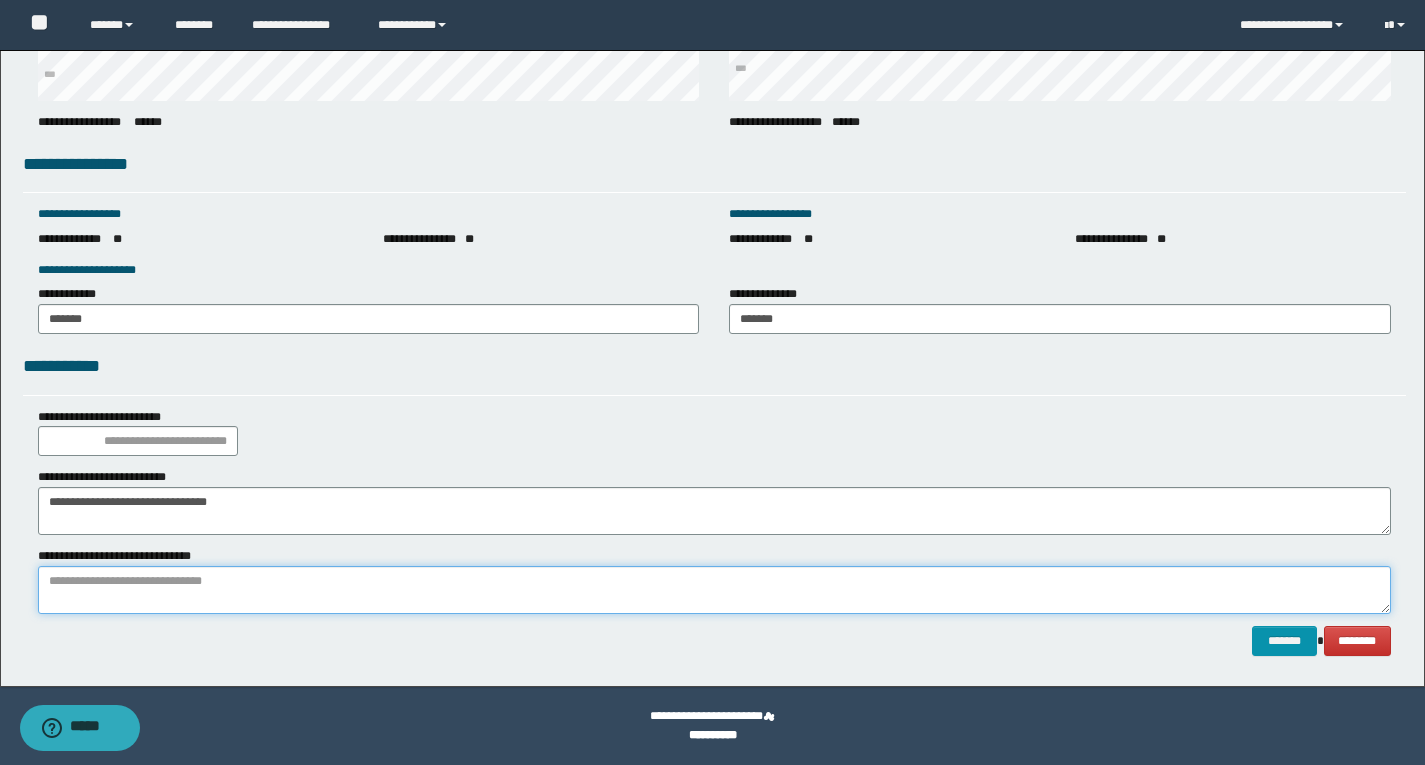 click at bounding box center (714, 590) 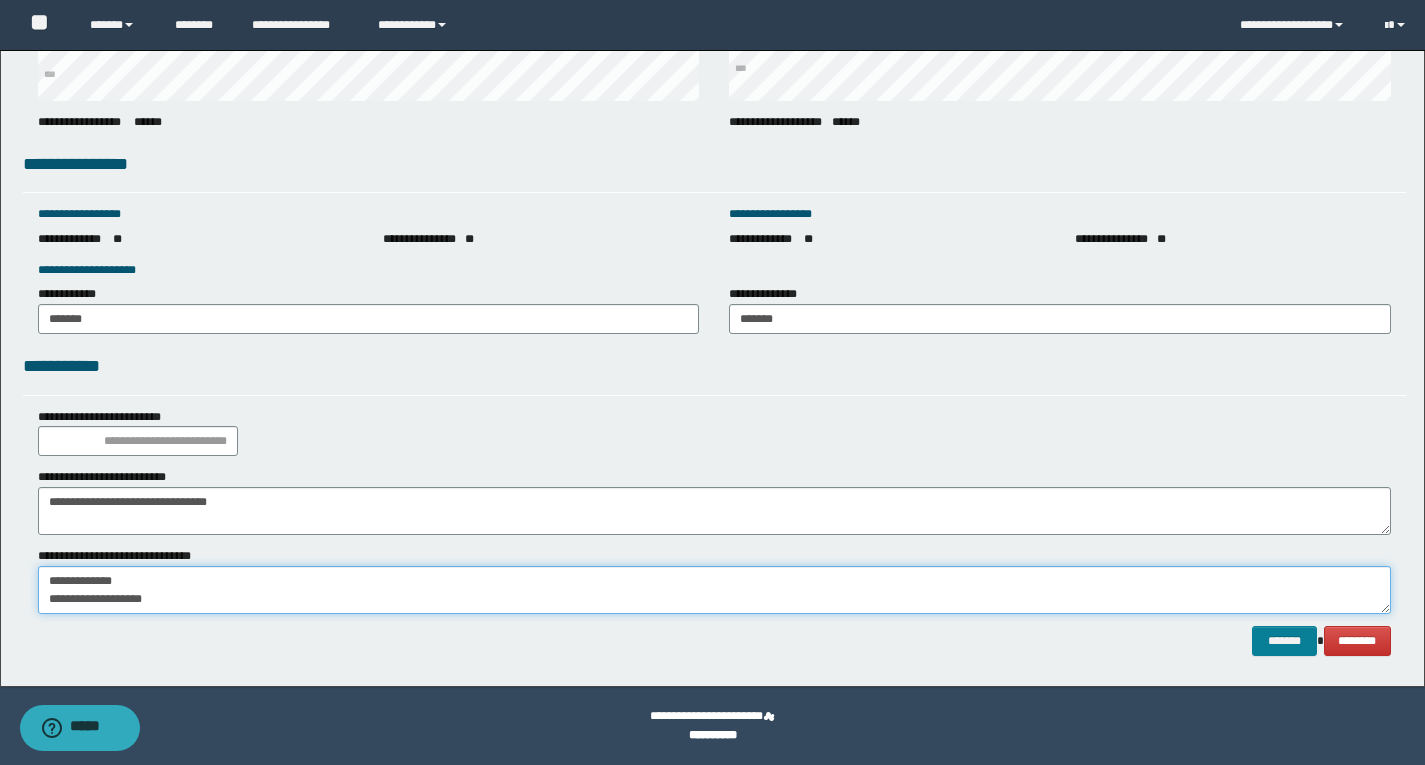 type on "**********" 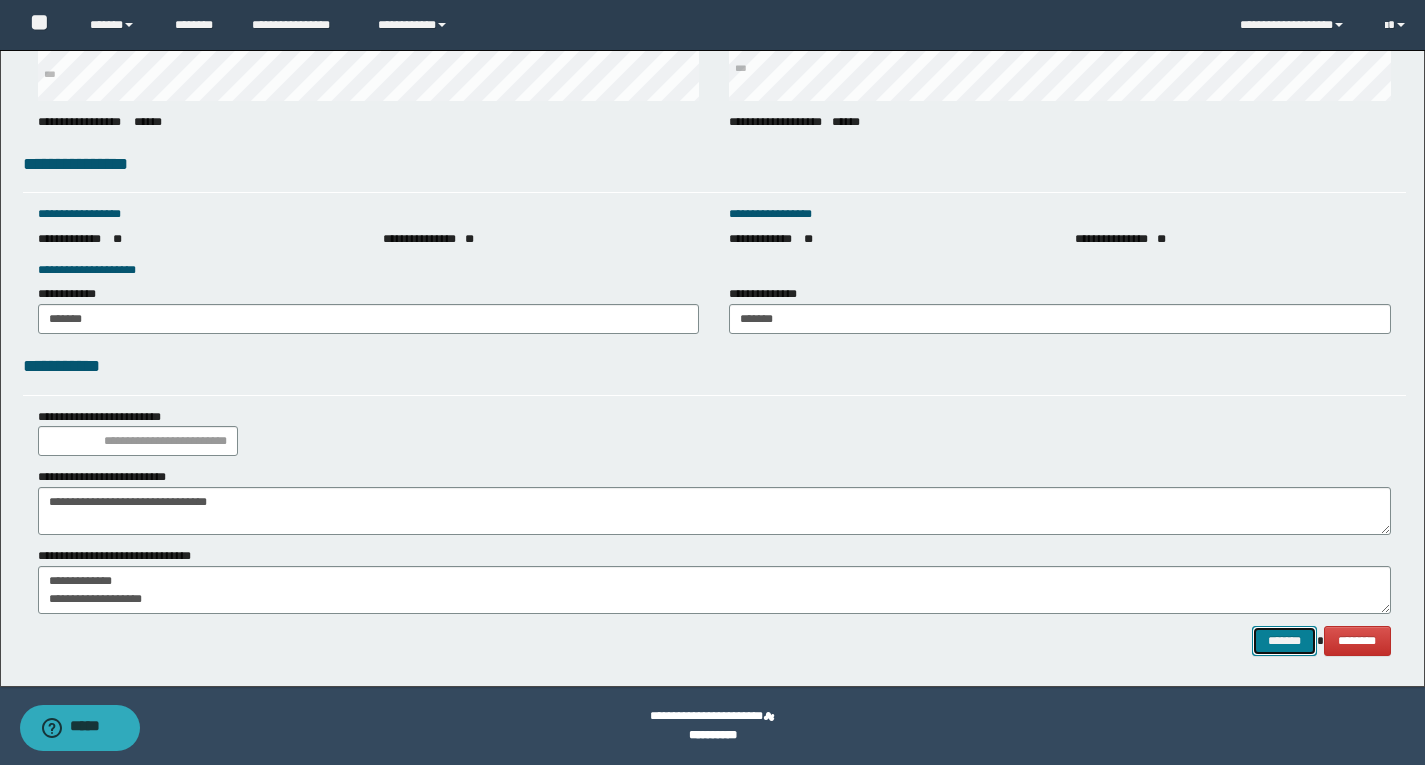 click on "*******" at bounding box center [1284, 641] 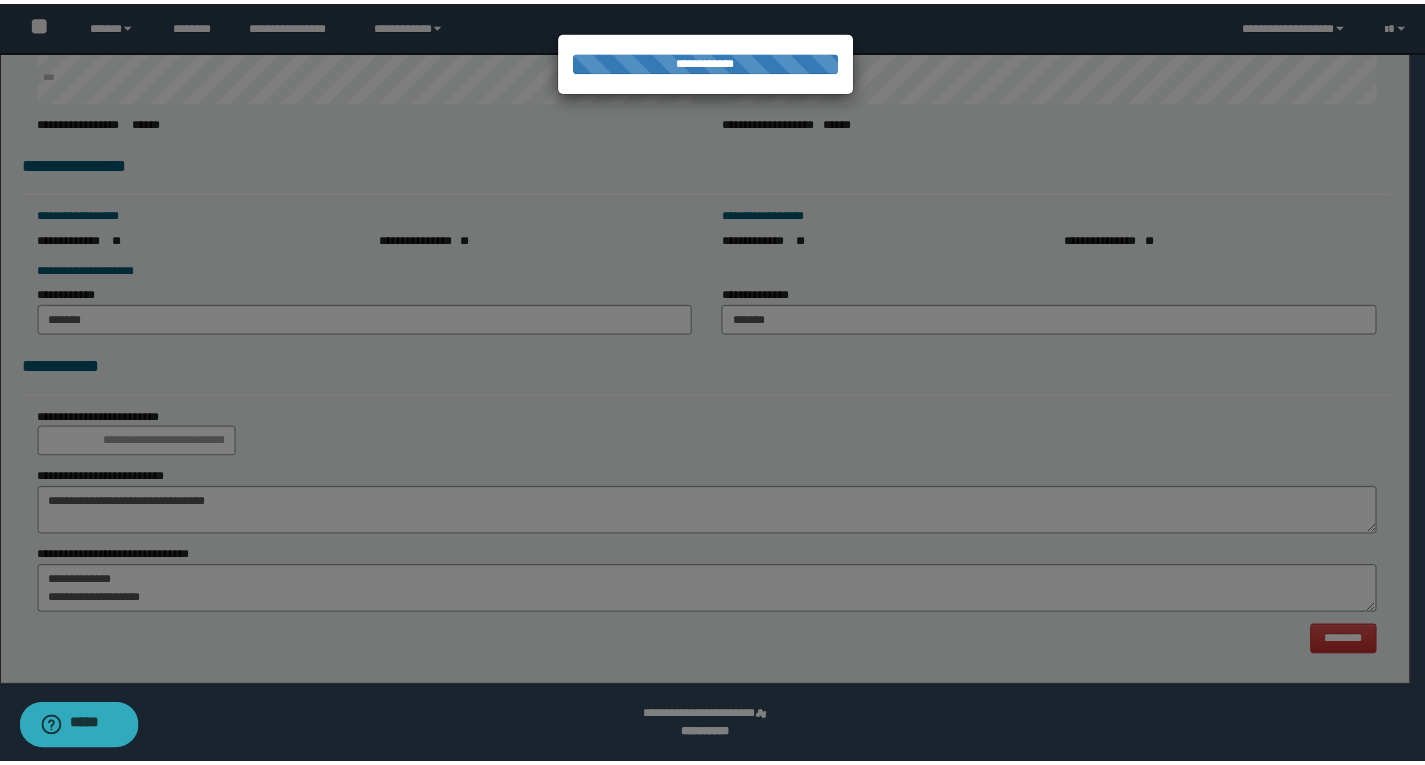 scroll, scrollTop: 0, scrollLeft: 0, axis: both 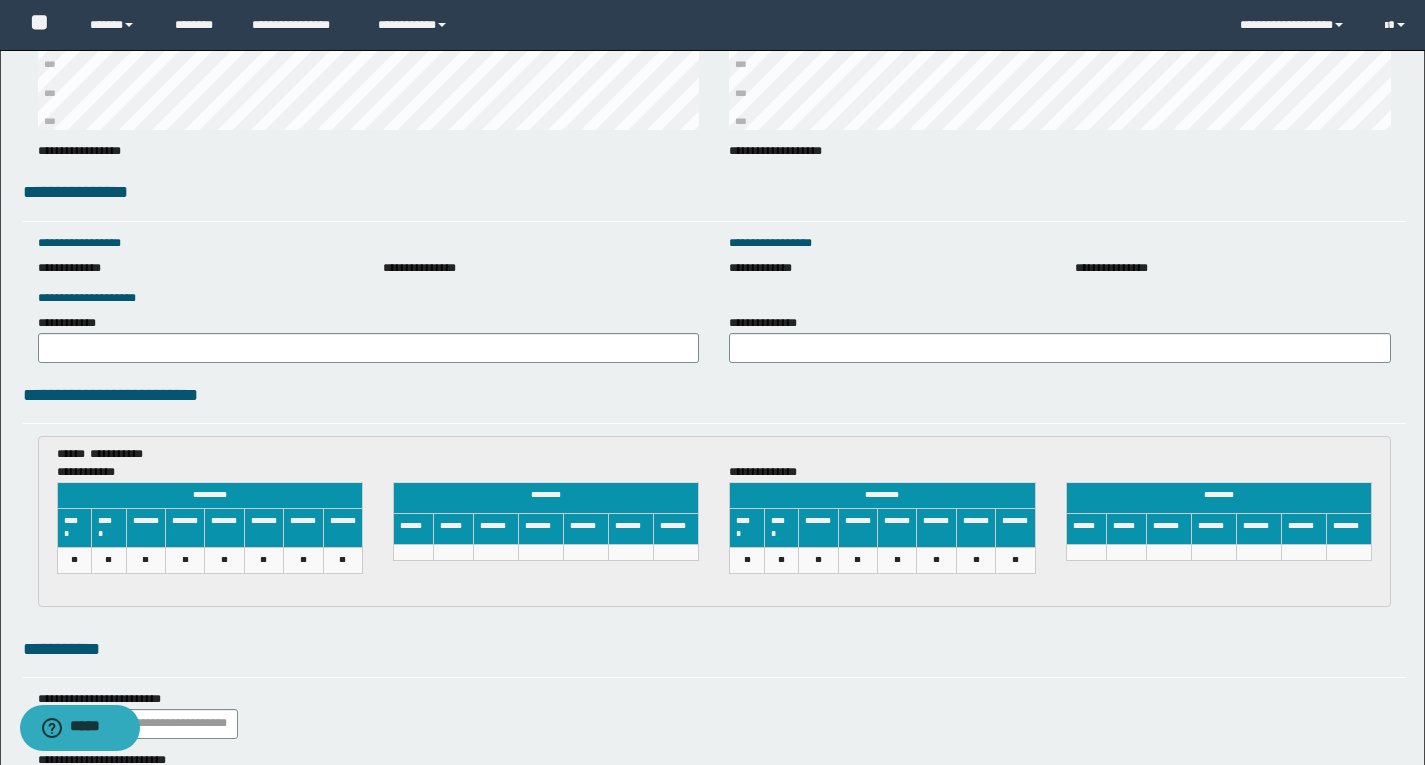 click on "**********" at bounding box center (712, -2308) 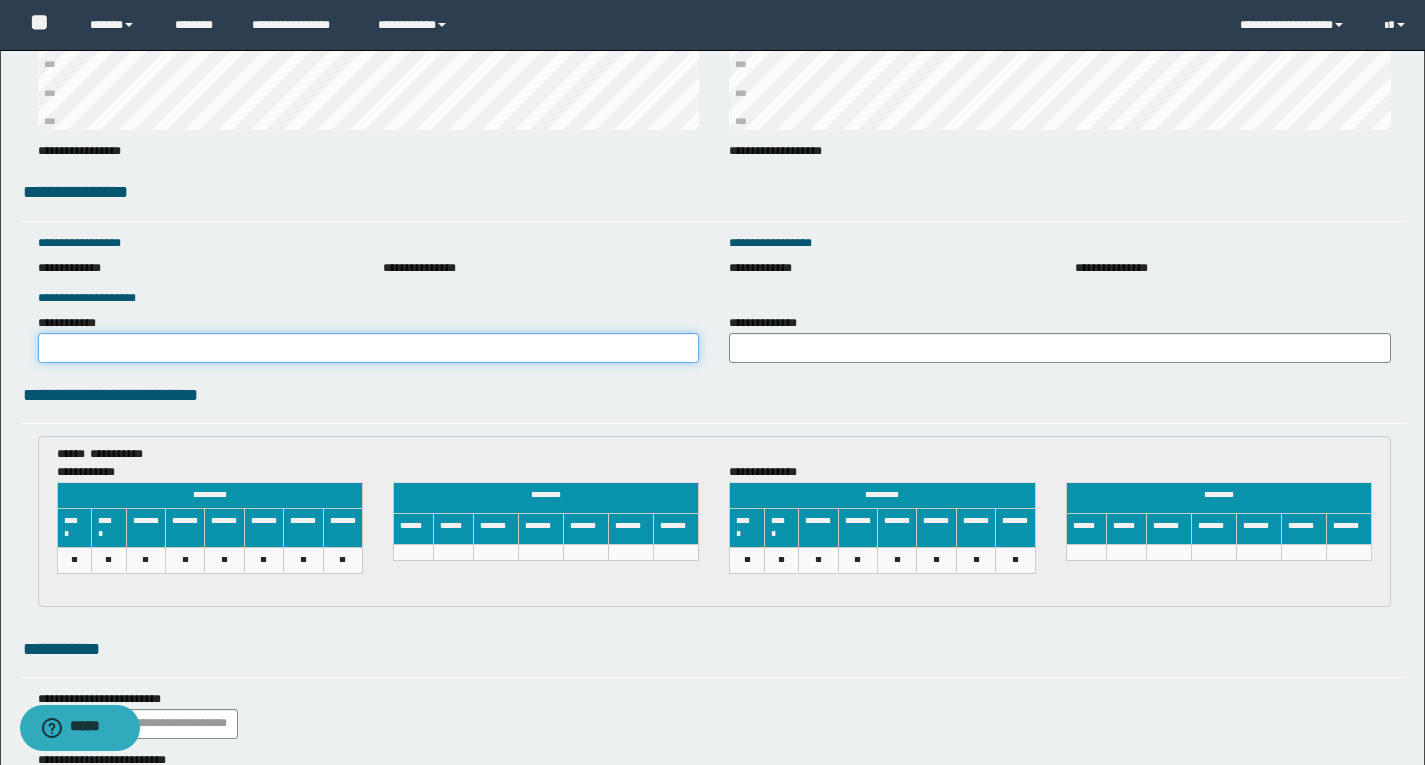 click on "**********" at bounding box center [369, 348] 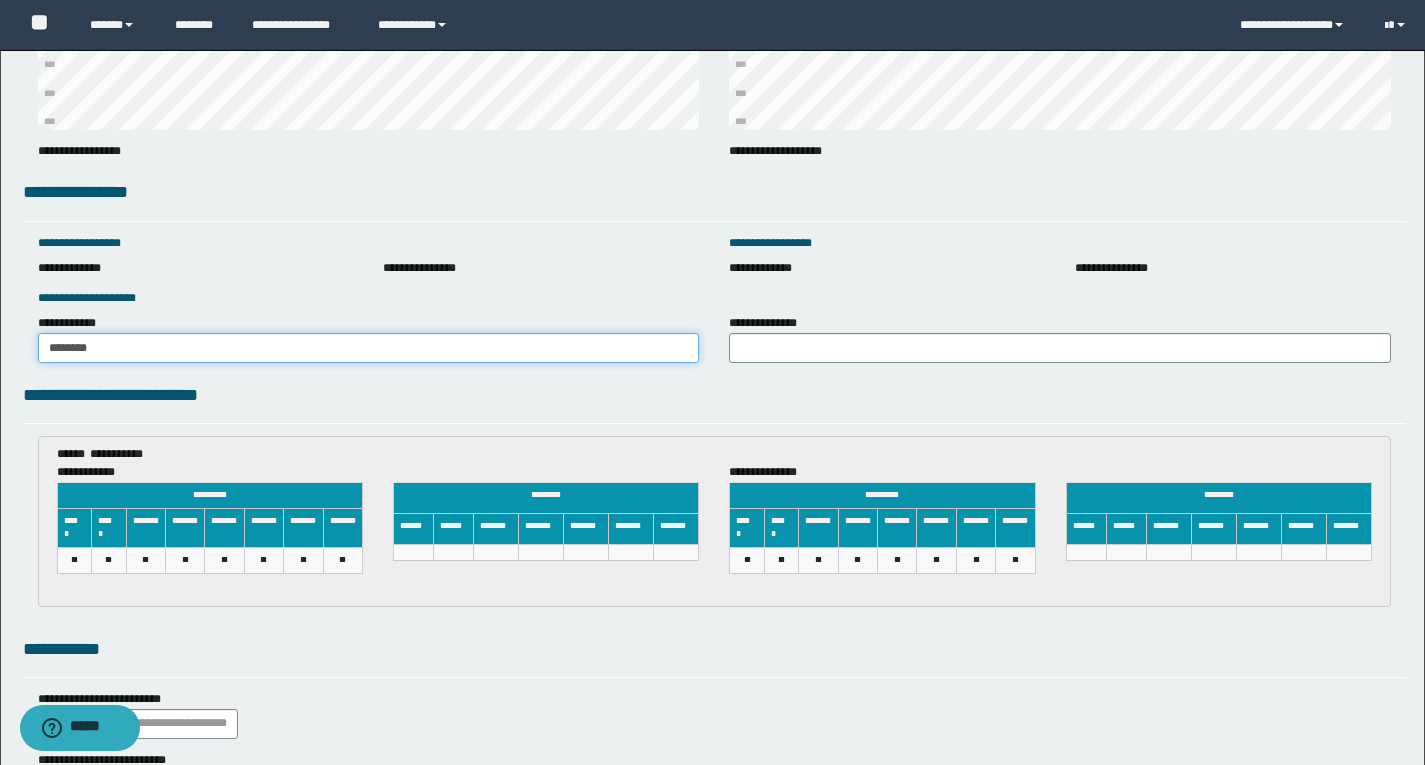 type on "*******" 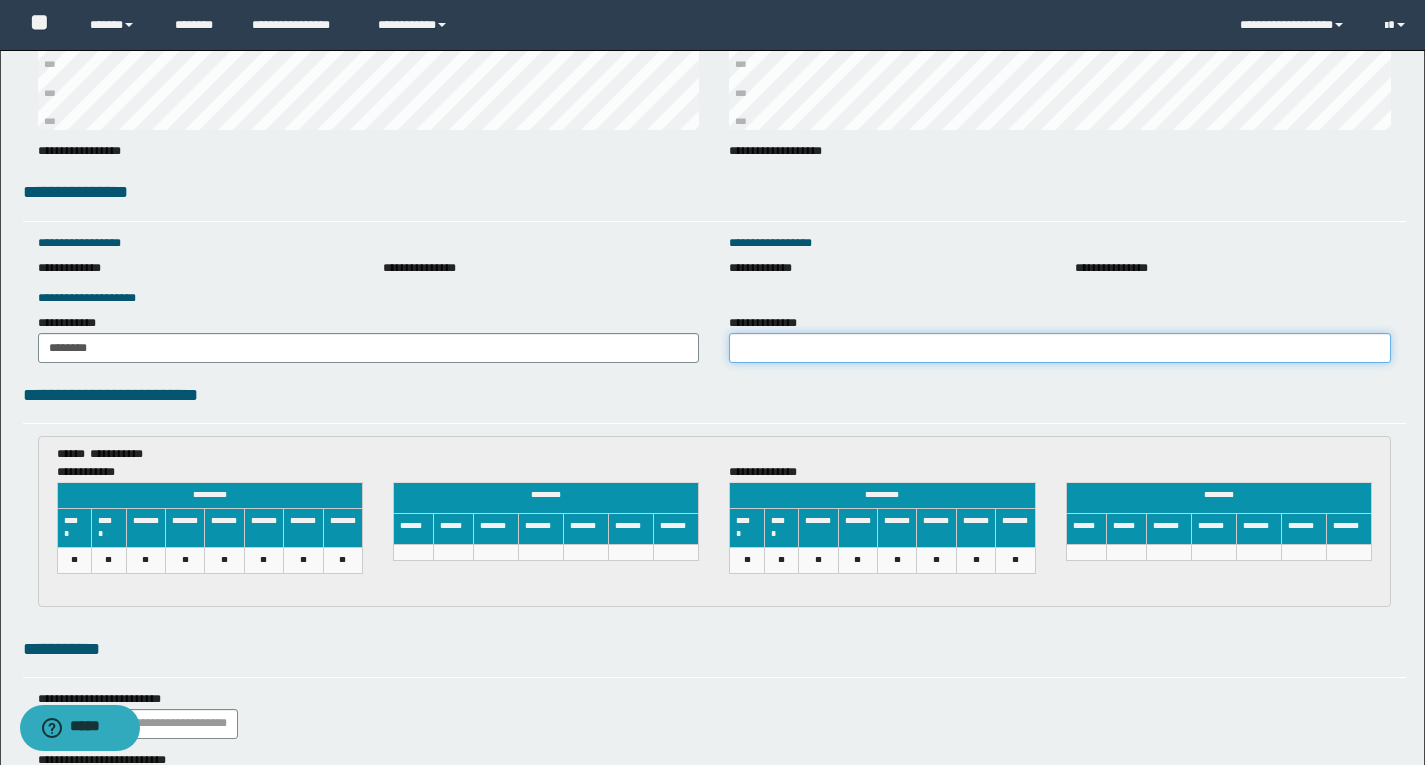 click on "**********" at bounding box center [1060, 348] 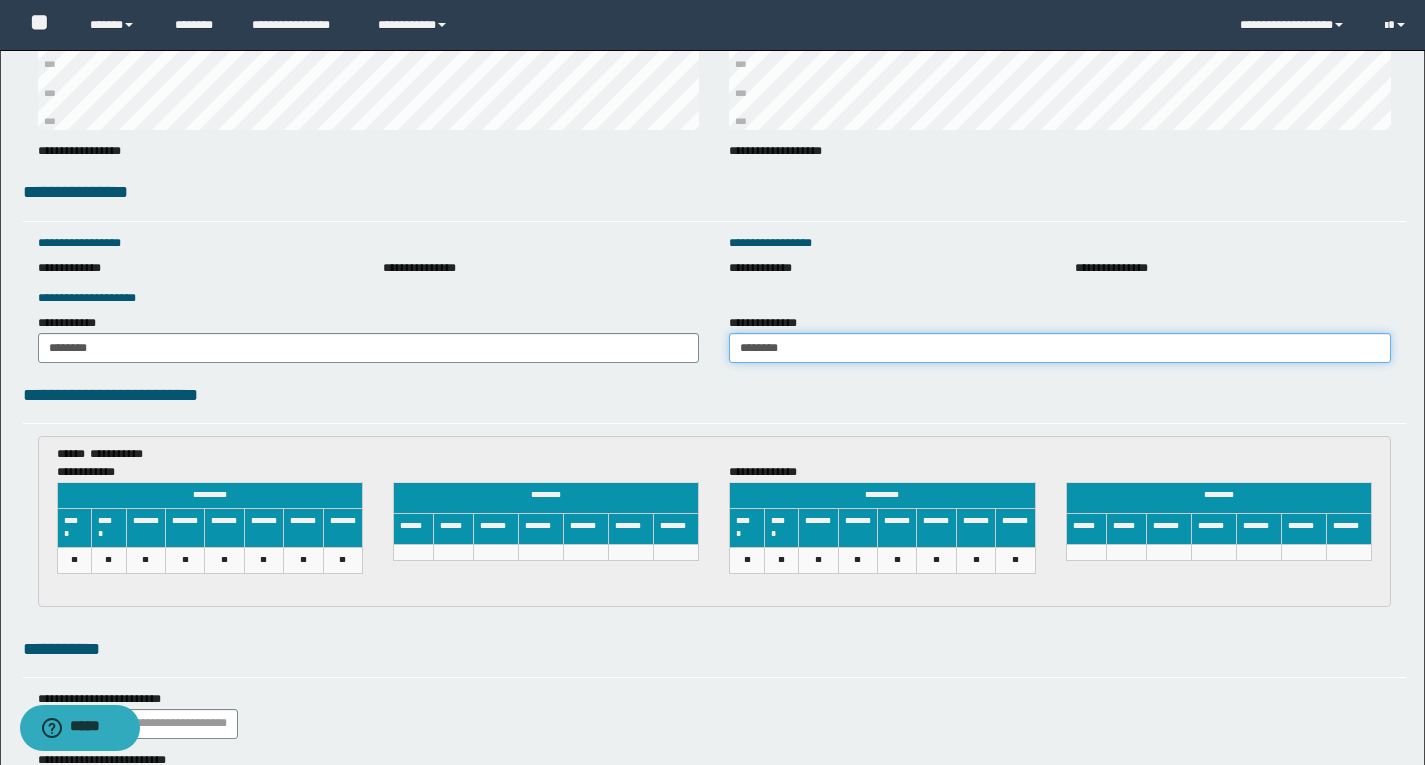 scroll, scrollTop: 2972, scrollLeft: 0, axis: vertical 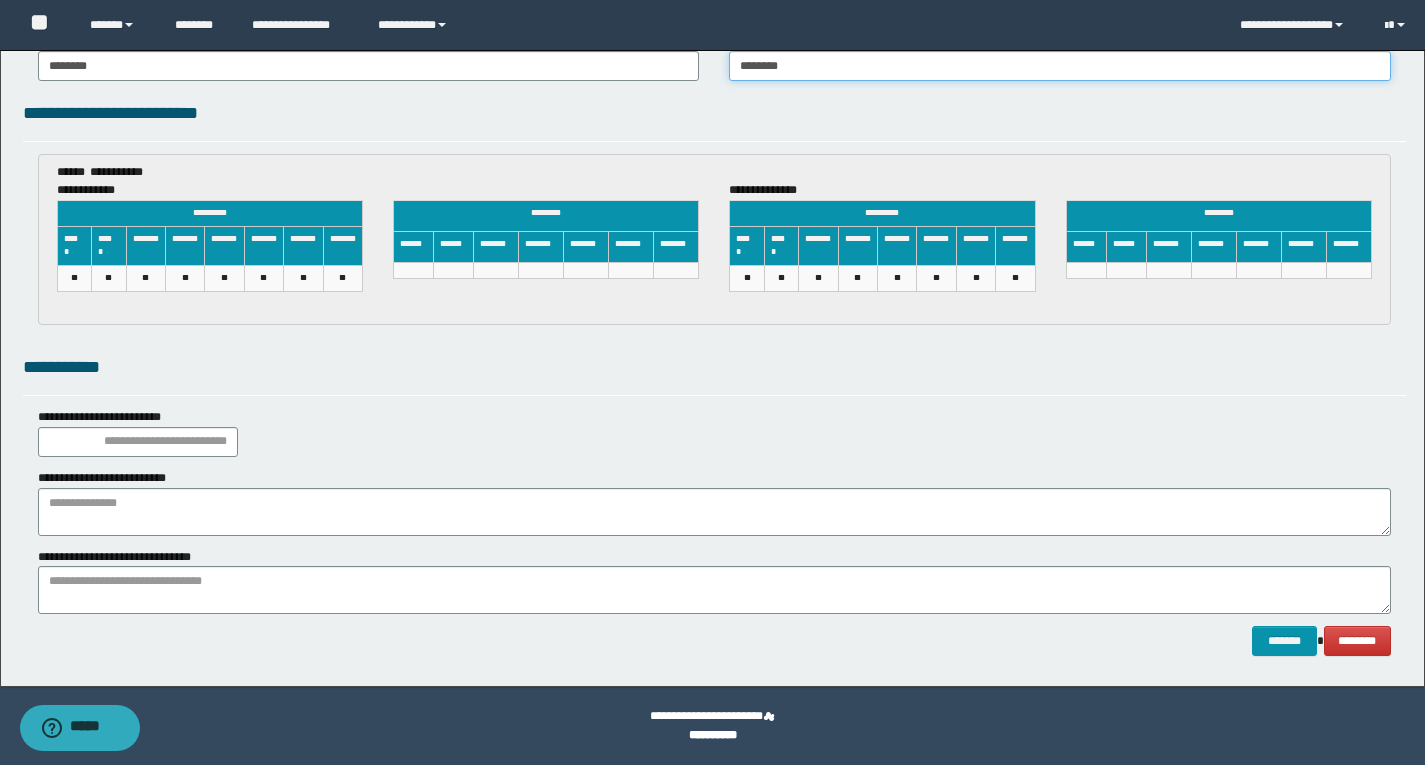 type on "*******" 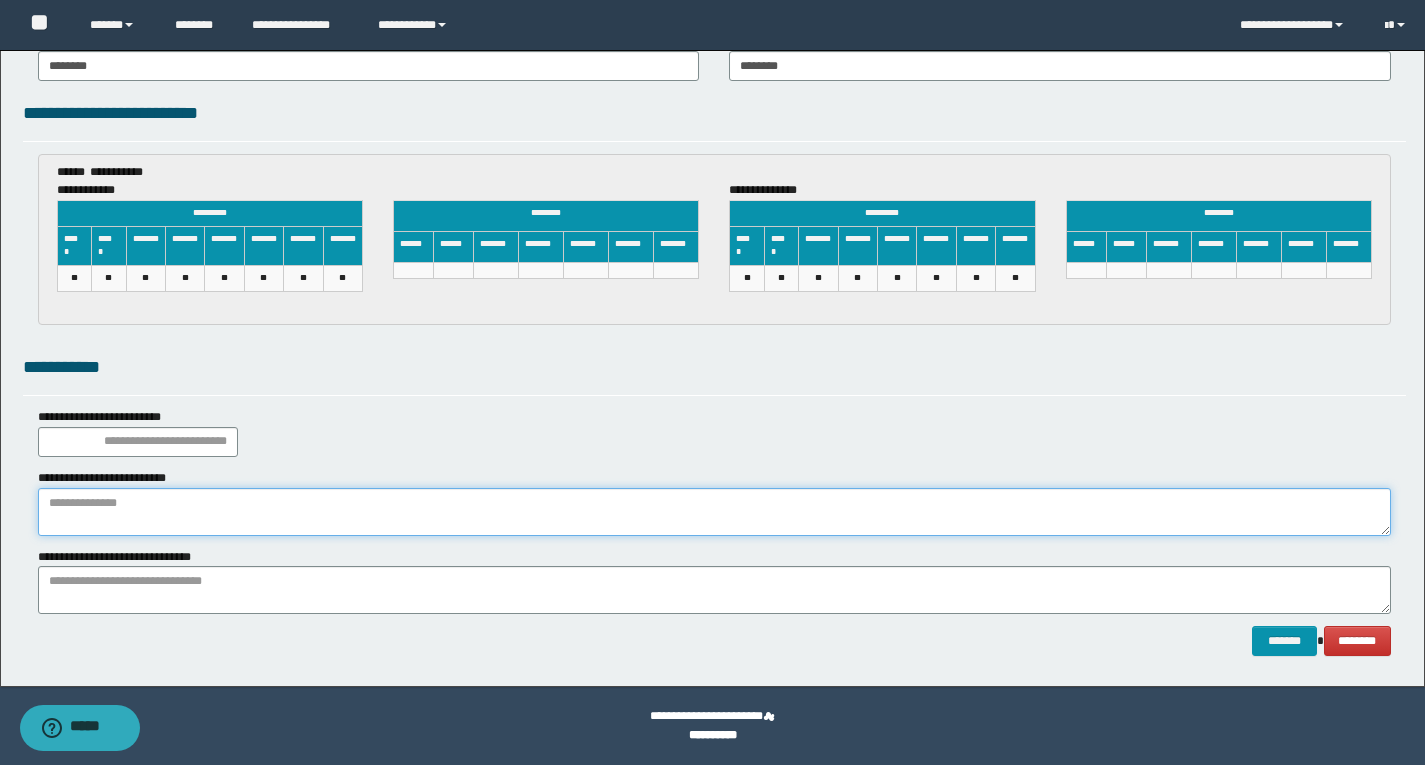 paste on "**********" 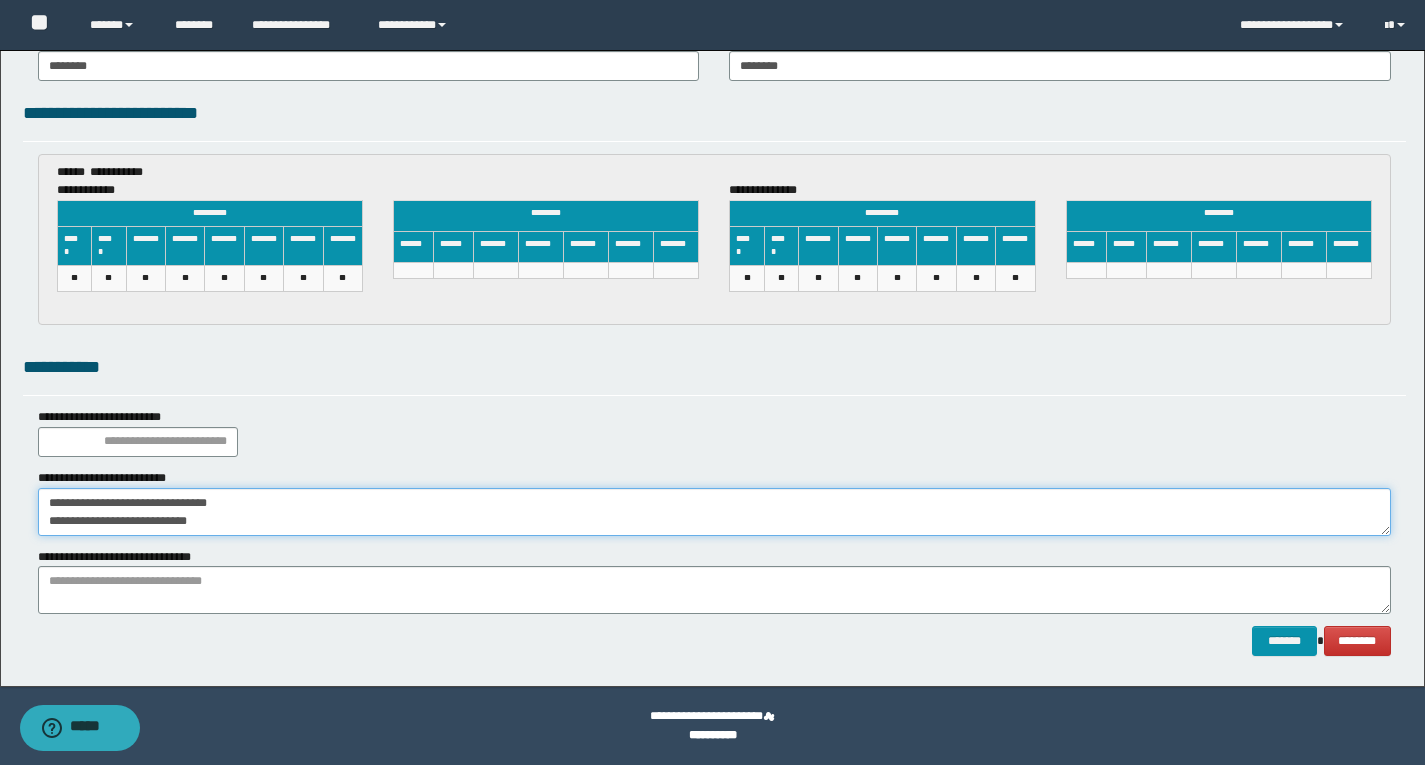 drag, startPoint x: 257, startPoint y: 493, endPoint x: 0, endPoint y: 499, distance: 257.07004 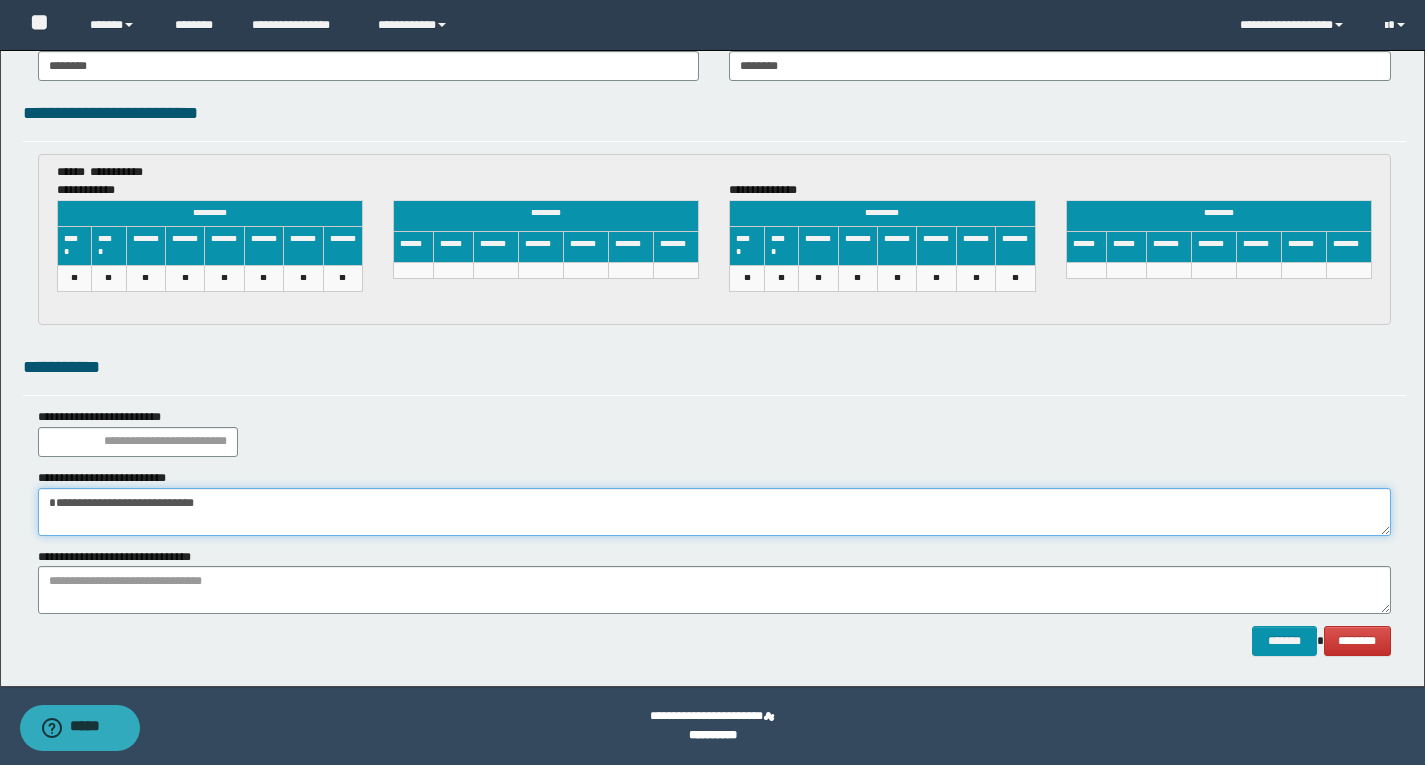 click on "**********" at bounding box center [714, 512] 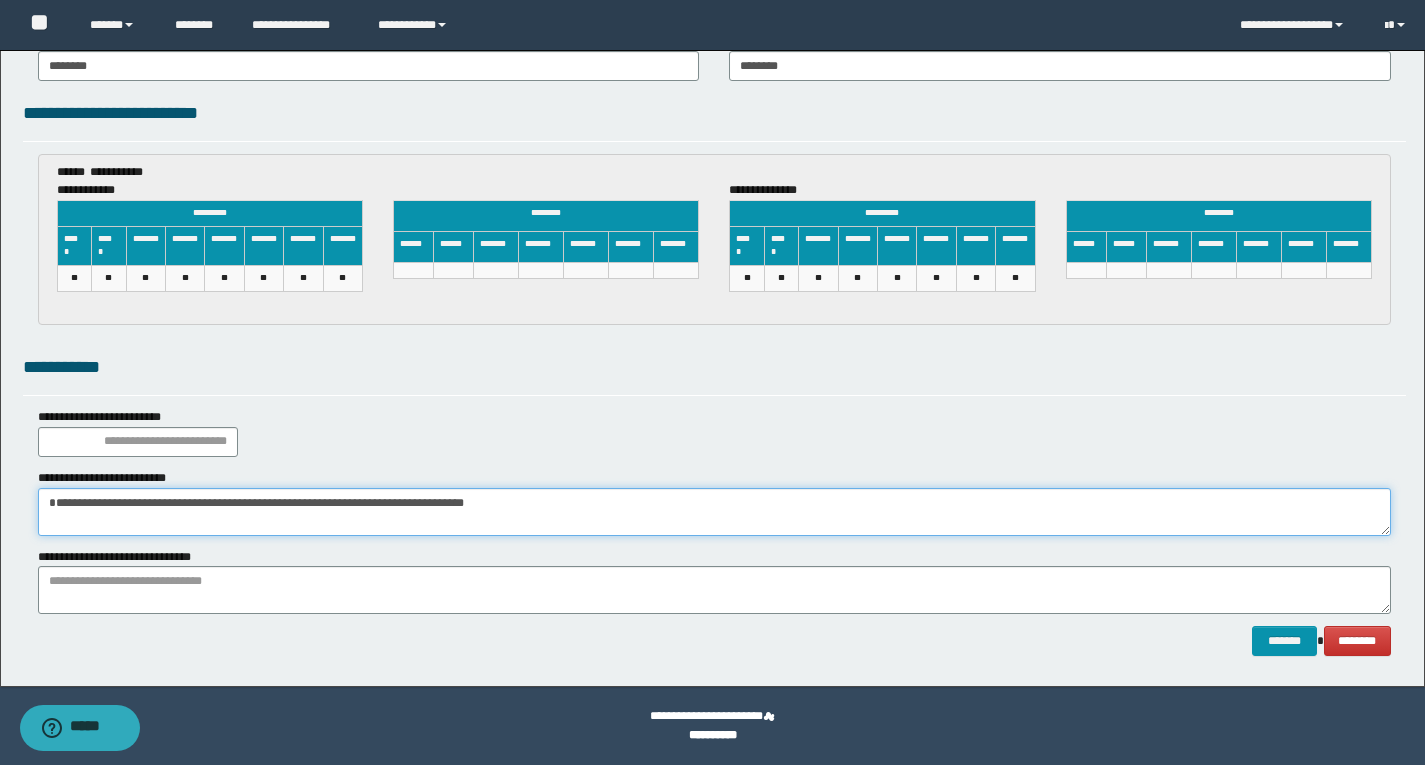 click on "**********" at bounding box center [714, 512] 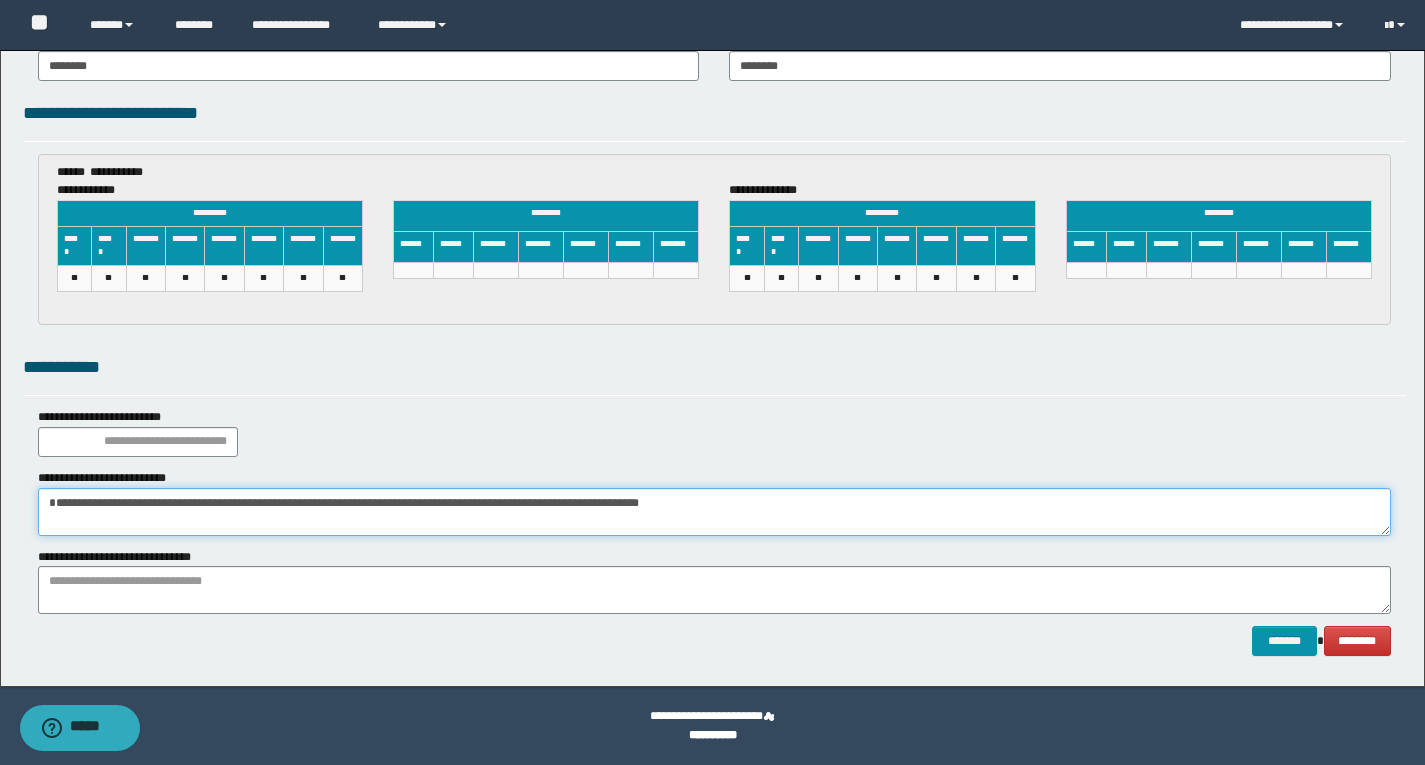 type on "**********" 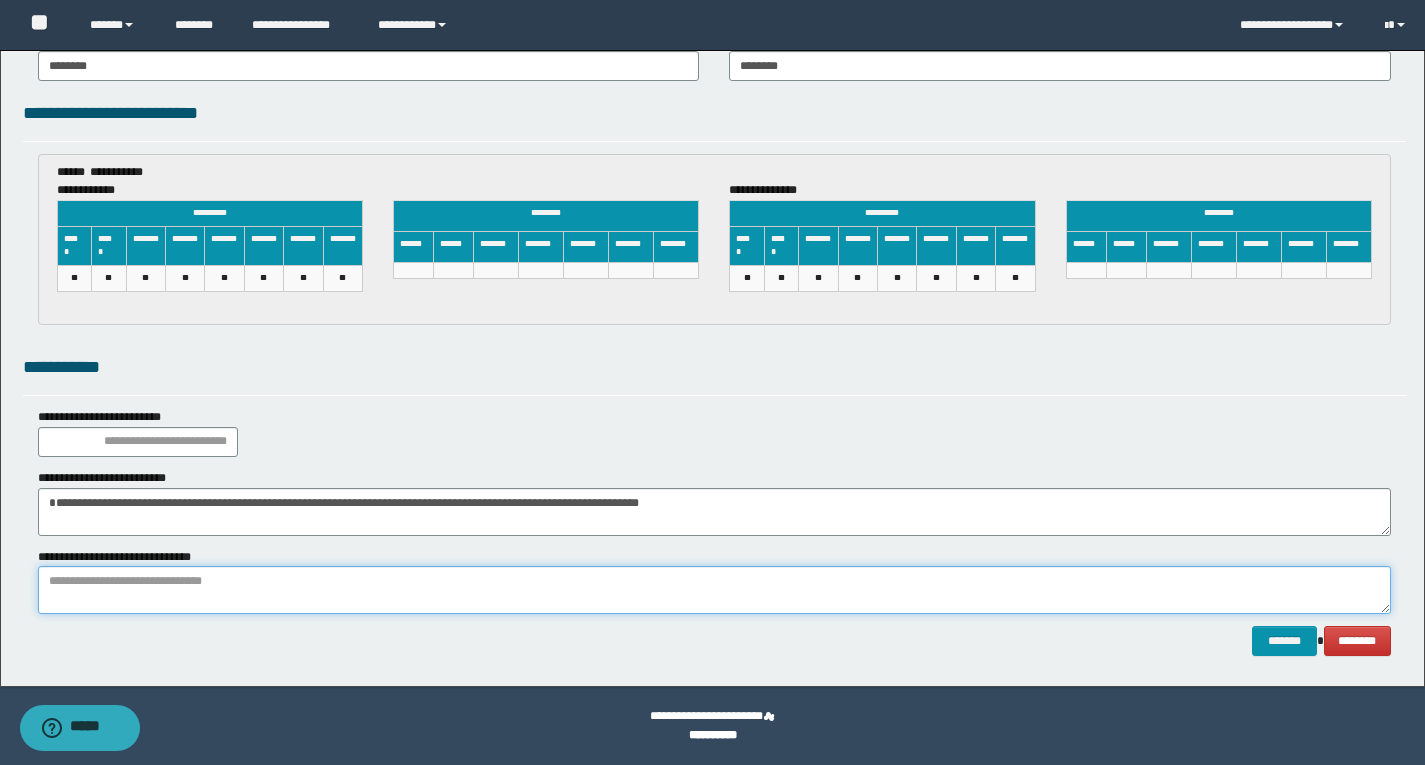 click at bounding box center (714, 590) 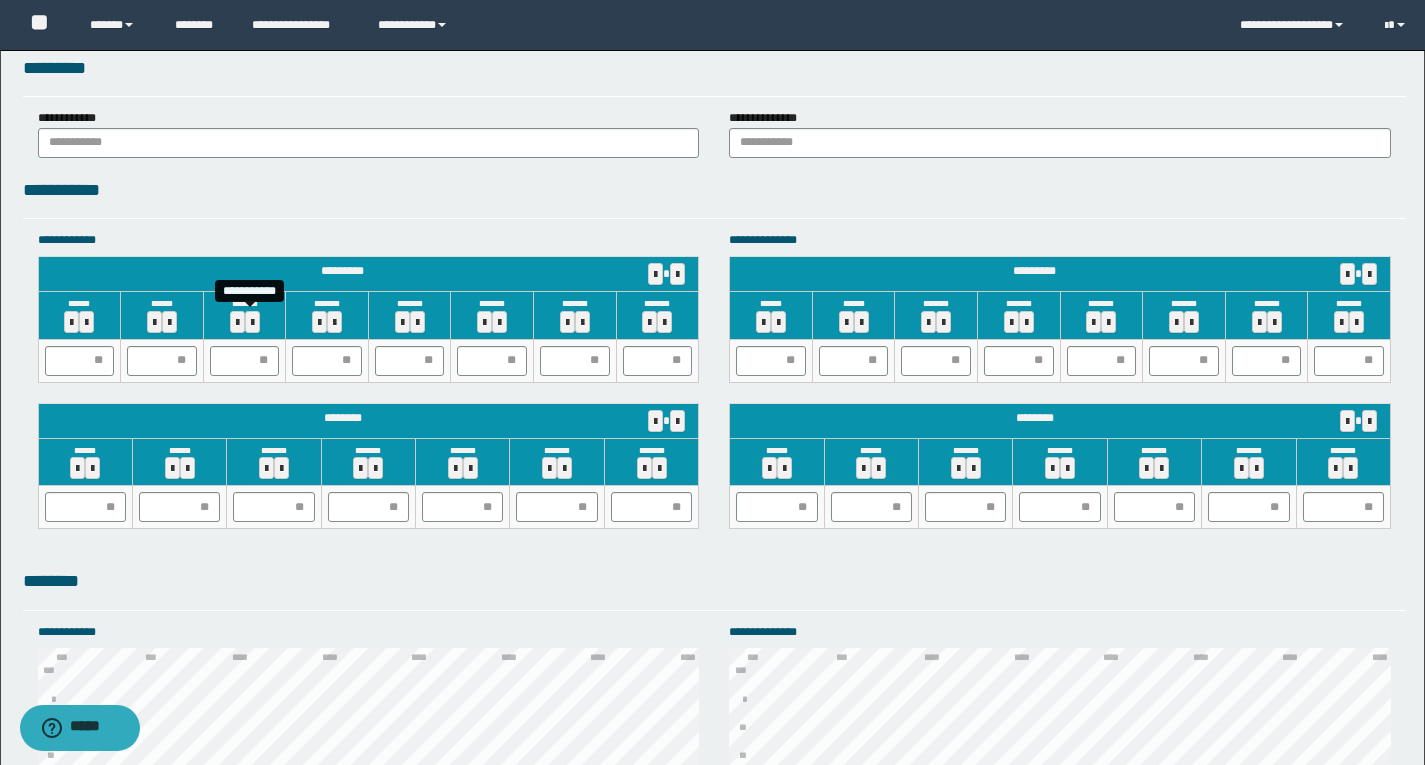 scroll, scrollTop: 1472, scrollLeft: 0, axis: vertical 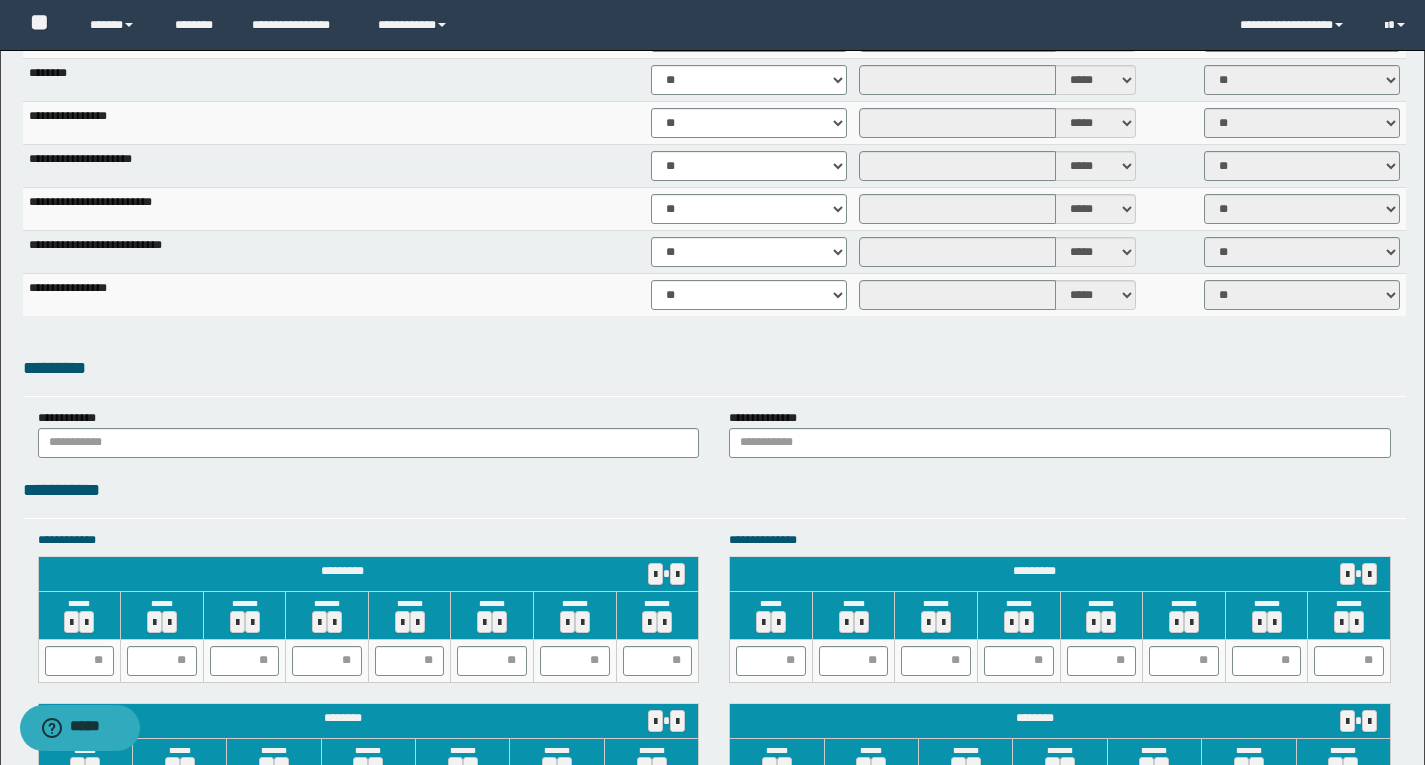 type on "**********" 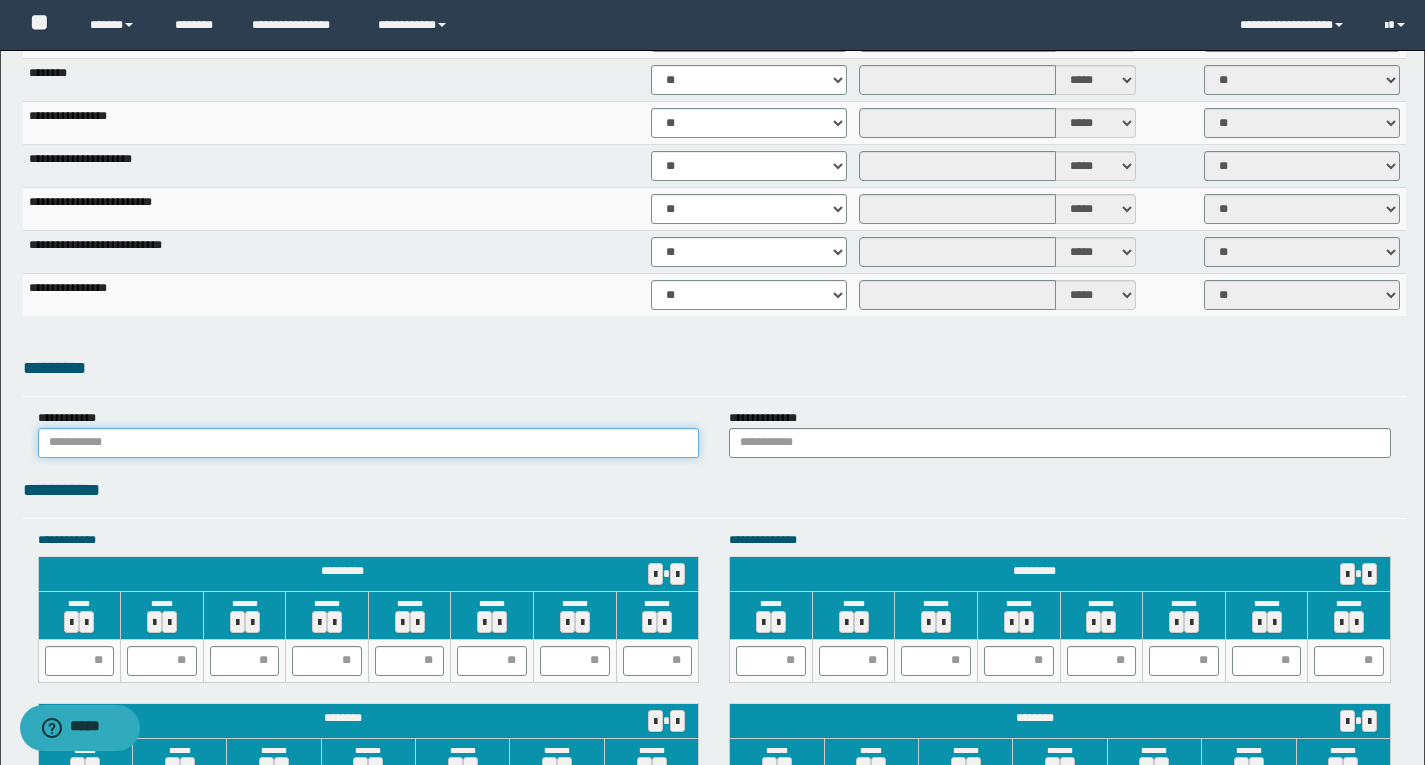 click at bounding box center (369, 443) 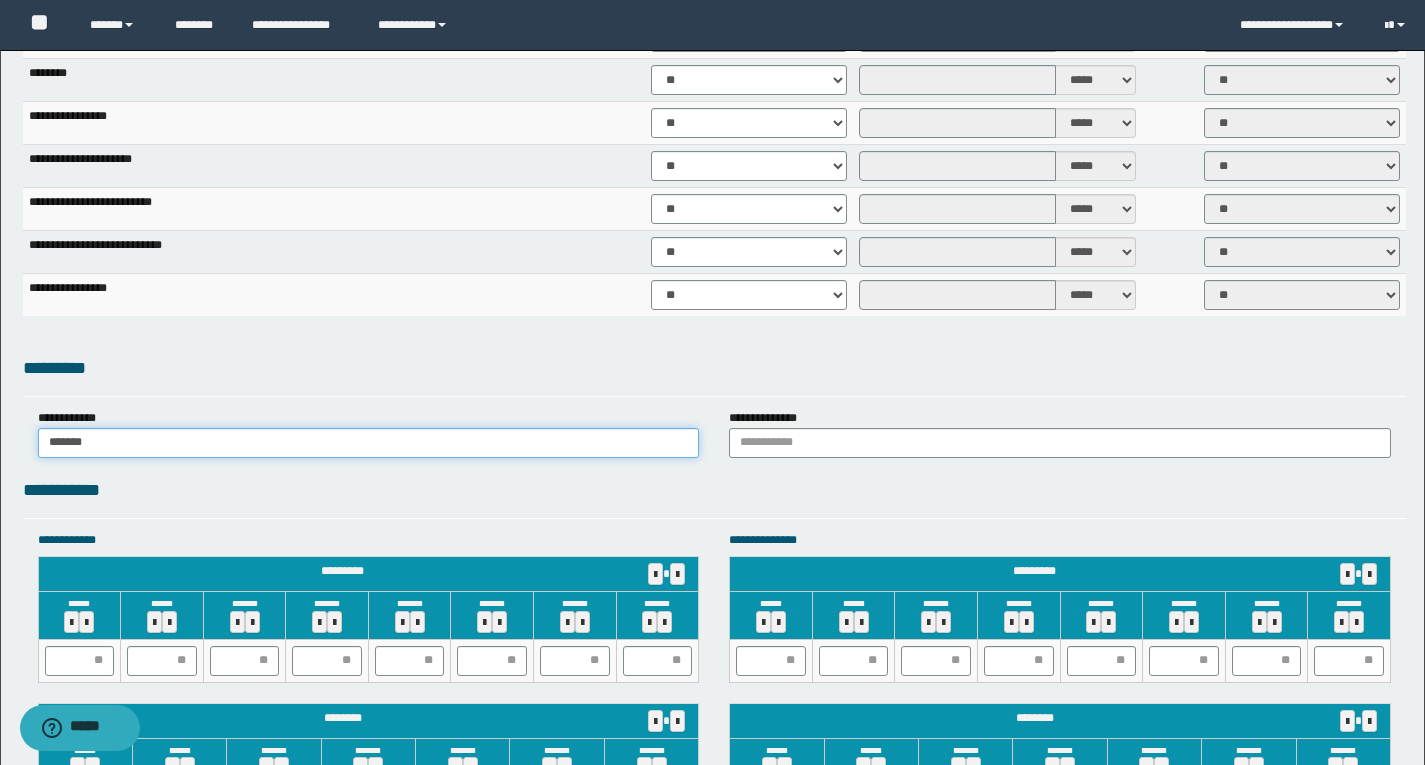 type on "******" 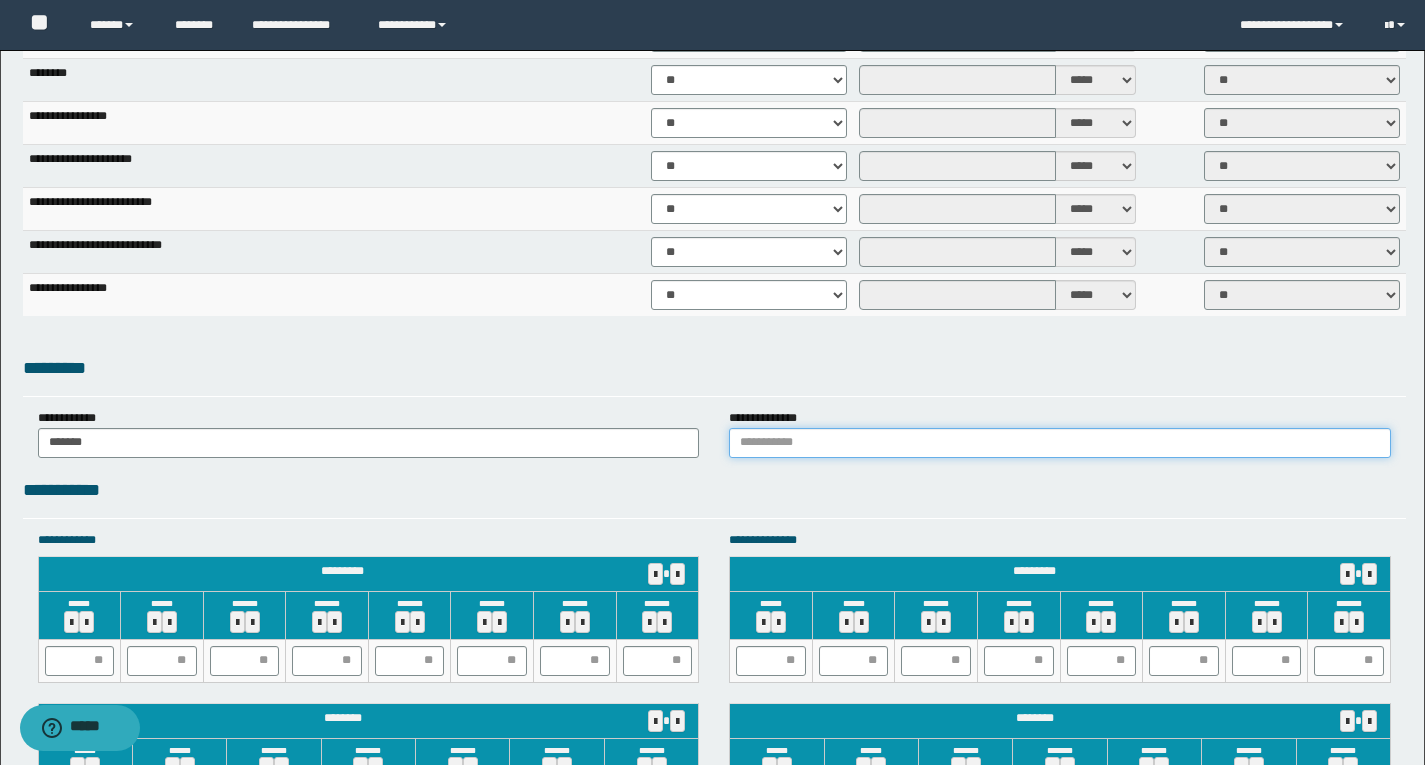click at bounding box center (1060, 443) 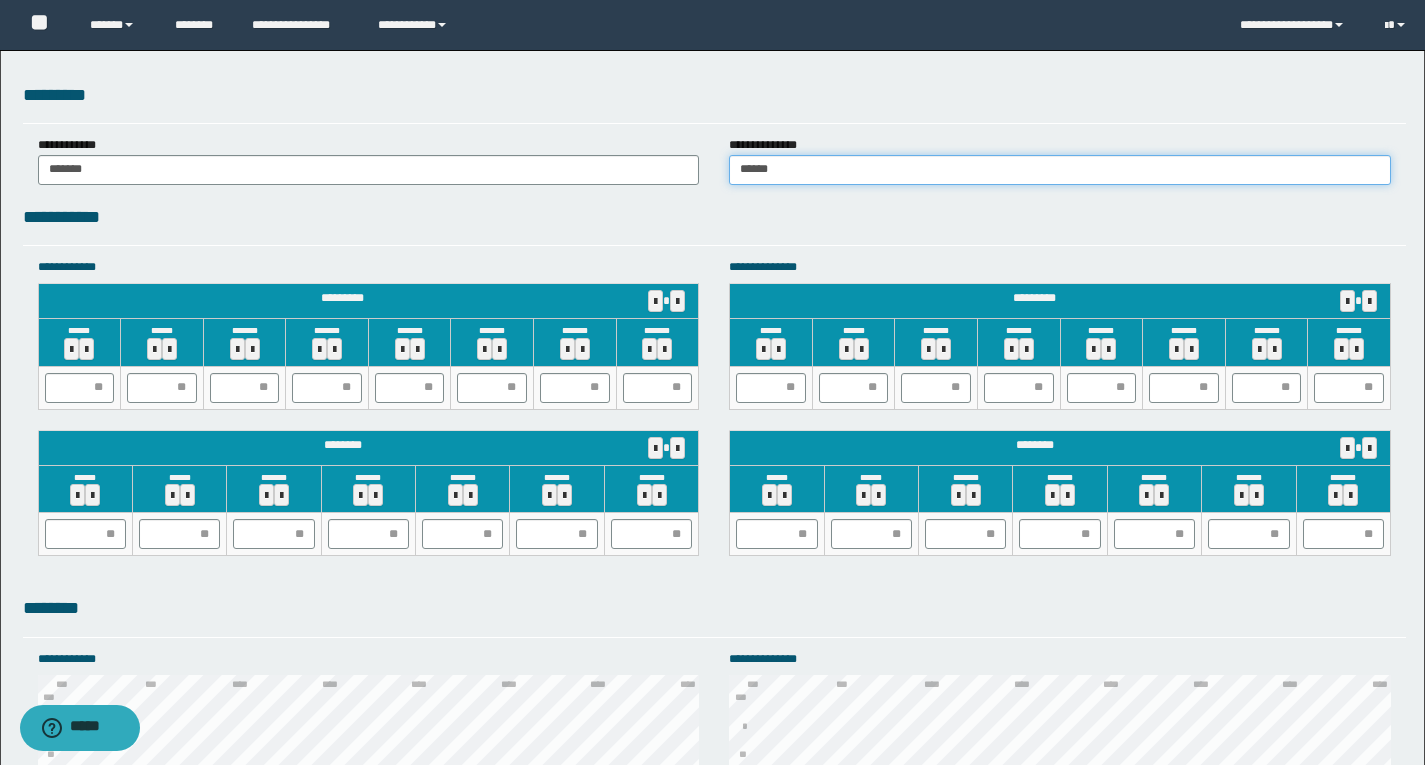 scroll, scrollTop: 1772, scrollLeft: 0, axis: vertical 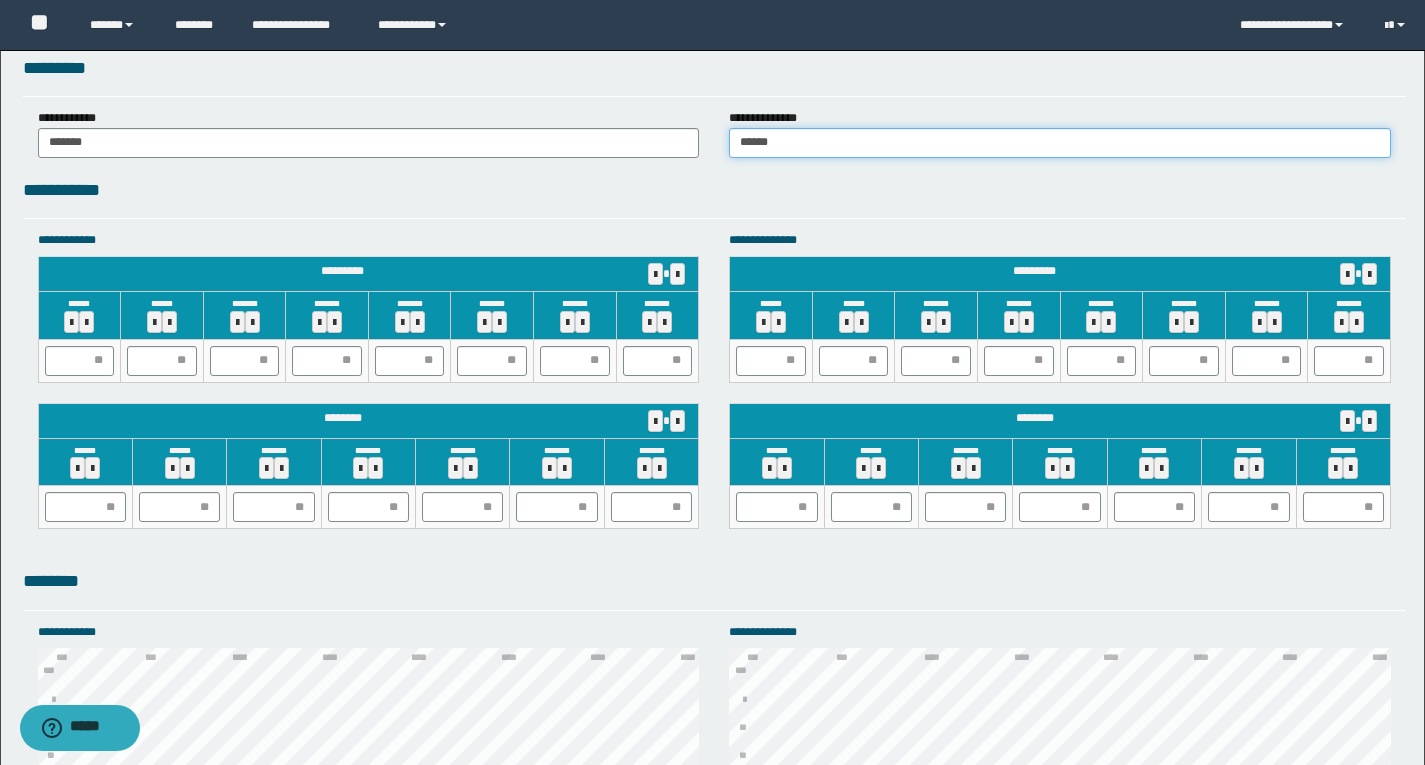 type on "******" 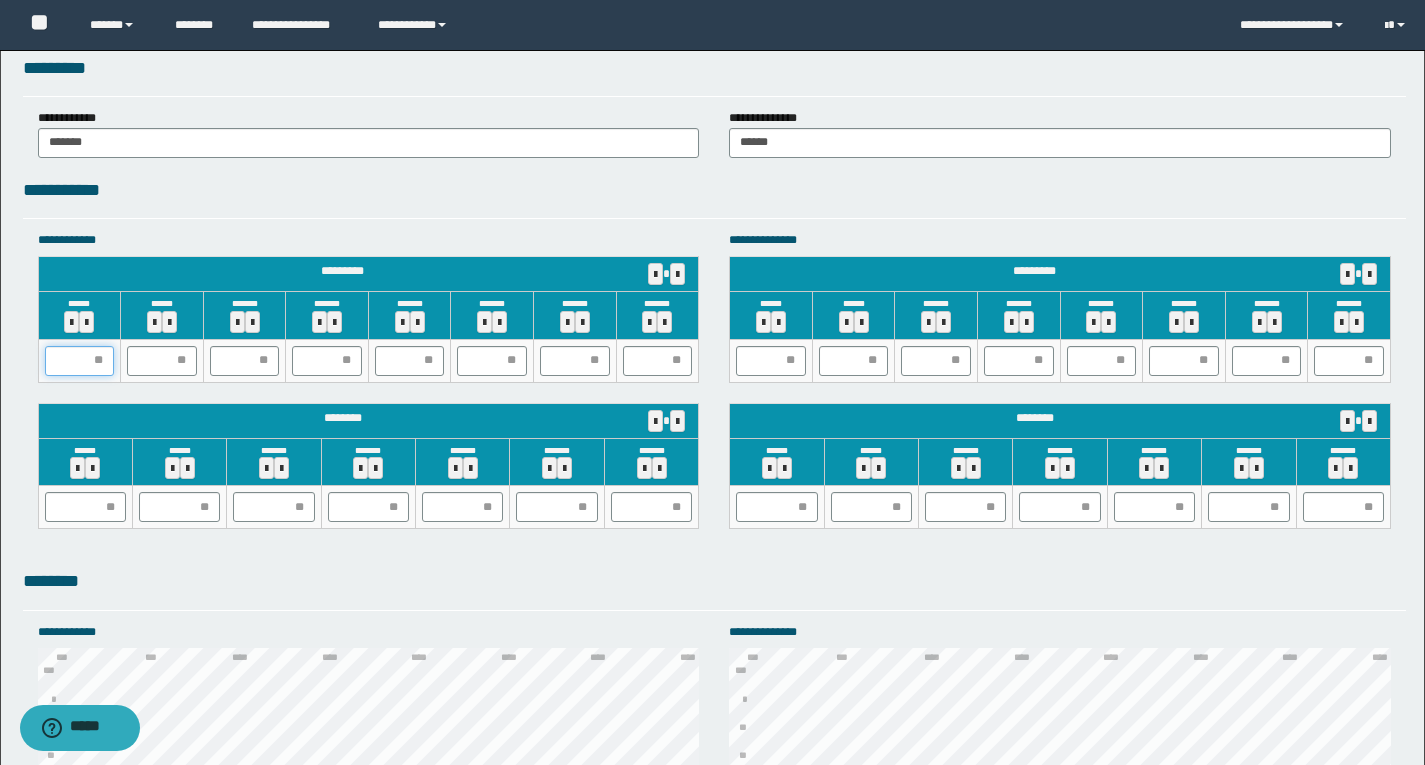 click at bounding box center [80, 361] 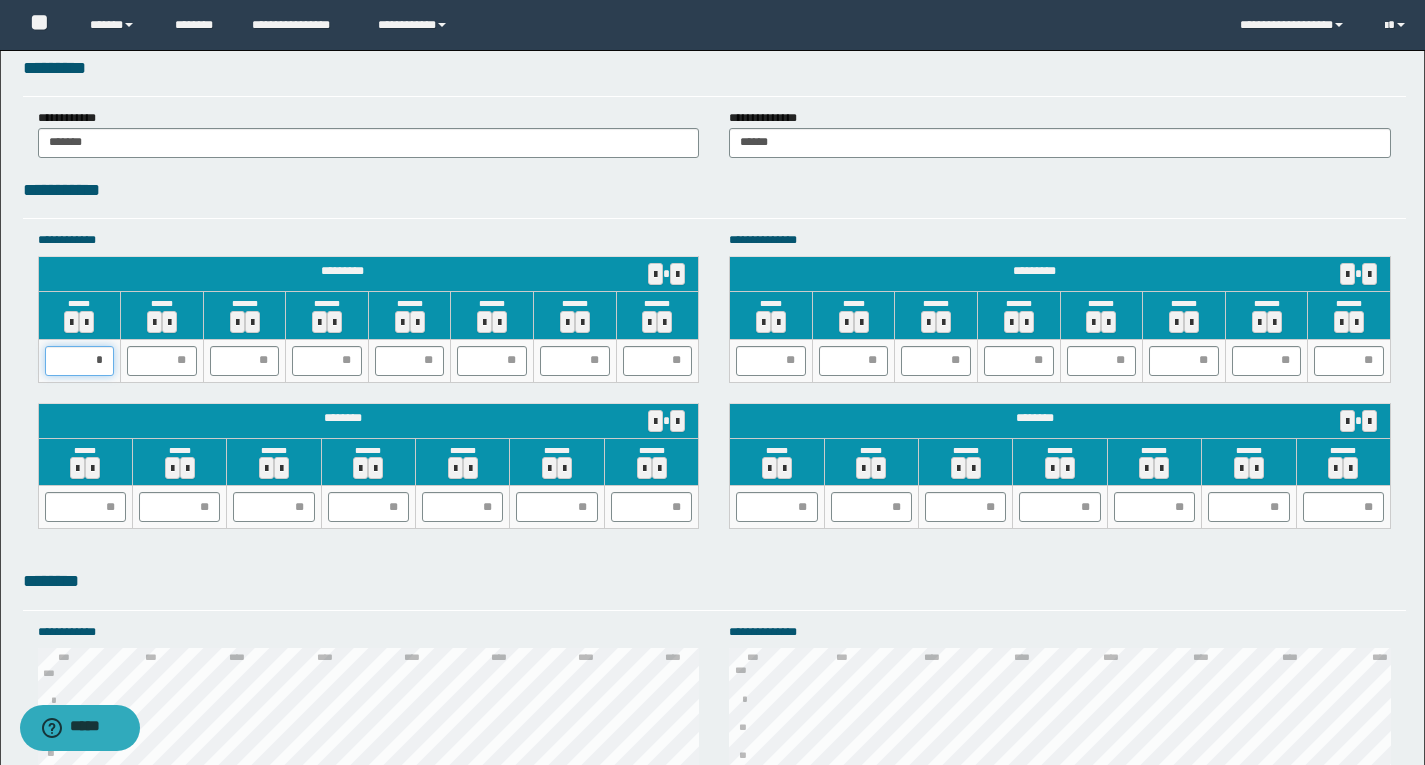 type on "**" 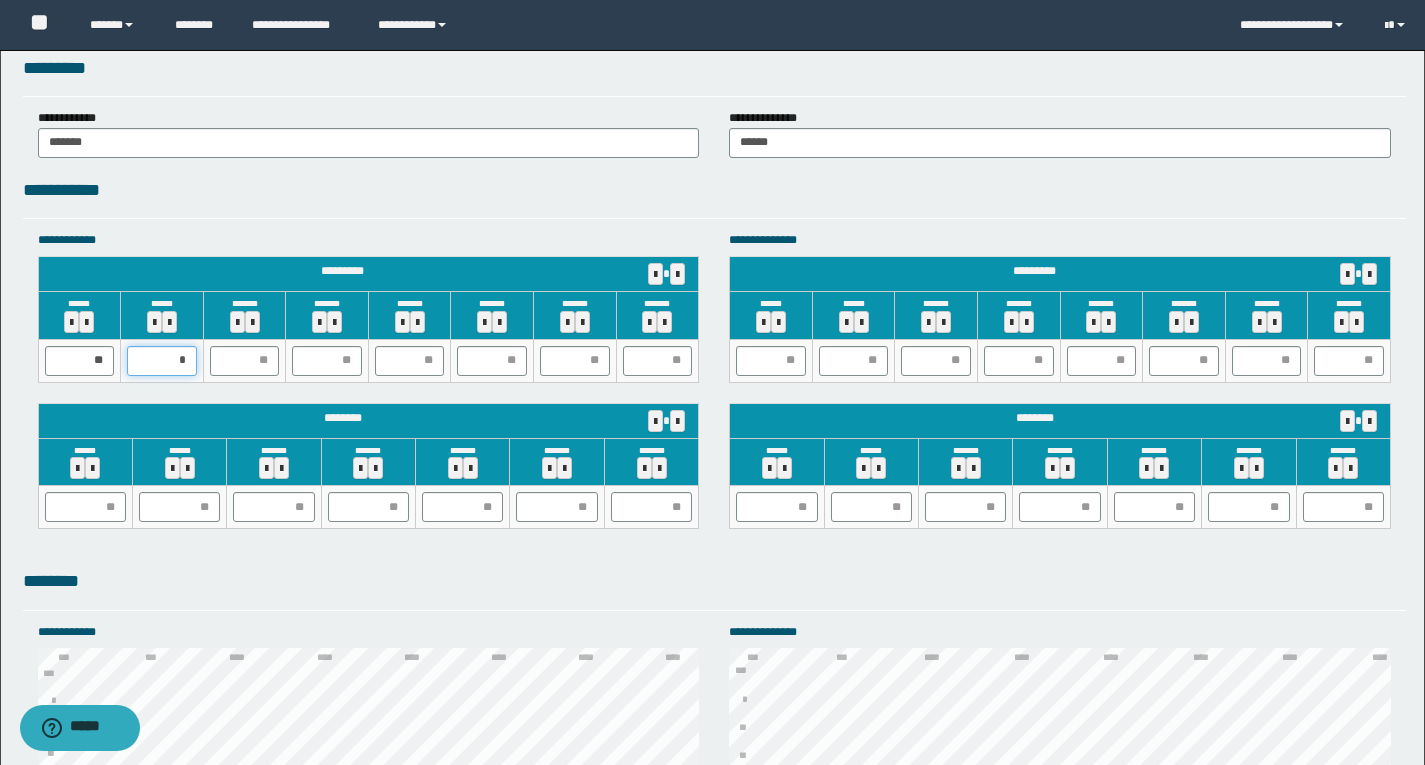 type on "**" 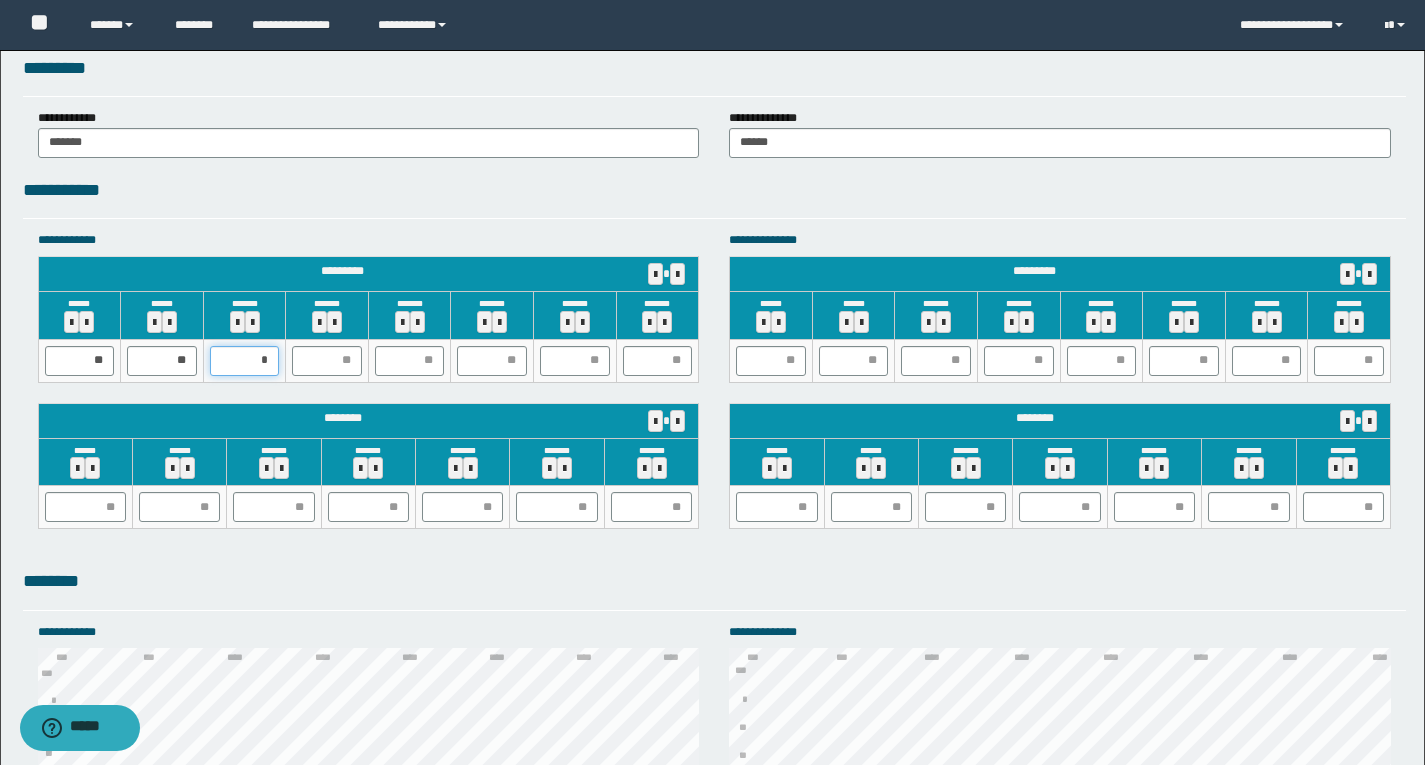 type on "**" 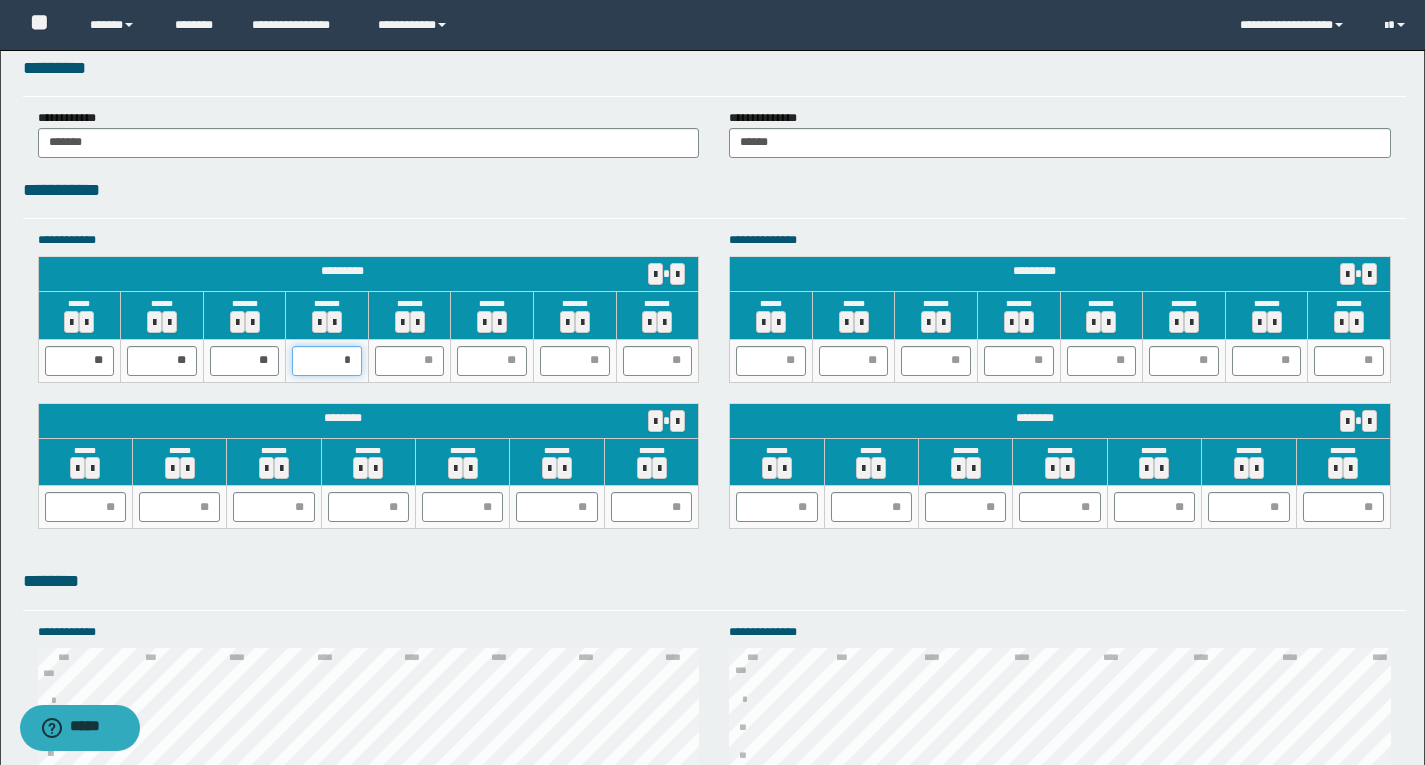 type on "**" 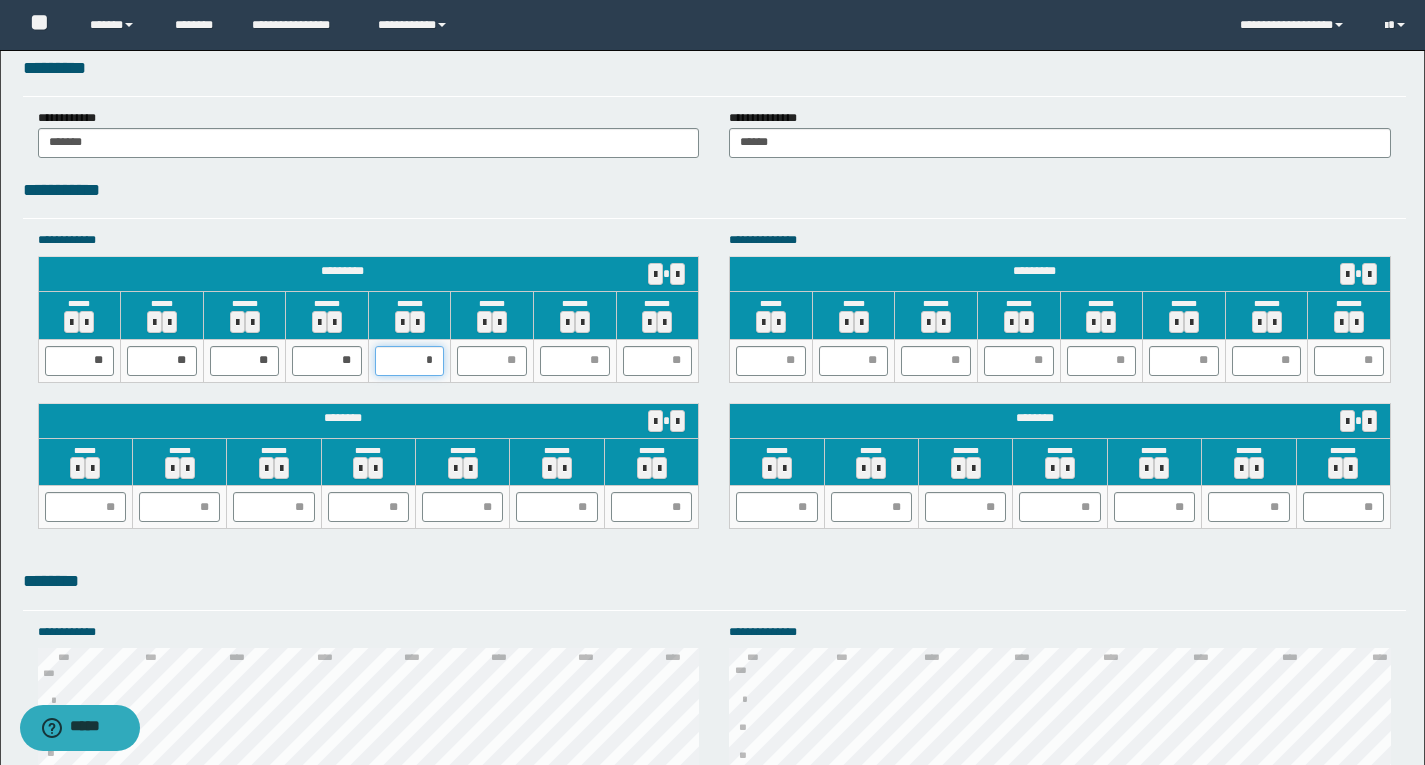 type on "**" 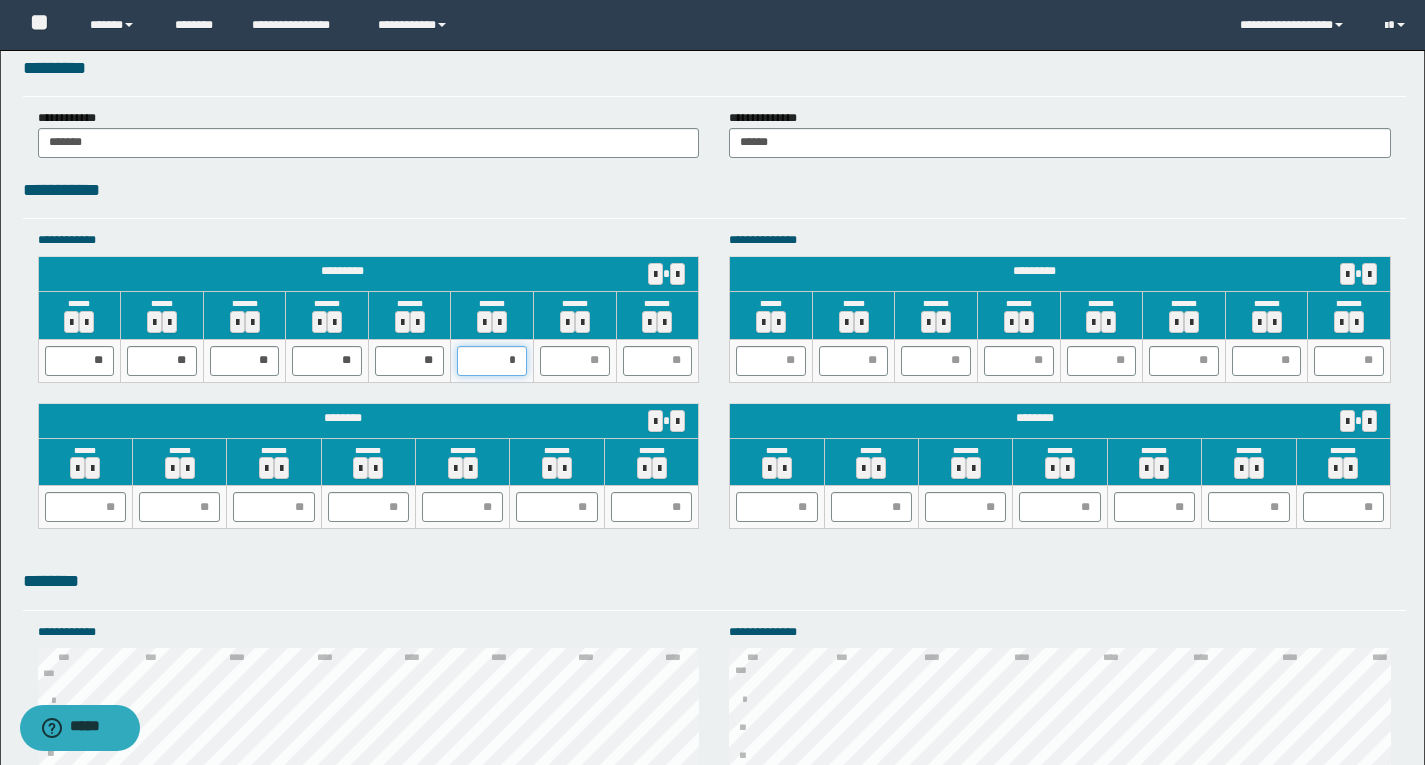 type on "**" 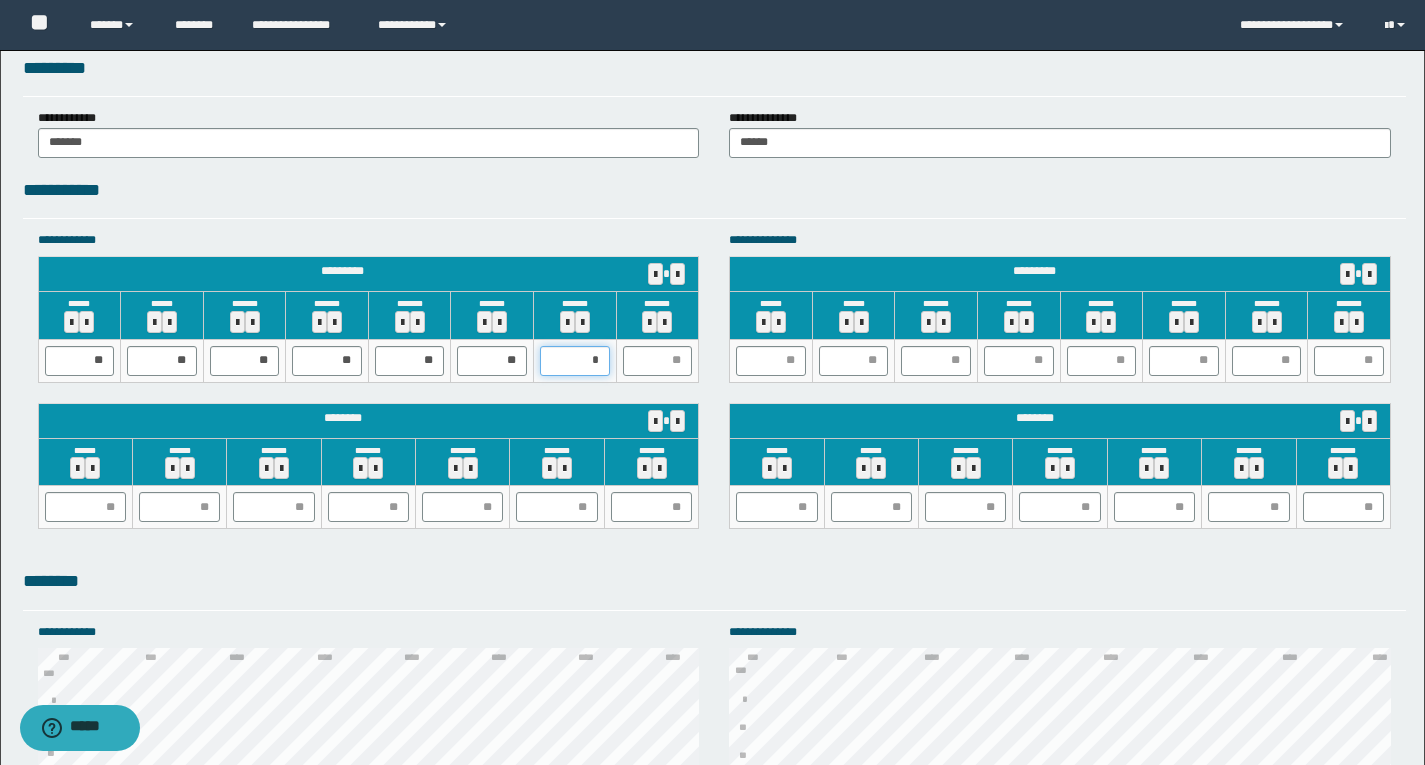 type on "**" 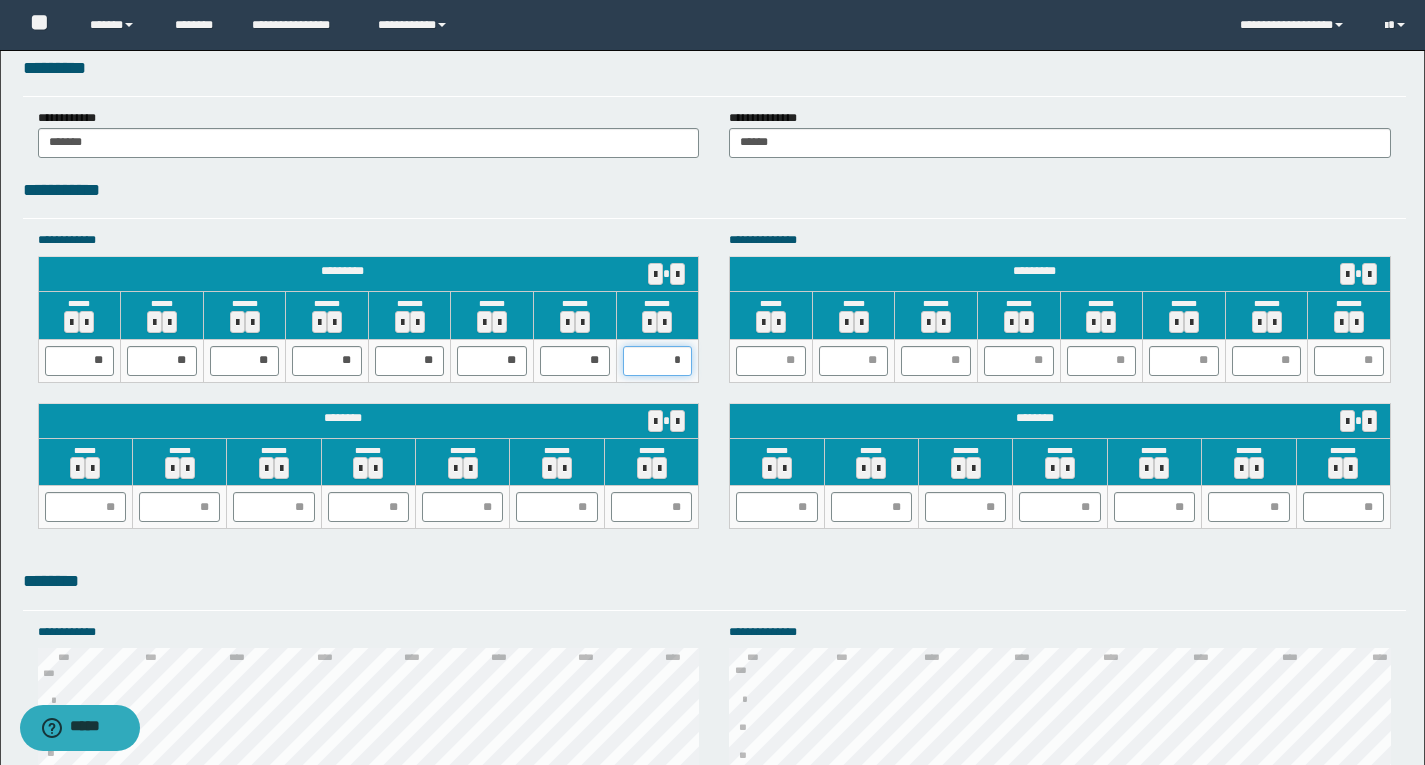type on "**" 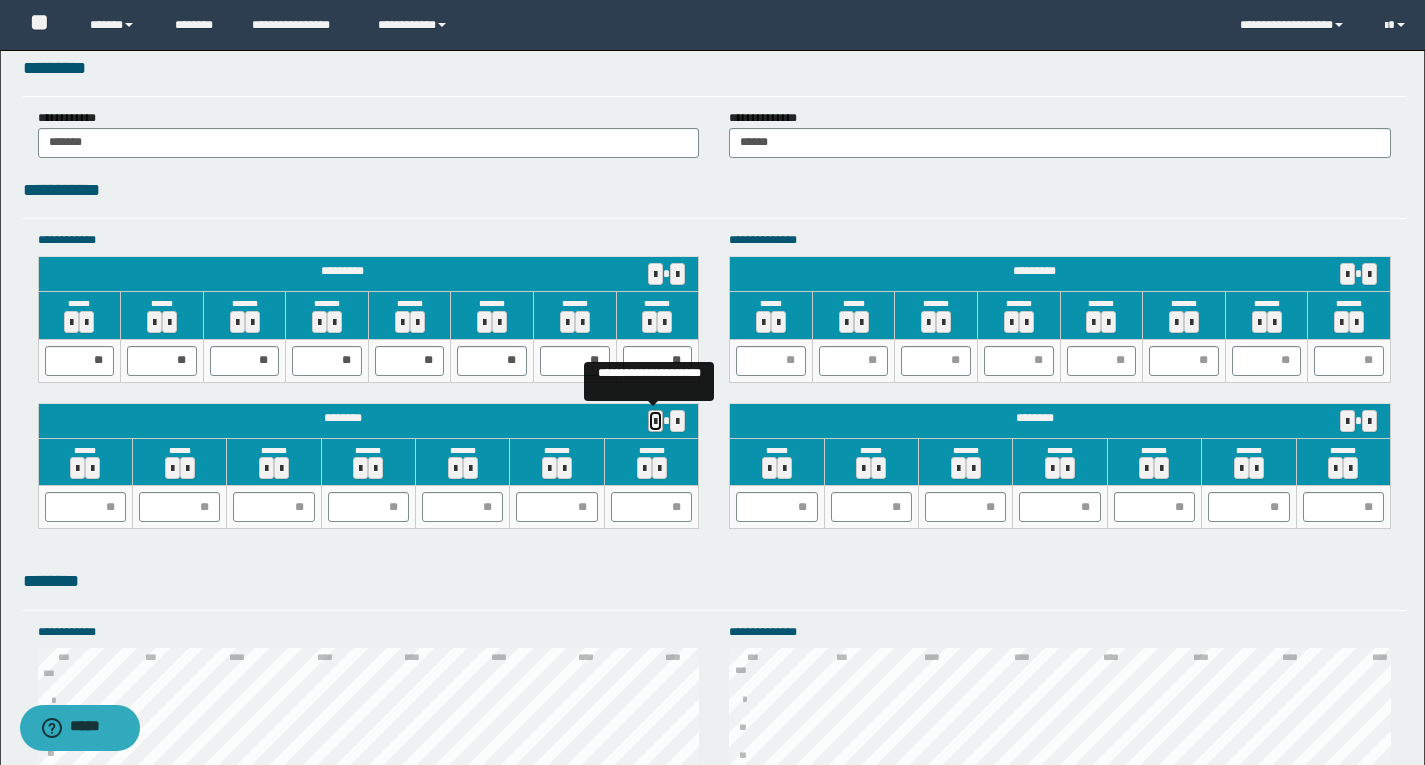 type 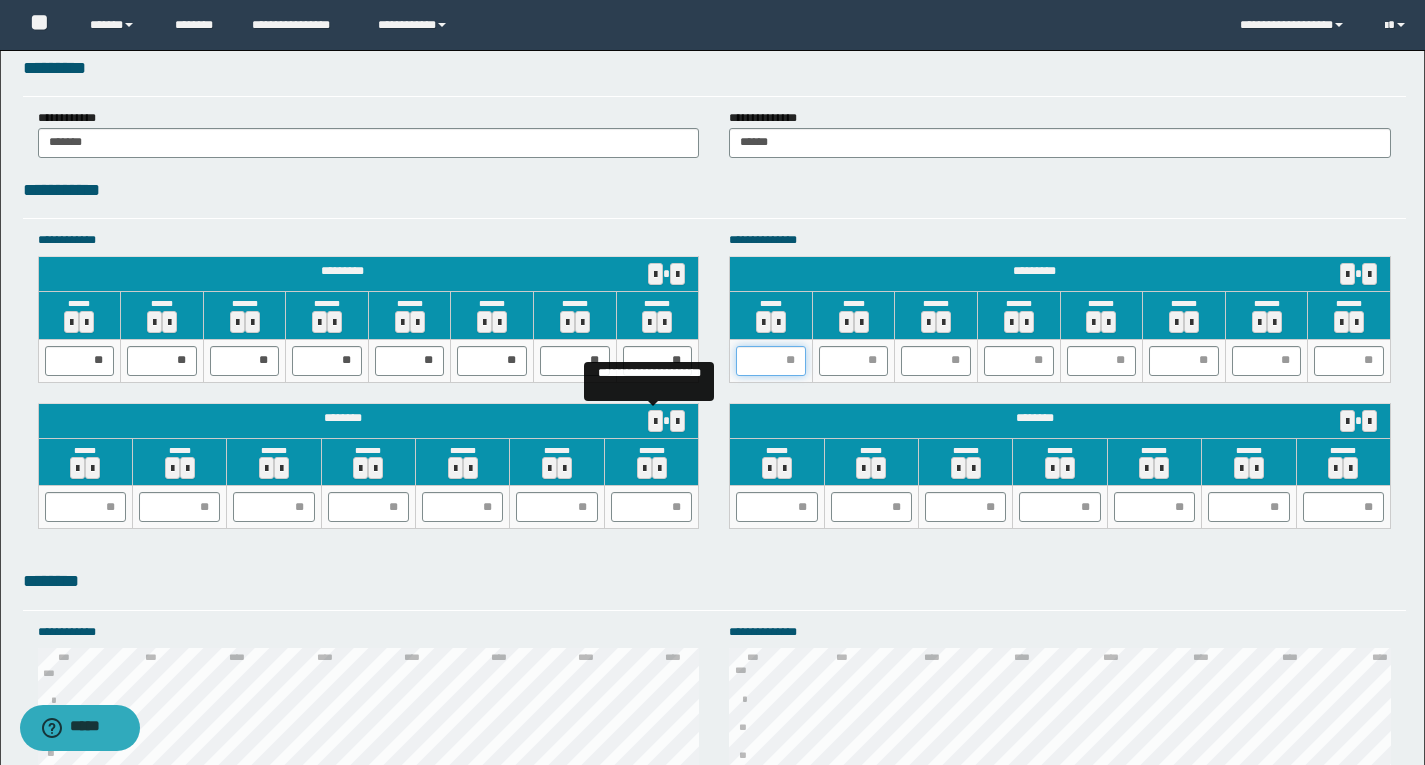 click at bounding box center (771, 361) 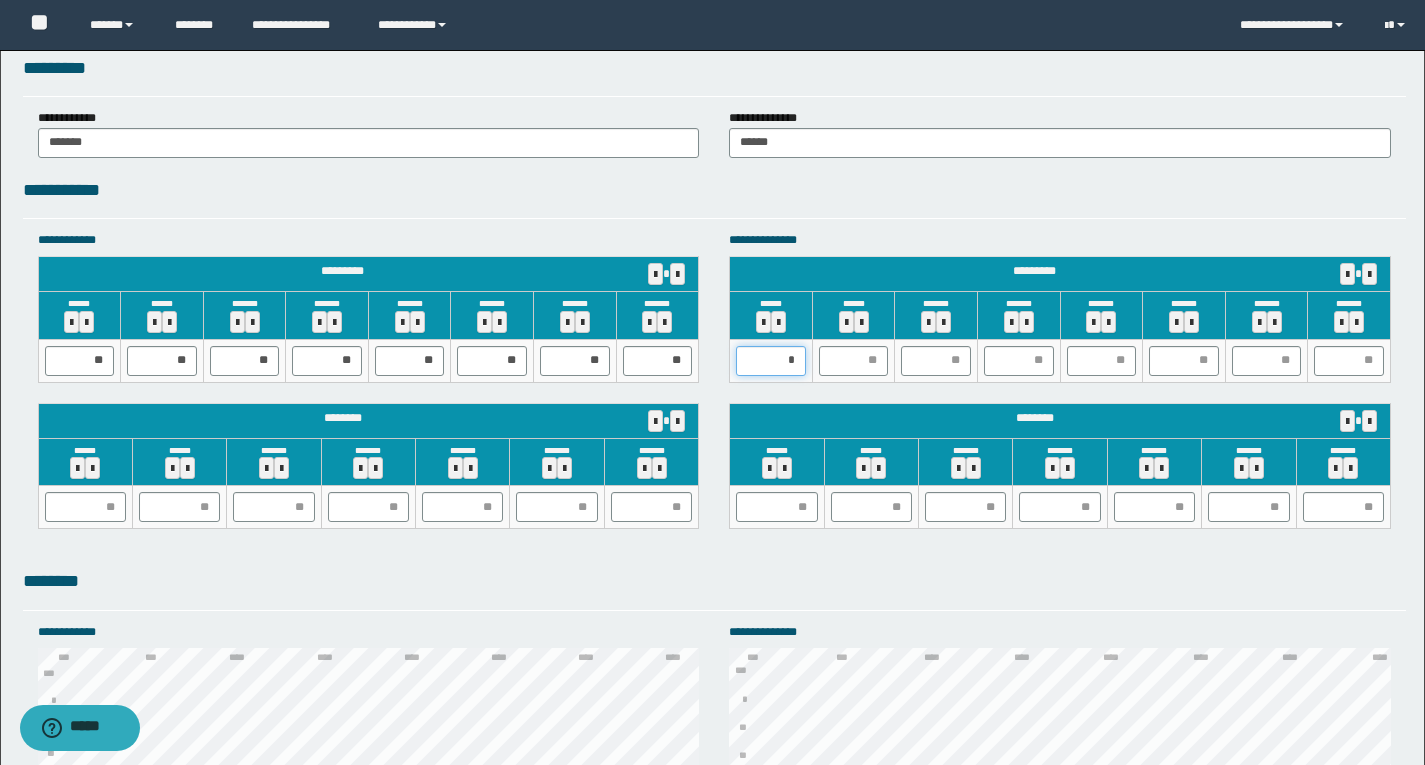 type on "**" 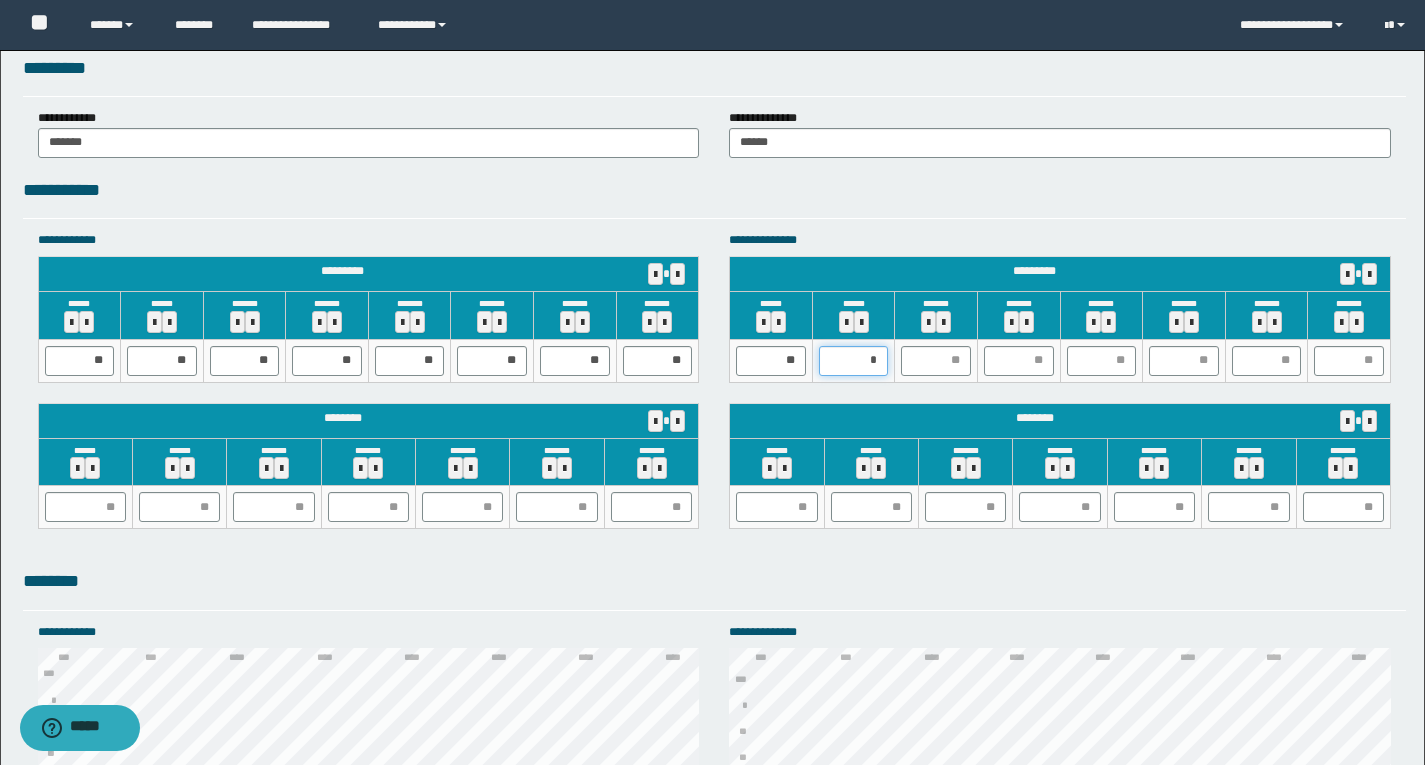 type on "**" 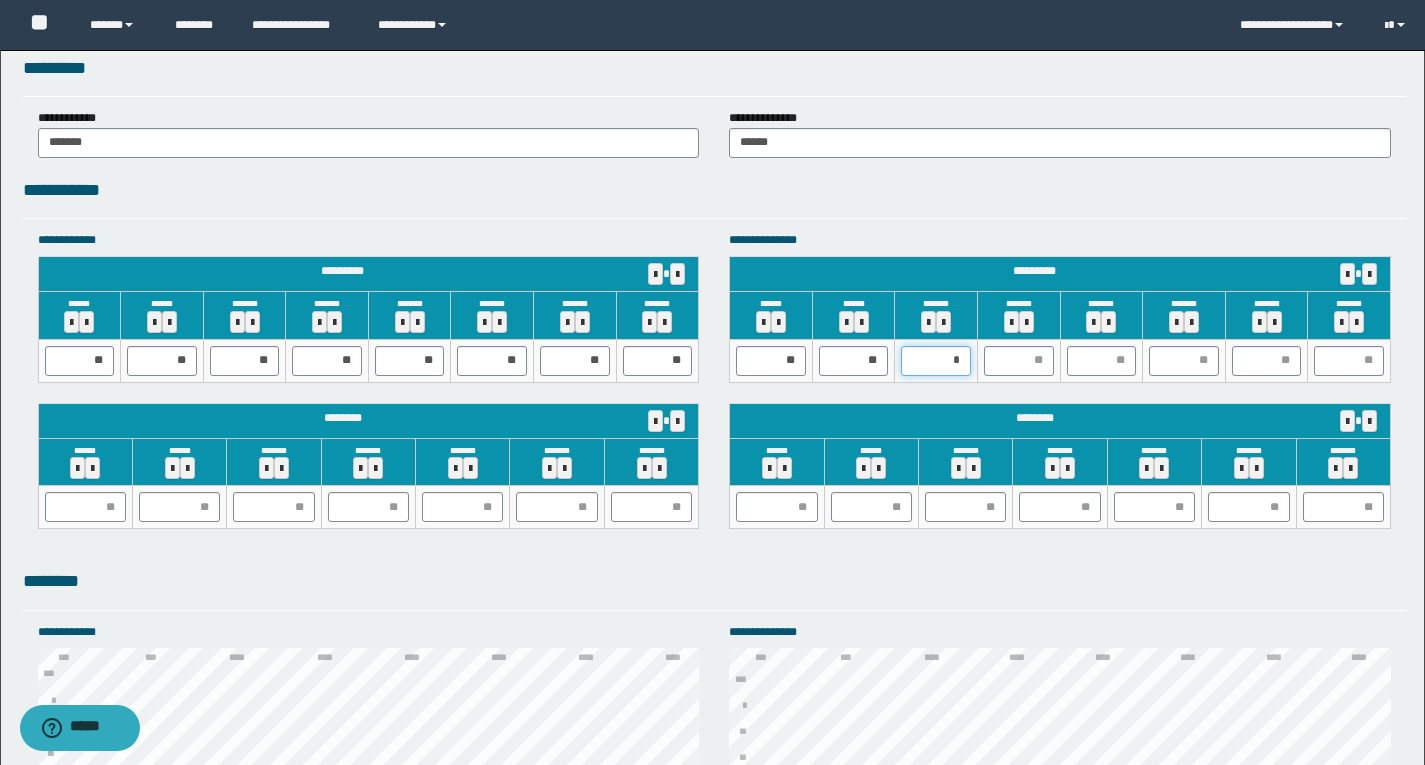 type on "**" 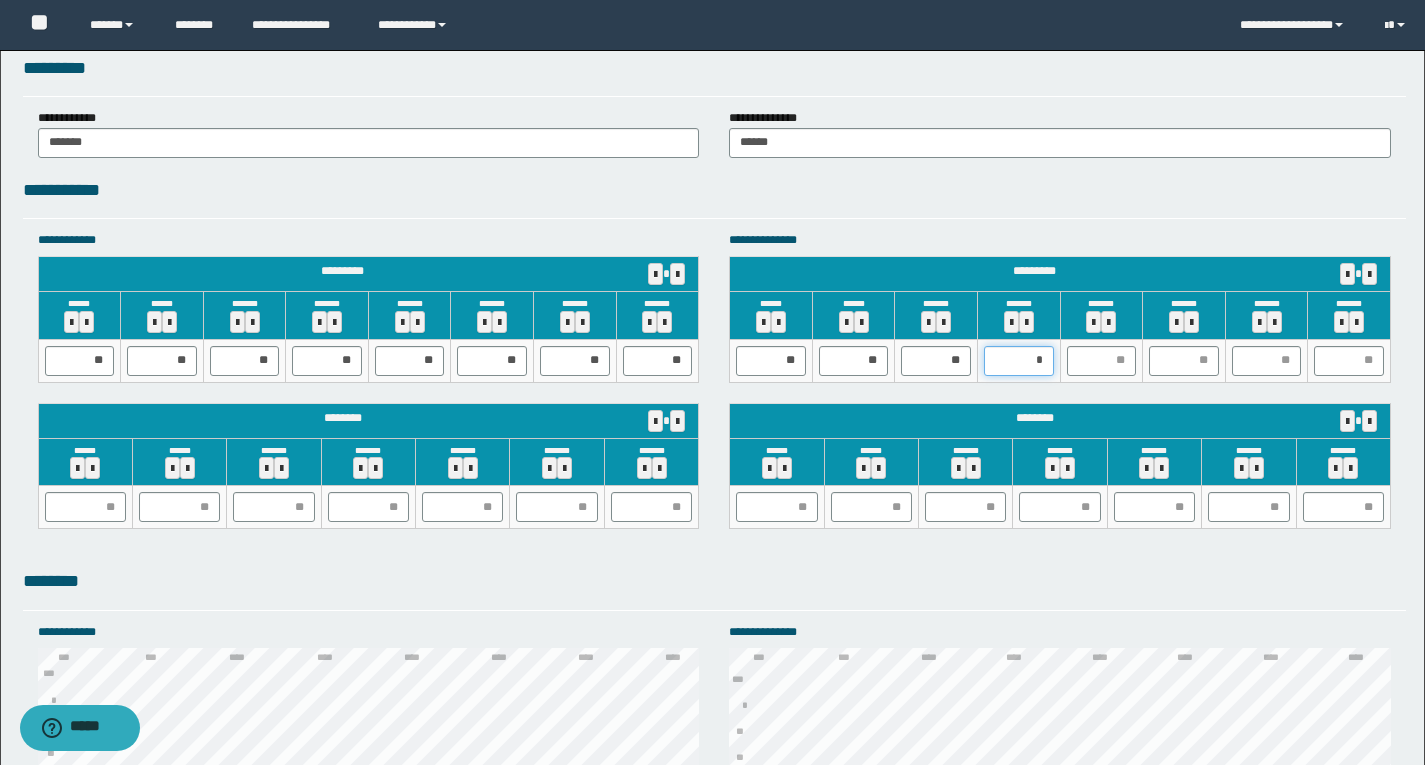 type on "**" 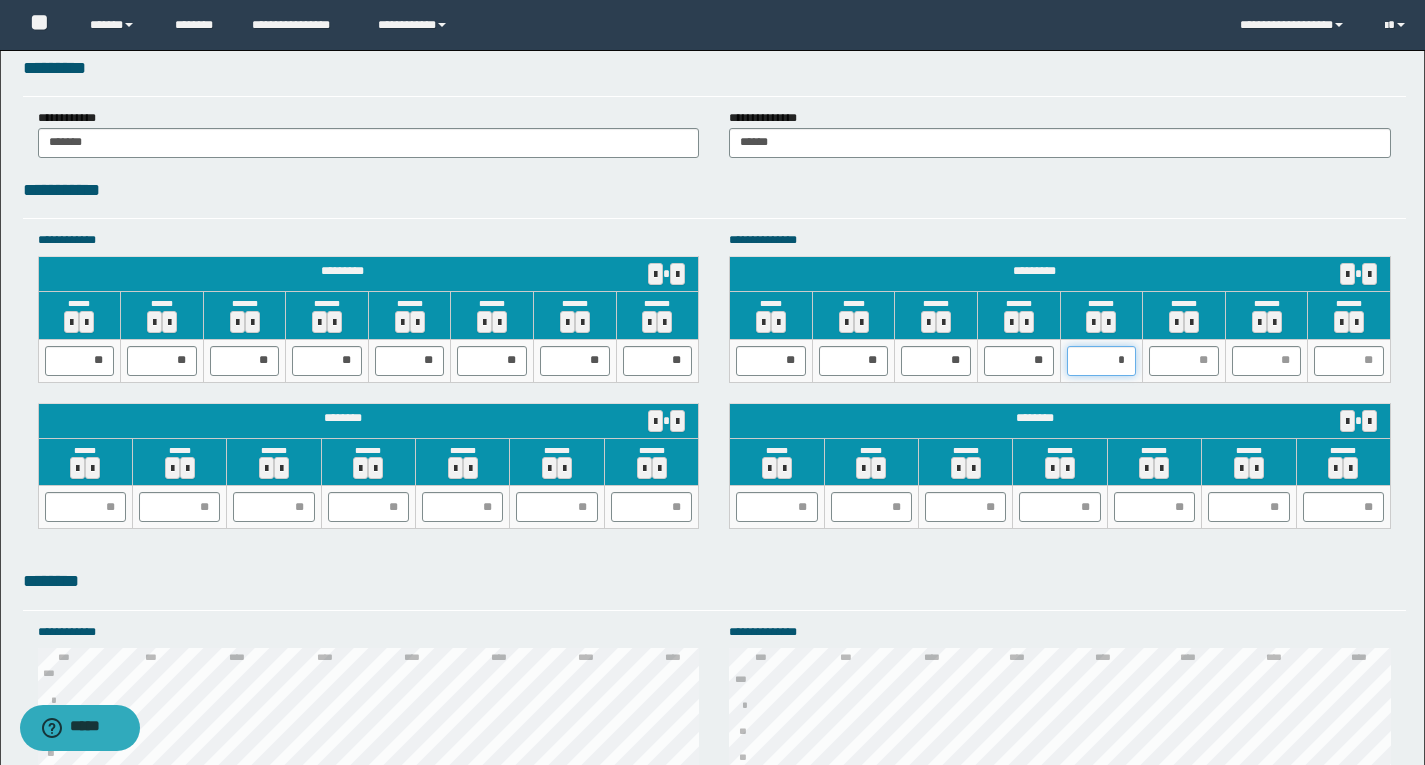 type on "**" 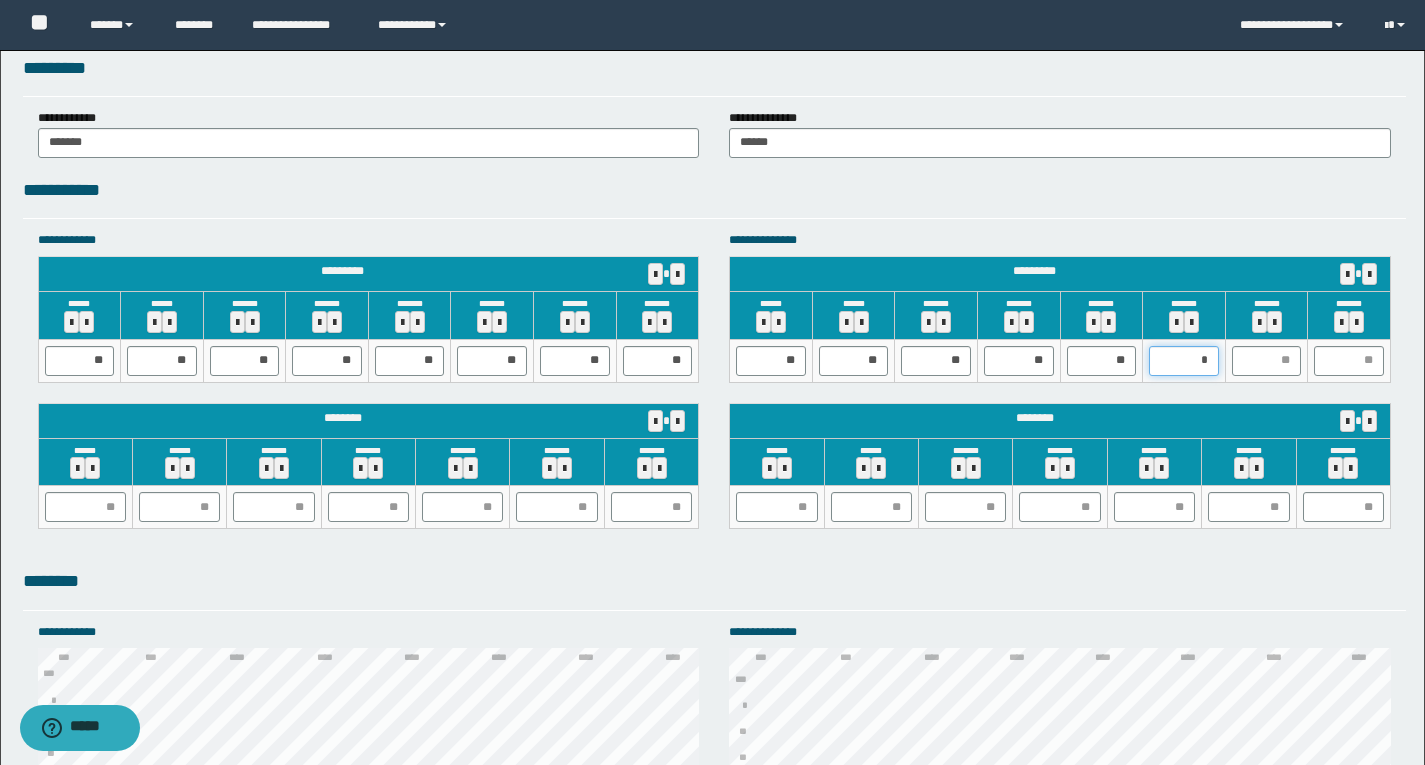 type on "**" 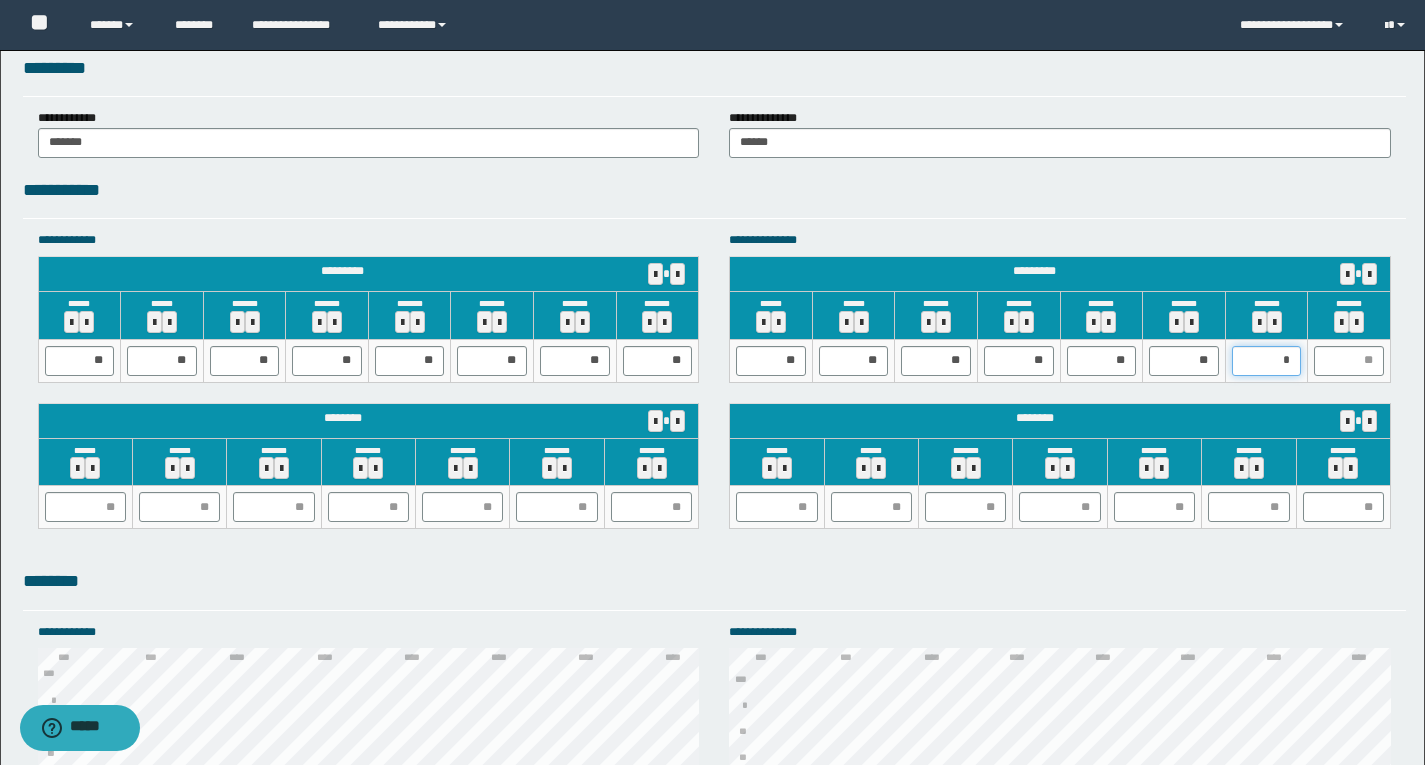 type on "**" 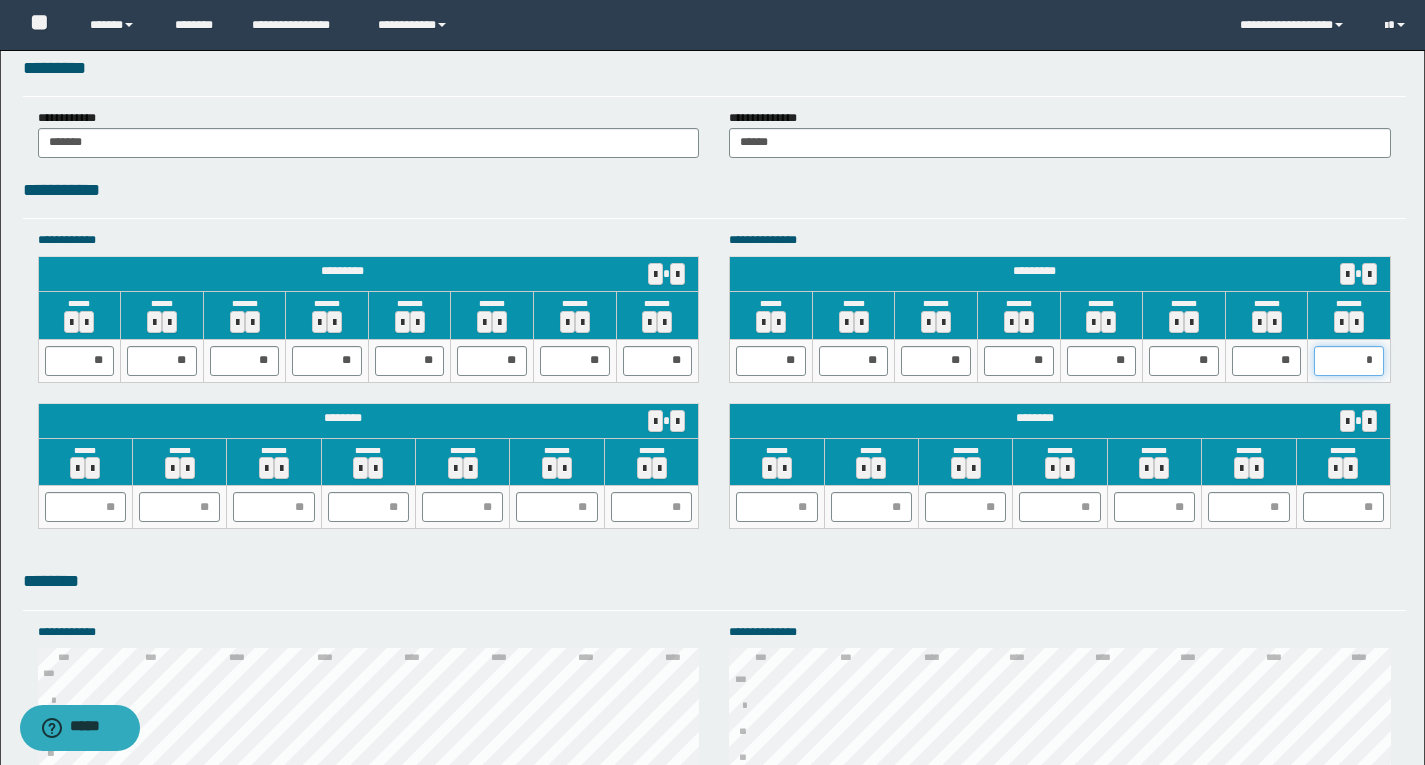 type on "**" 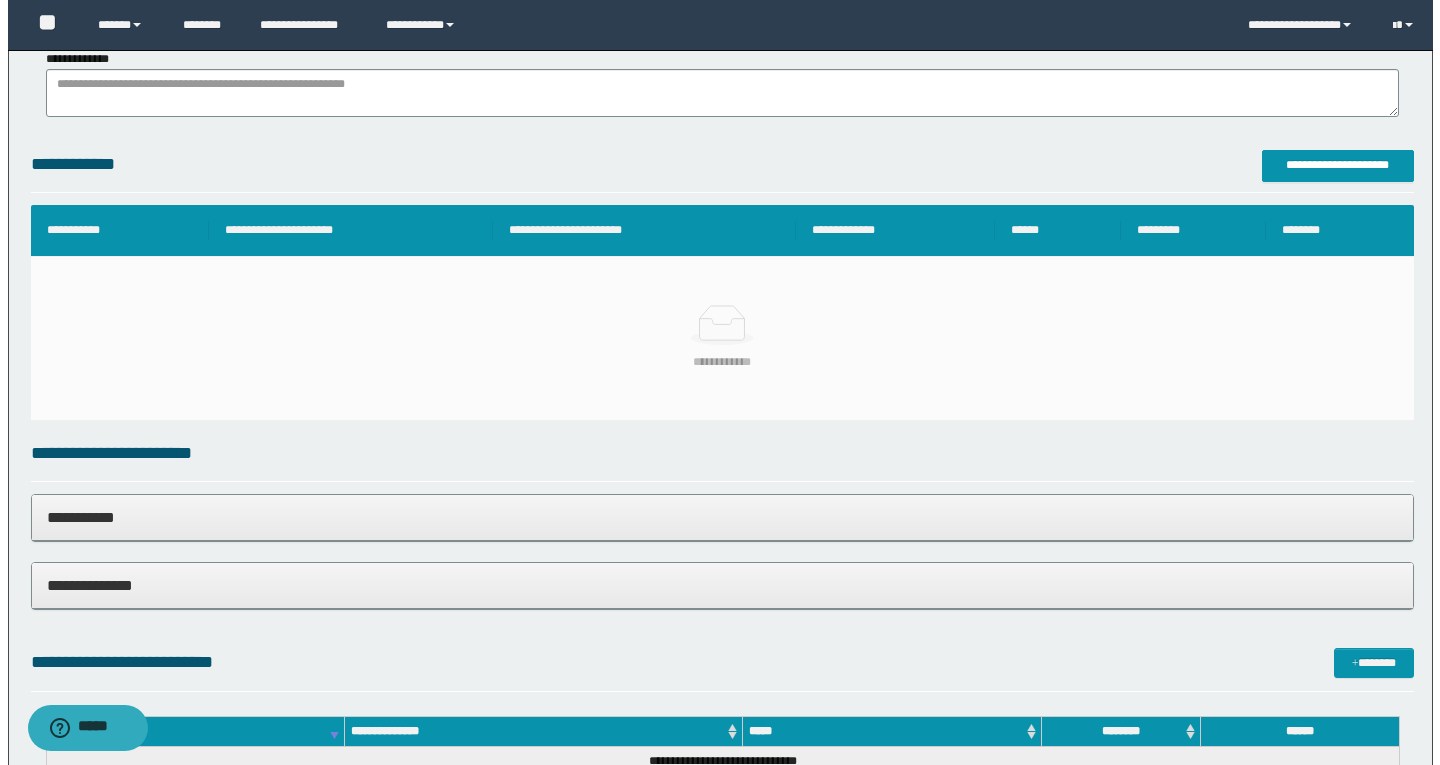 scroll, scrollTop: 272, scrollLeft: 0, axis: vertical 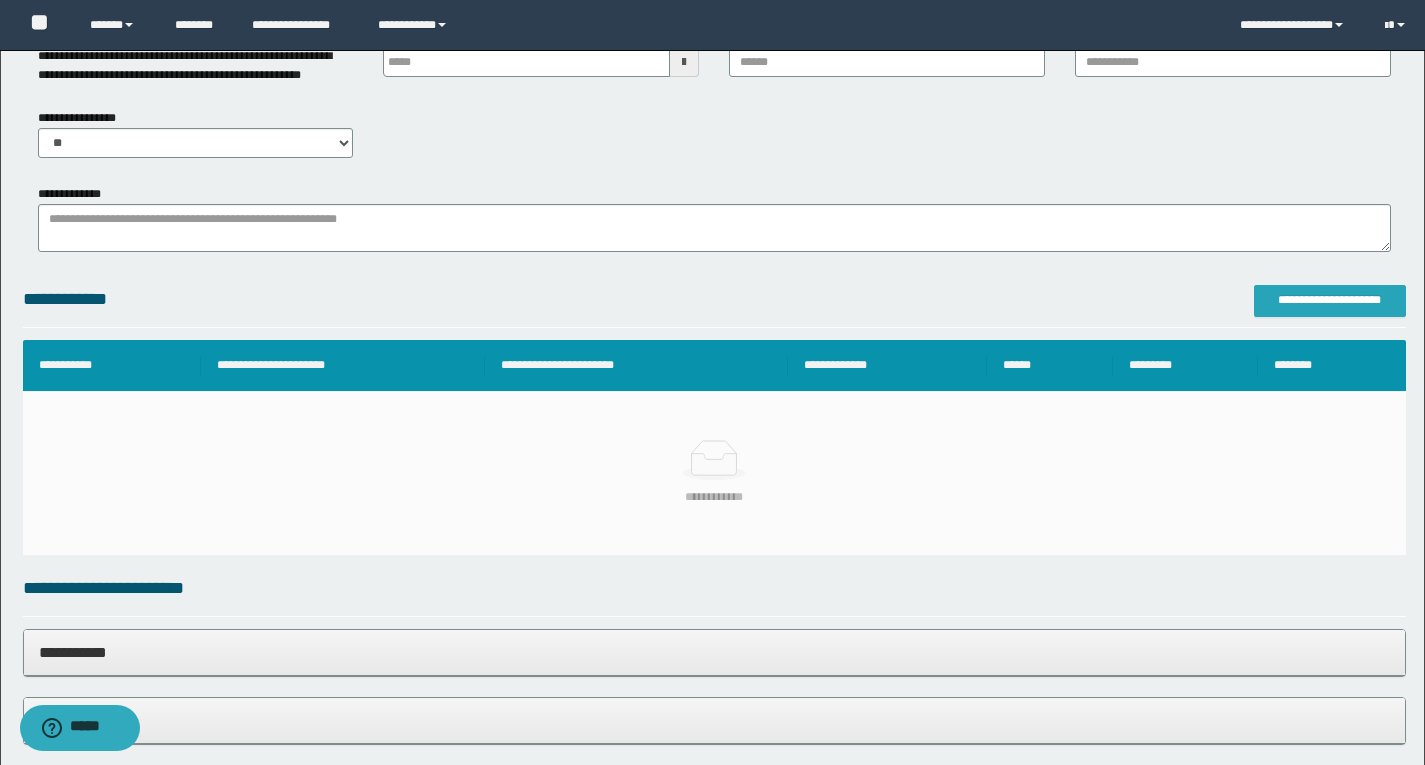 click on "**********" at bounding box center (1330, 300) 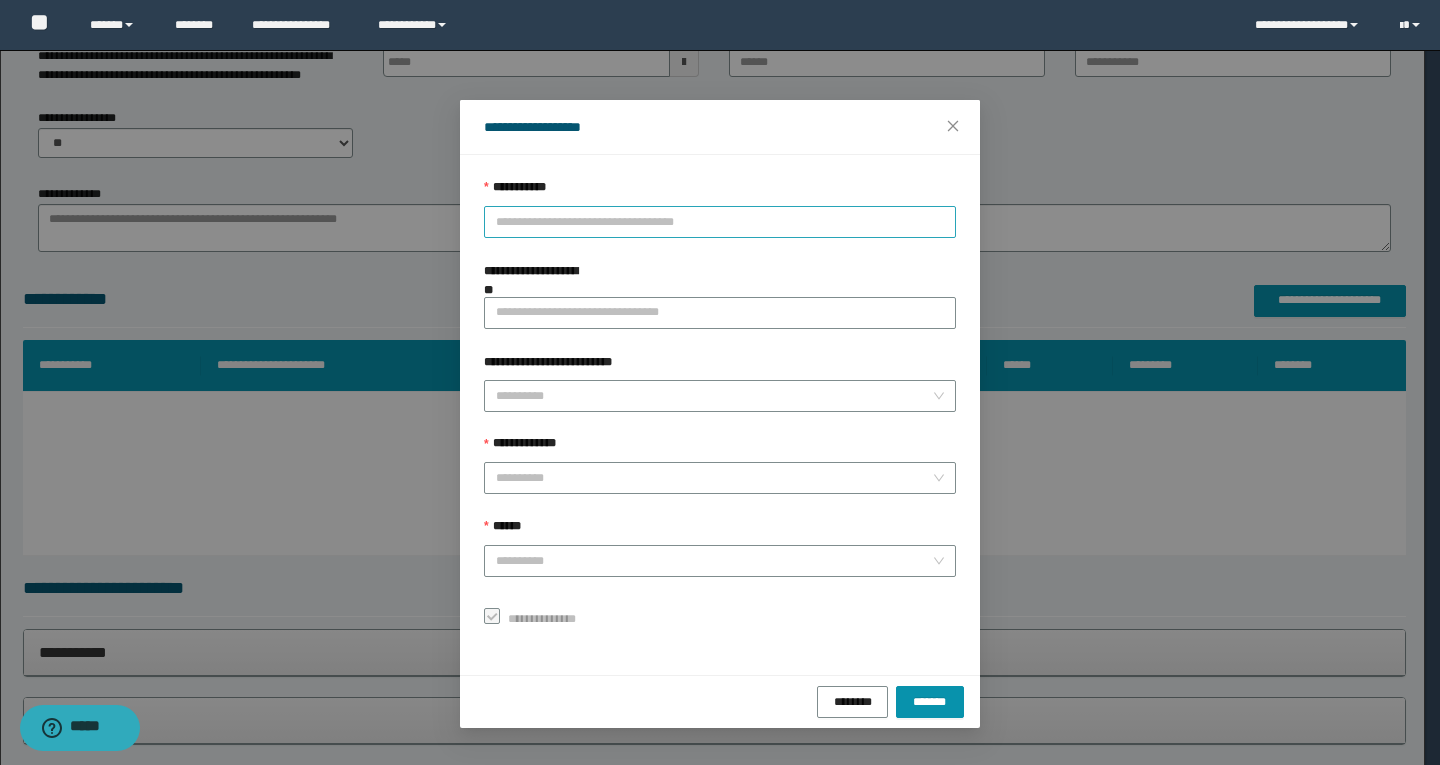 click on "**********" at bounding box center (720, 222) 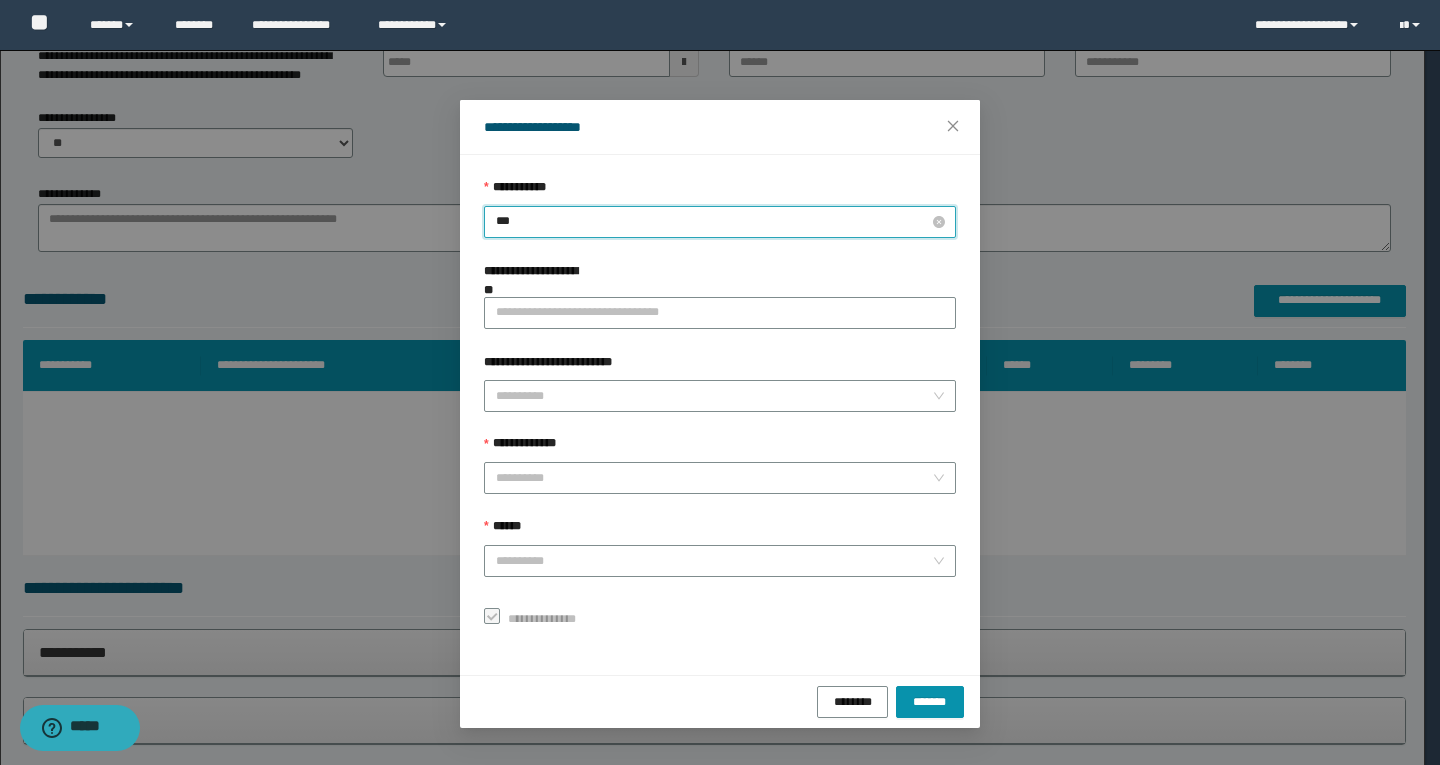 type on "****" 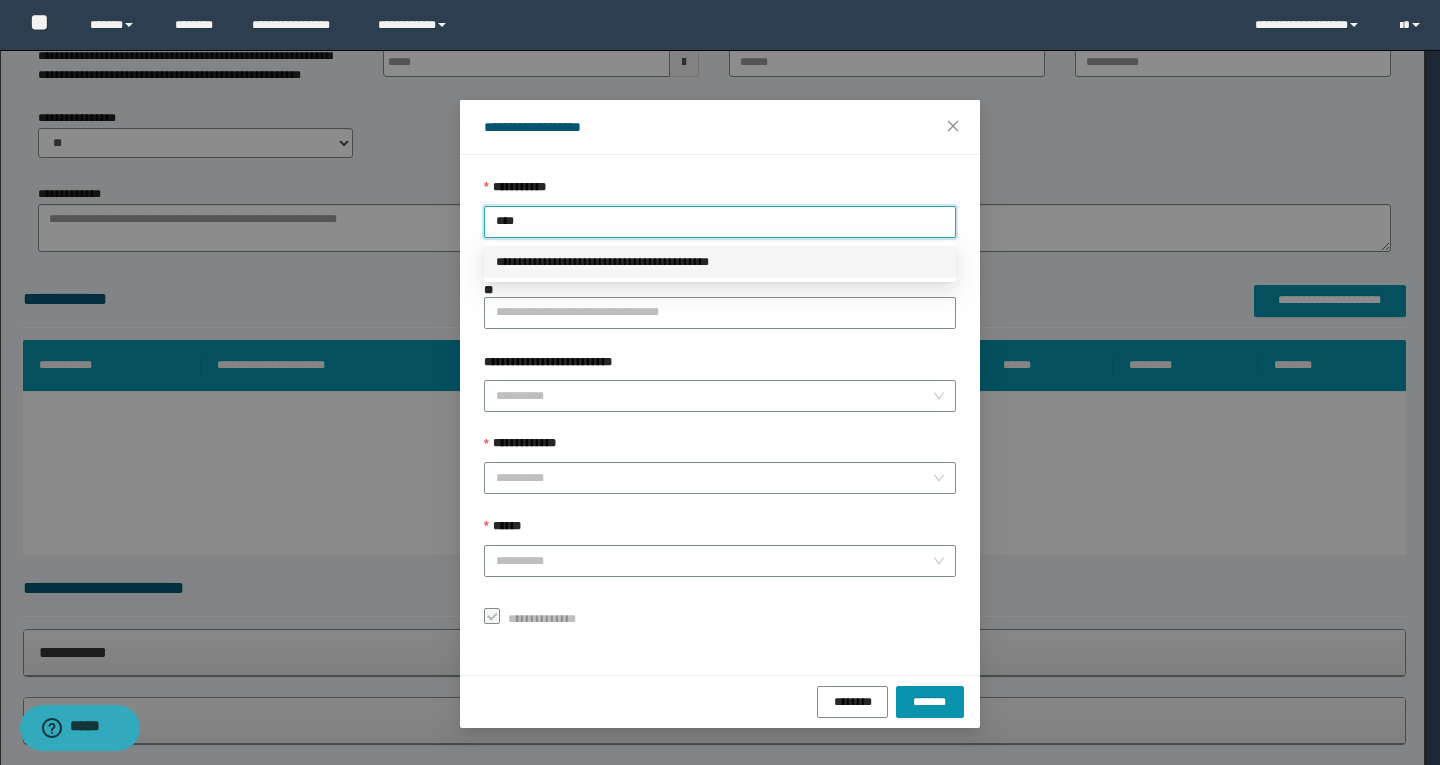 click on "**********" at bounding box center (720, 262) 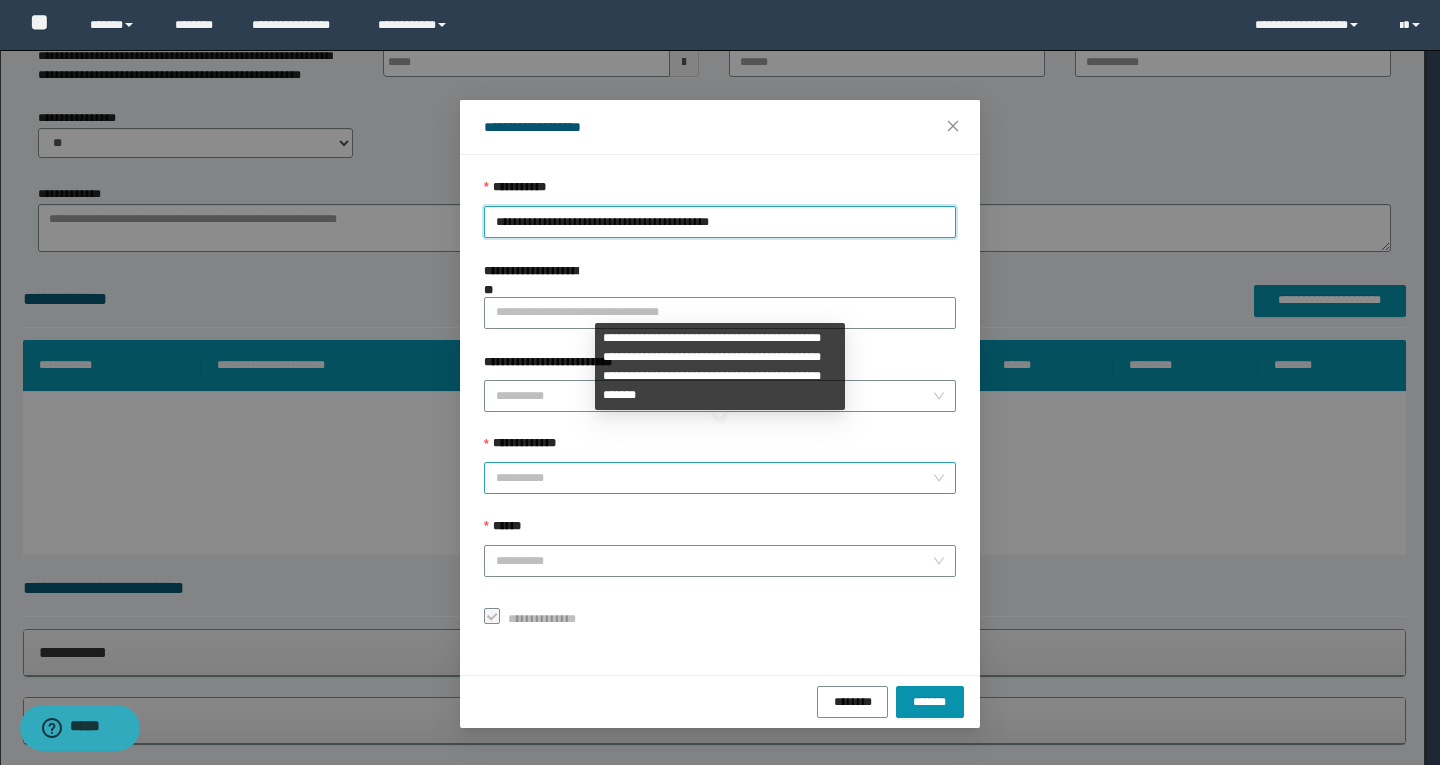 click on "**********" at bounding box center (714, 478) 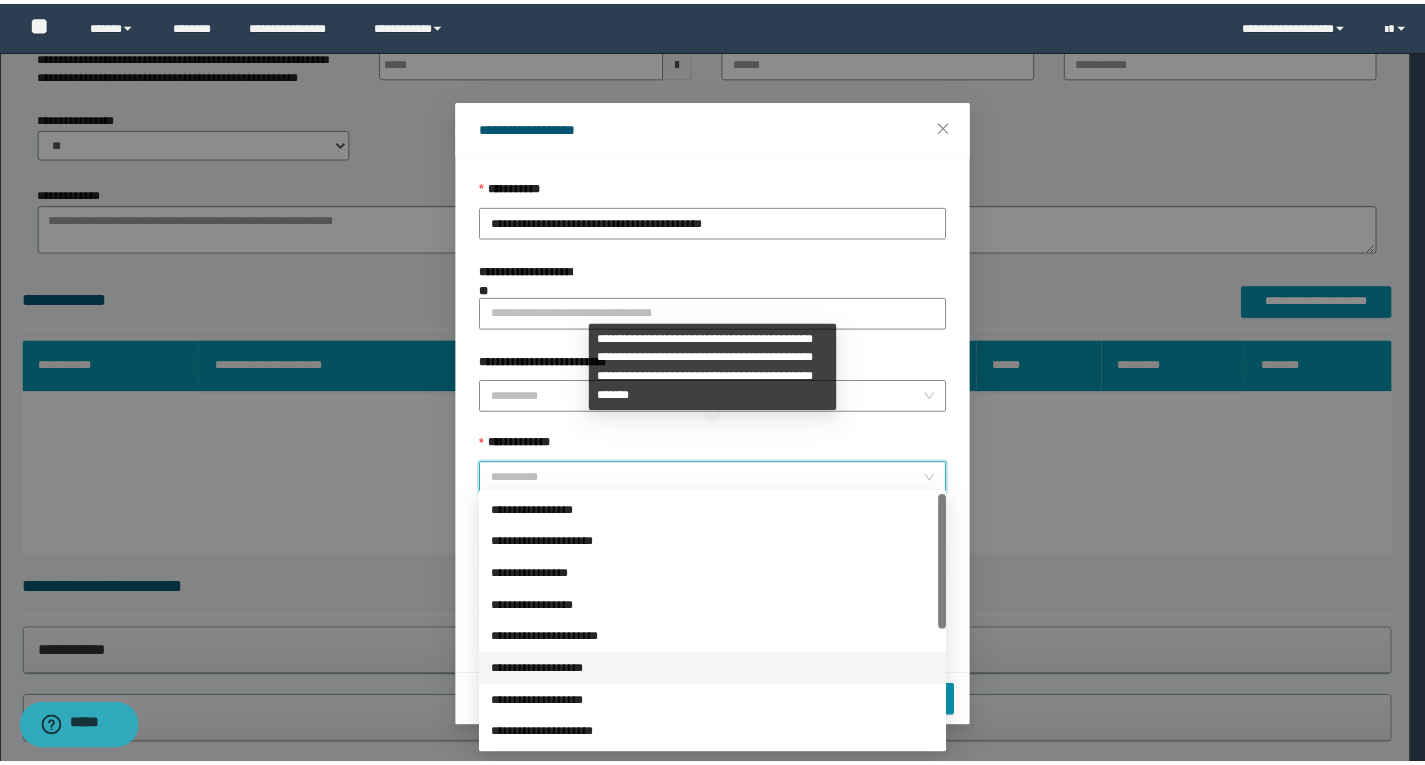 scroll, scrollTop: 224, scrollLeft: 0, axis: vertical 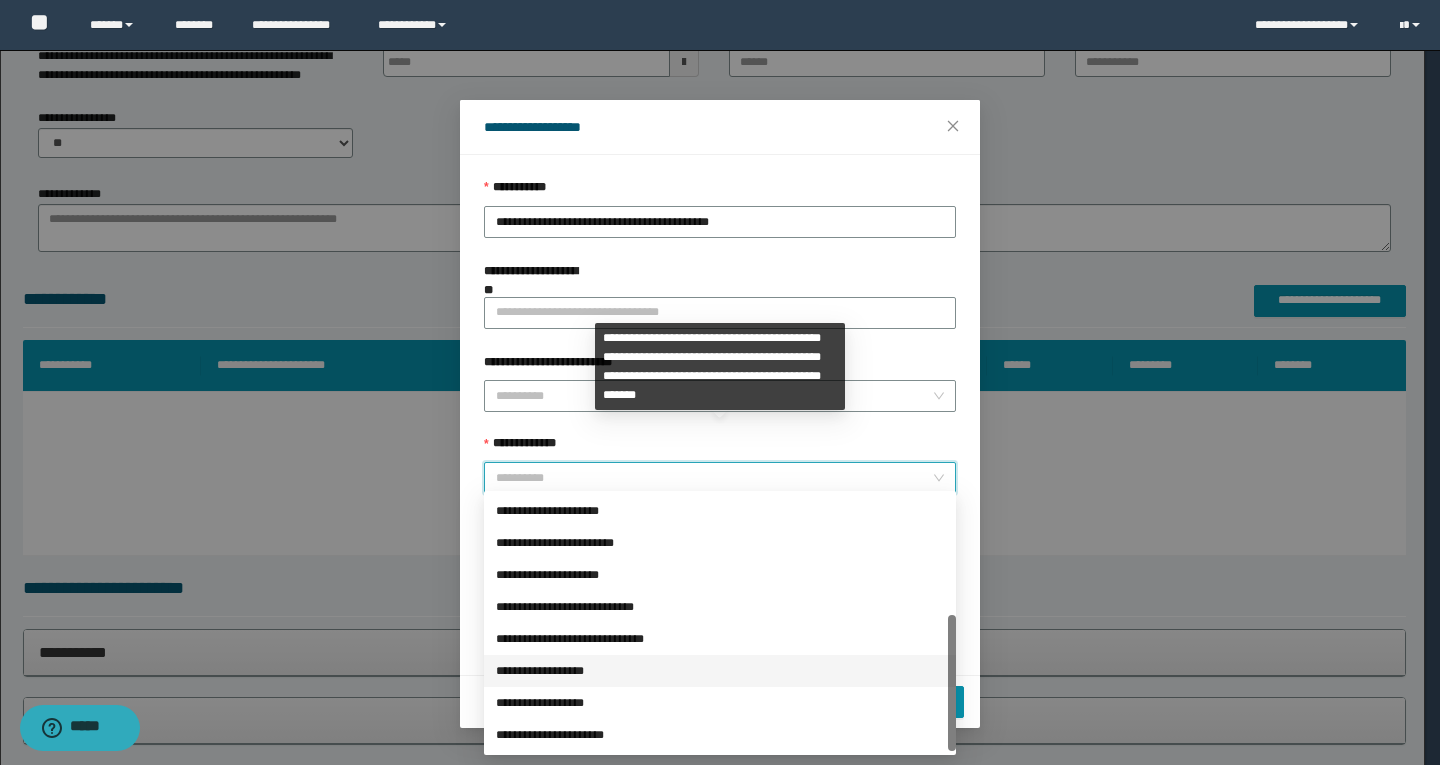 click on "**********" at bounding box center (720, 671) 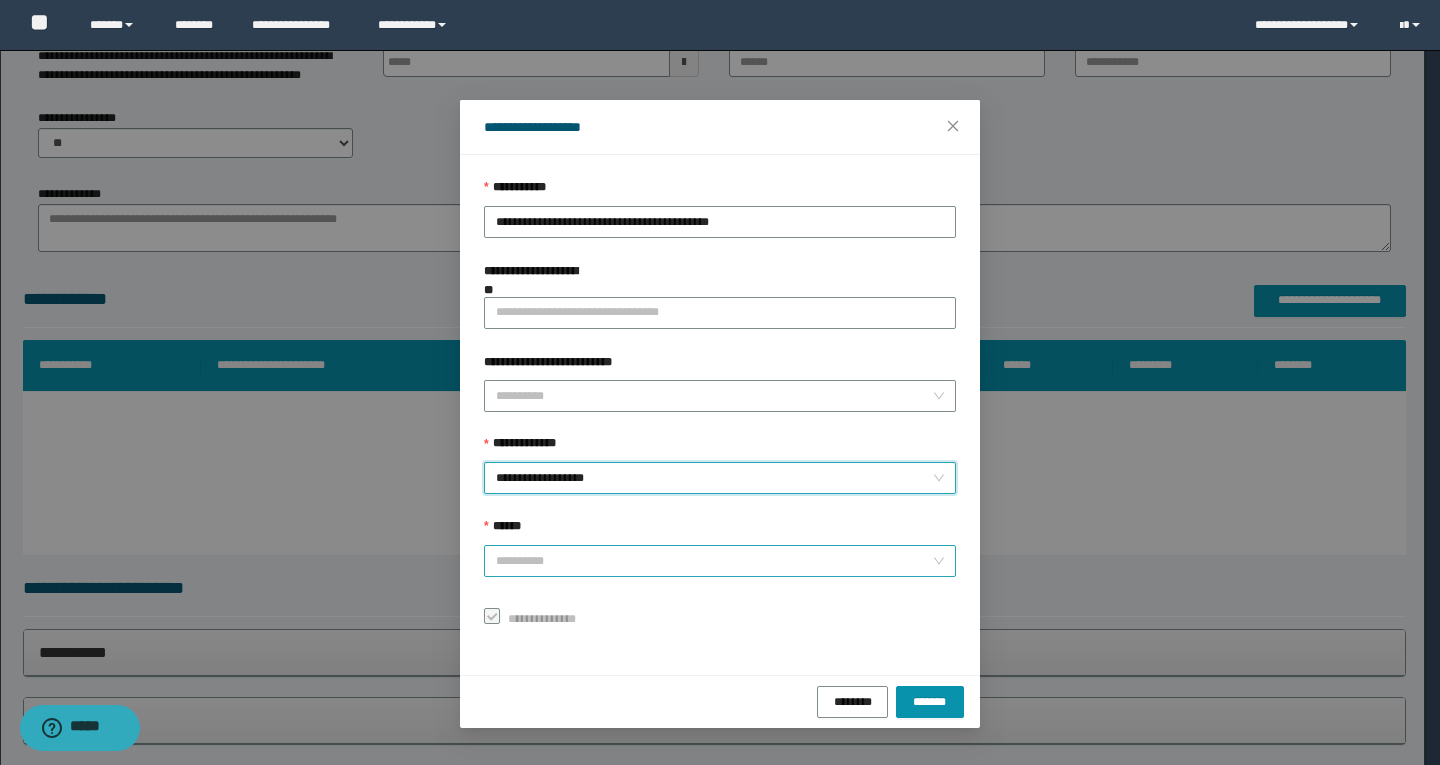 click on "******" at bounding box center (714, 561) 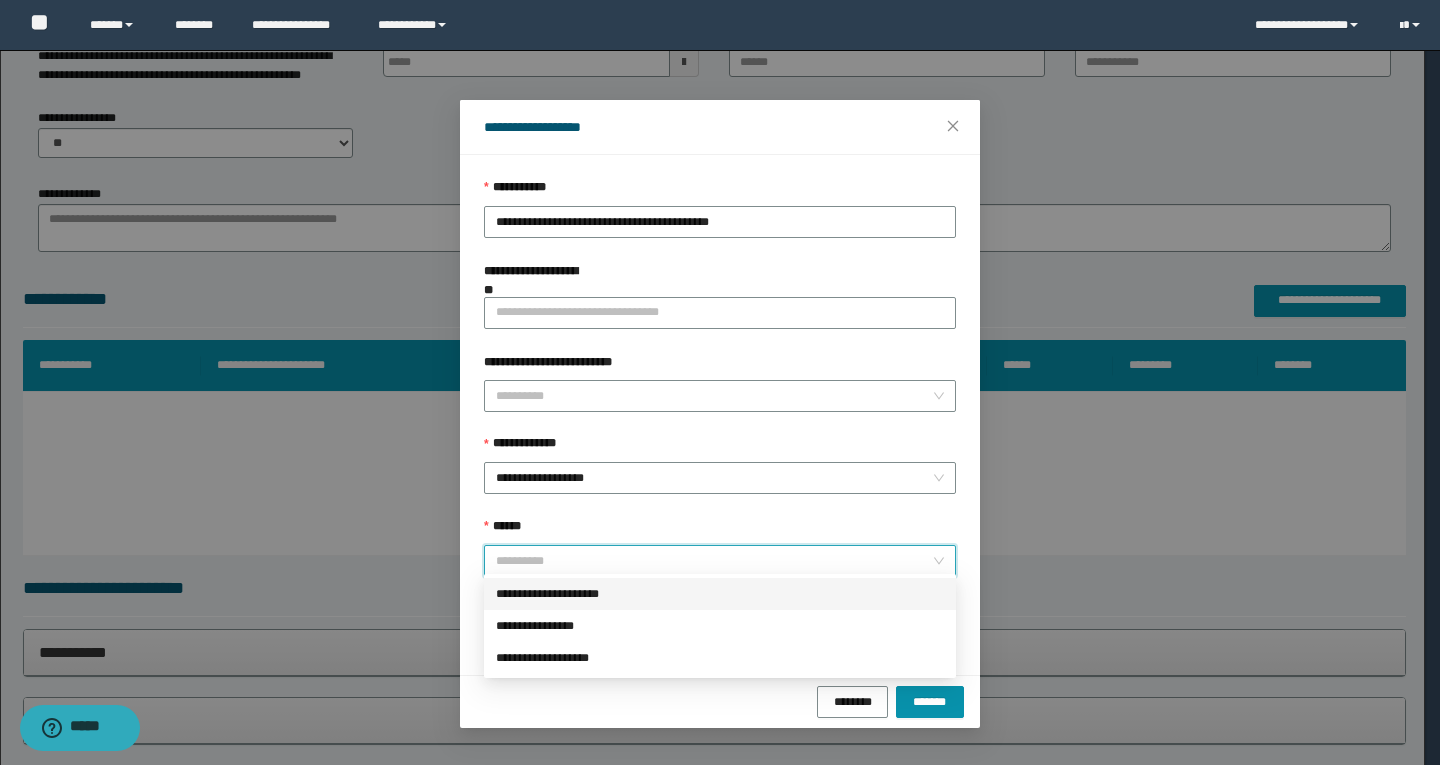 click on "**********" at bounding box center [720, 594] 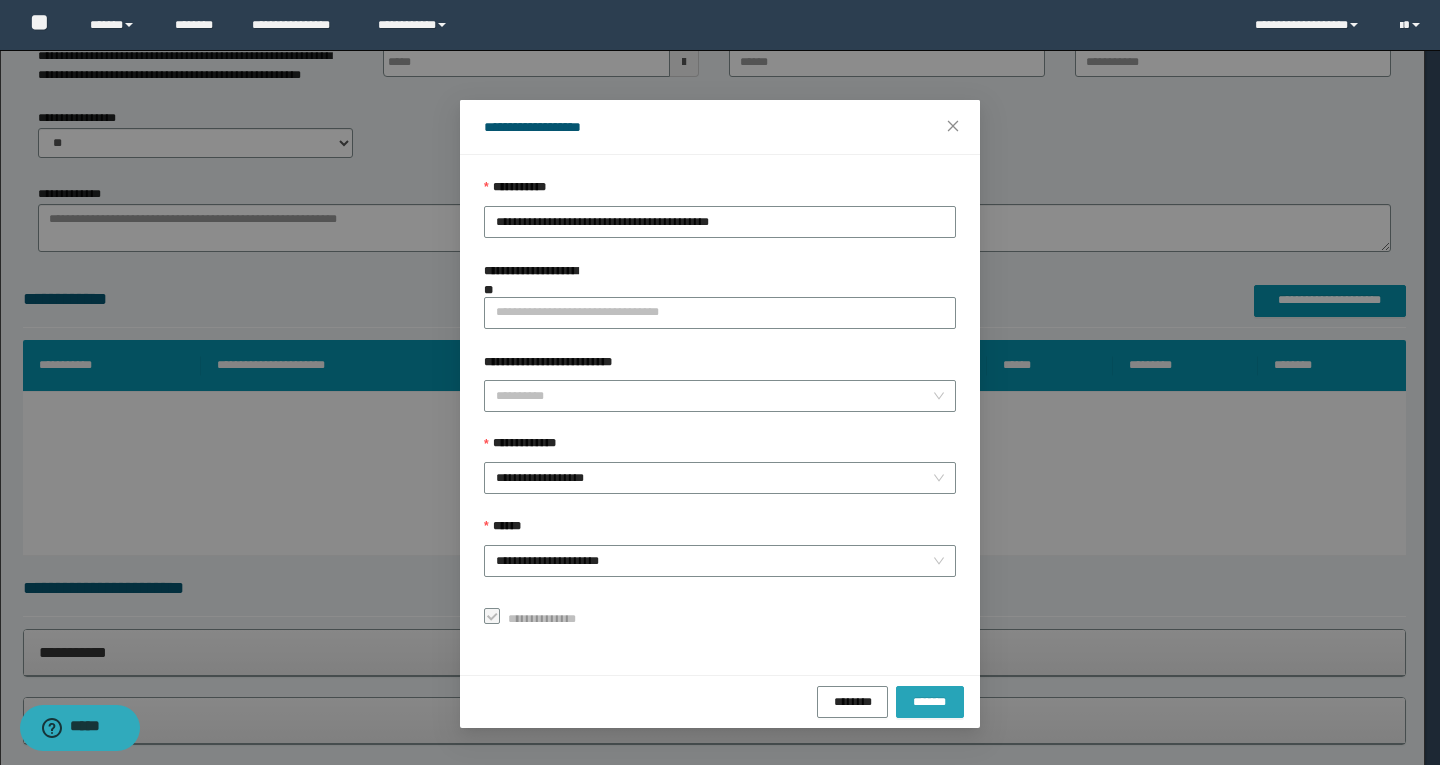 click on "*******" at bounding box center (930, 701) 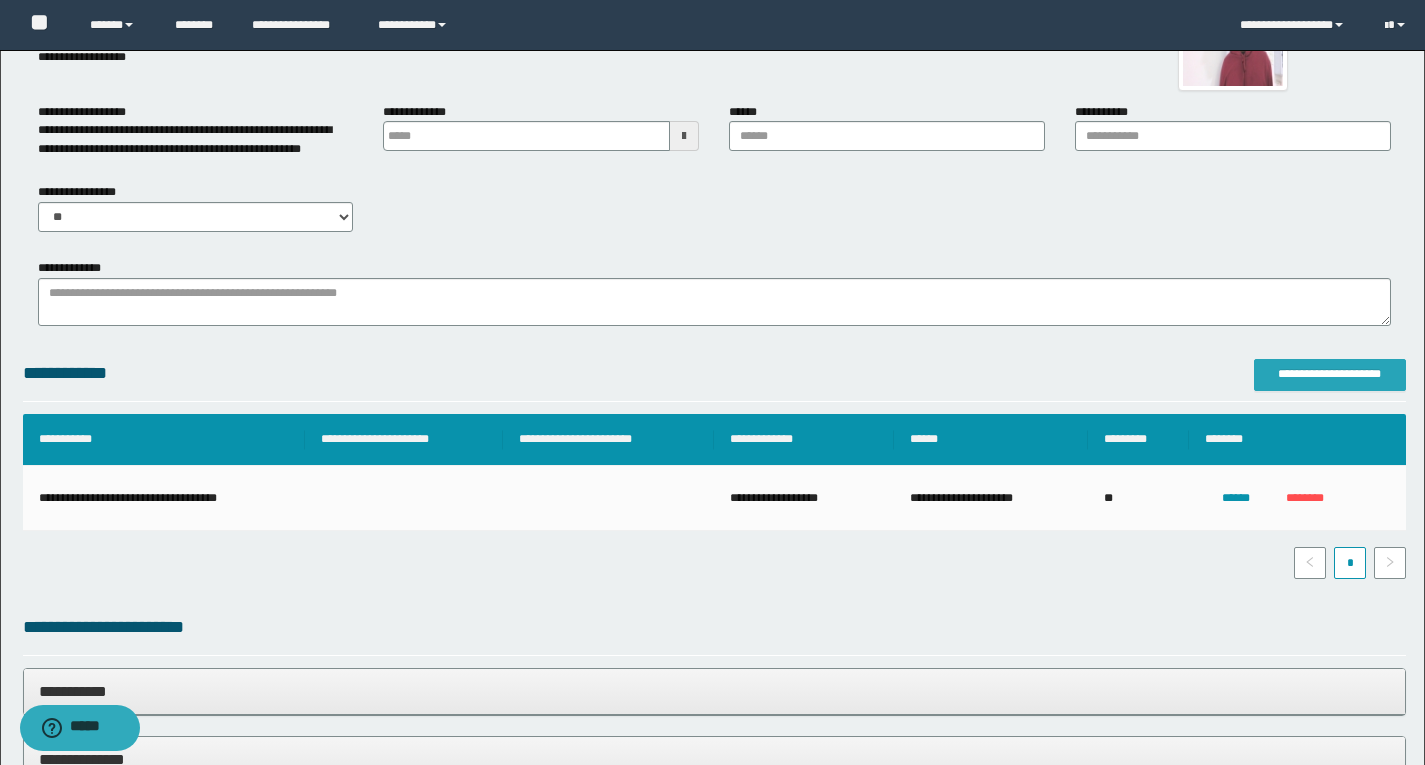 scroll, scrollTop: 0, scrollLeft: 0, axis: both 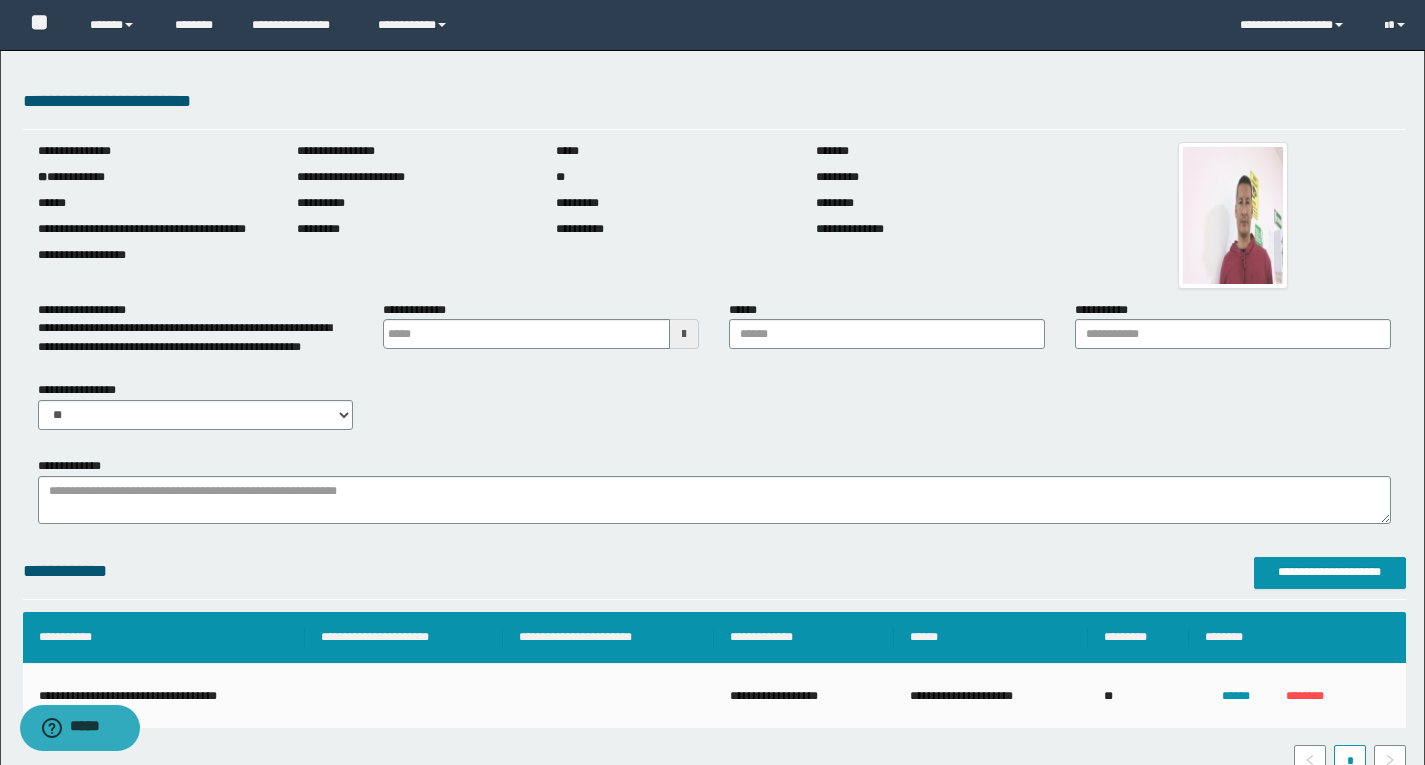 click at bounding box center [684, 334] 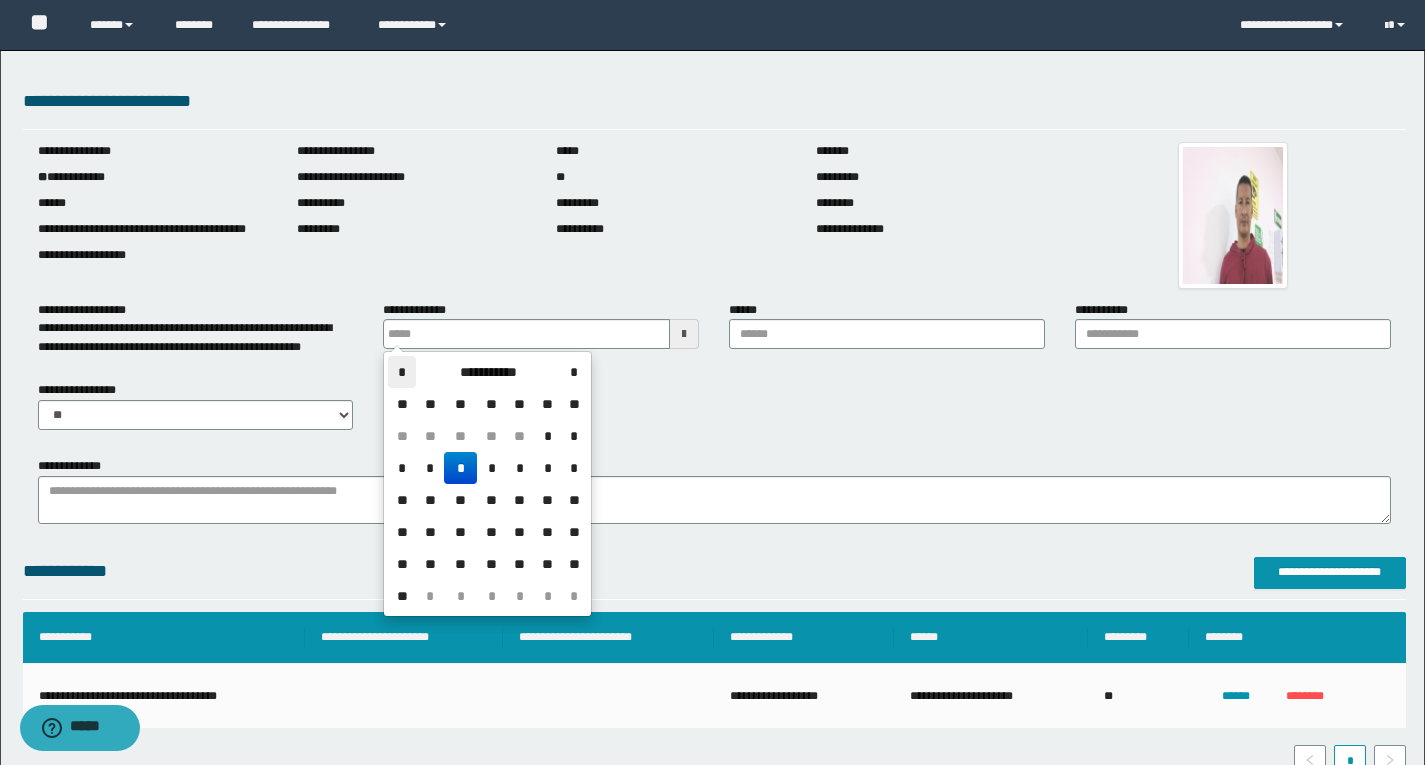 click on "*" at bounding box center (402, 372) 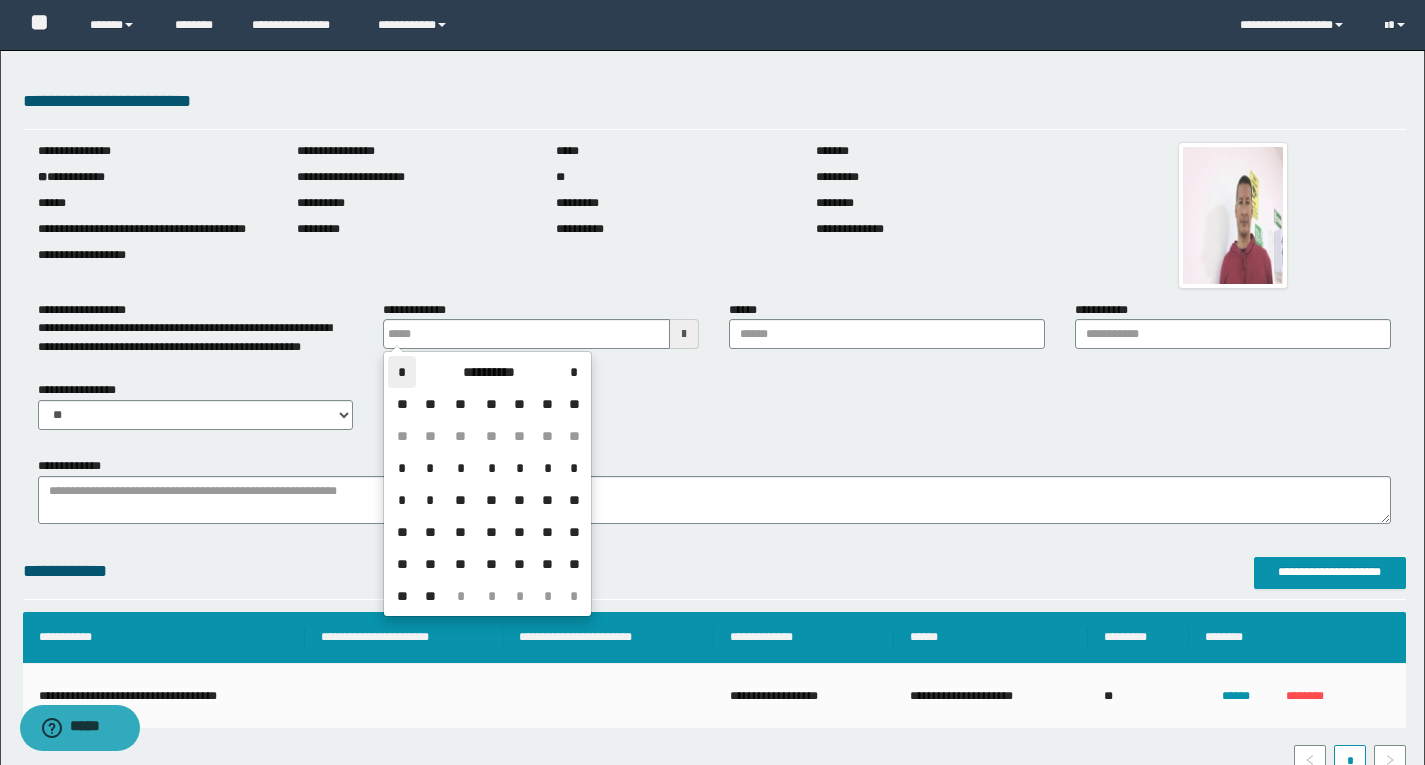 click on "*" at bounding box center [402, 372] 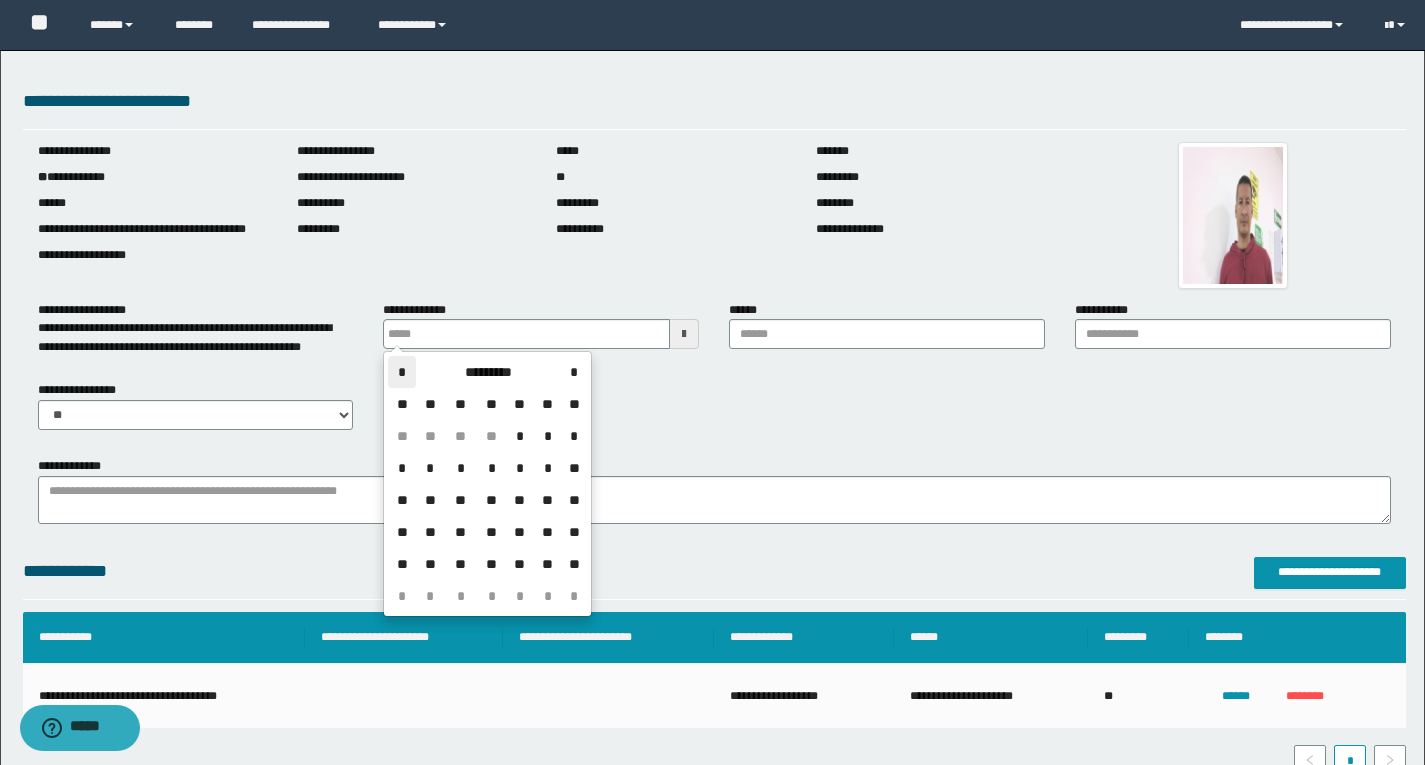 click on "*" at bounding box center (402, 372) 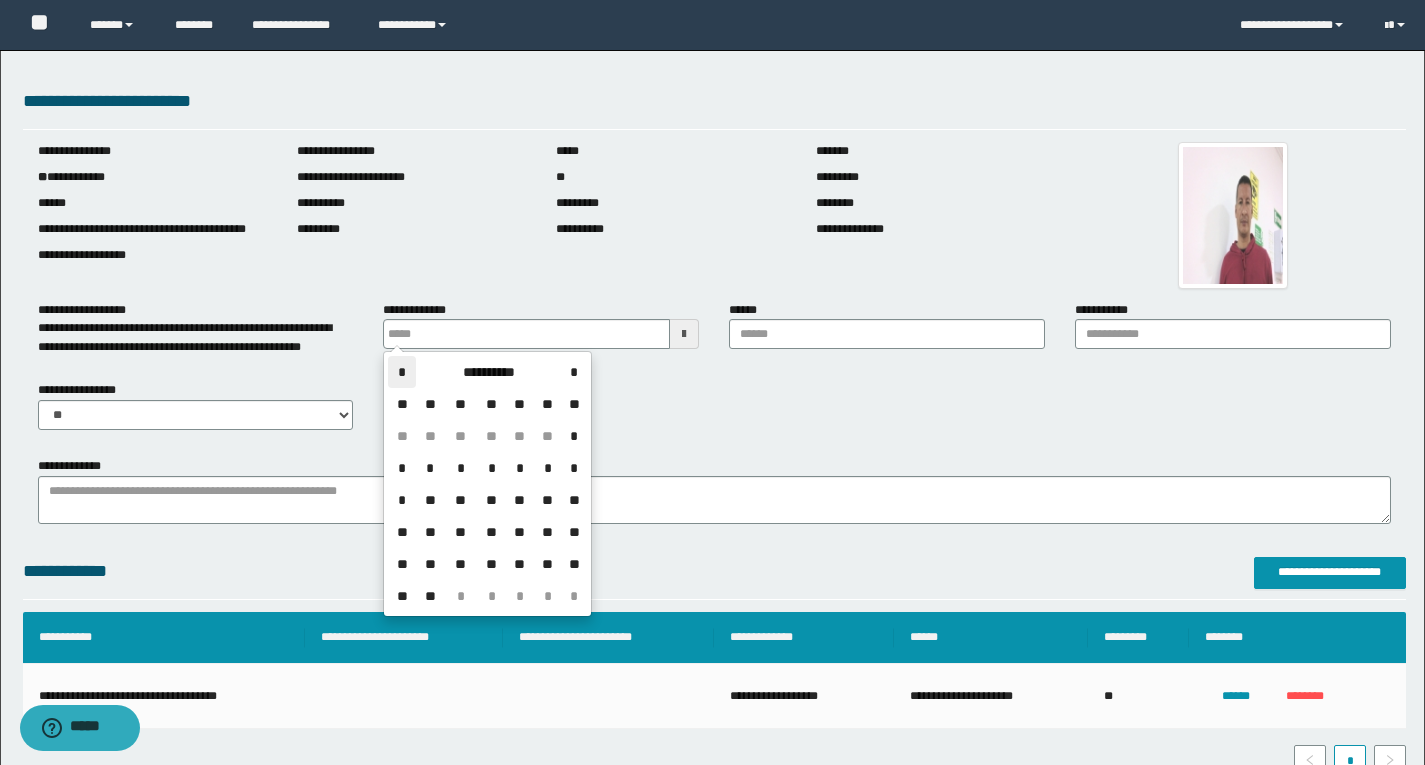 click on "*" at bounding box center [402, 372] 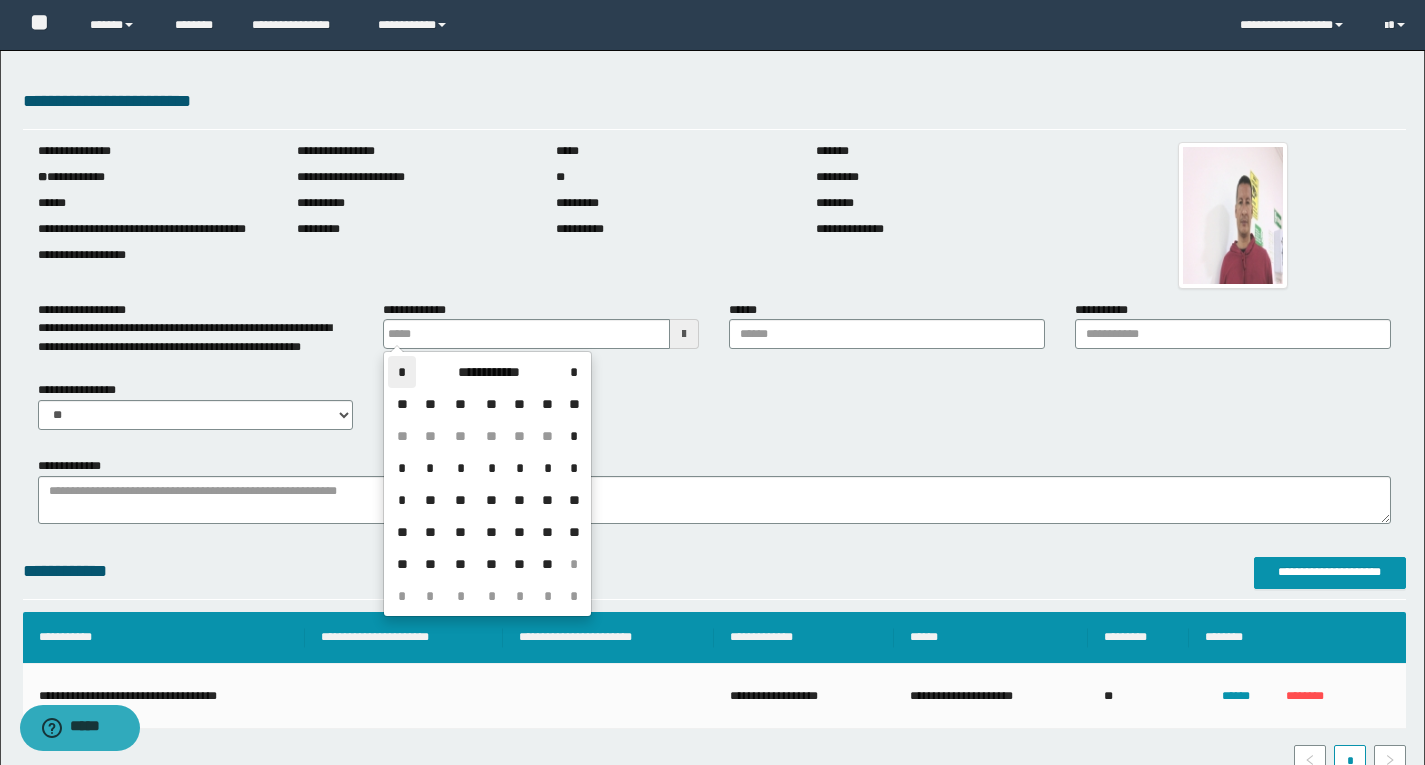 click on "*" at bounding box center [402, 372] 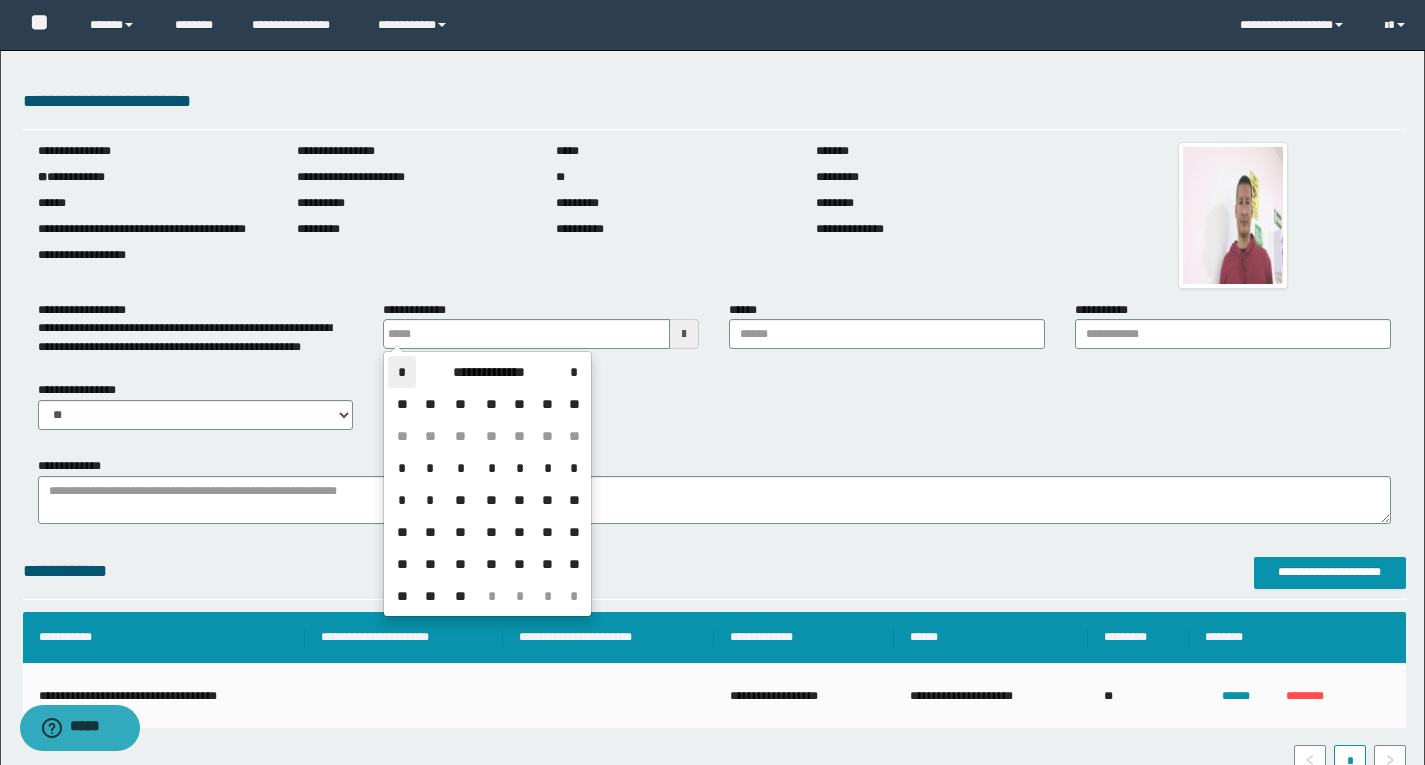 click on "*" at bounding box center [402, 372] 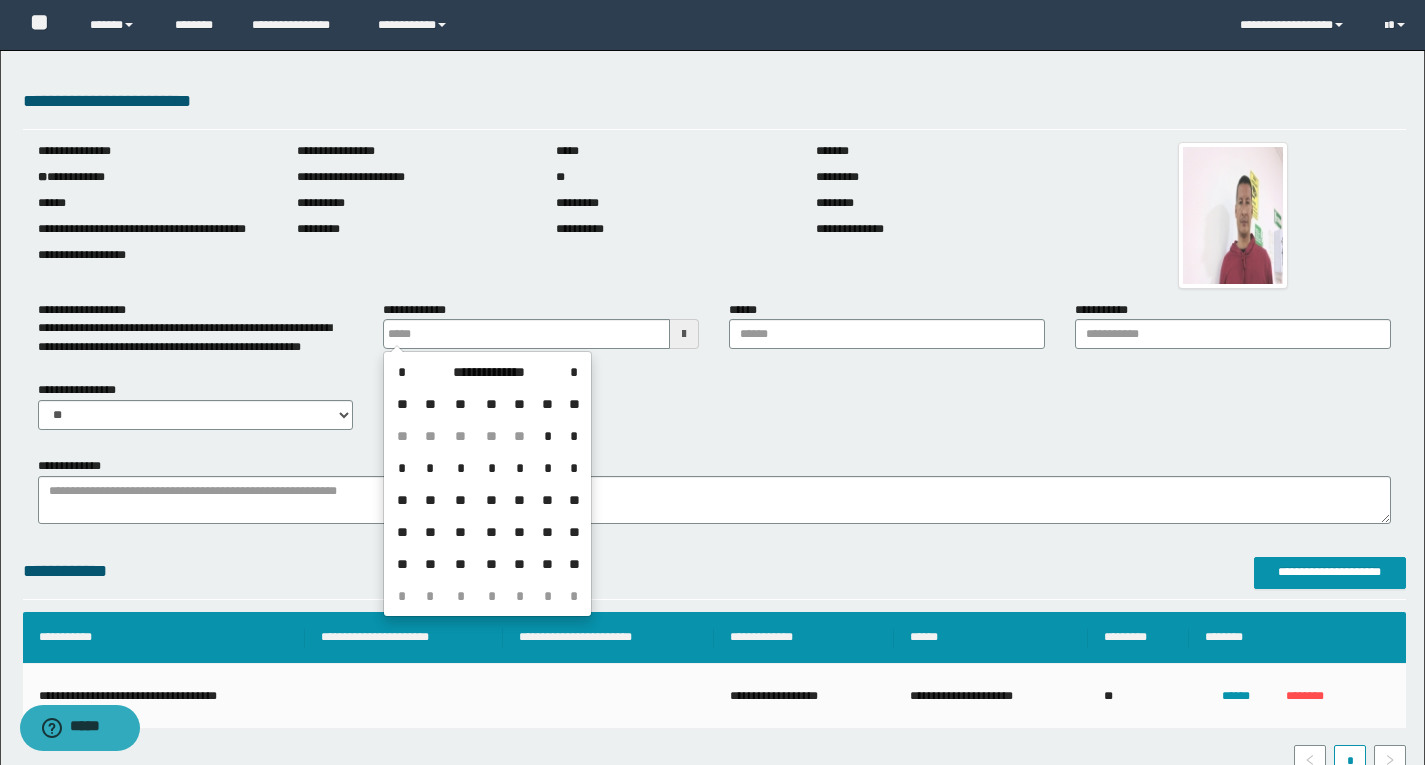 click on "**" at bounding box center (460, 500) 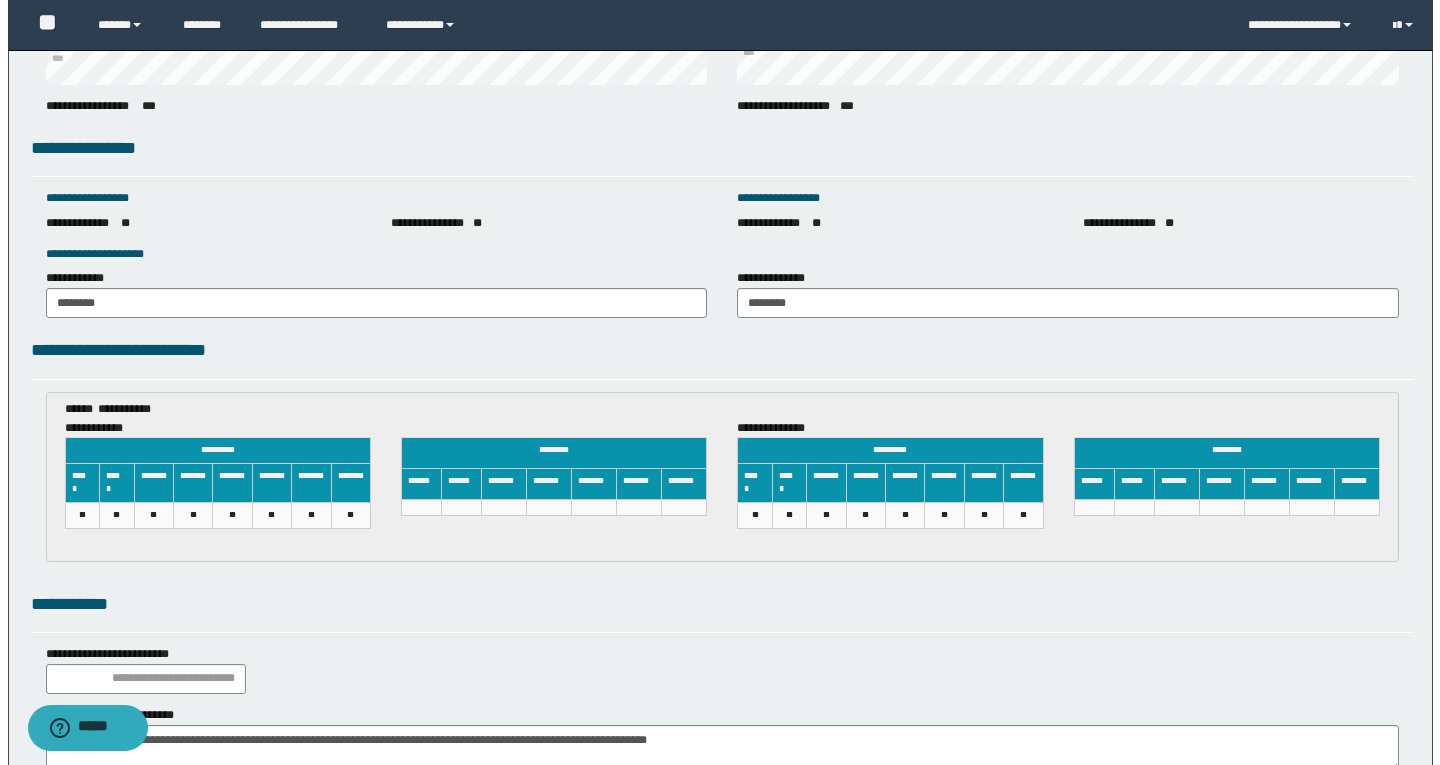 scroll, scrollTop: 2937, scrollLeft: 0, axis: vertical 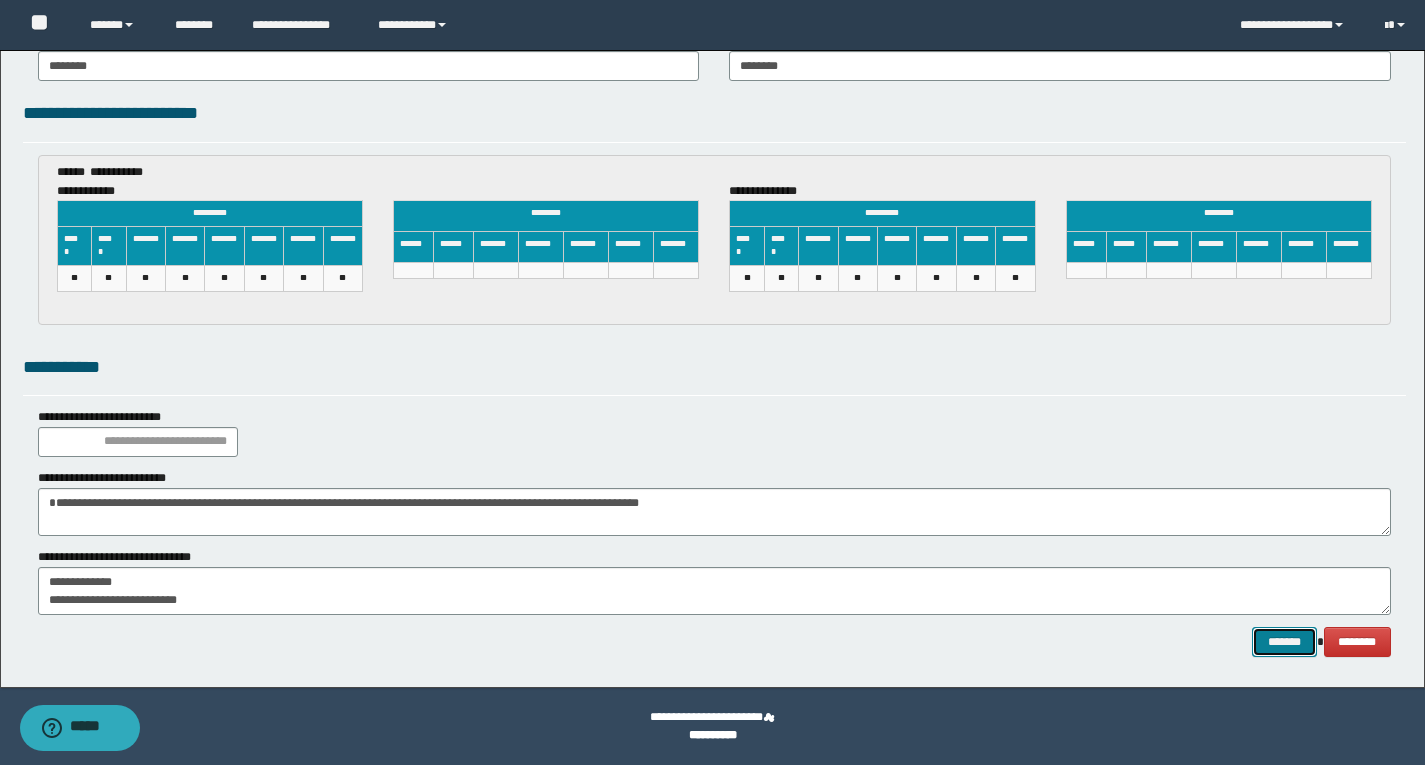 click on "*******" at bounding box center [1284, 642] 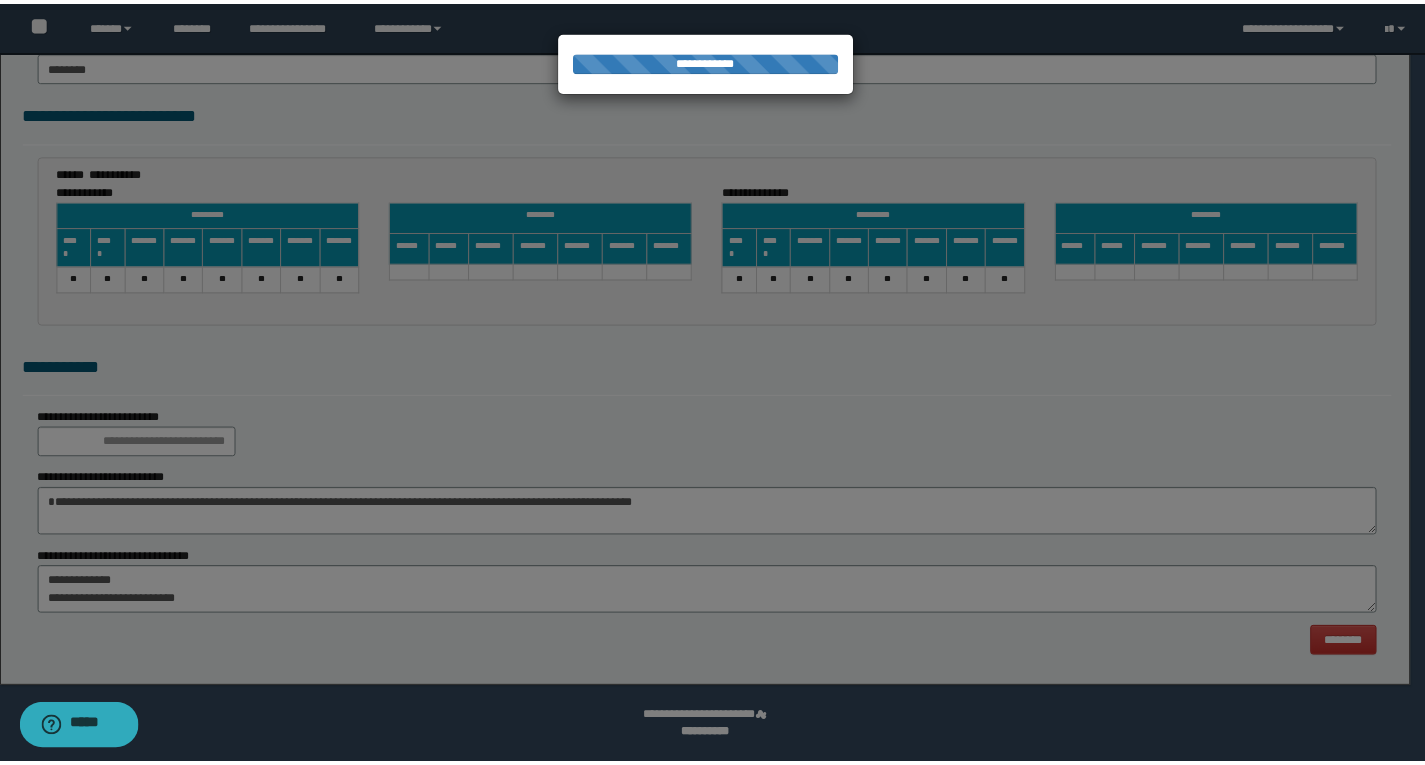scroll, scrollTop: 0, scrollLeft: 0, axis: both 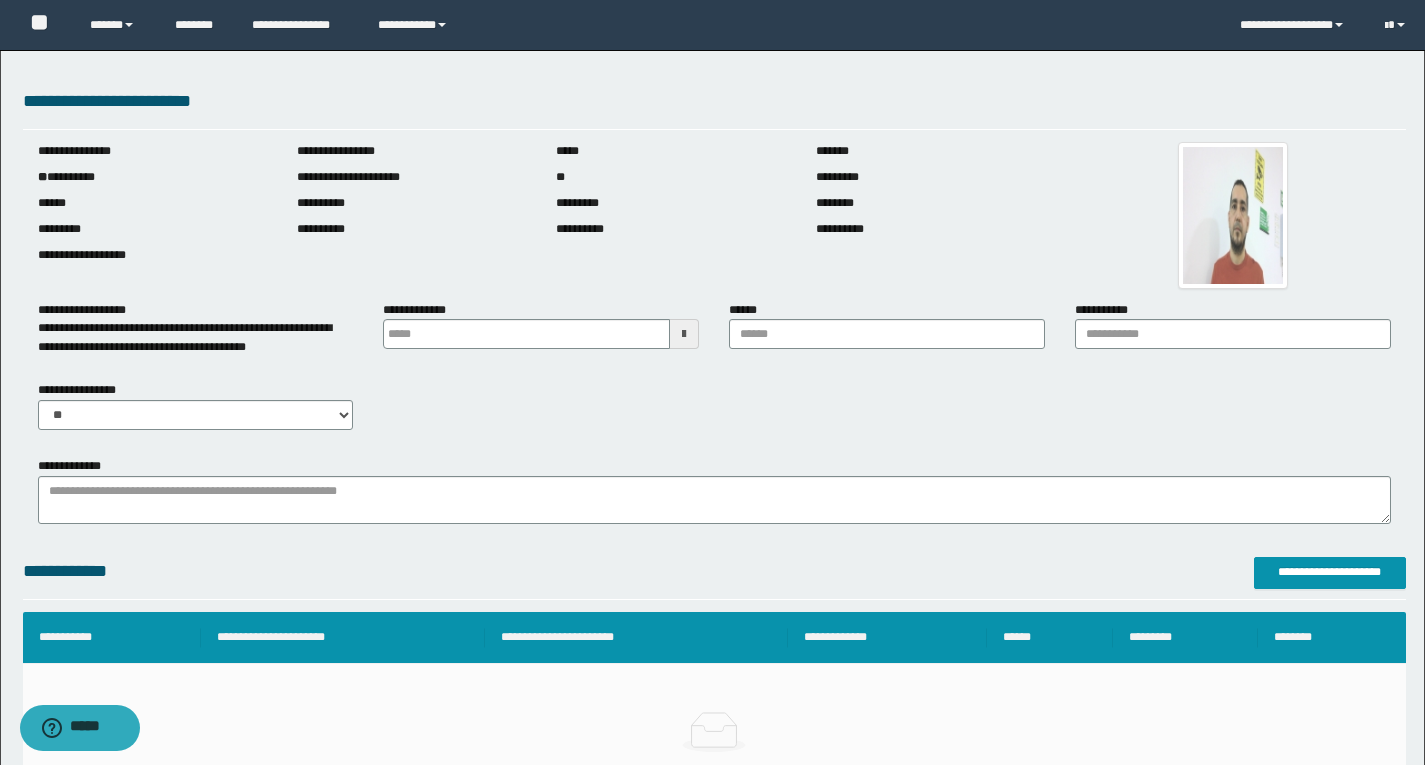 click at bounding box center [684, 334] 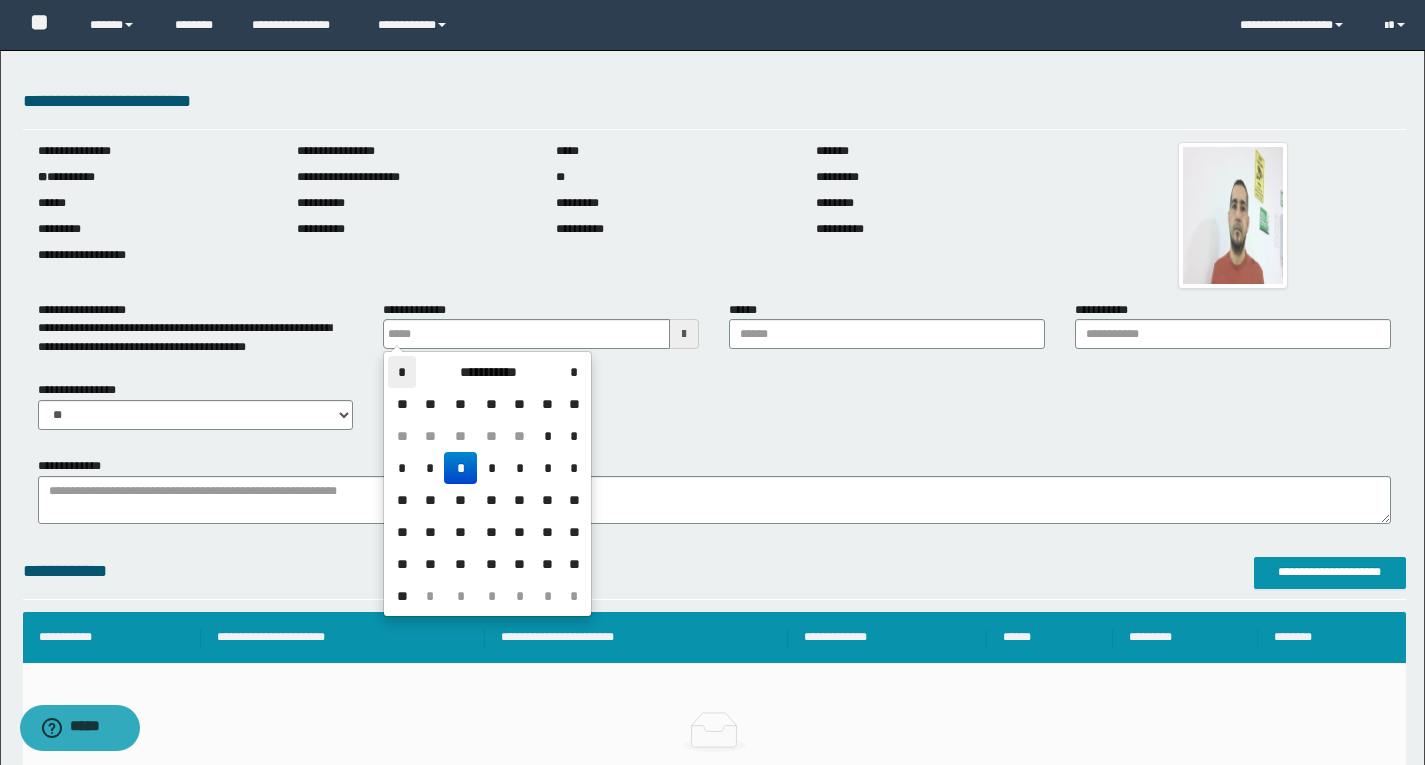 click on "*" at bounding box center (402, 372) 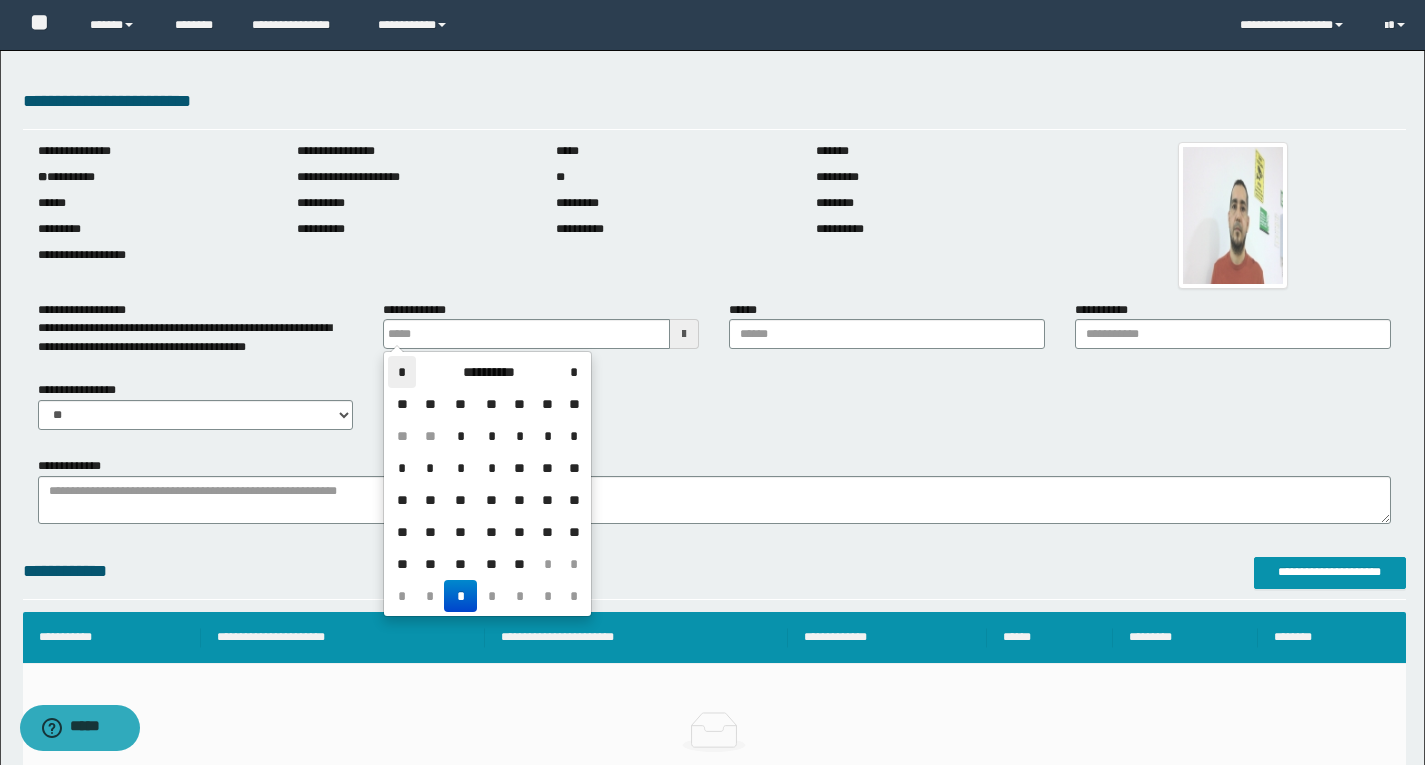 click on "*" at bounding box center (402, 372) 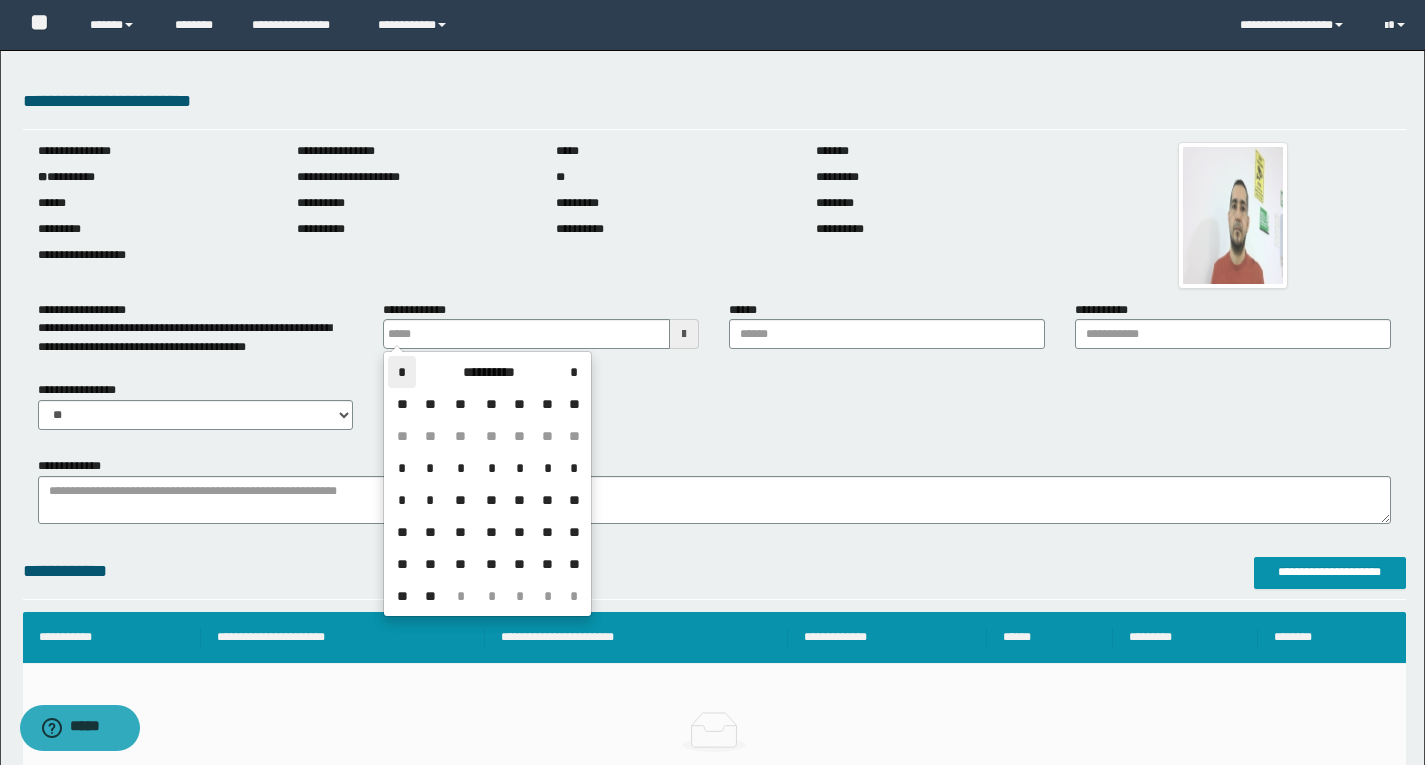 click on "*" at bounding box center (402, 372) 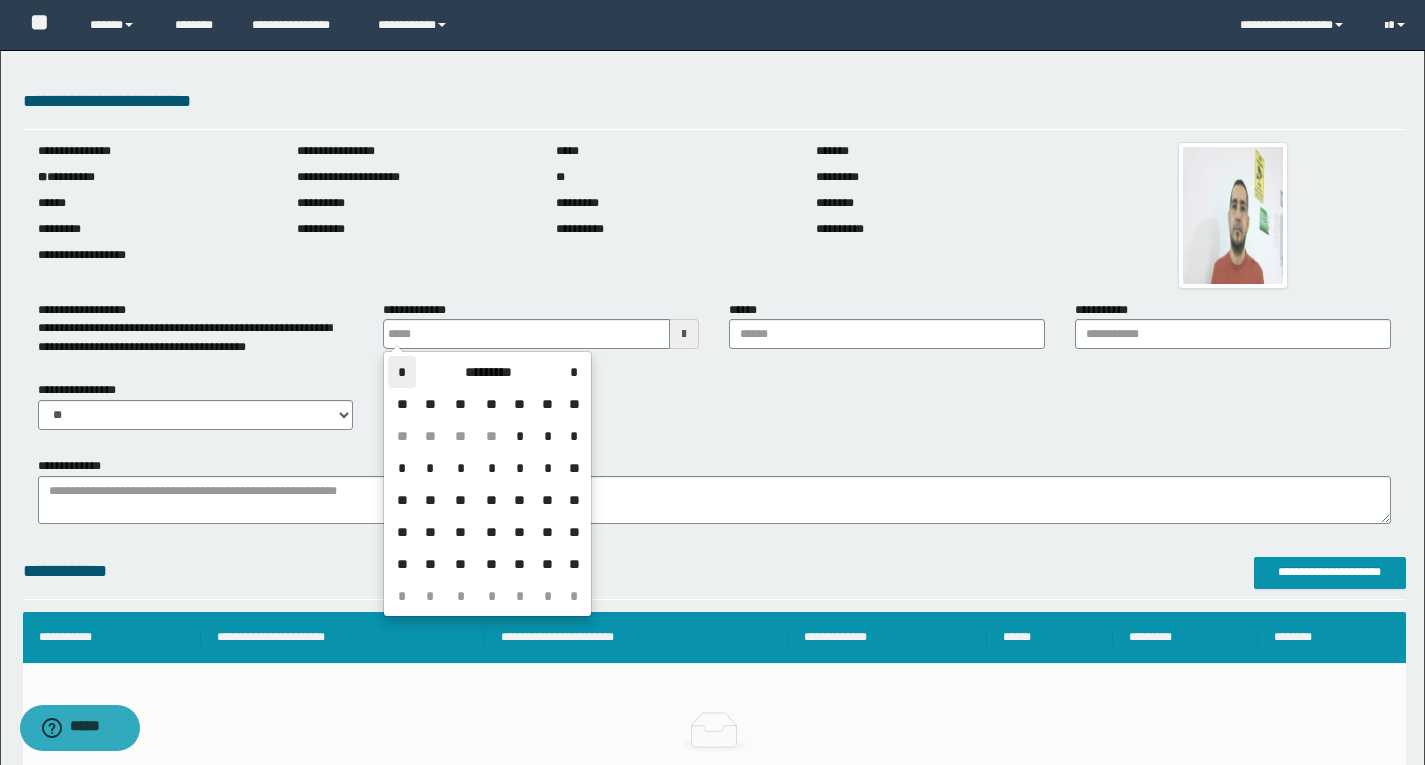 click on "*" at bounding box center [402, 372] 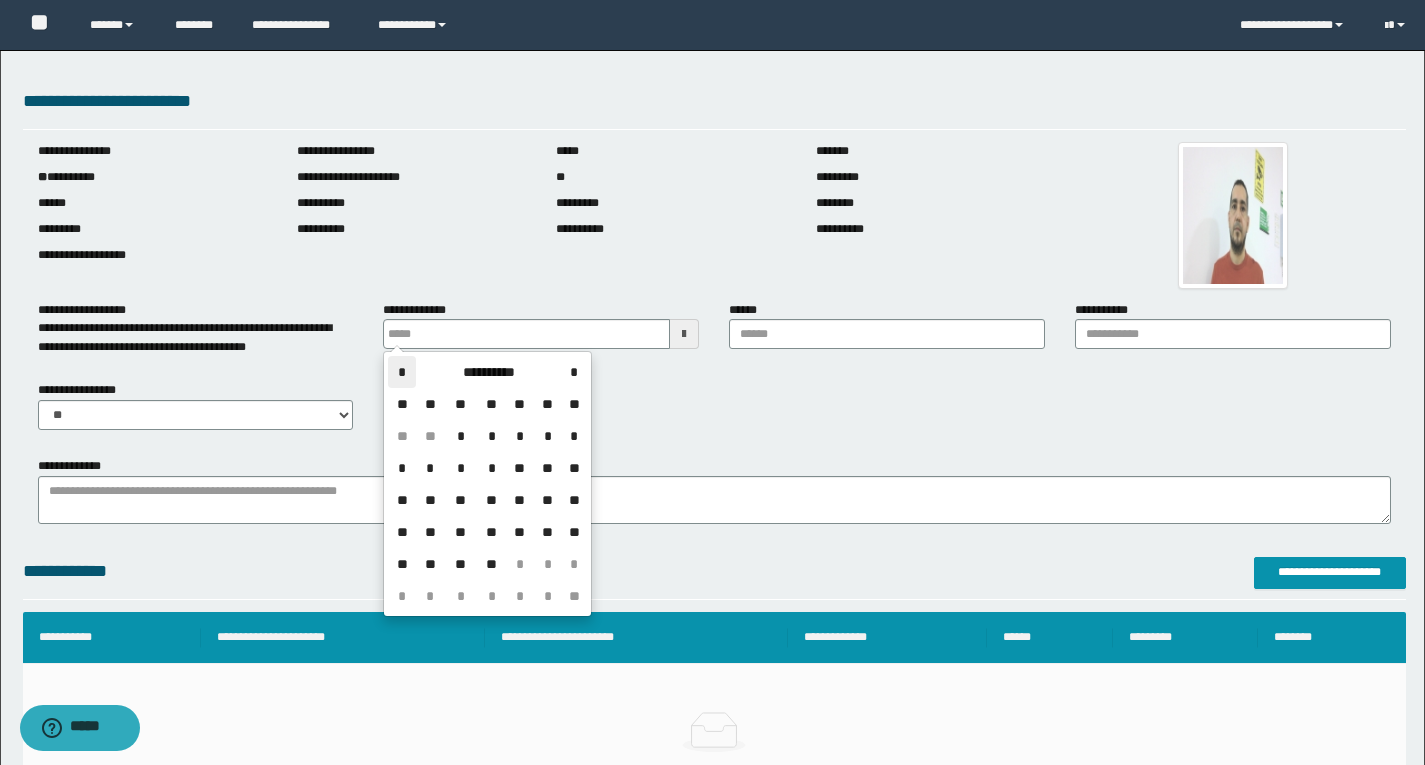 click on "*" at bounding box center [402, 372] 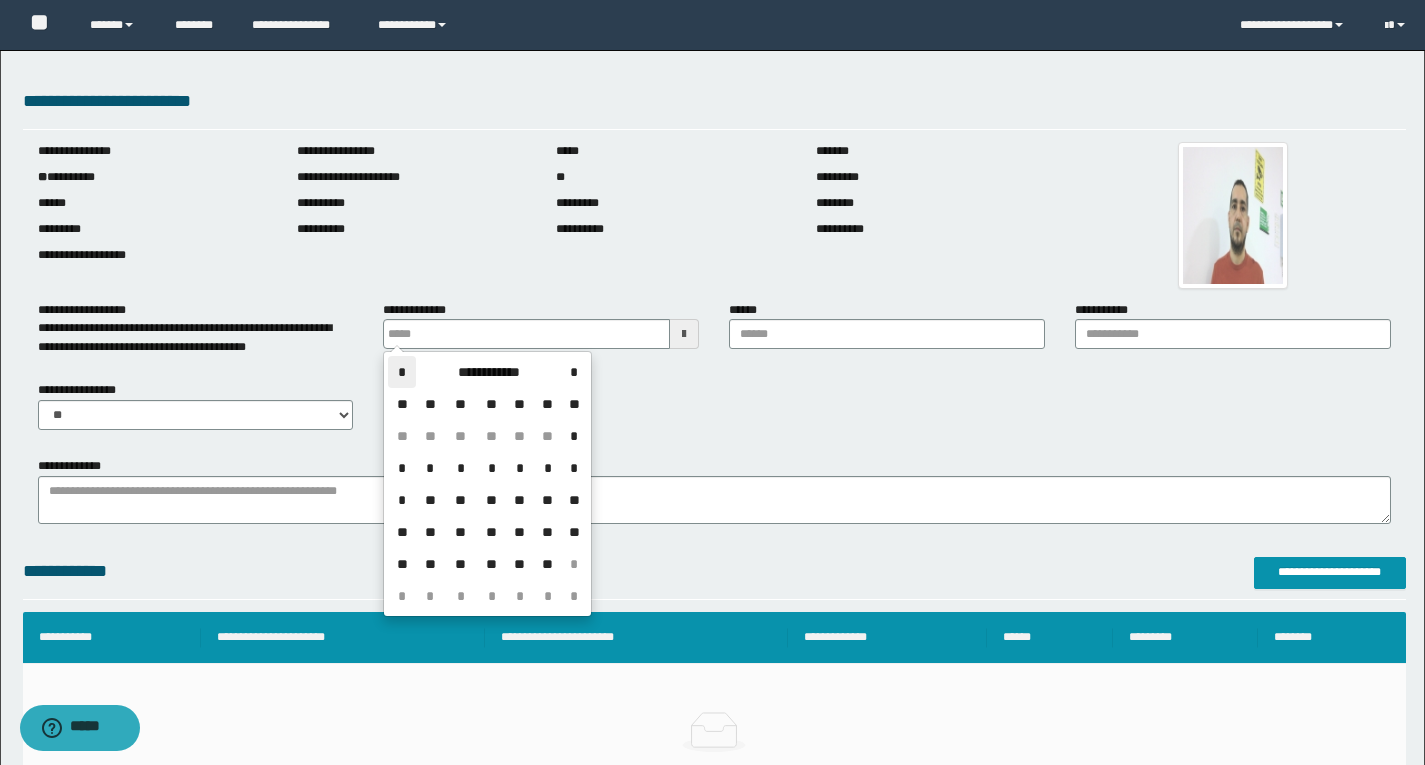 click on "*" at bounding box center [402, 372] 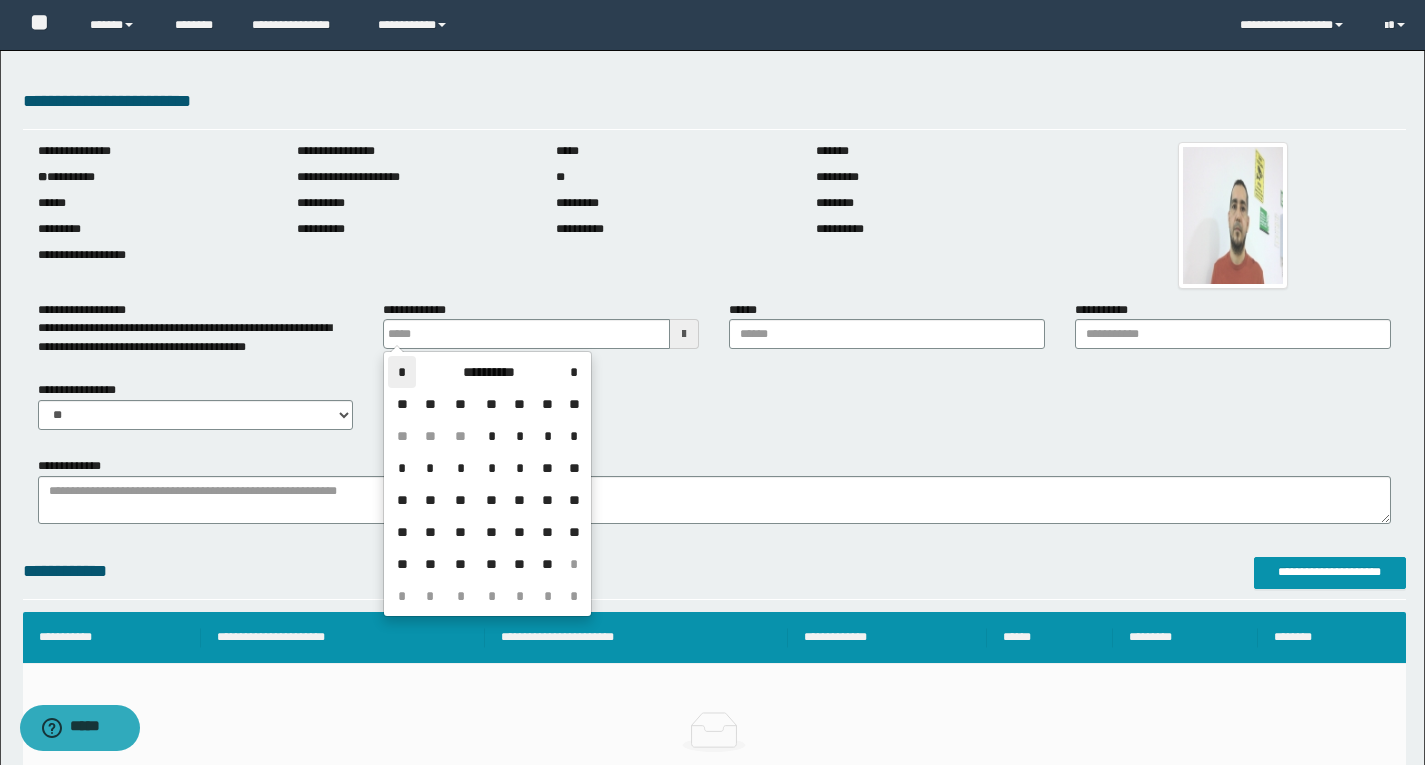 click on "*" at bounding box center (402, 372) 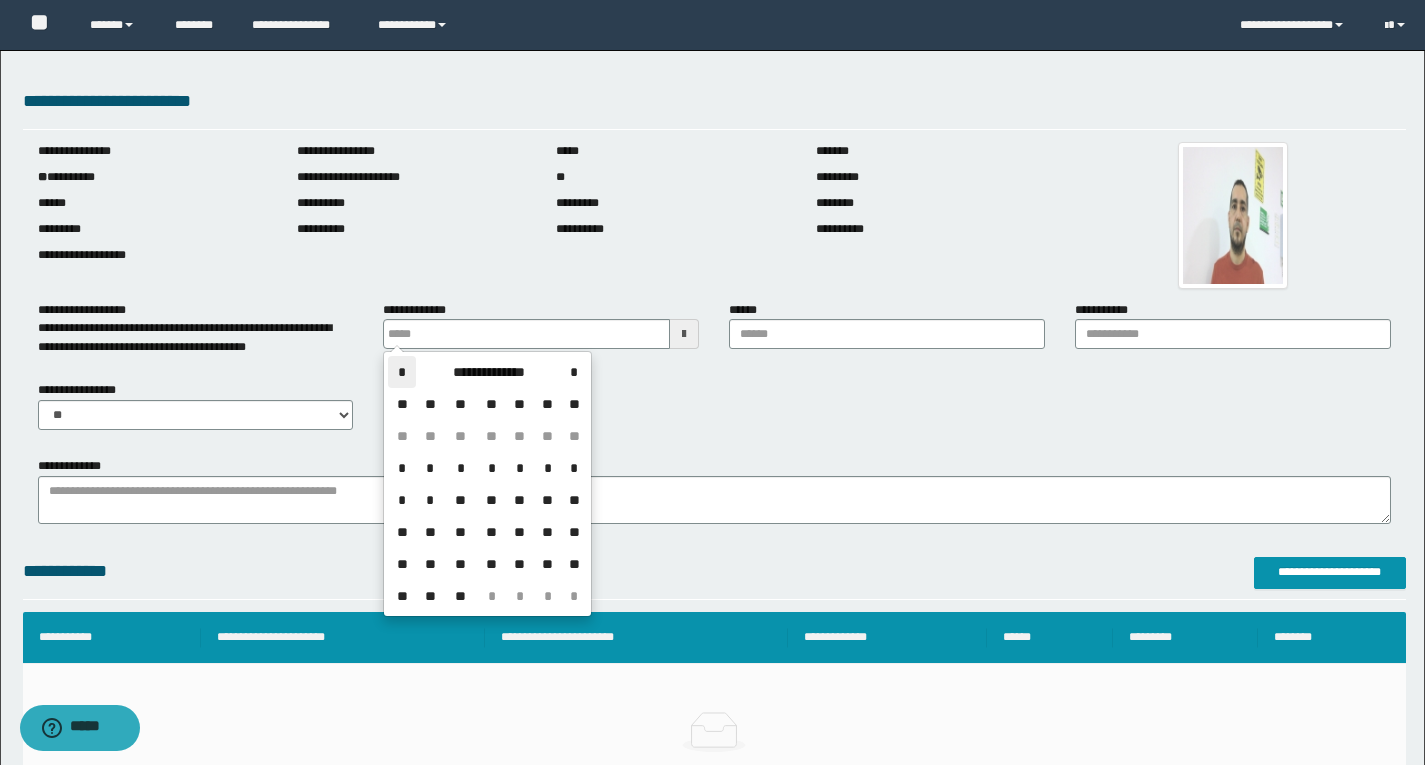 click on "*" at bounding box center [402, 372] 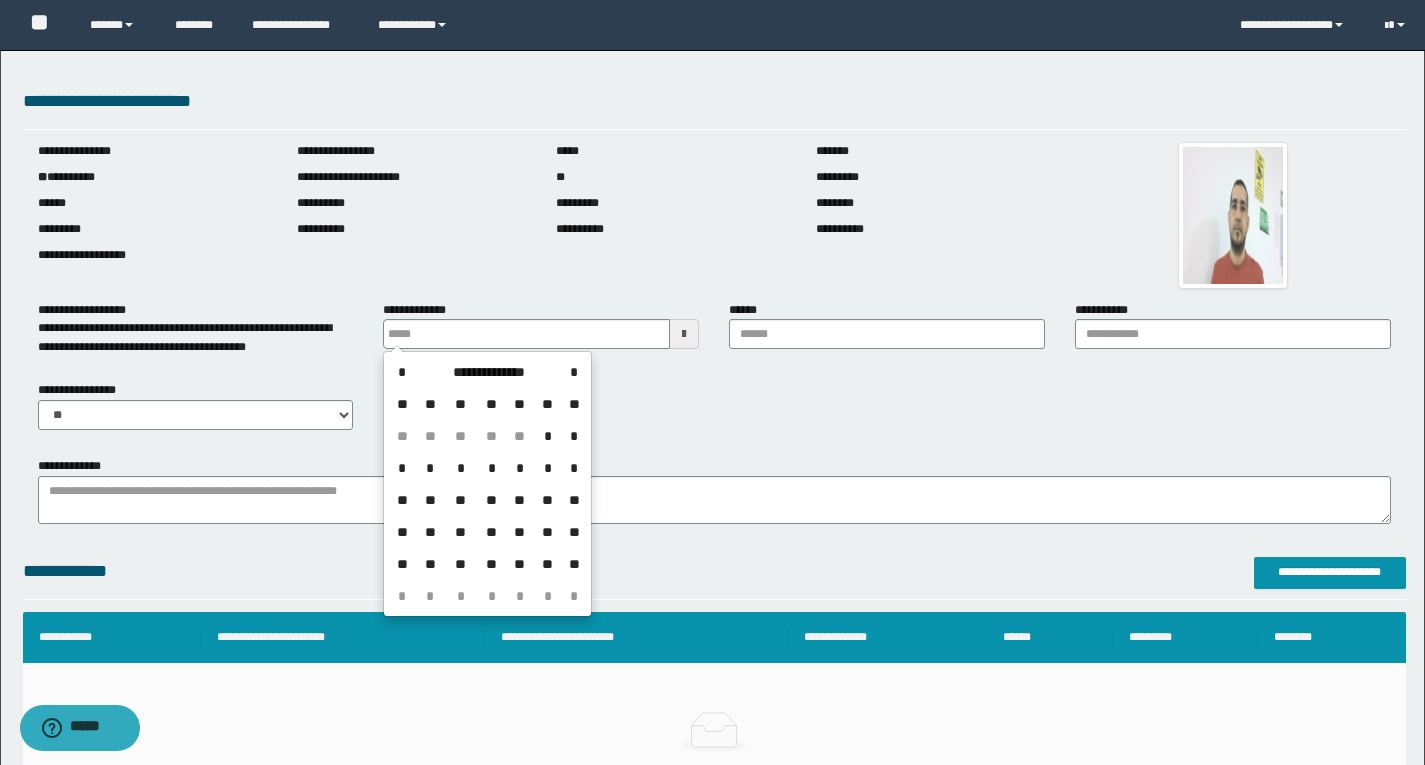 click on "*" at bounding box center (430, 468) 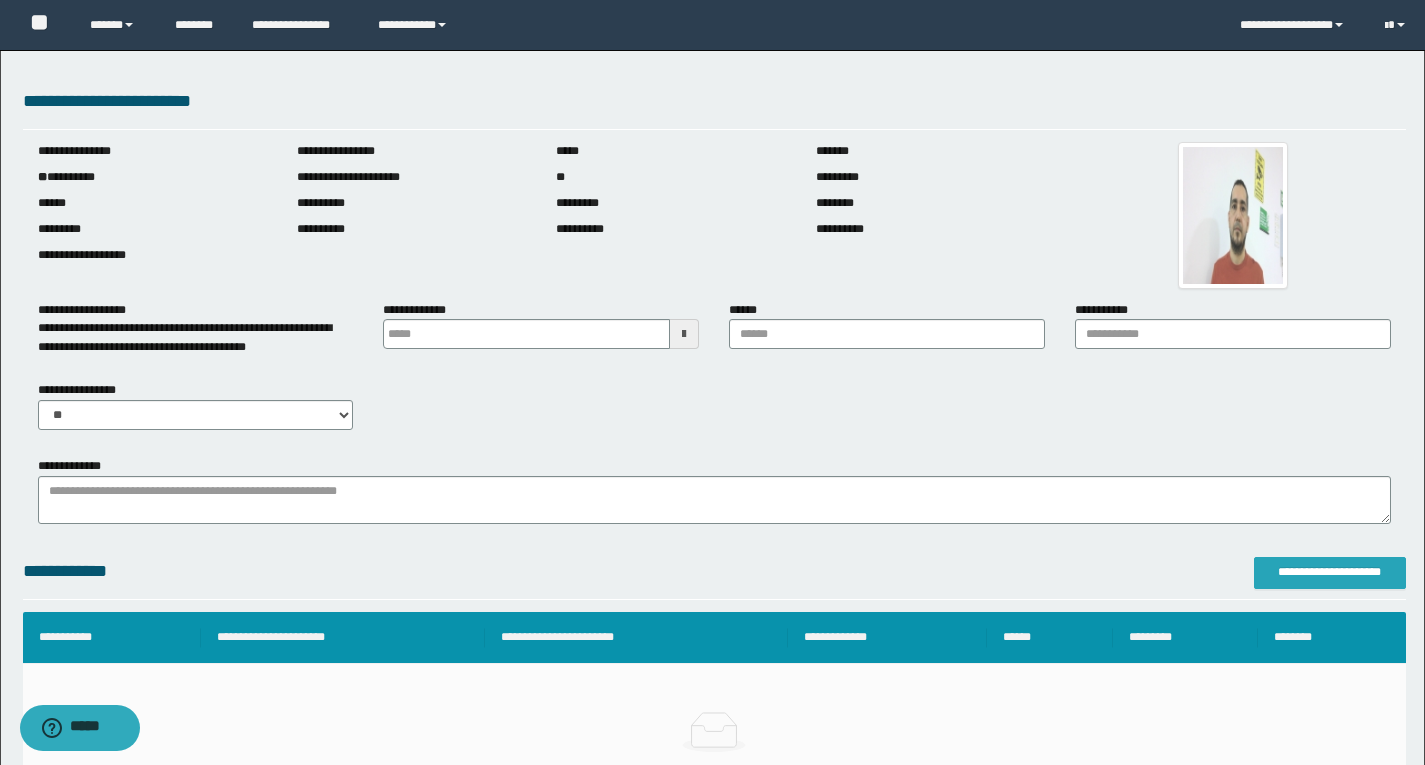 click on "**********" at bounding box center (1330, 572) 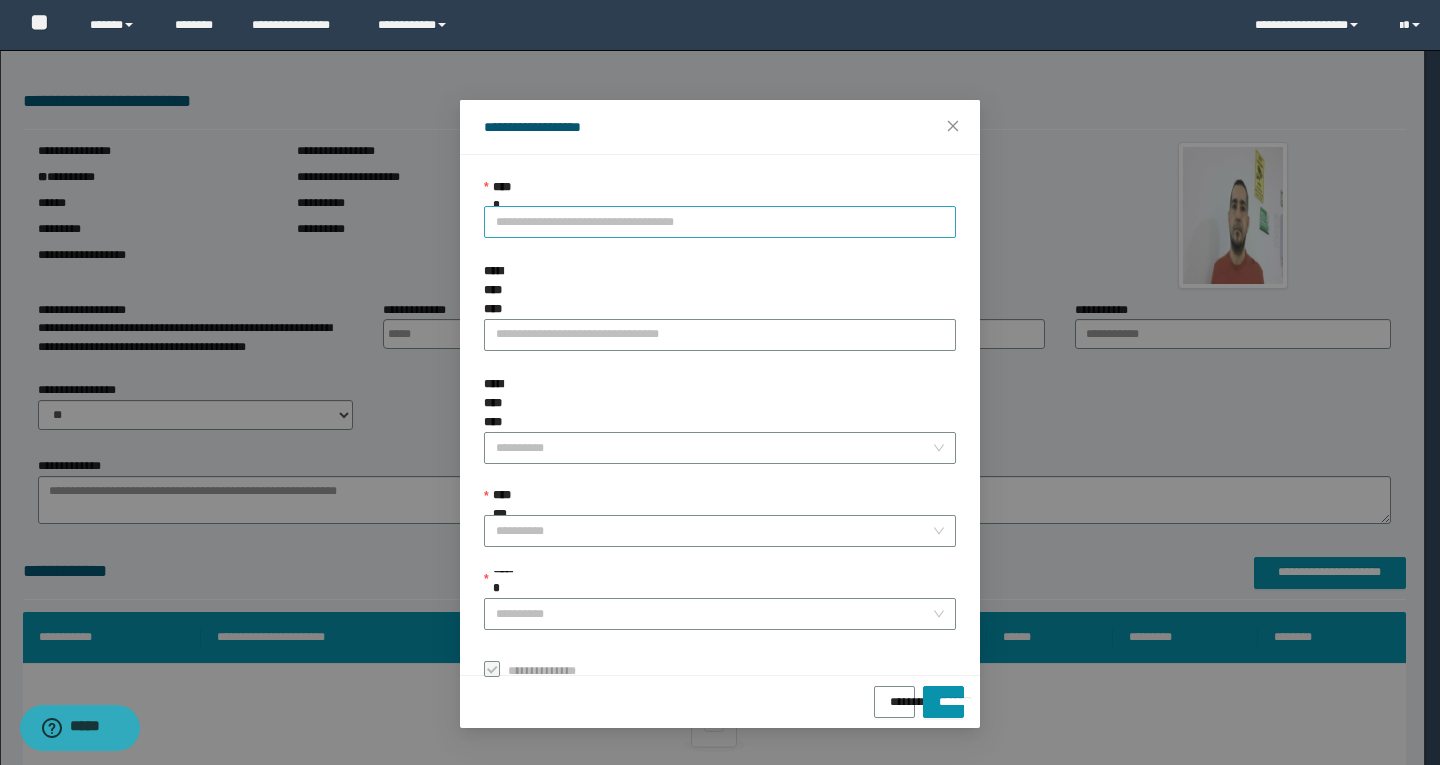 click on "**********" at bounding box center (720, 222) 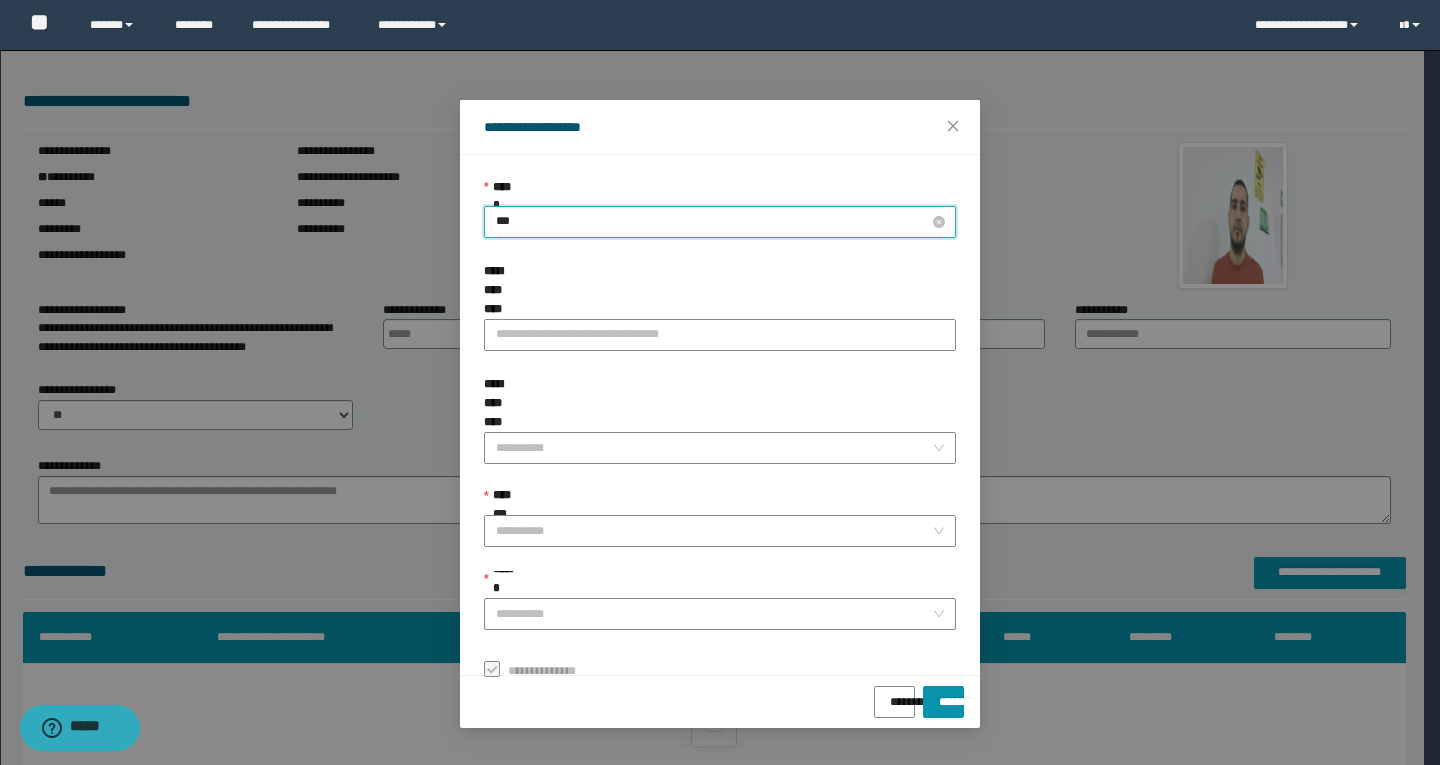 type on "****" 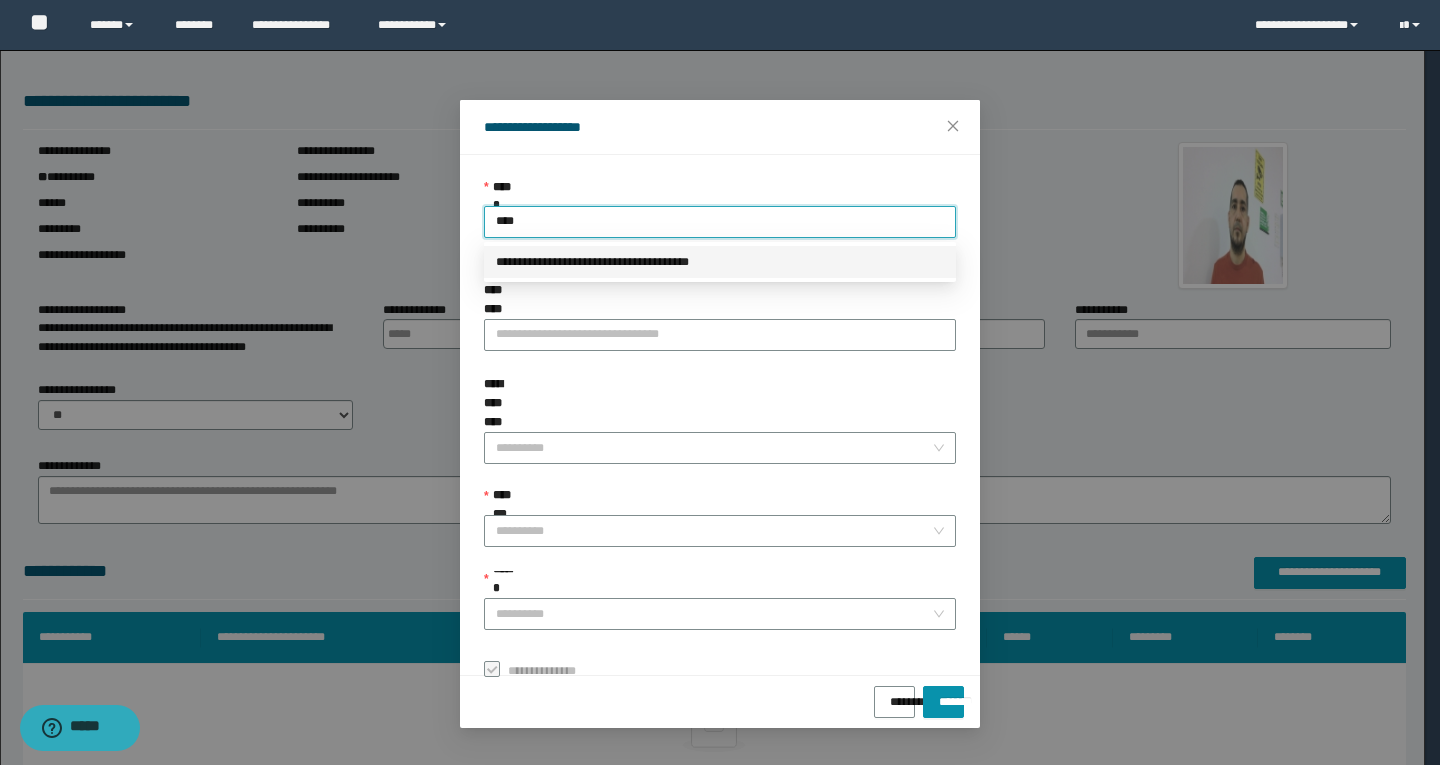 click on "**********" at bounding box center (720, 262) 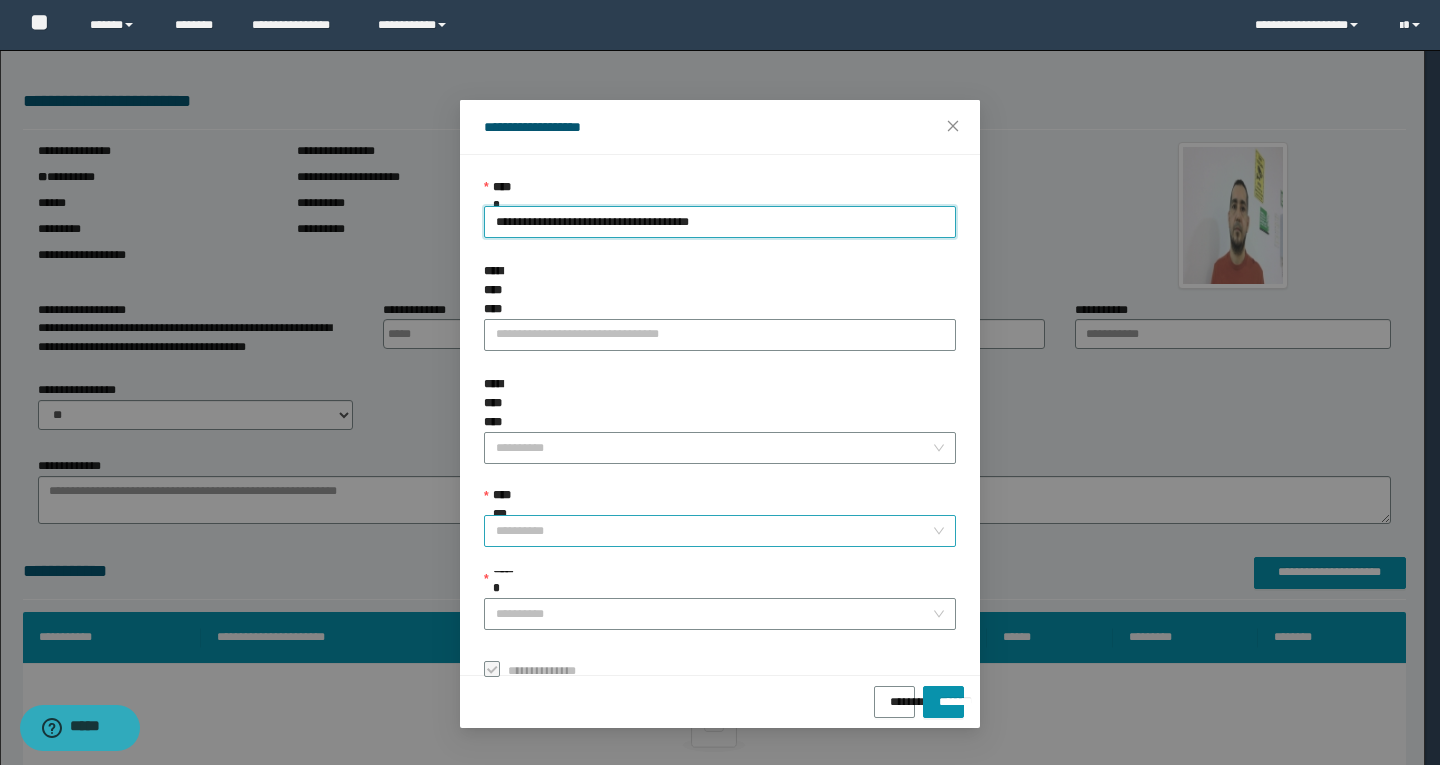 click on "**********" at bounding box center [714, 531] 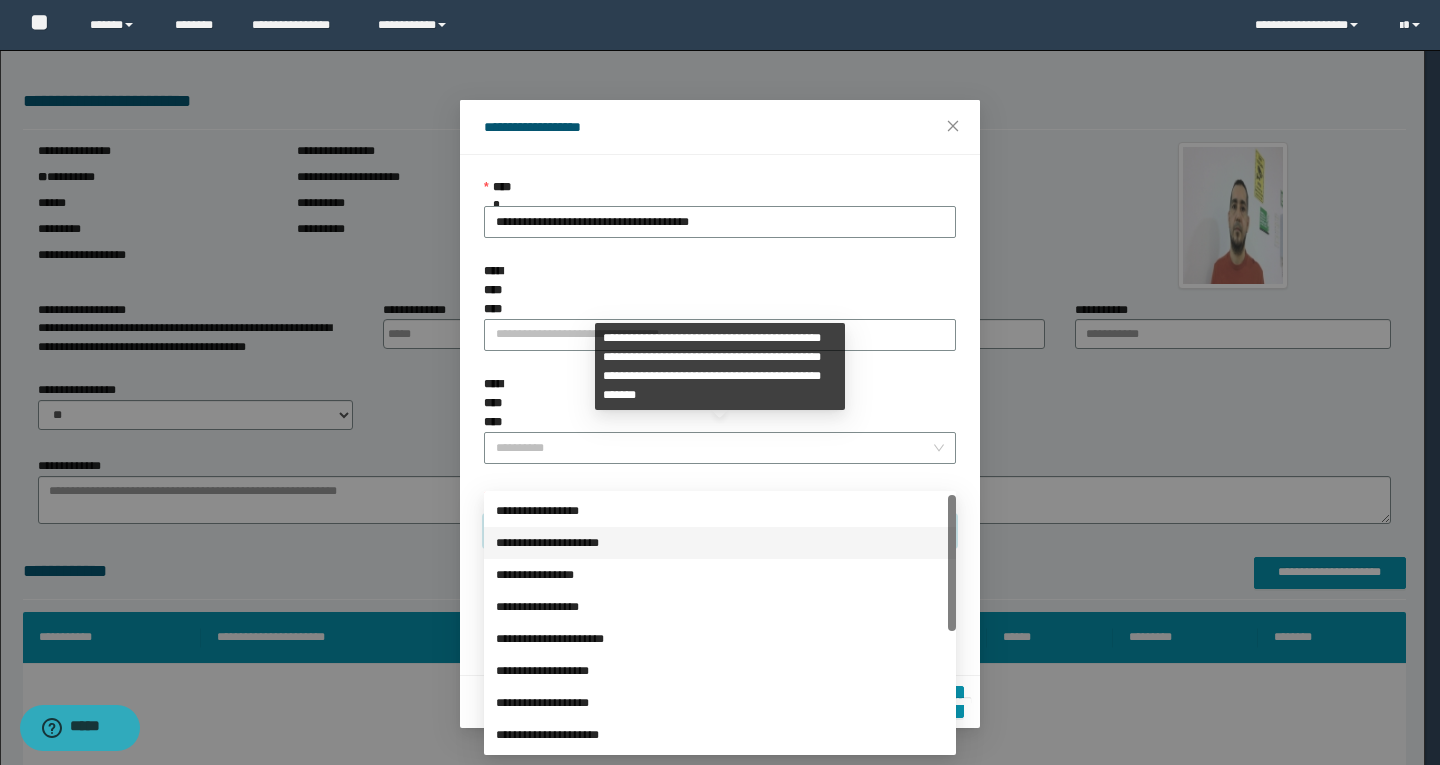 scroll, scrollTop: 224, scrollLeft: 0, axis: vertical 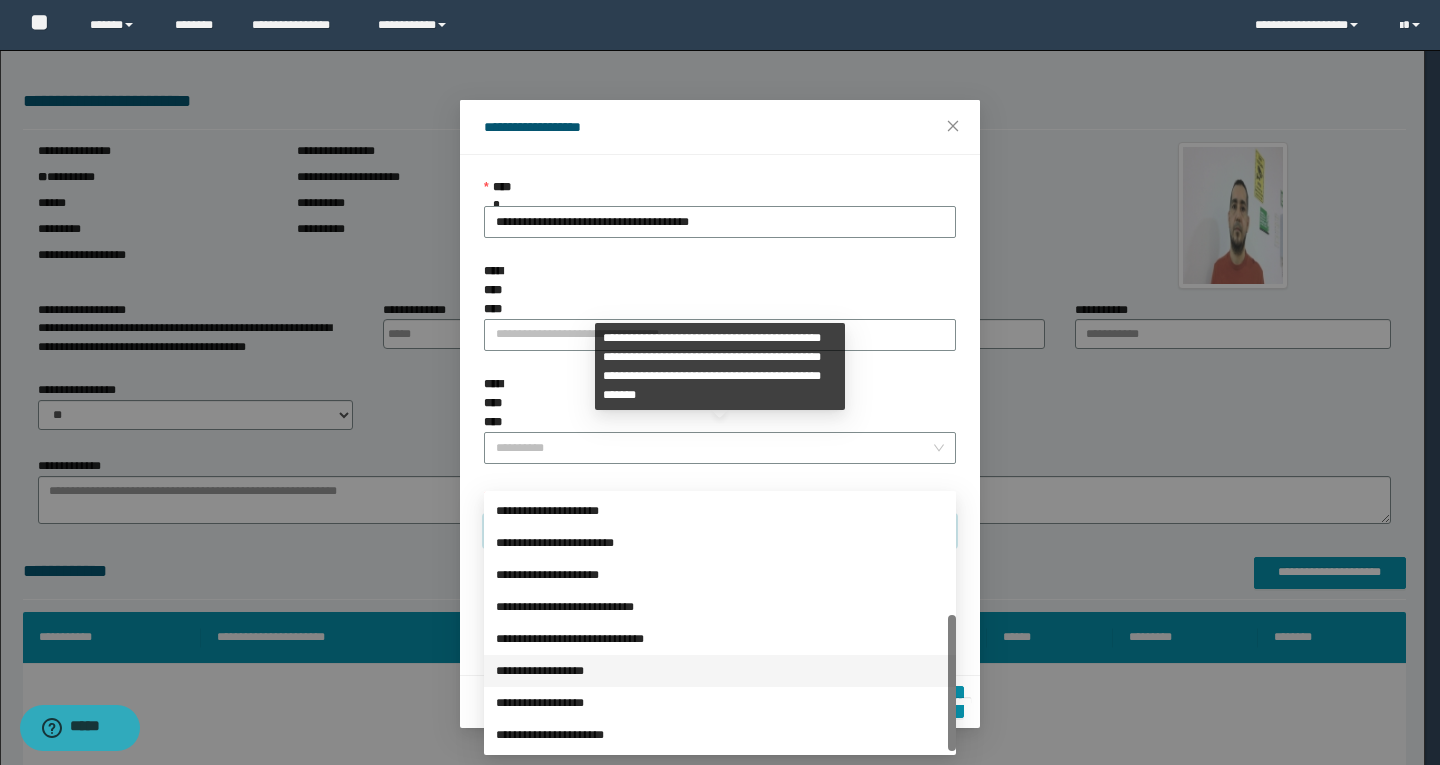 click on "**********" at bounding box center [720, 671] 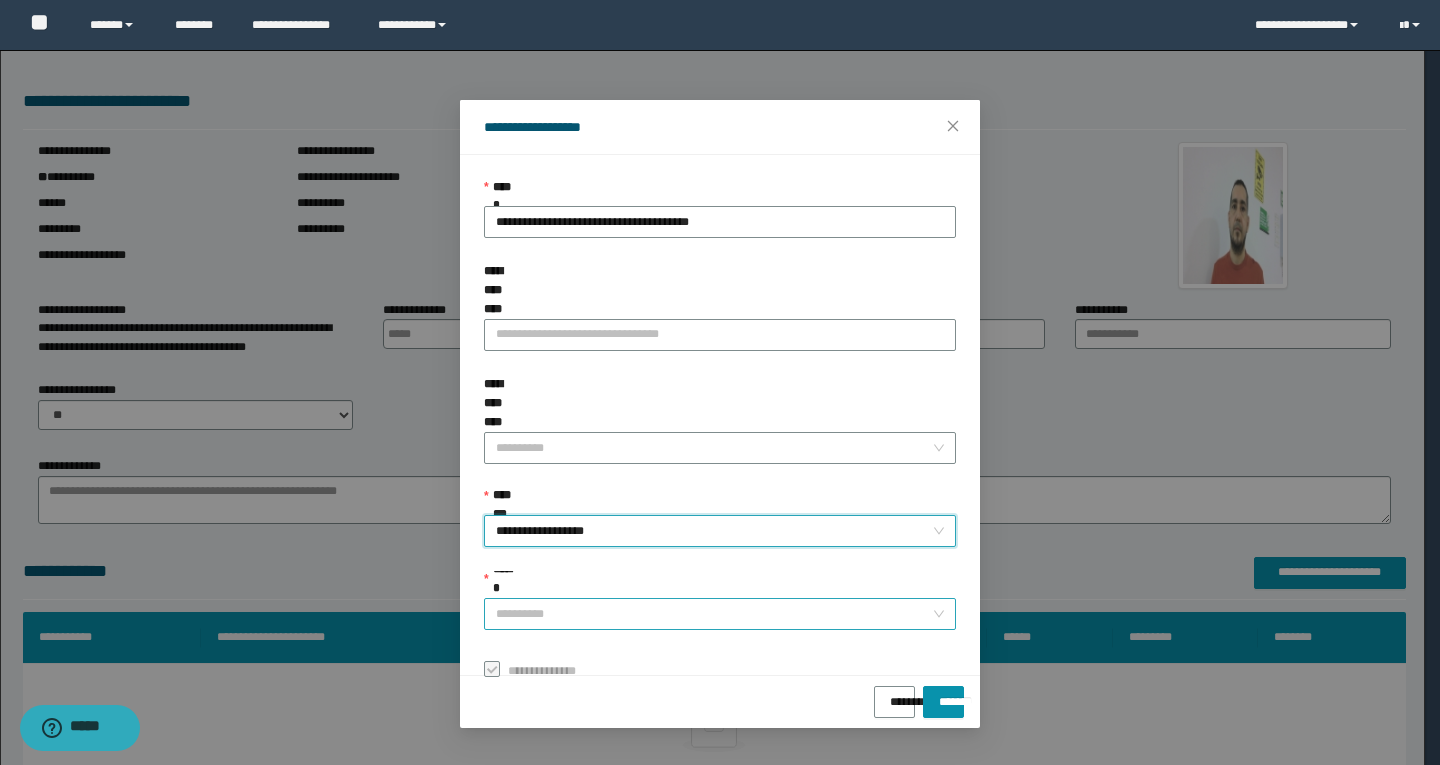 click on "******" at bounding box center [714, 614] 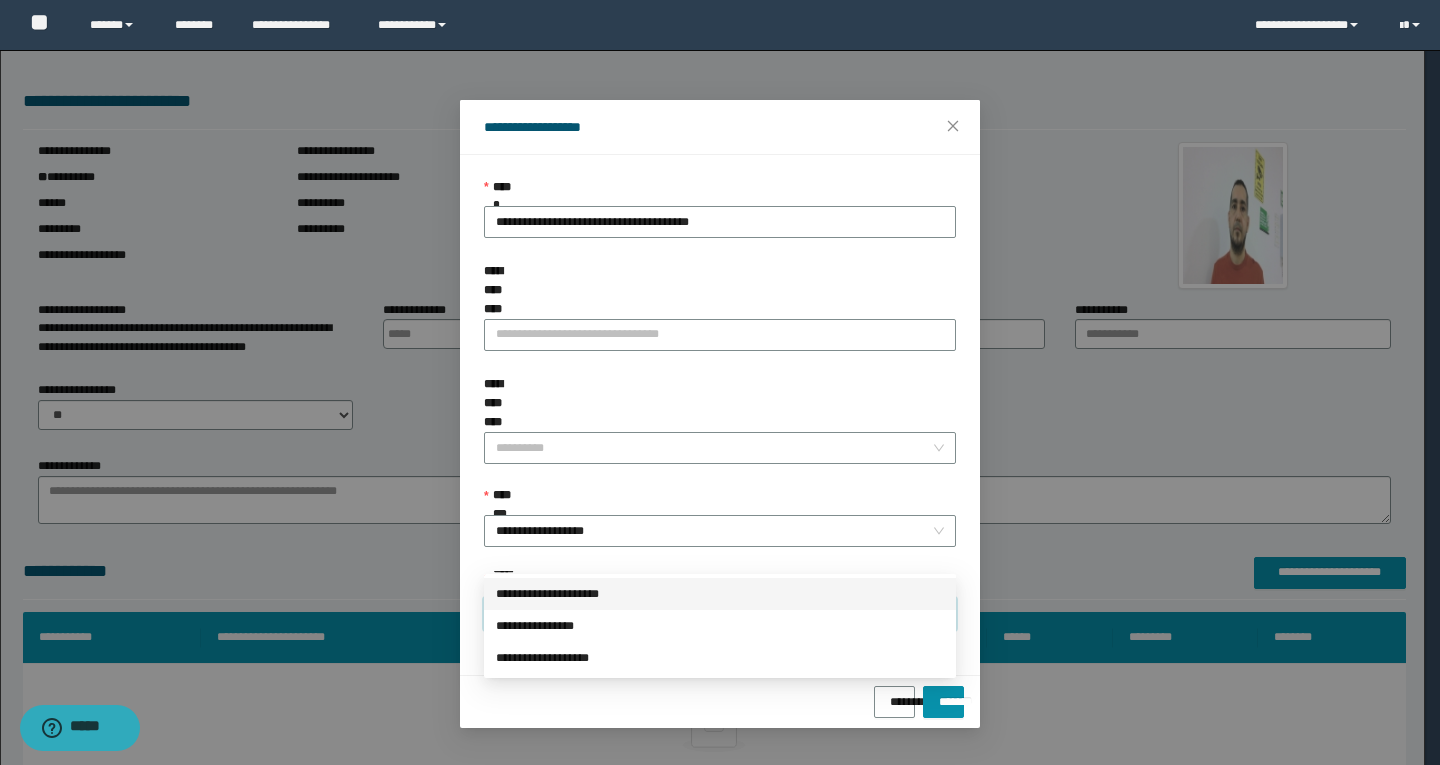 click on "**********" at bounding box center [720, 594] 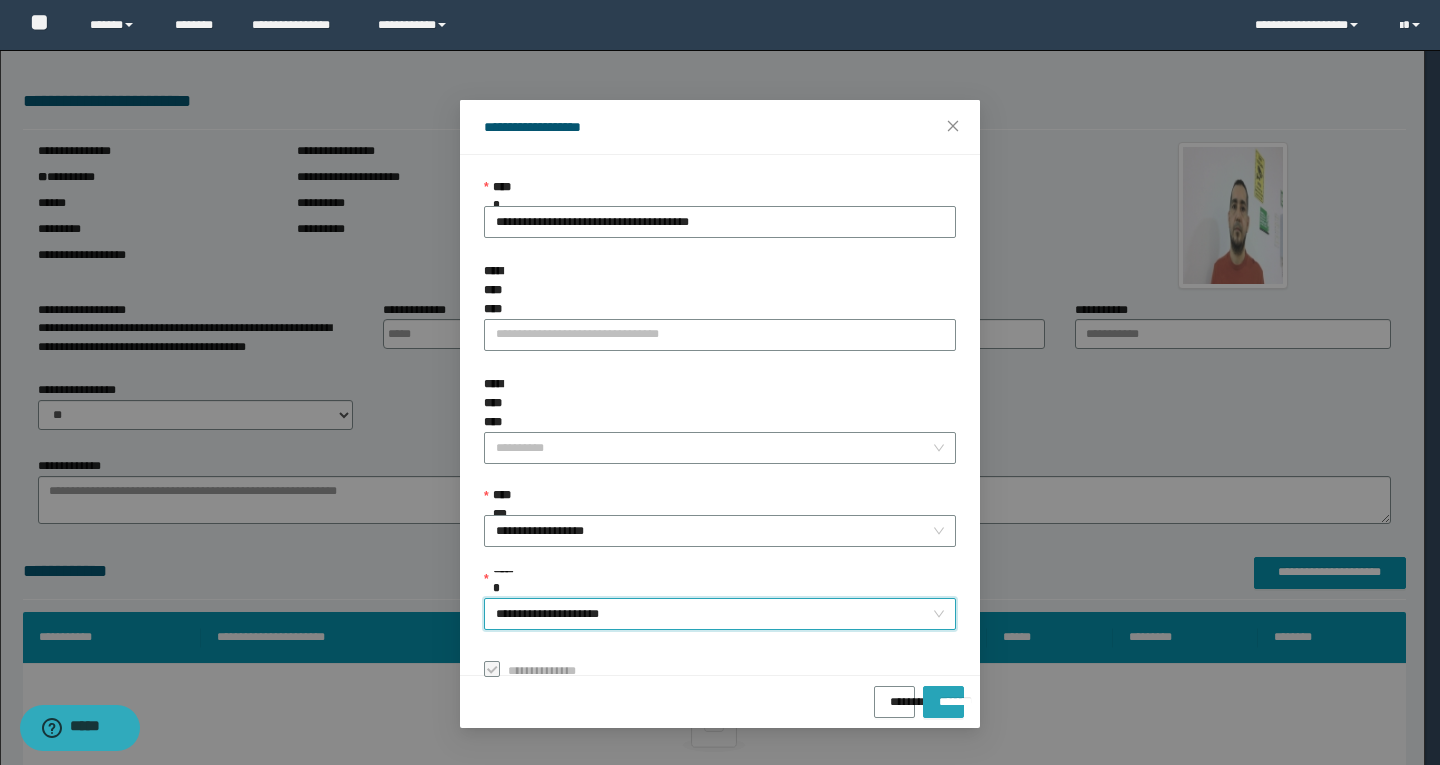 click on "*******" at bounding box center [943, 695] 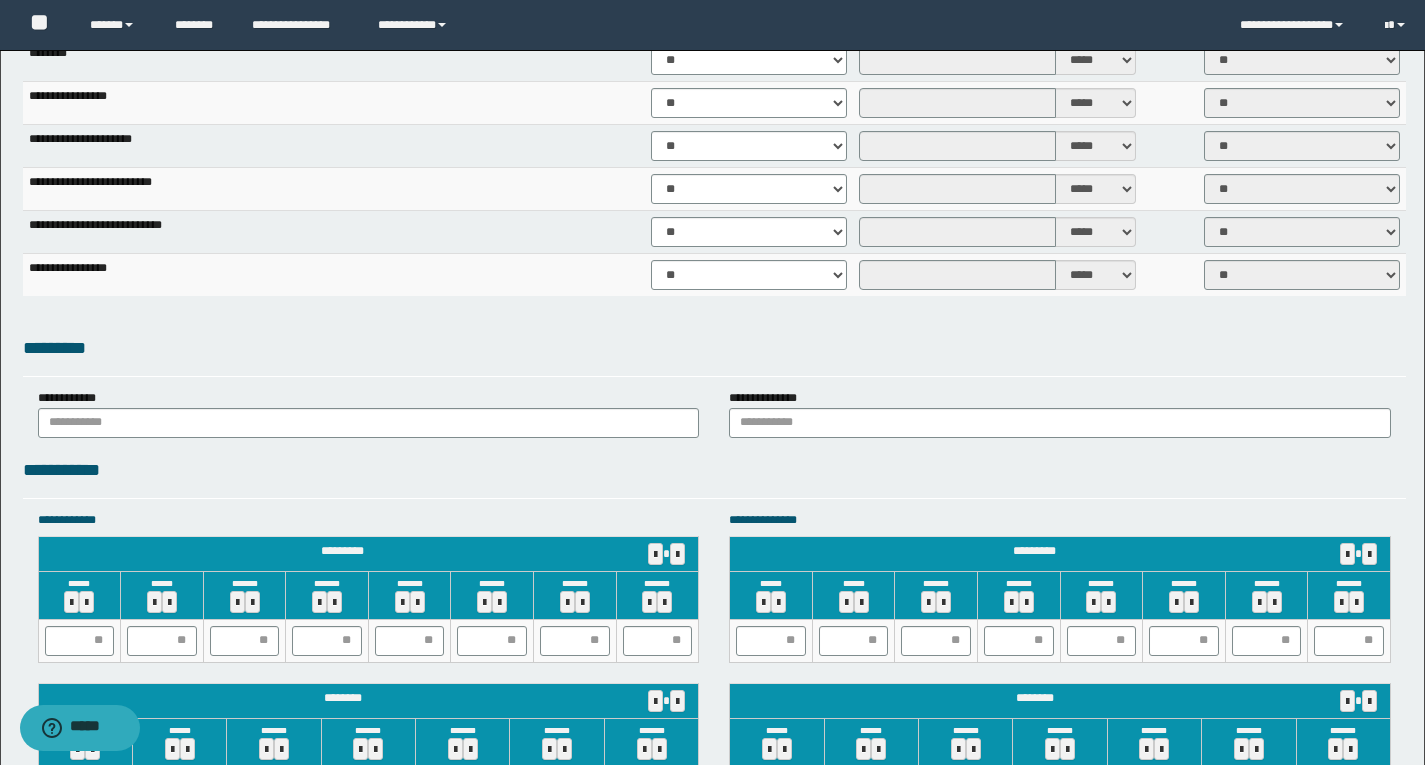 scroll, scrollTop: 1600, scrollLeft: 0, axis: vertical 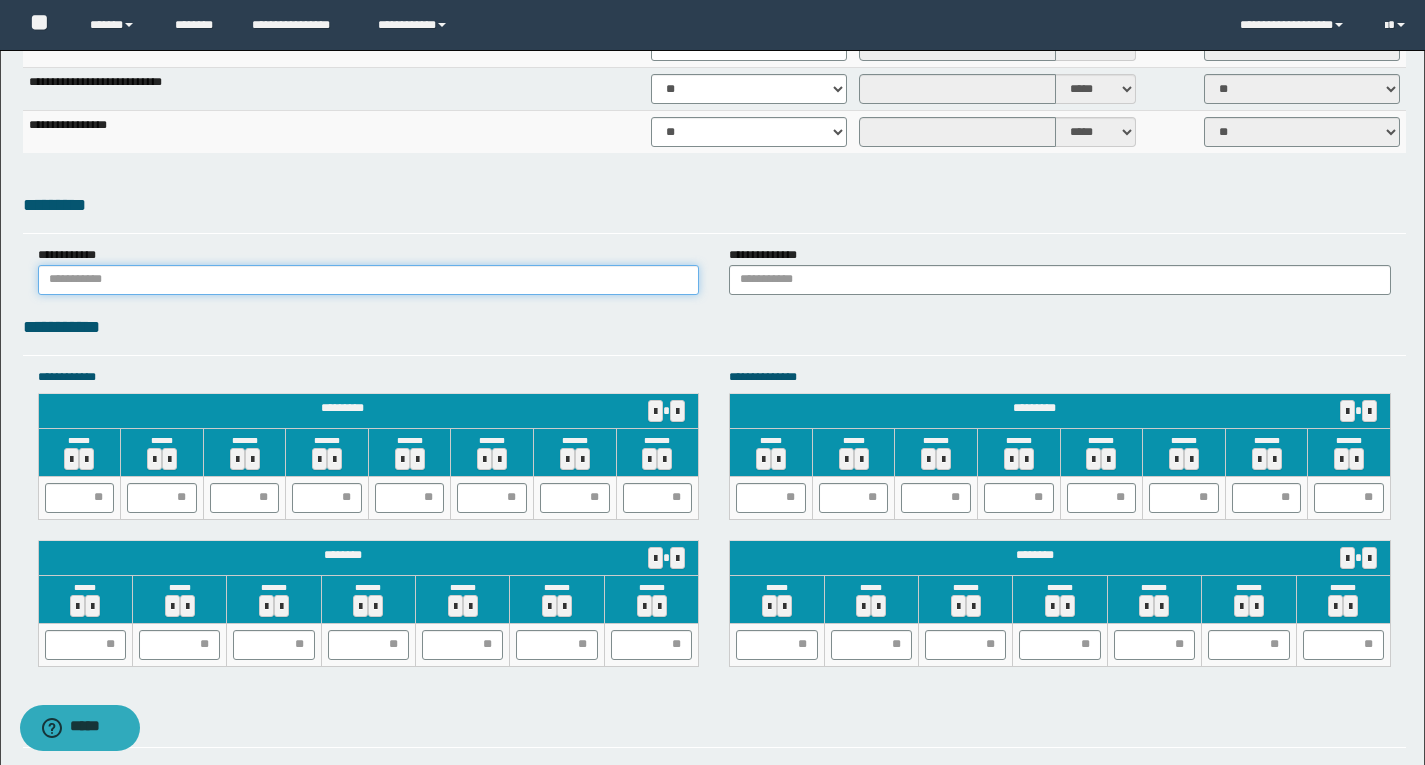 click at bounding box center [369, 280] 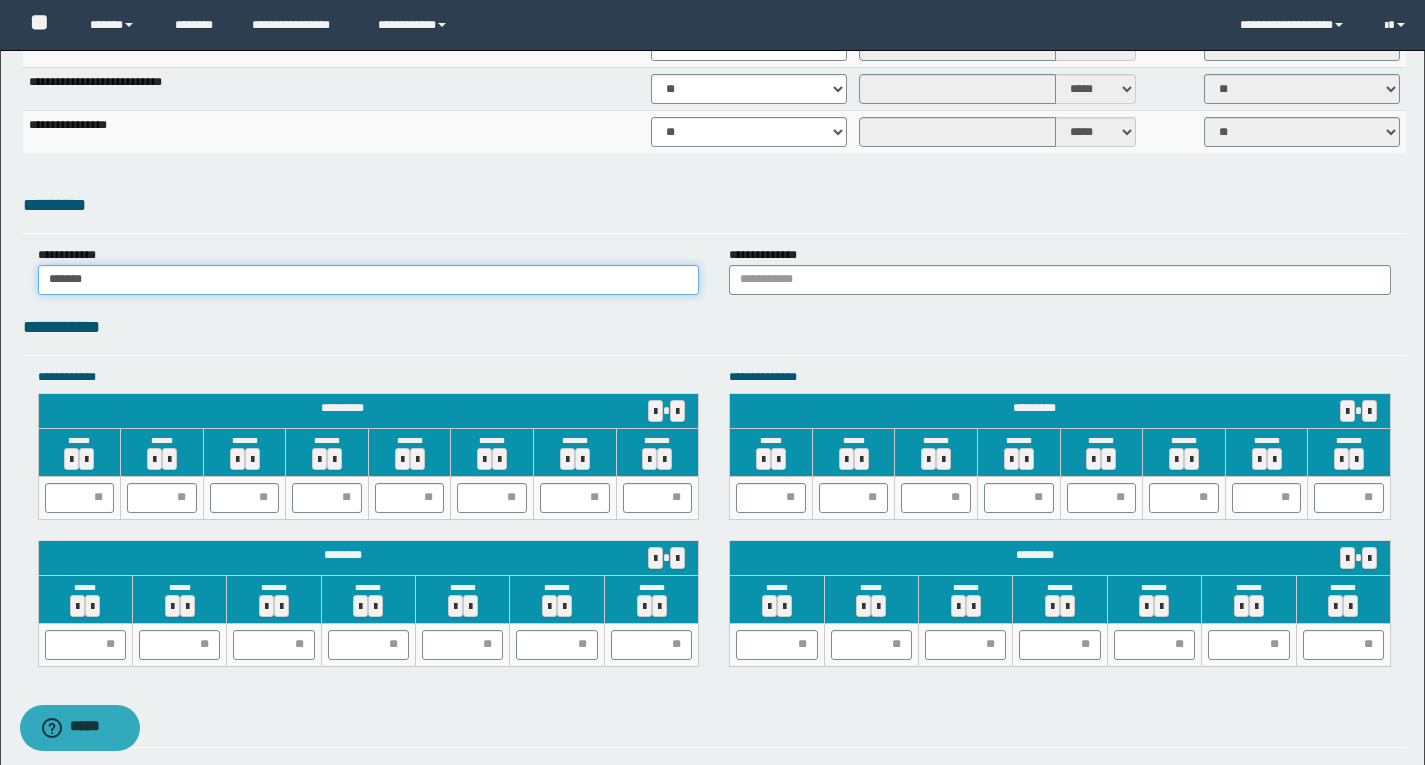 type on "******" 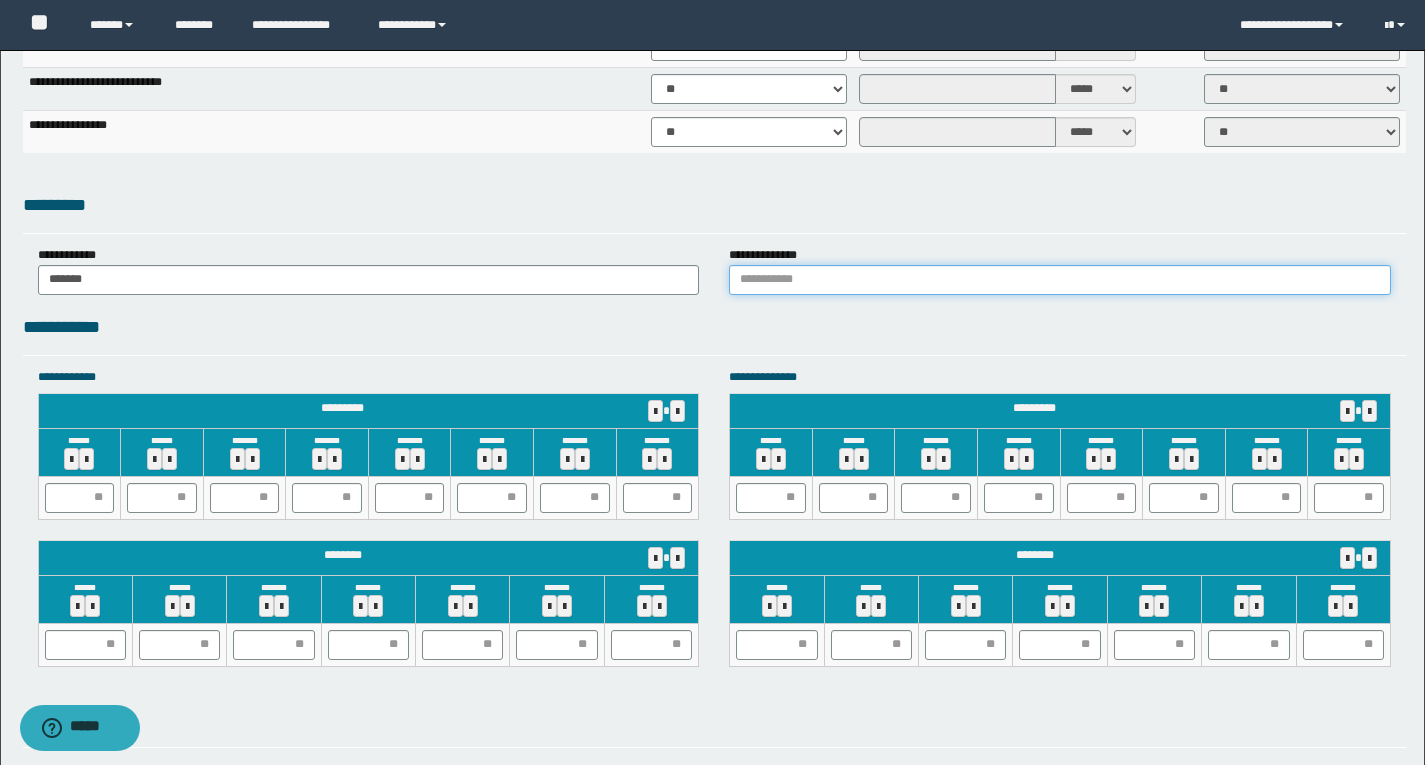 click at bounding box center (1060, 280) 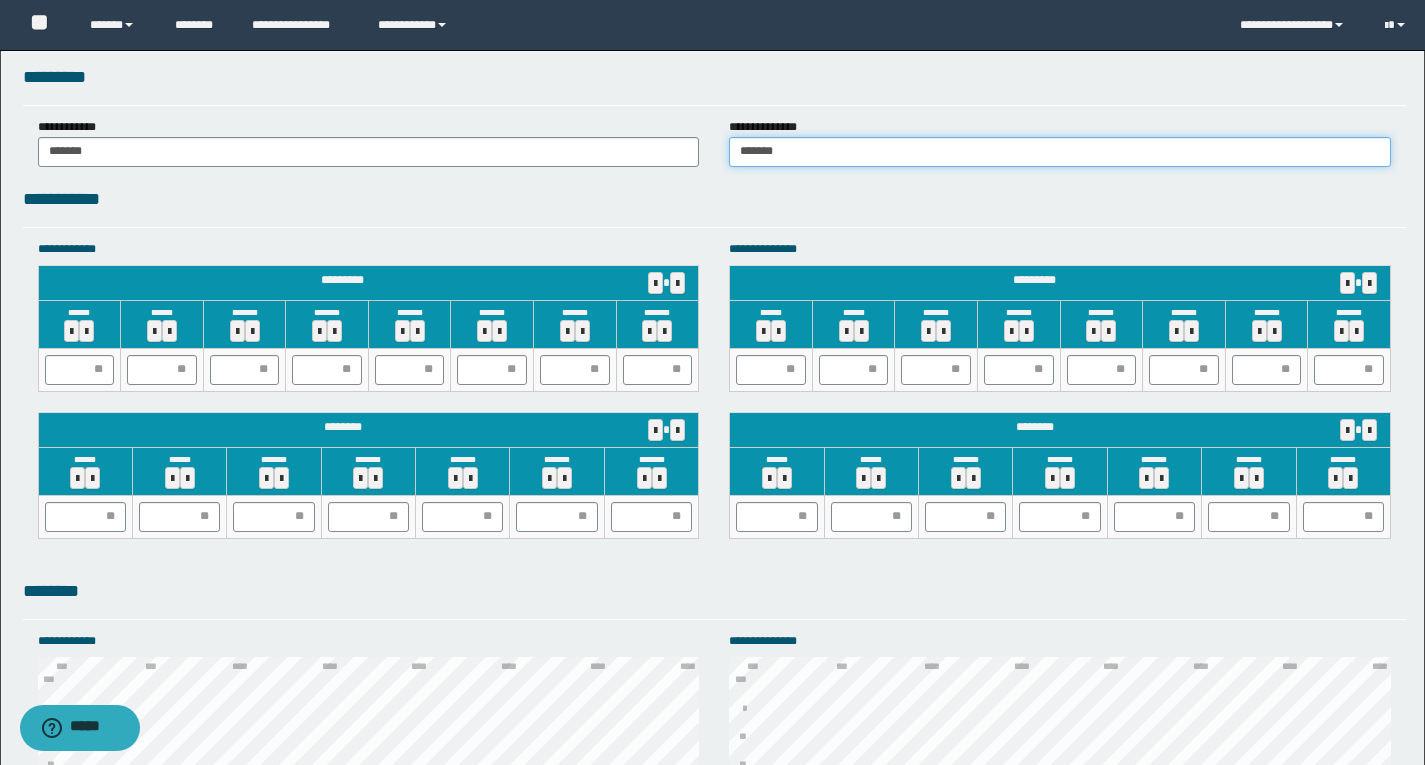 scroll, scrollTop: 1800, scrollLeft: 0, axis: vertical 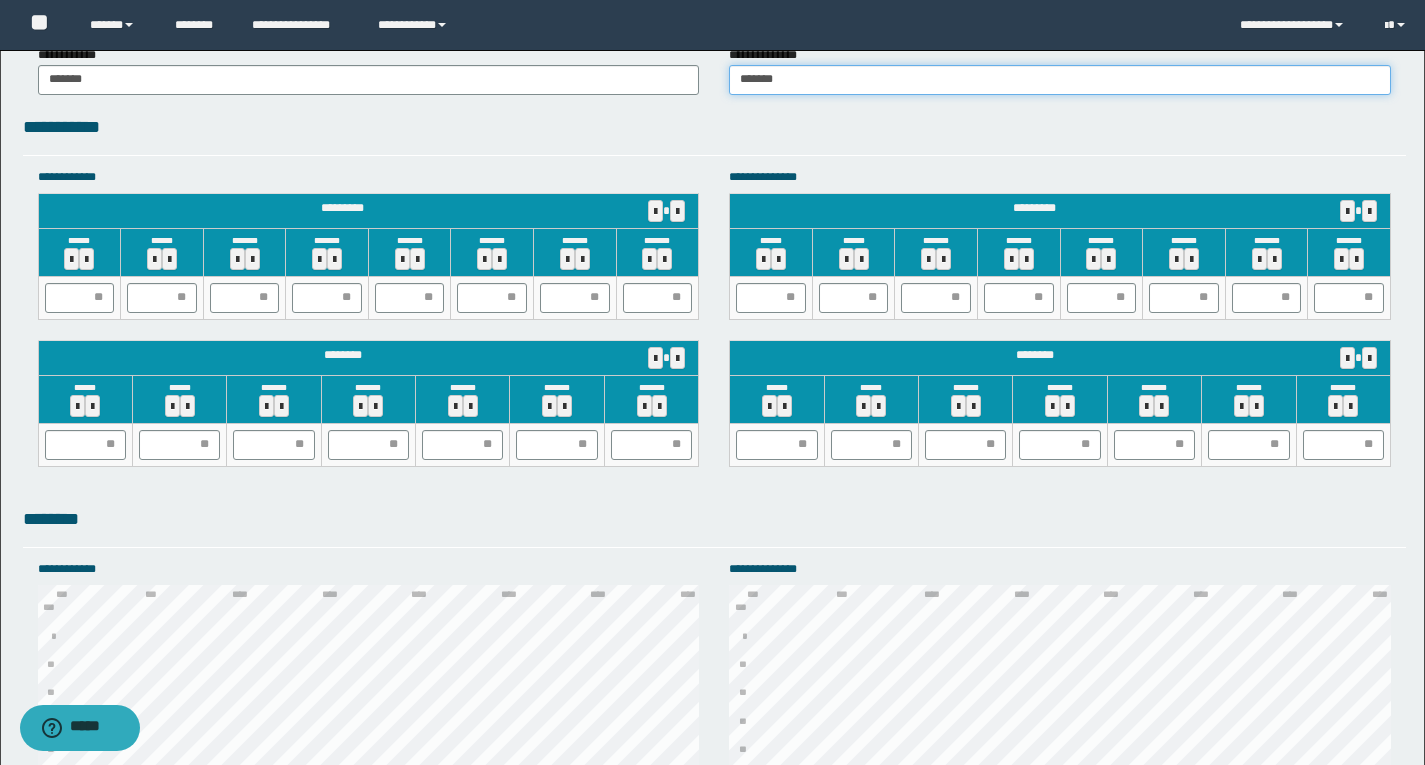 type on "******" 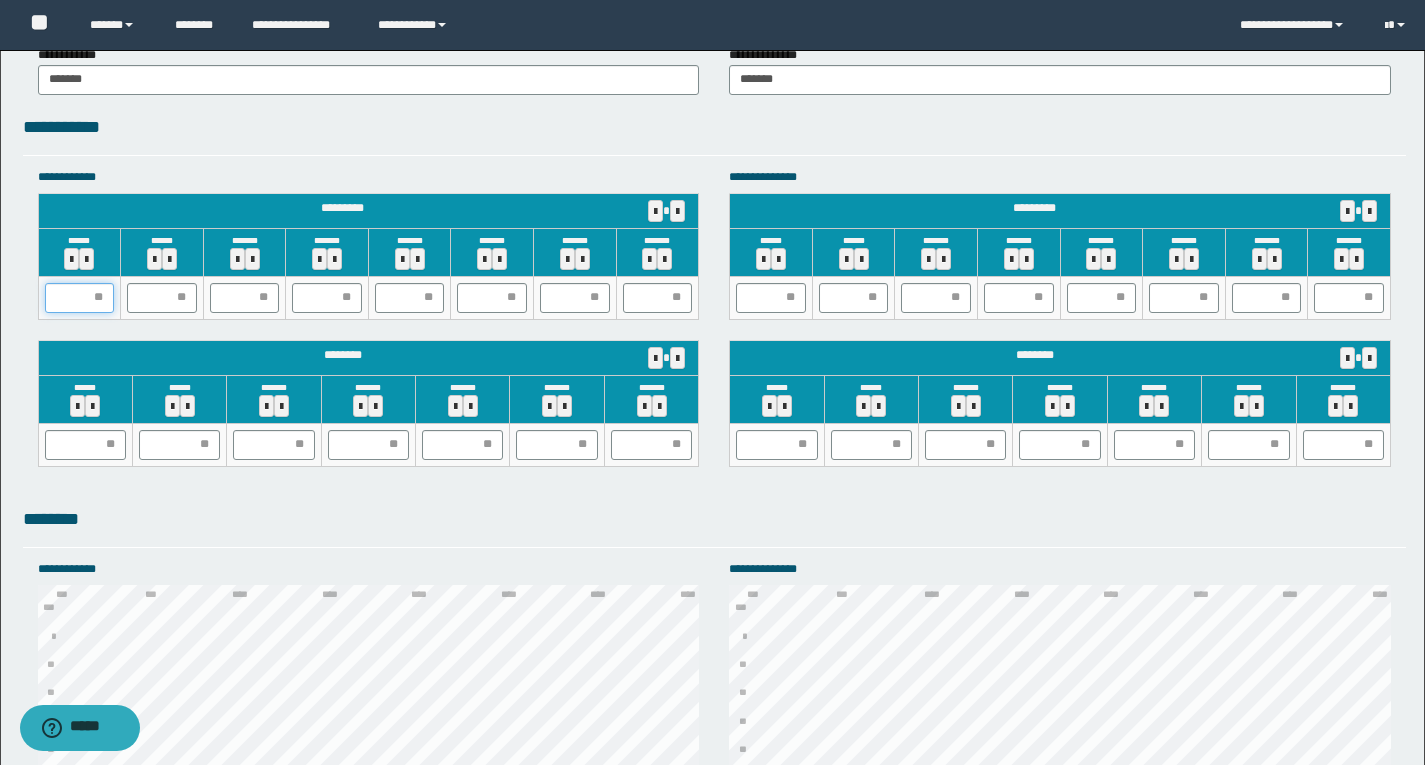 click at bounding box center [80, 298] 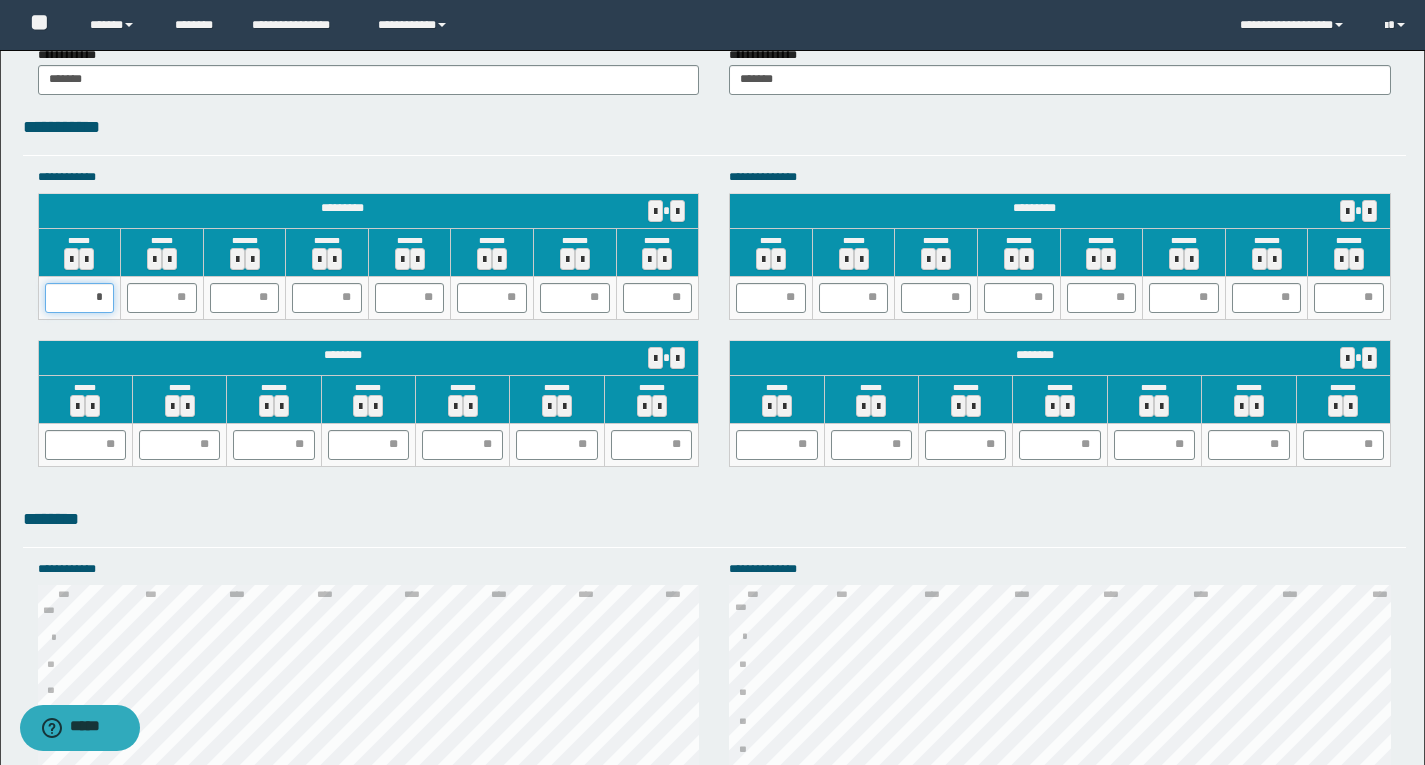 type on "**" 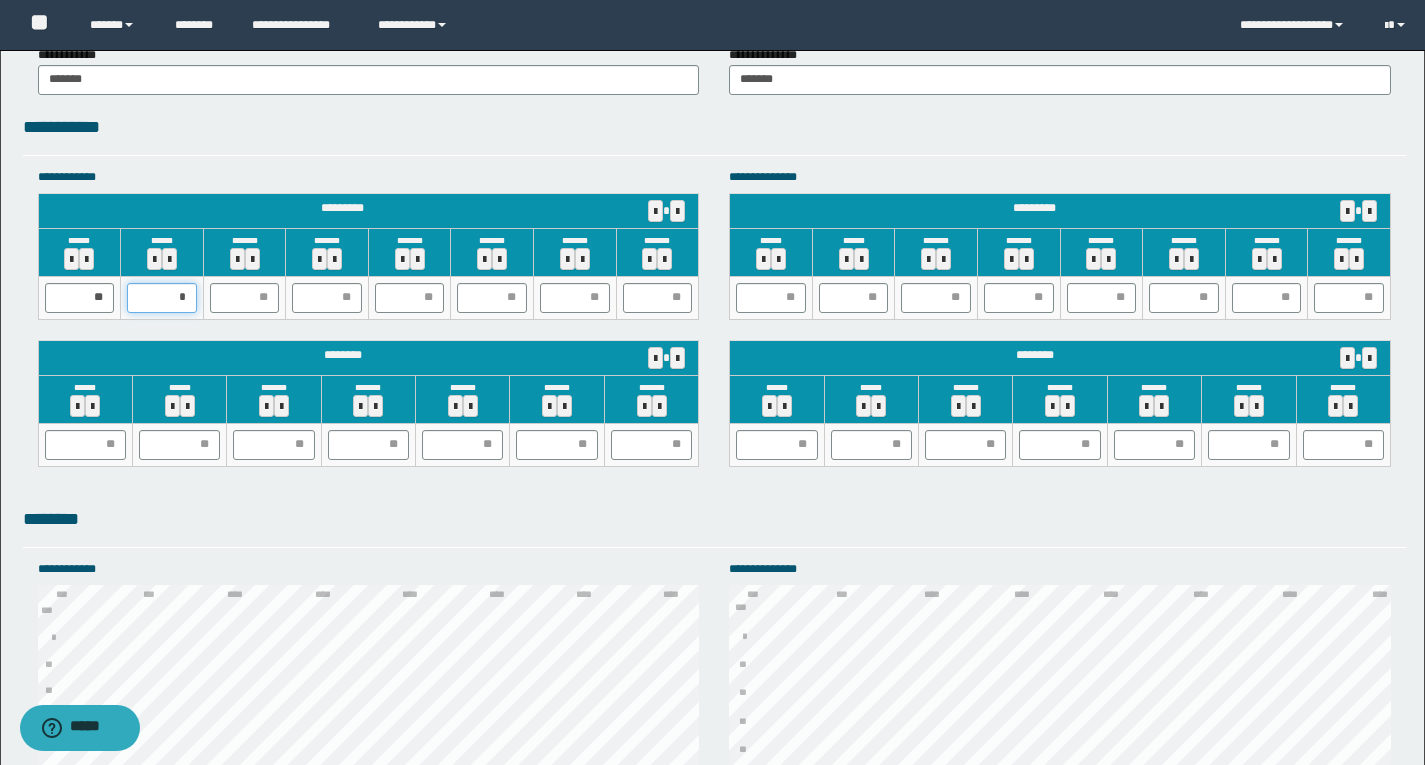 type on "**" 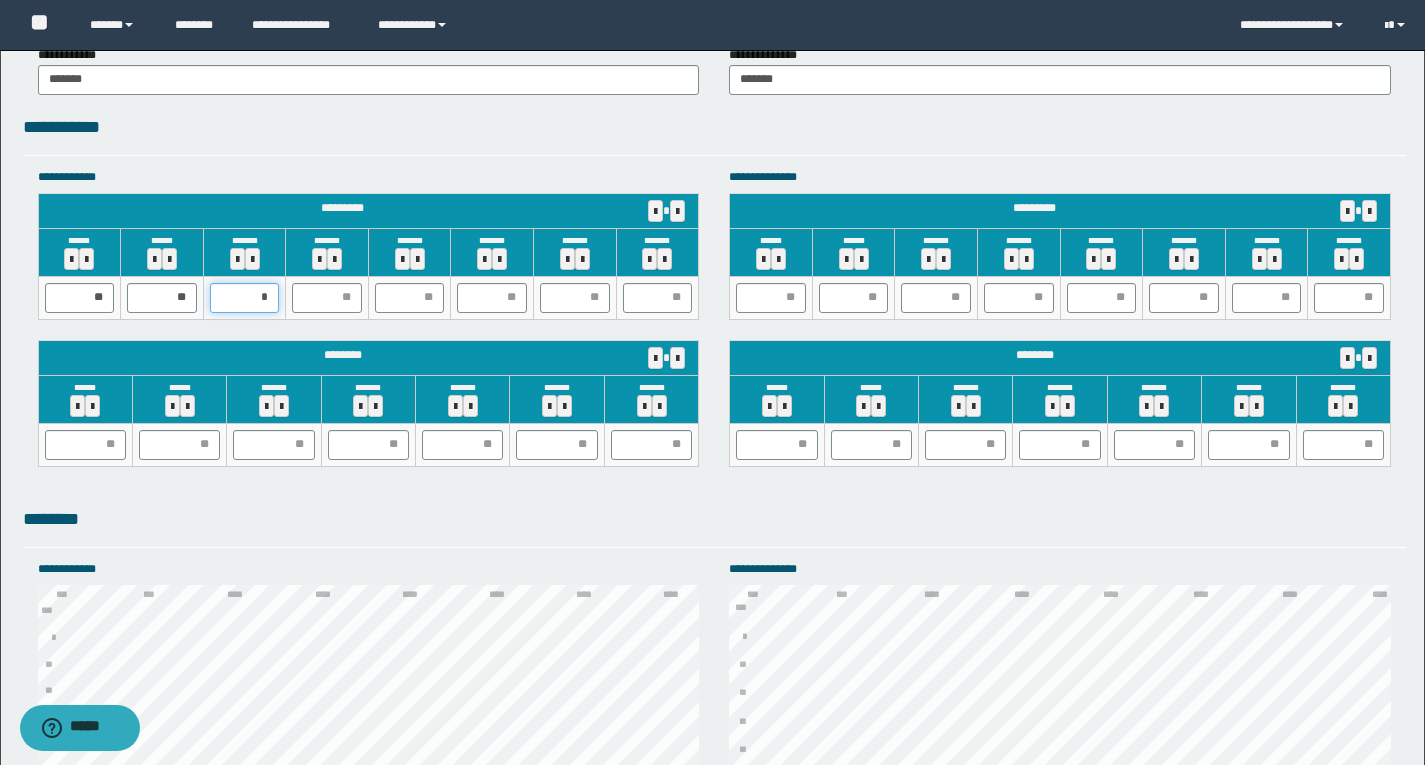 type on "**" 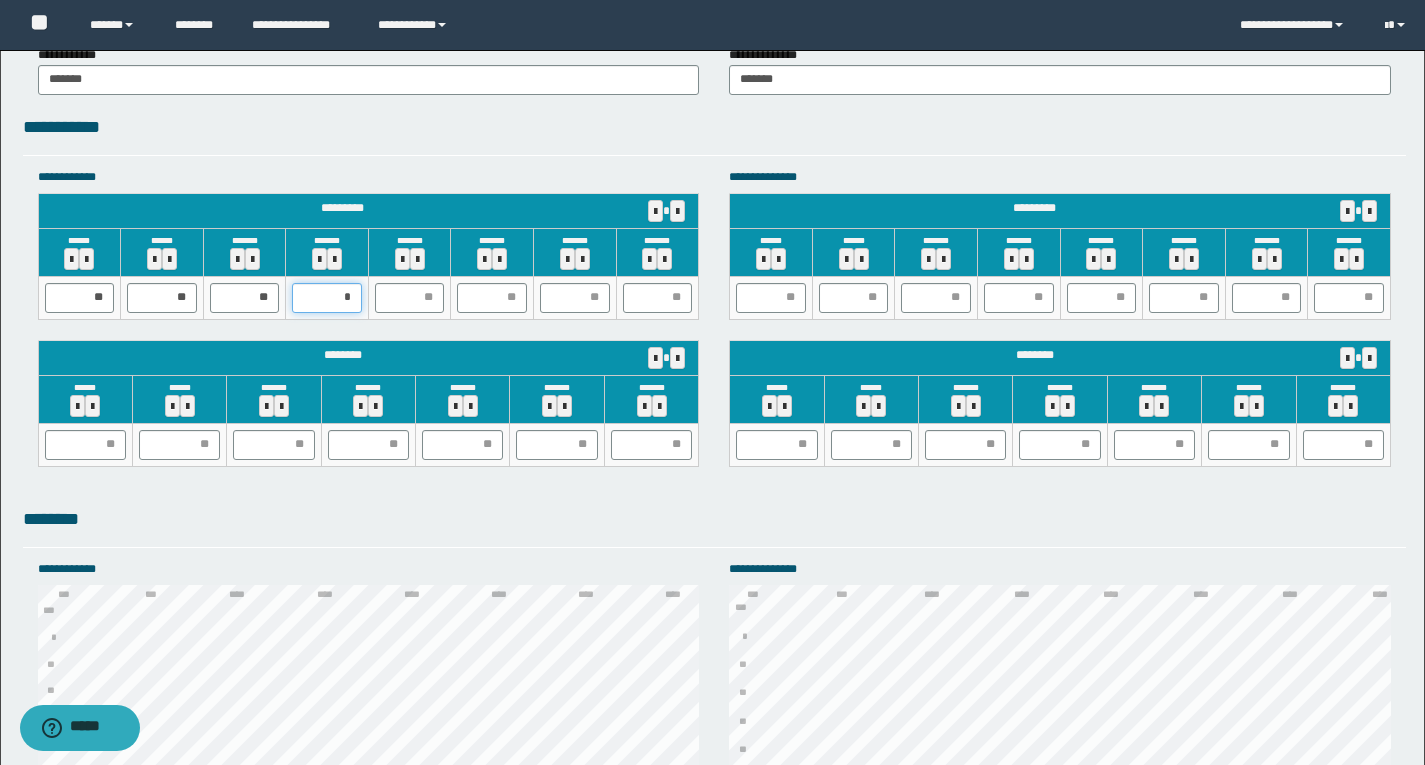 type on "**" 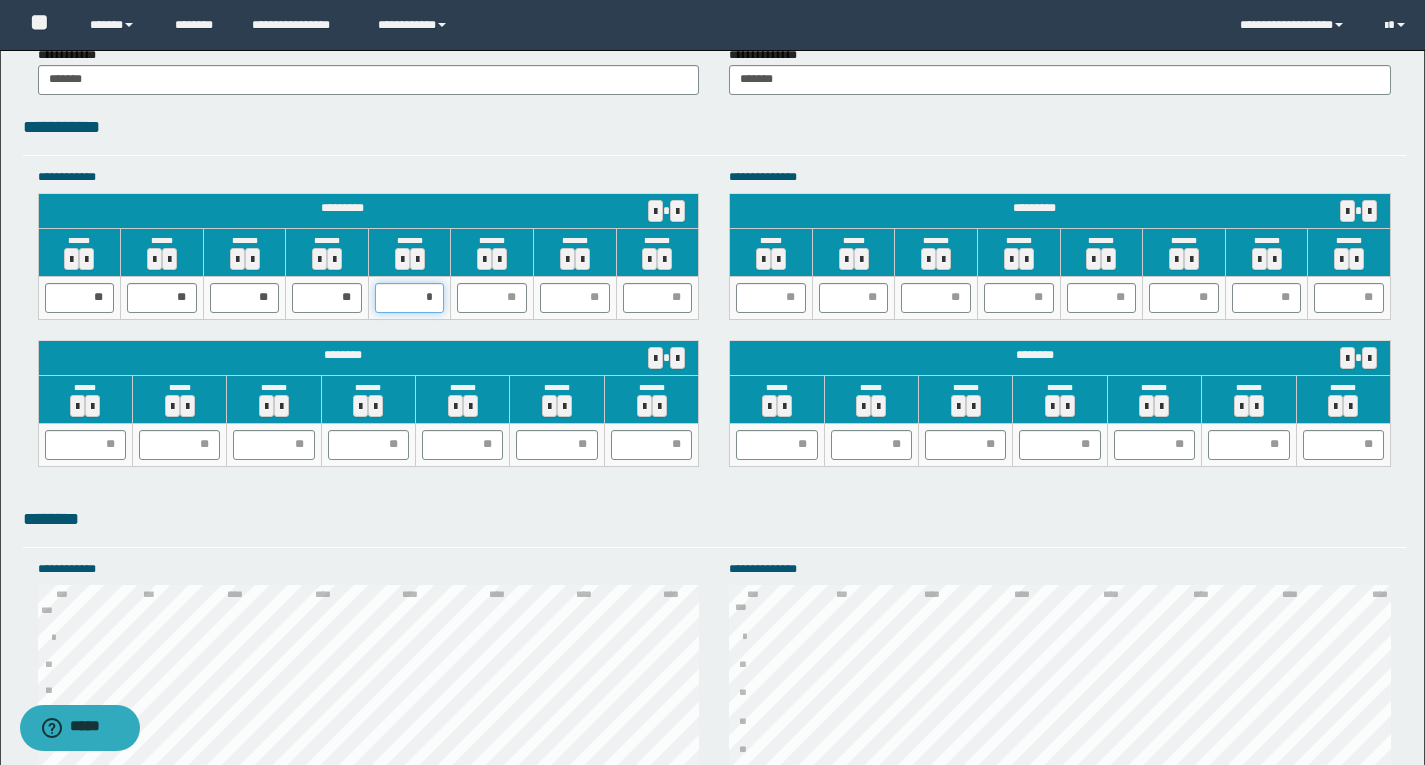 type on "**" 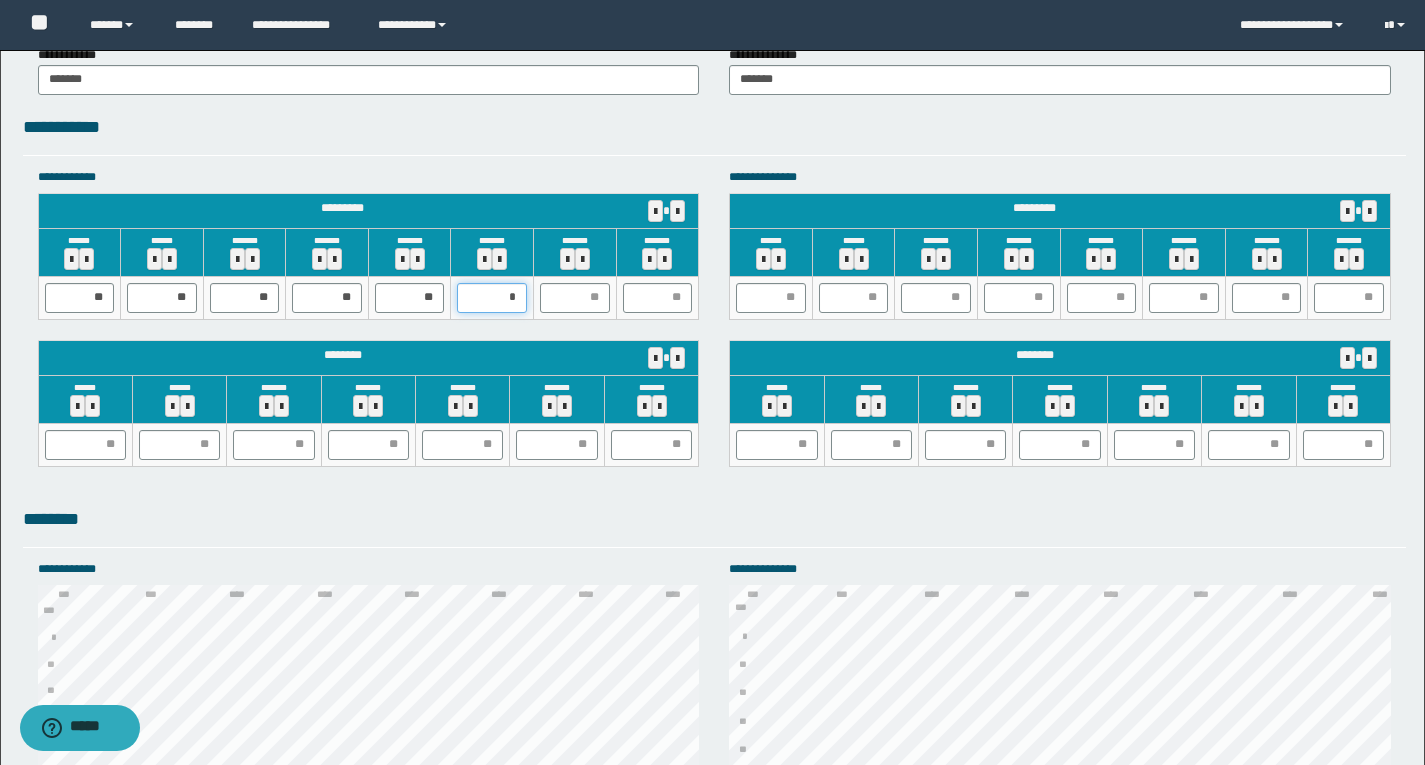 type on "**" 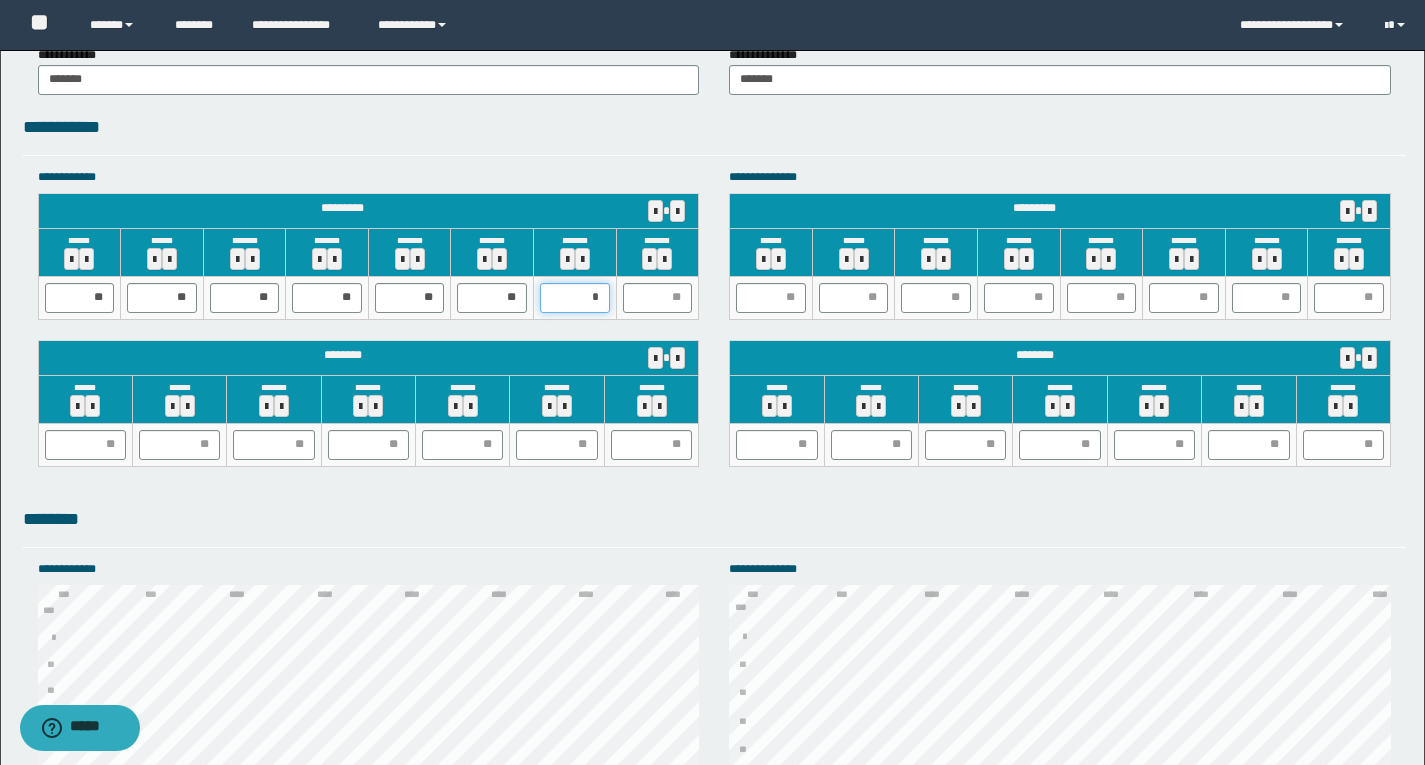 type on "**" 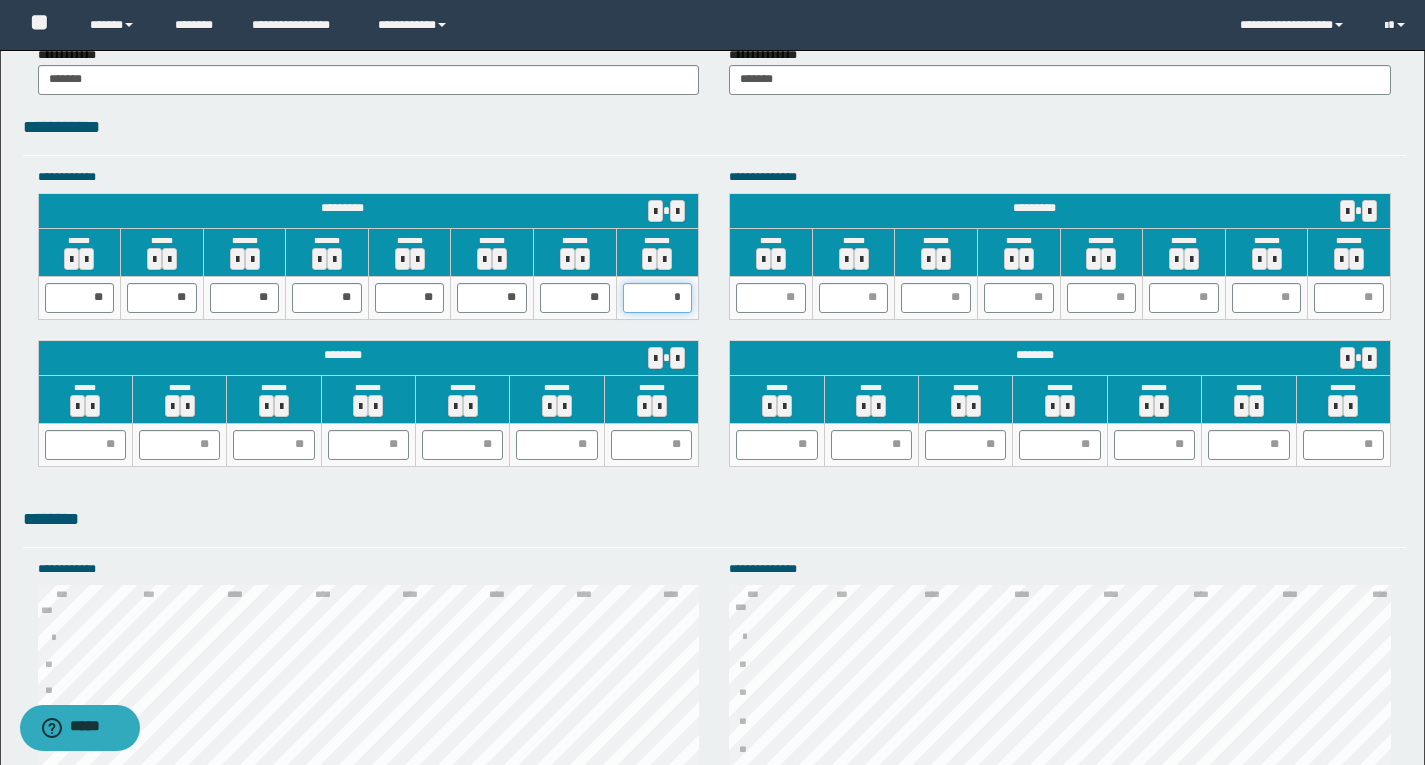 type on "**" 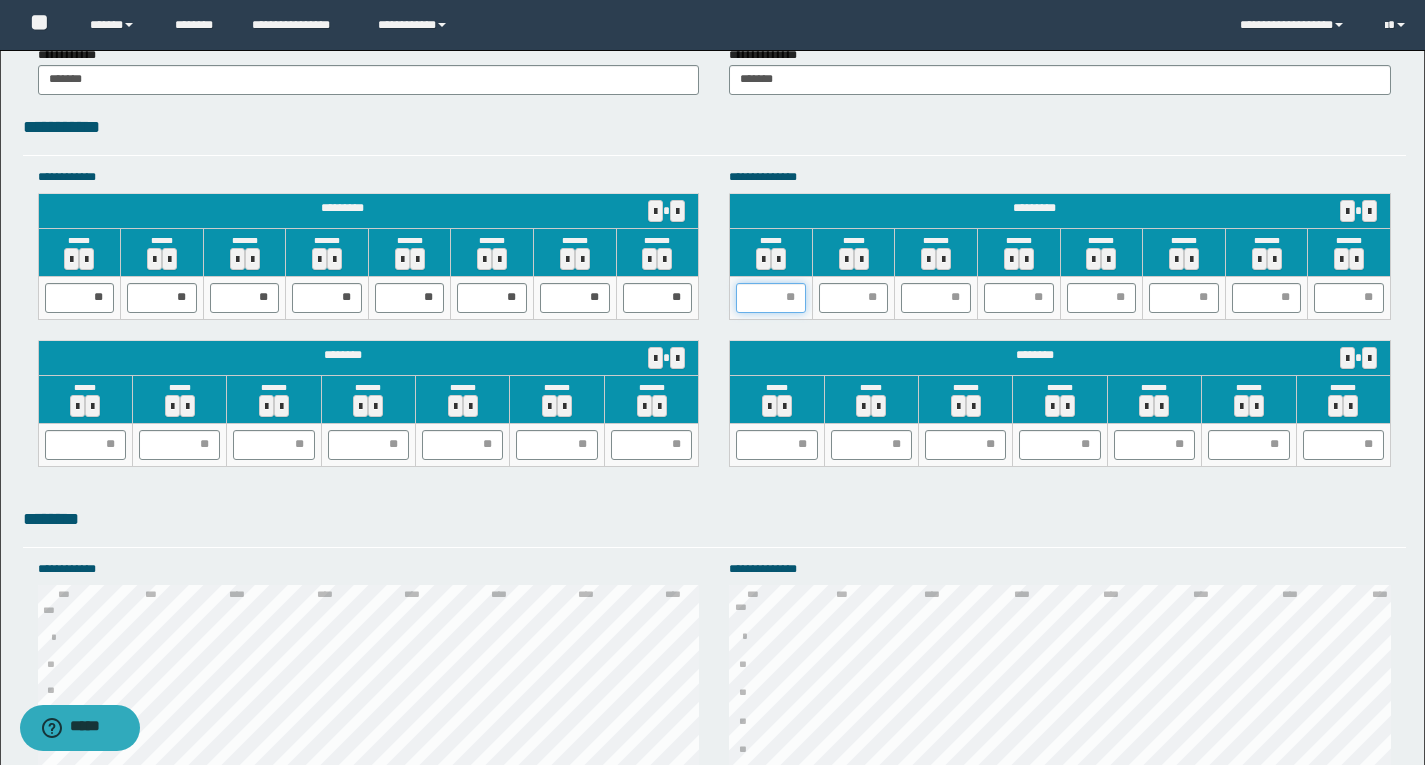 click at bounding box center (771, 298) 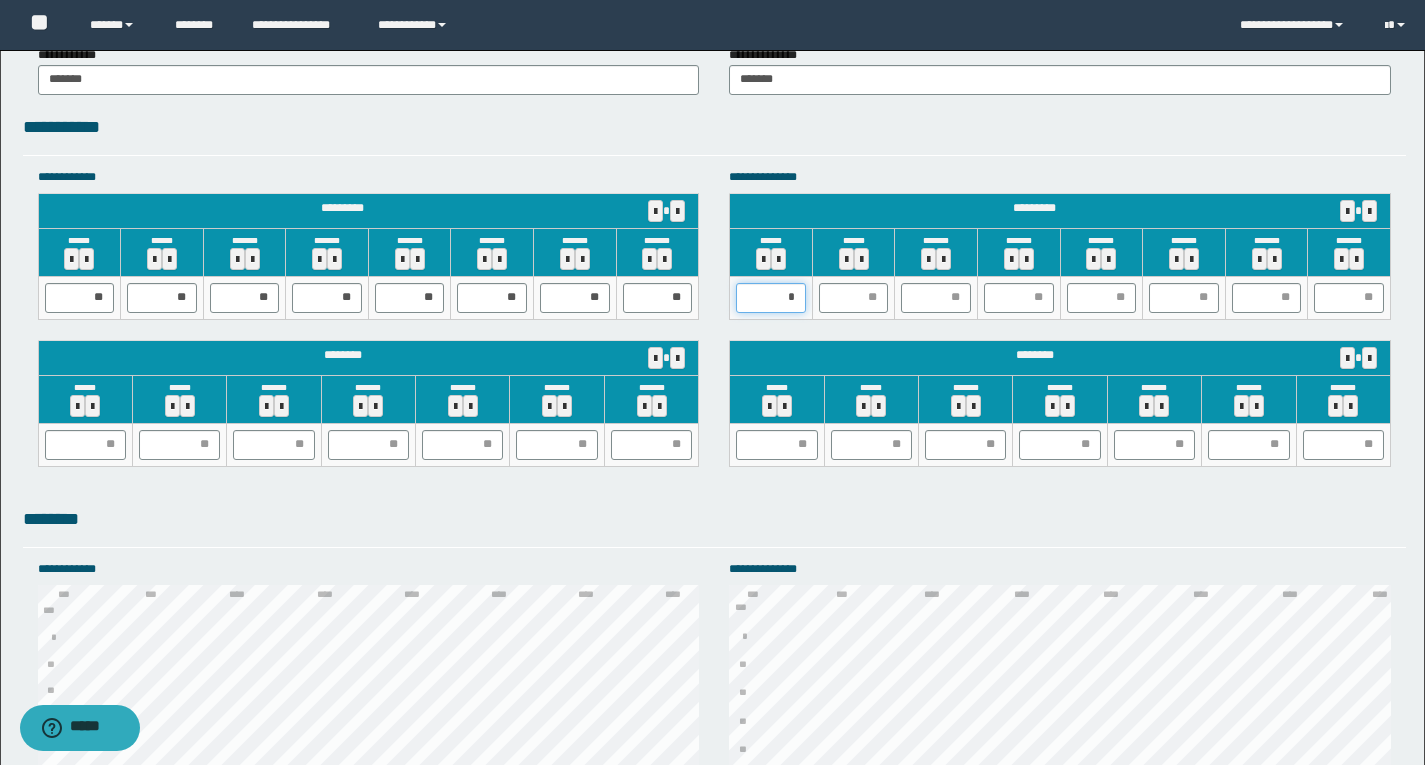 type on "**" 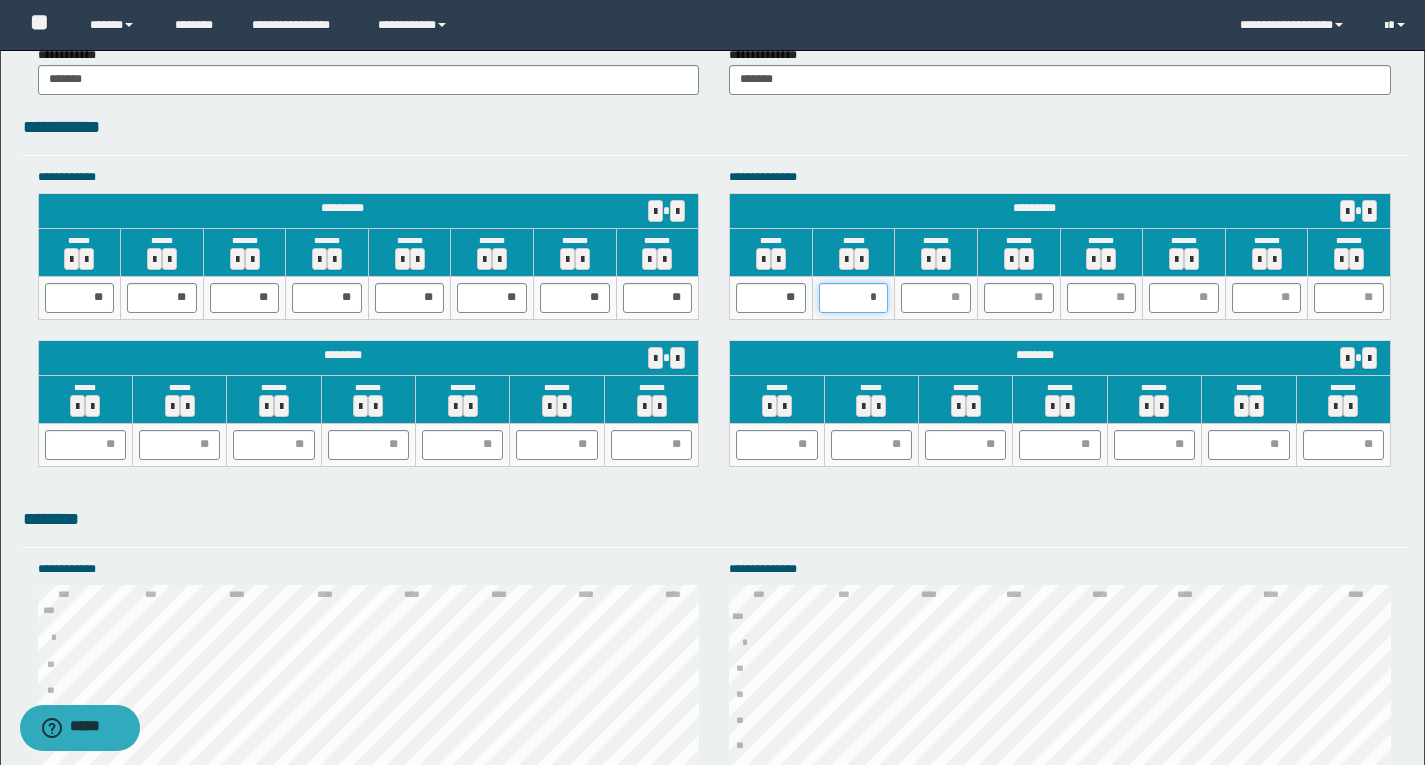 type on "**" 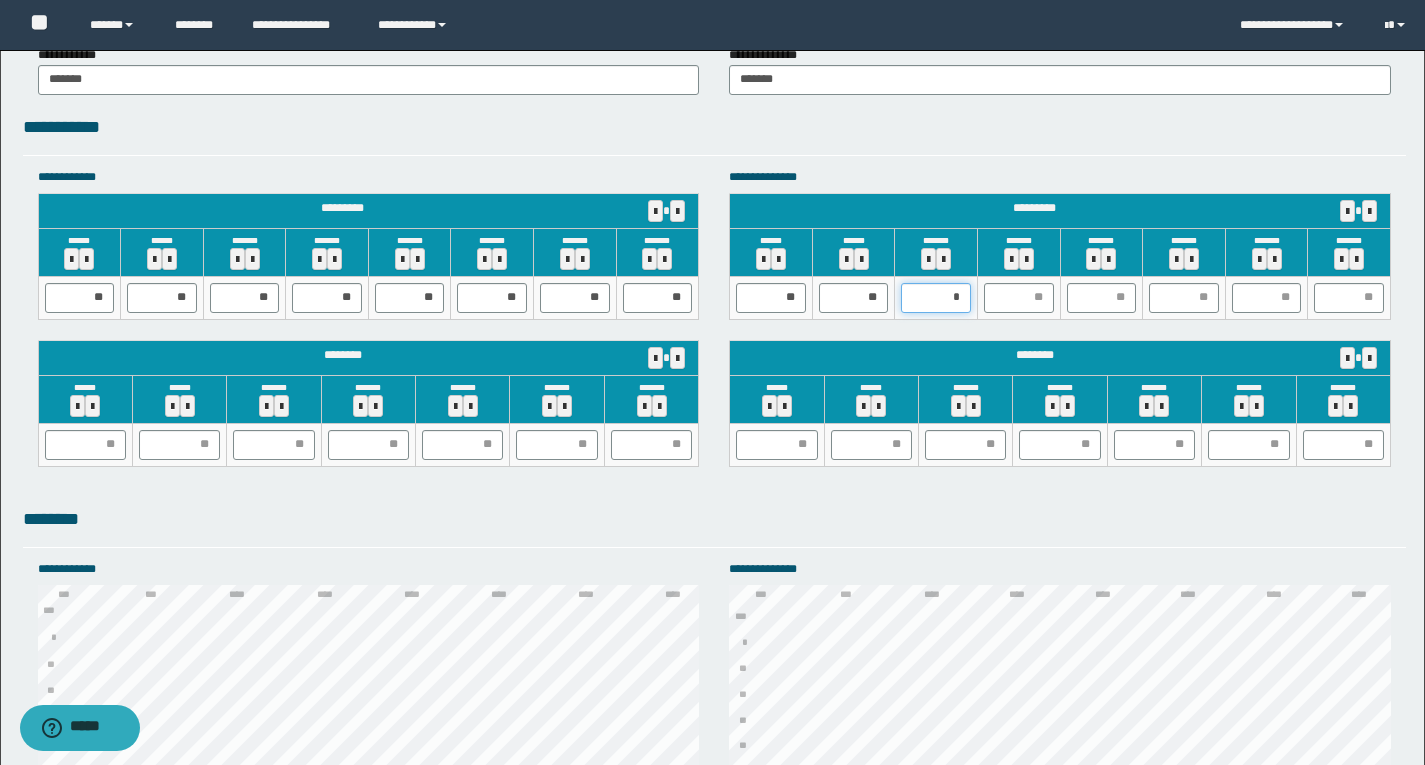 type on "**" 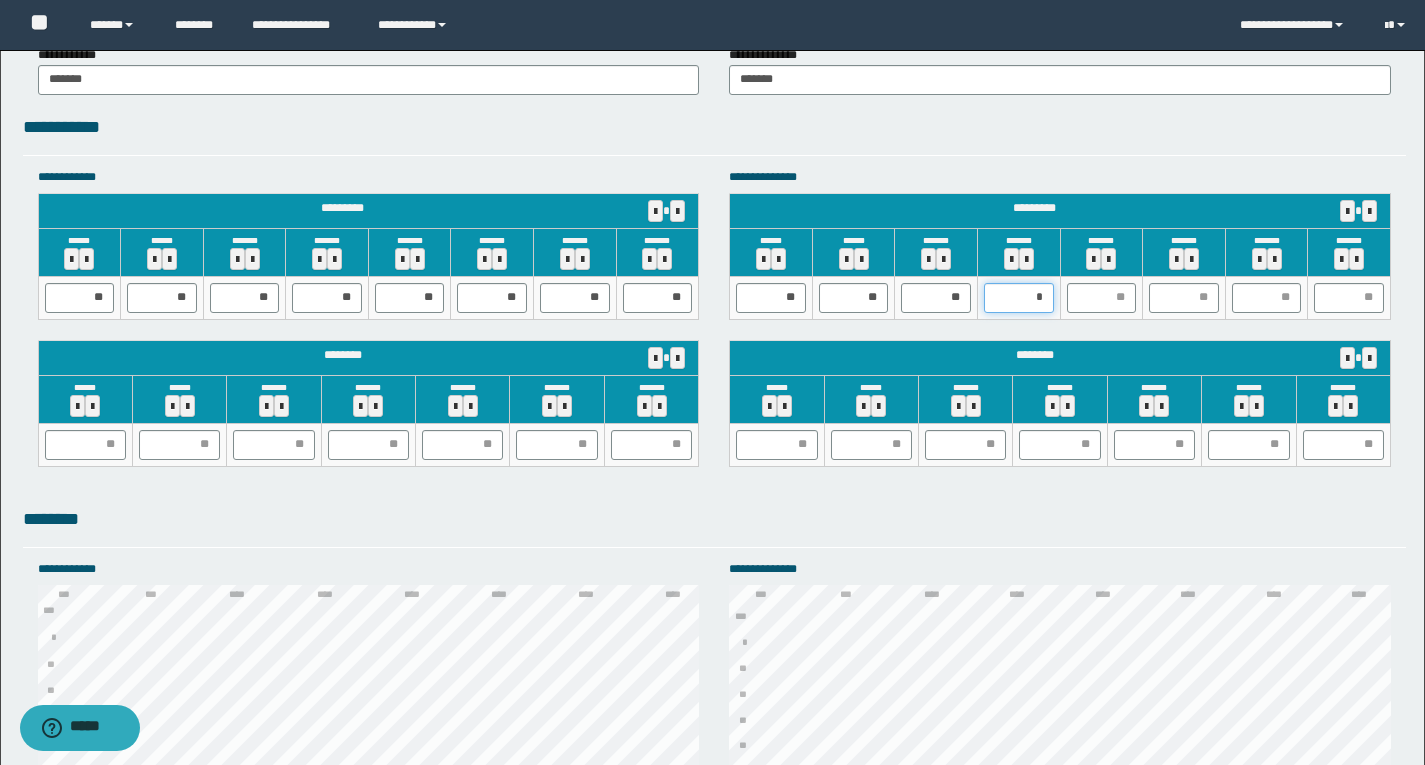 type on "**" 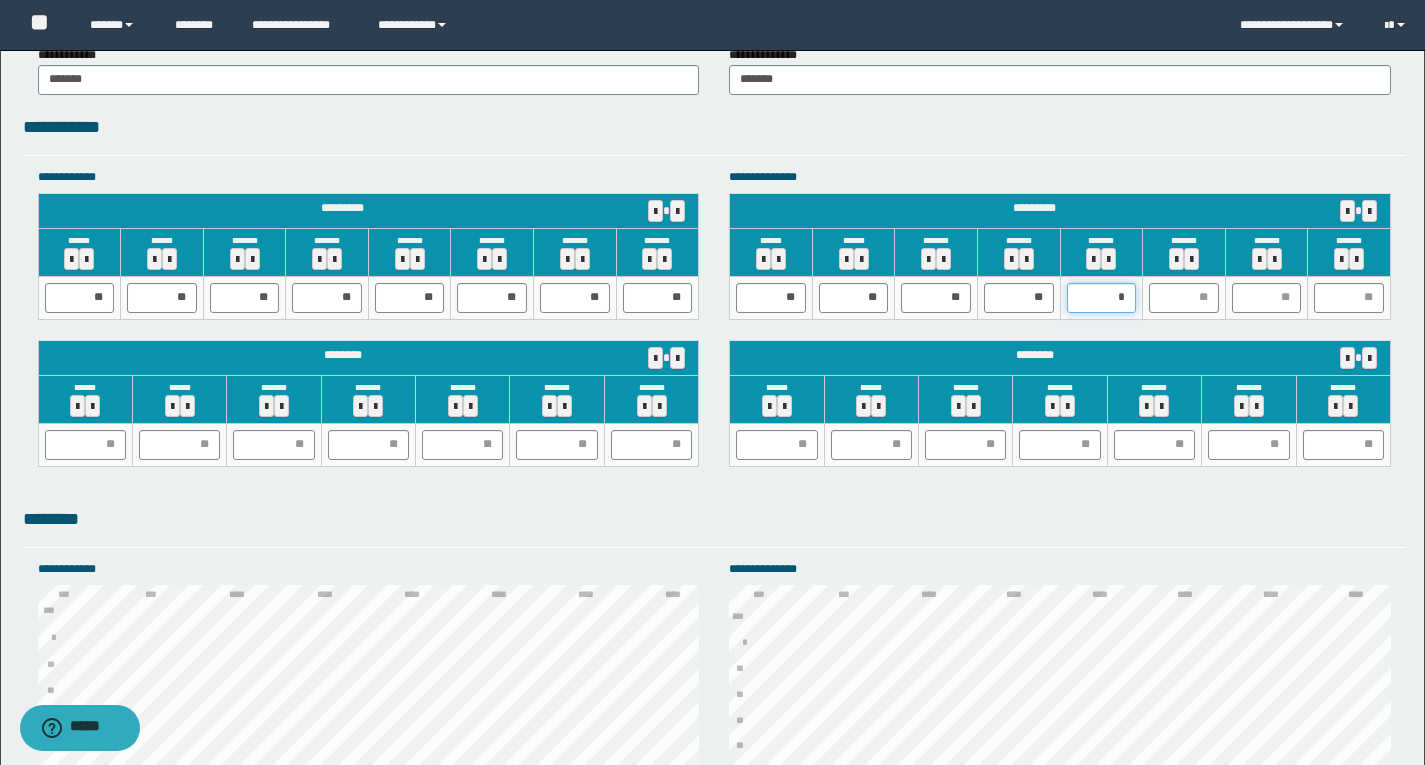 type on "**" 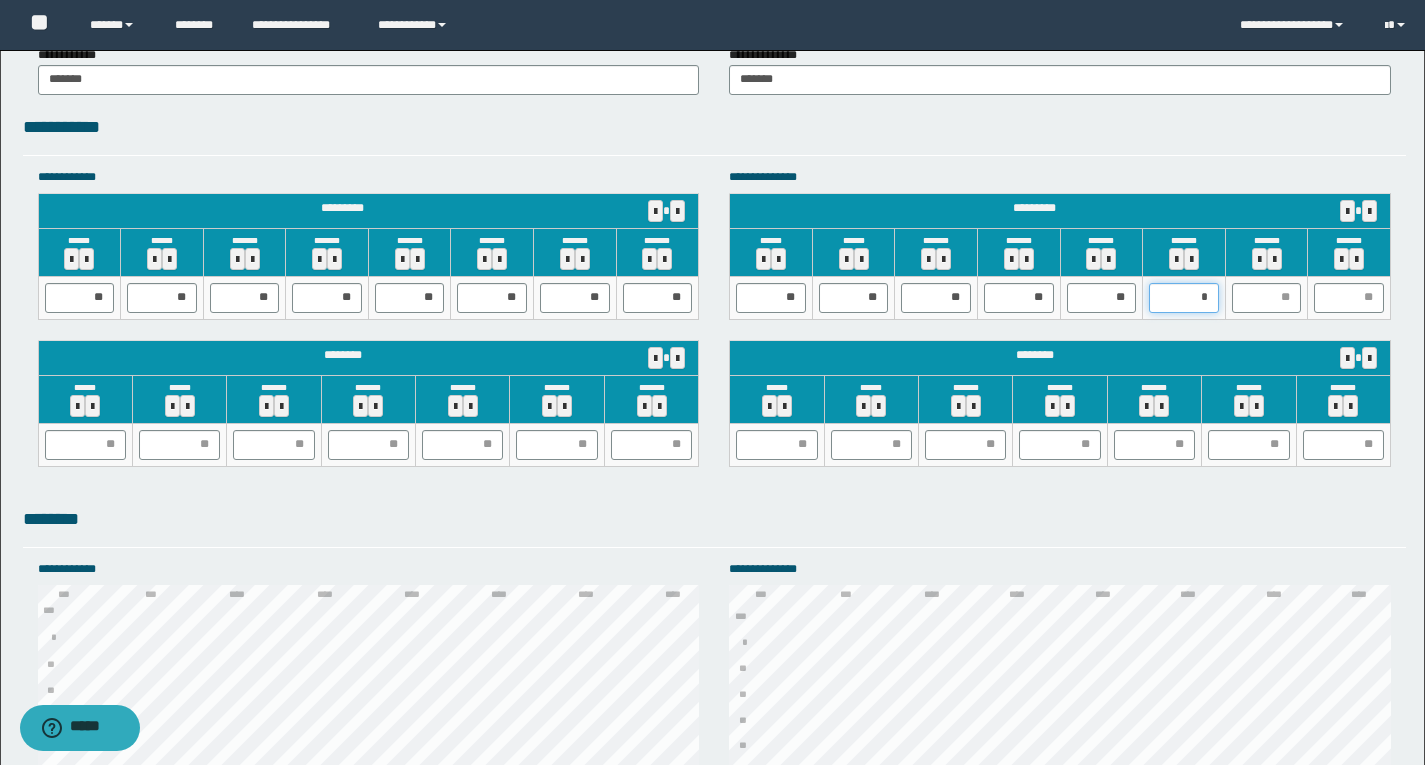 type on "**" 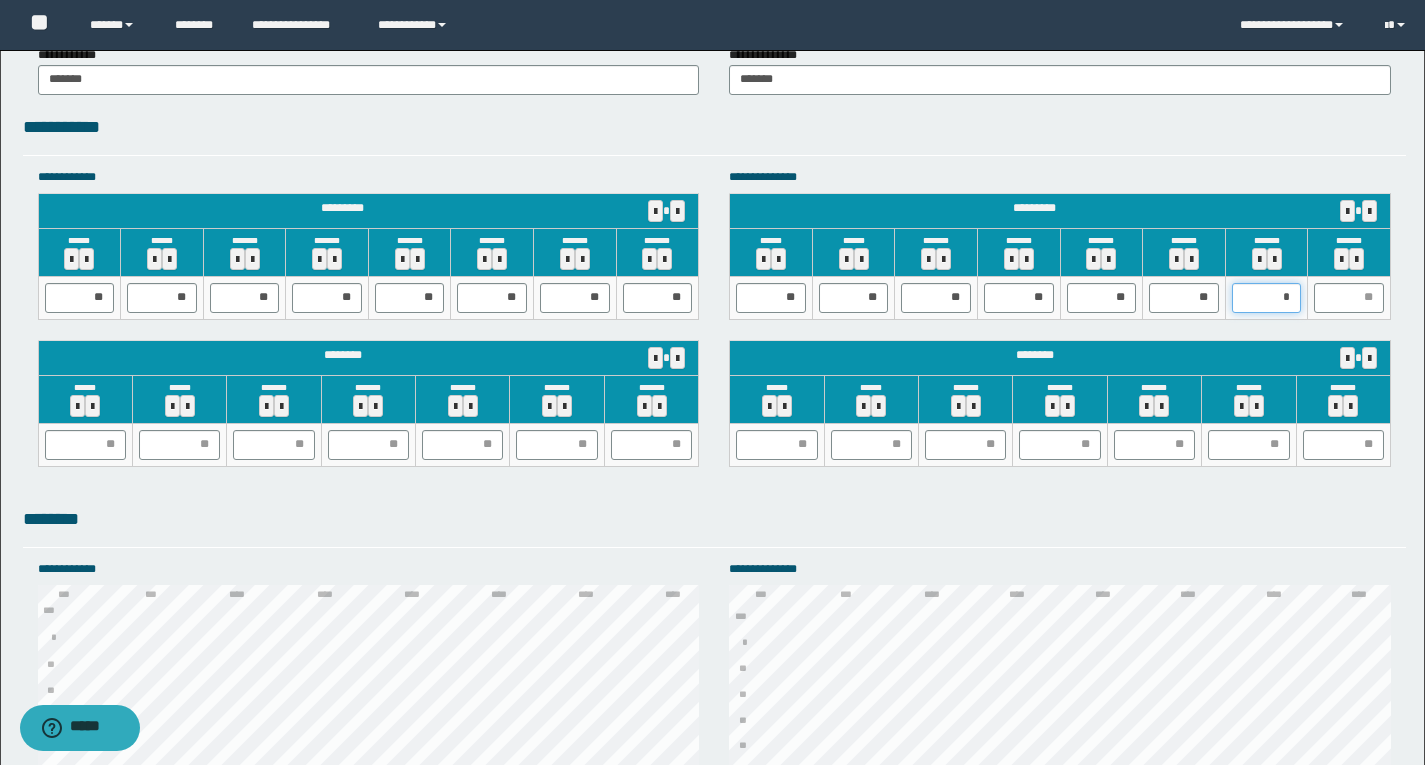 type on "**" 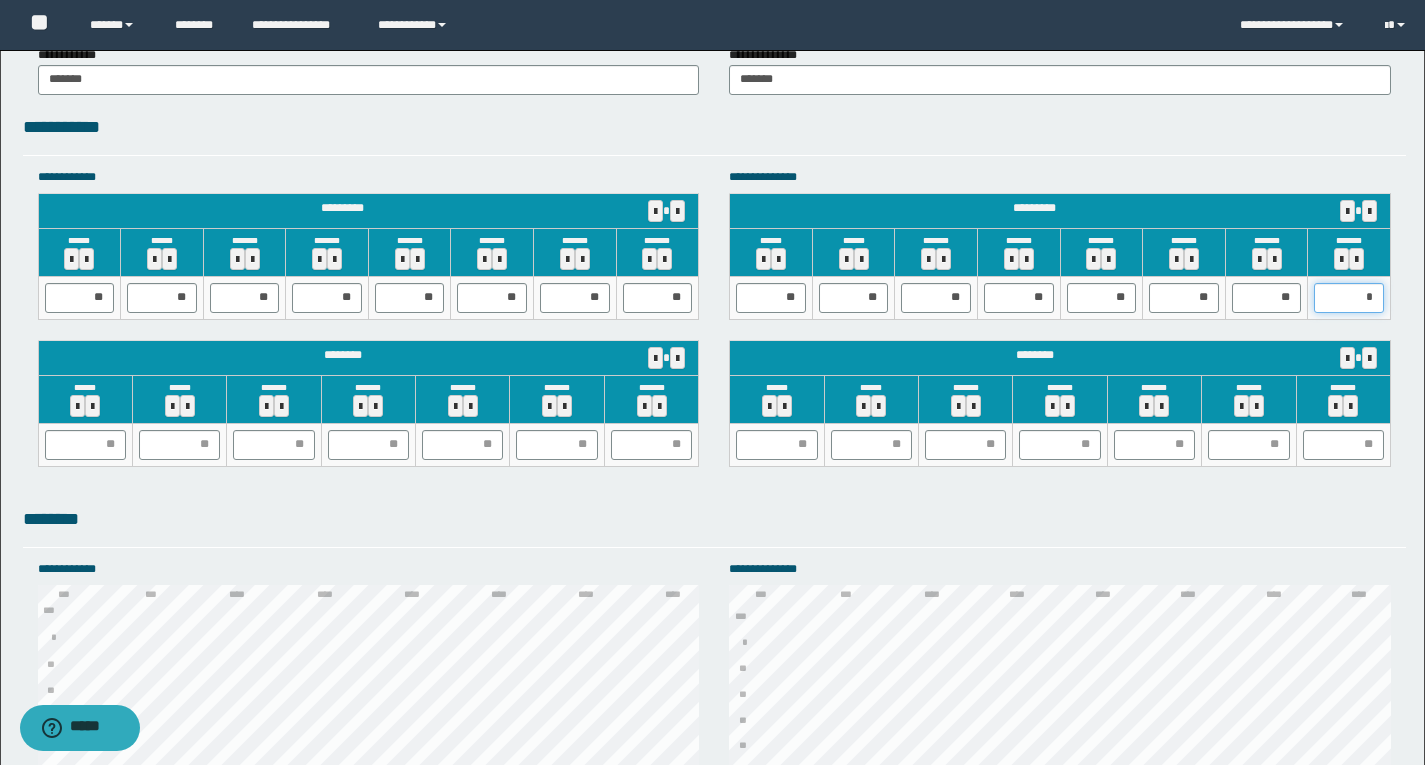 type on "**" 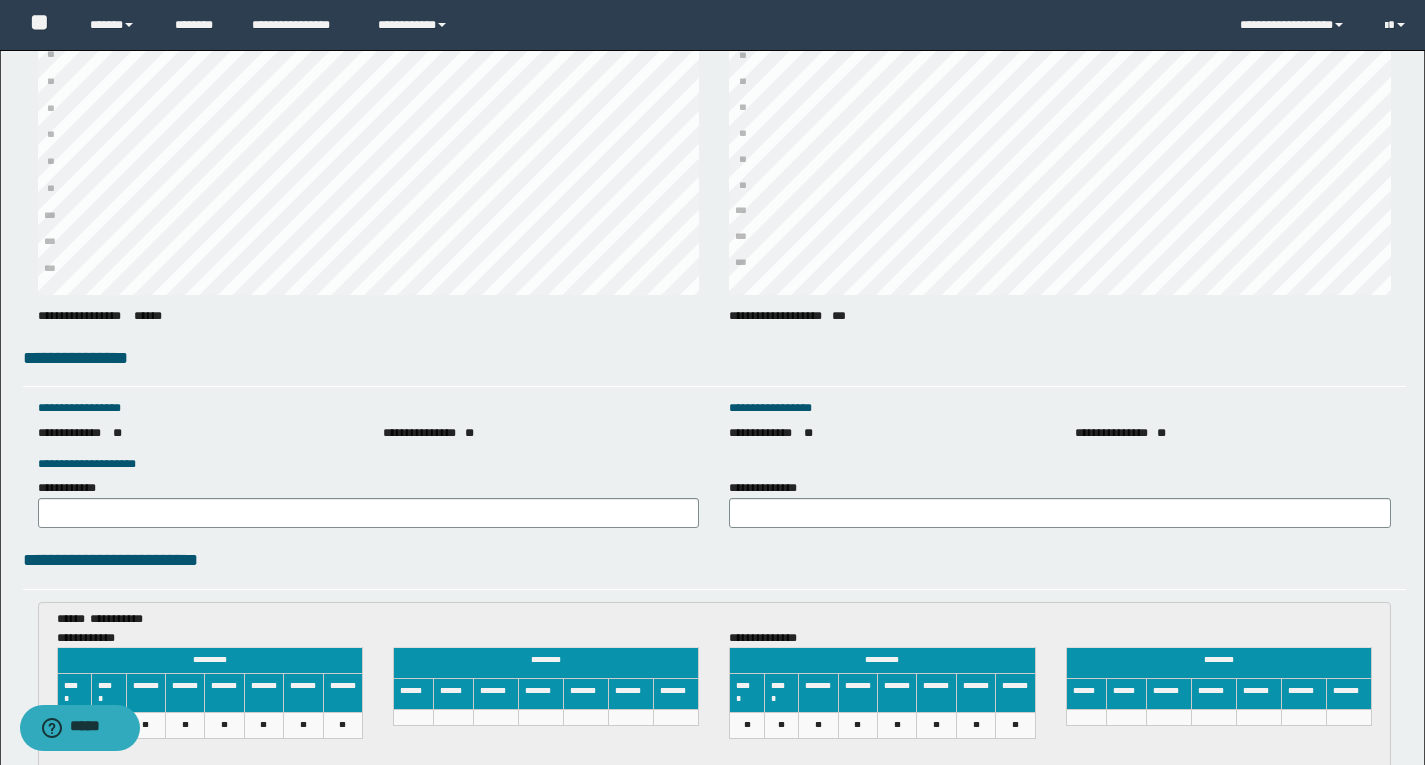scroll, scrollTop: 2700, scrollLeft: 0, axis: vertical 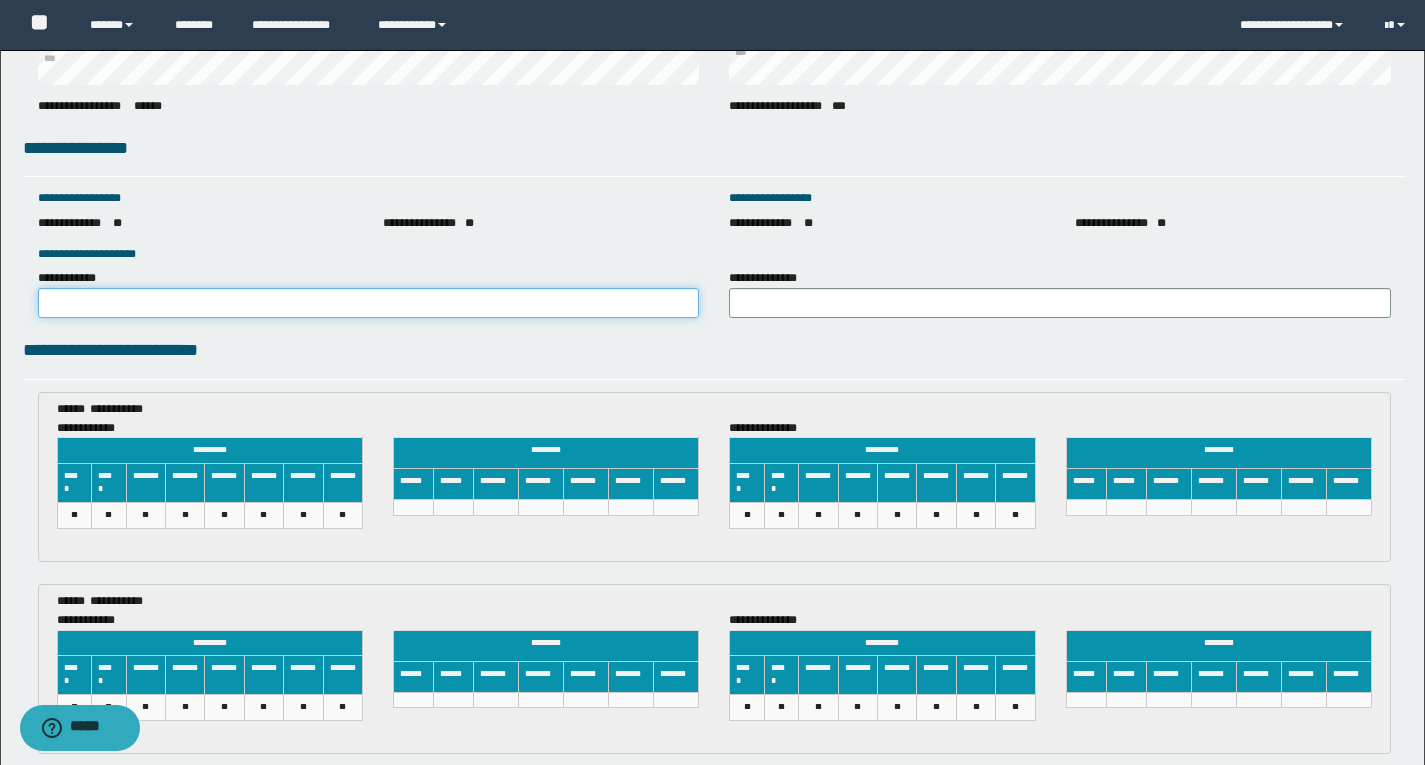 click on "**********" at bounding box center (369, 303) 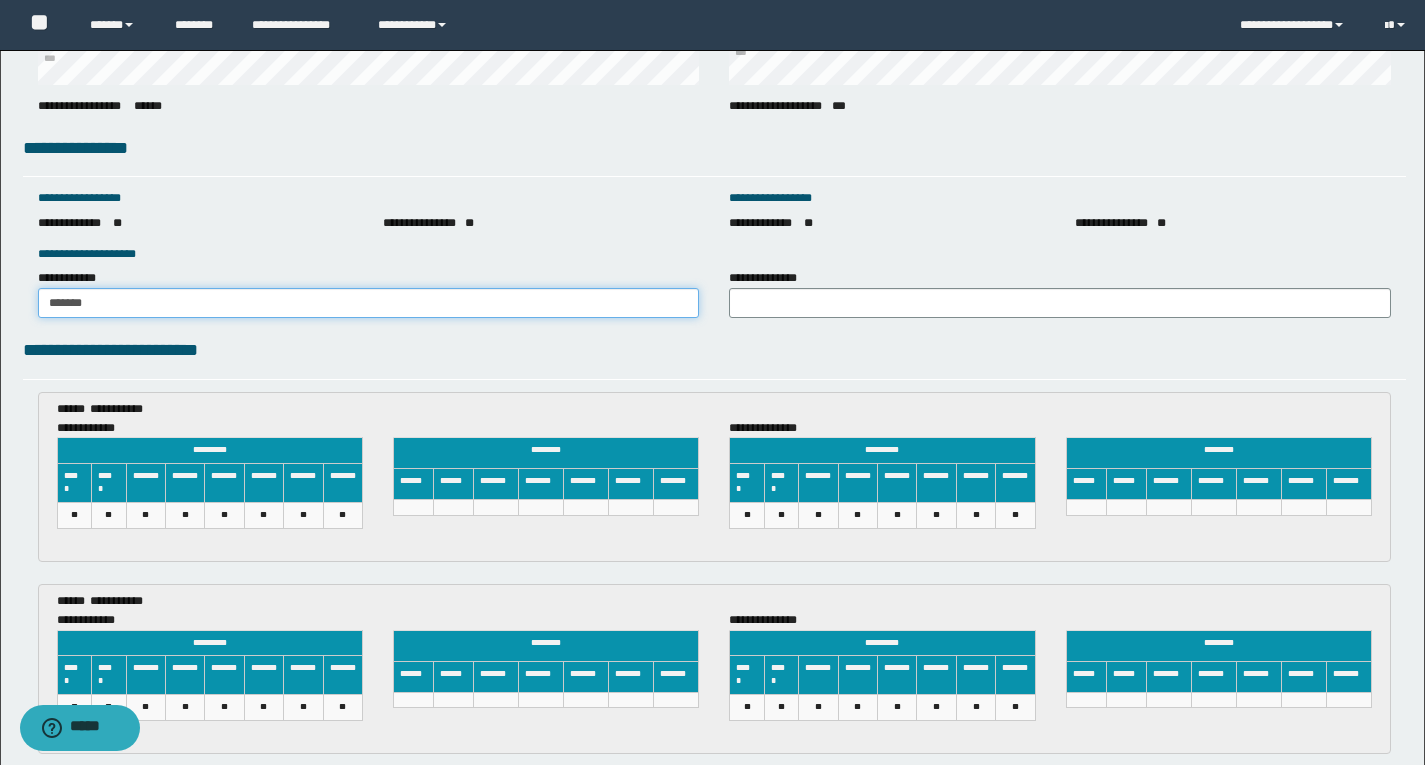type on "******" 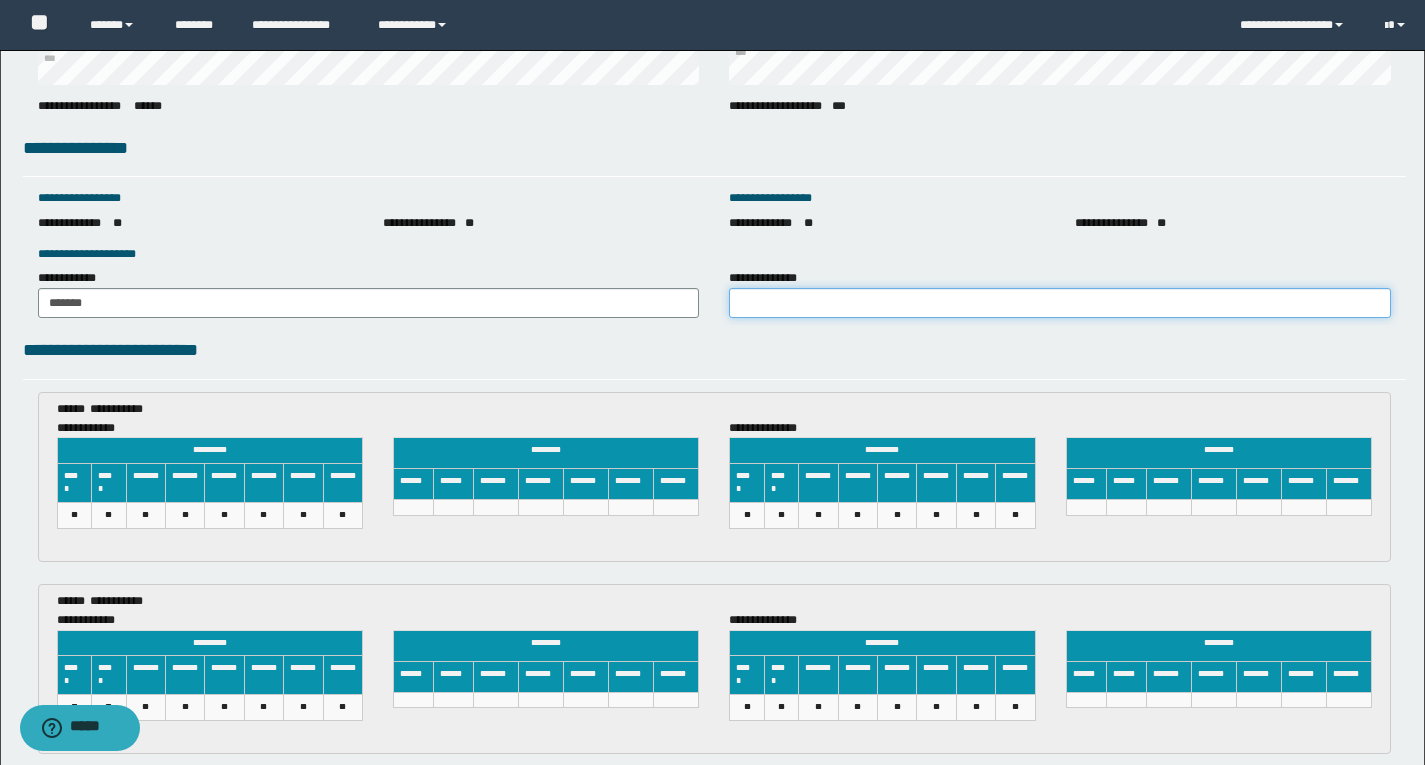 click on "**********" at bounding box center [1060, 303] 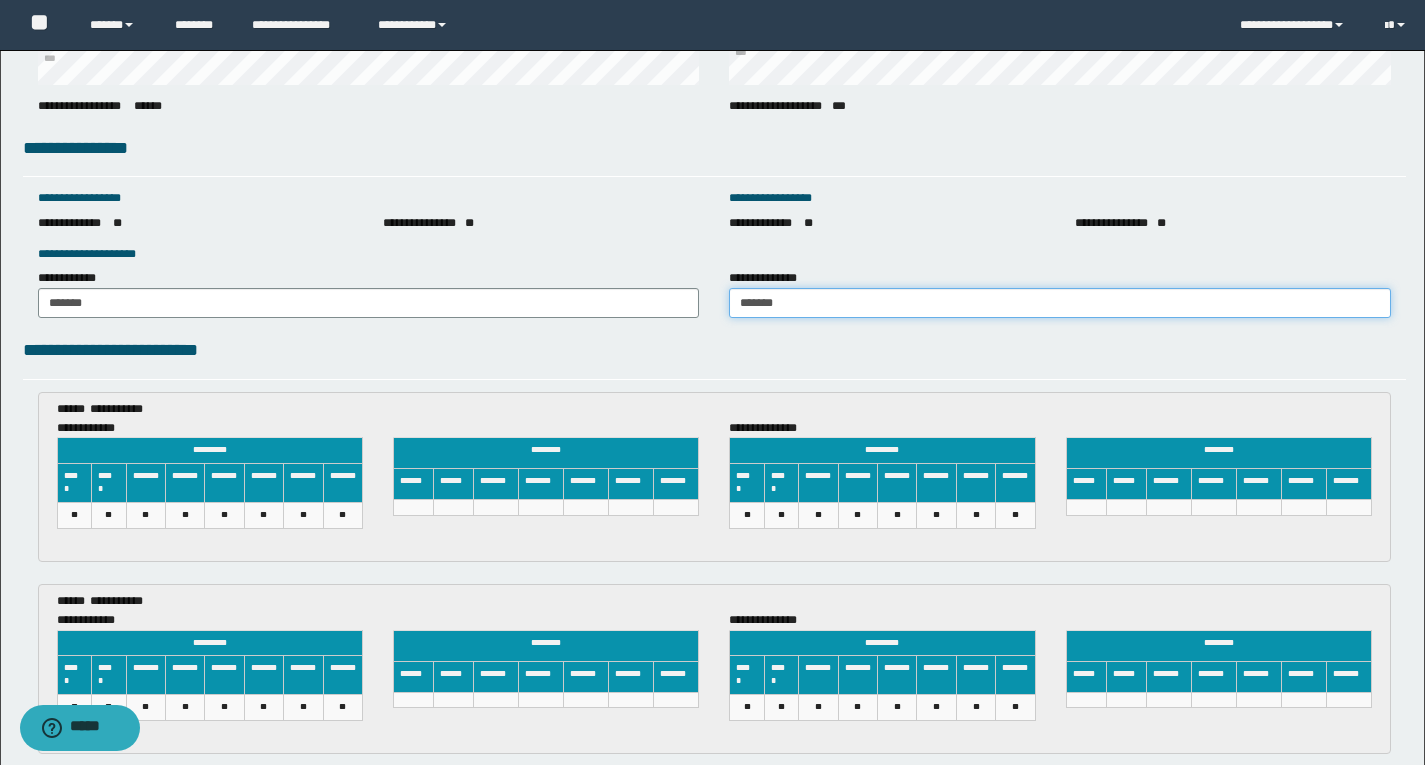 type on "******" 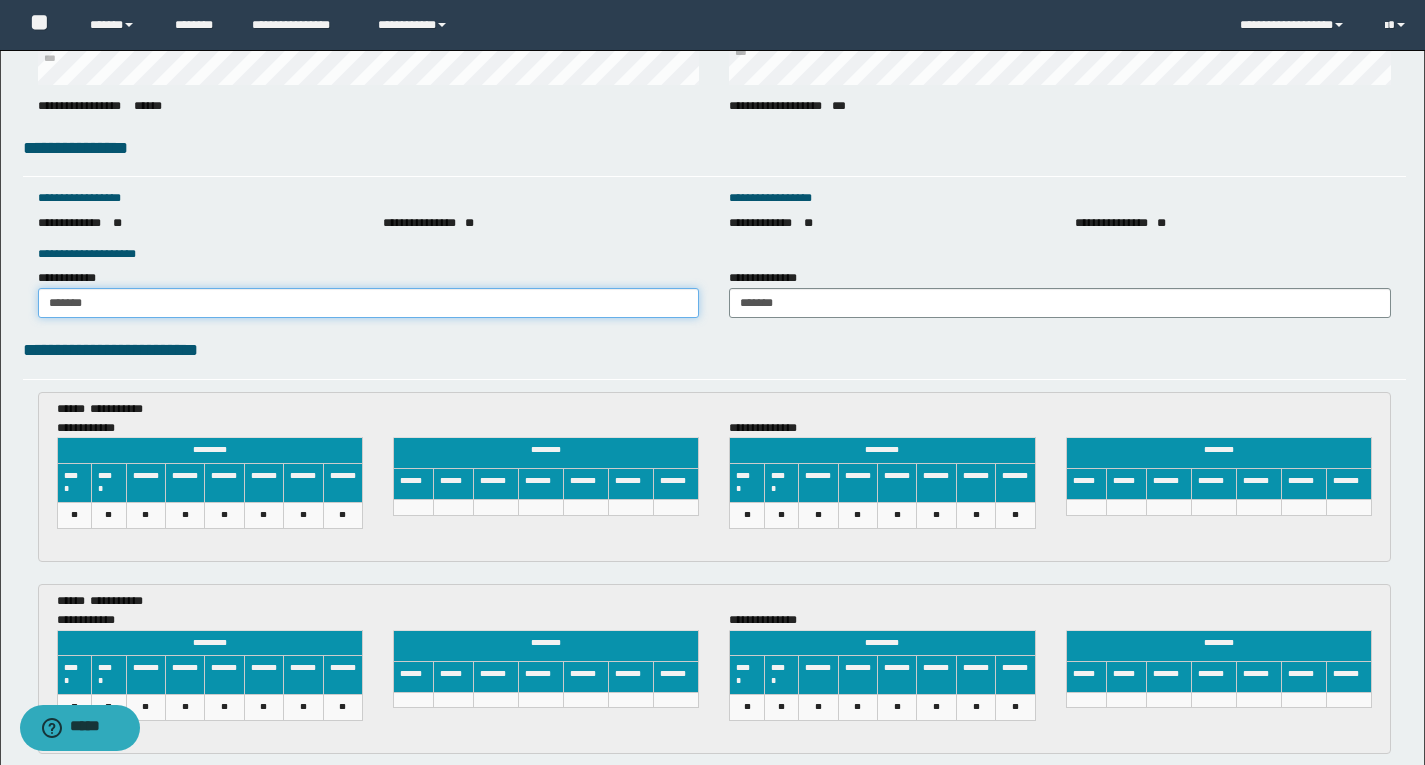 click on "******" at bounding box center (369, 303) 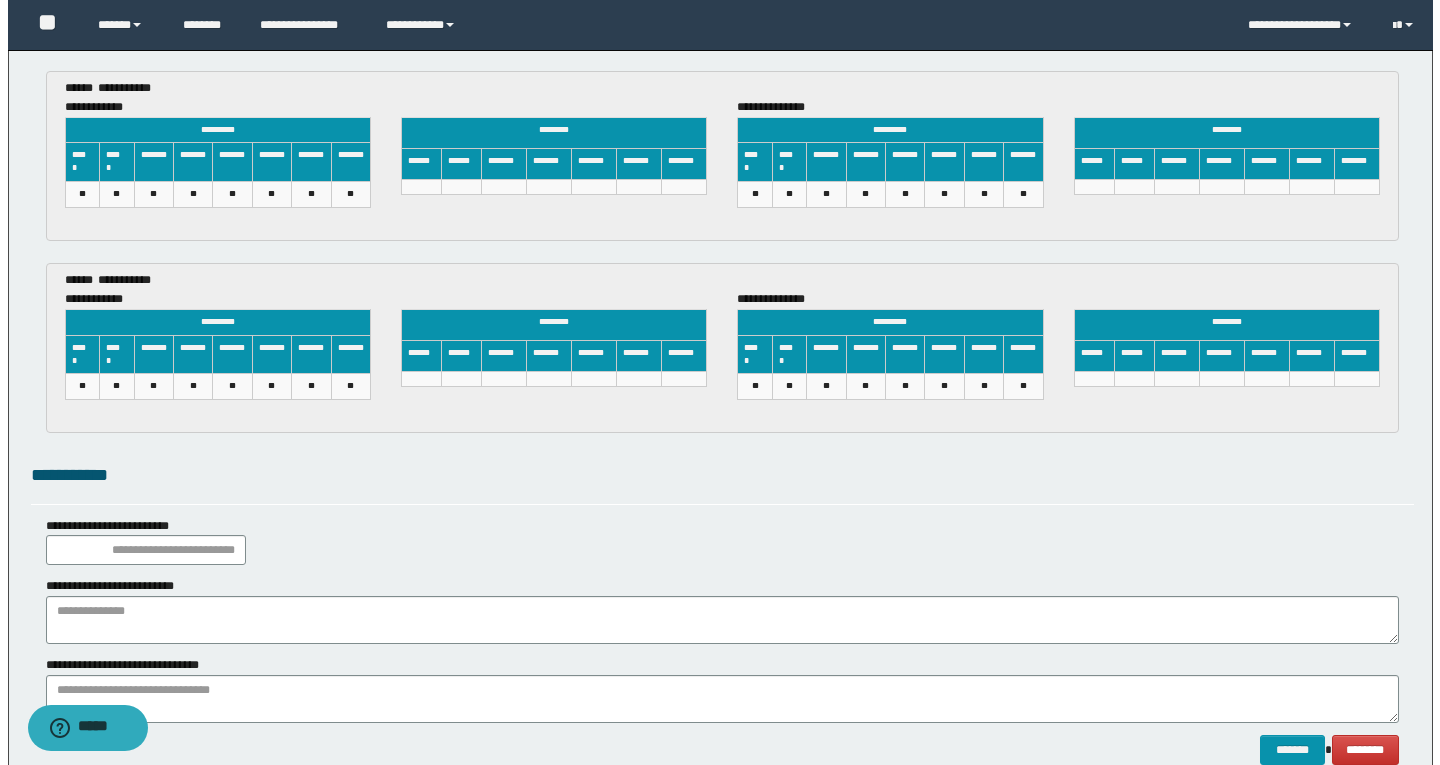 scroll, scrollTop: 3322, scrollLeft: 0, axis: vertical 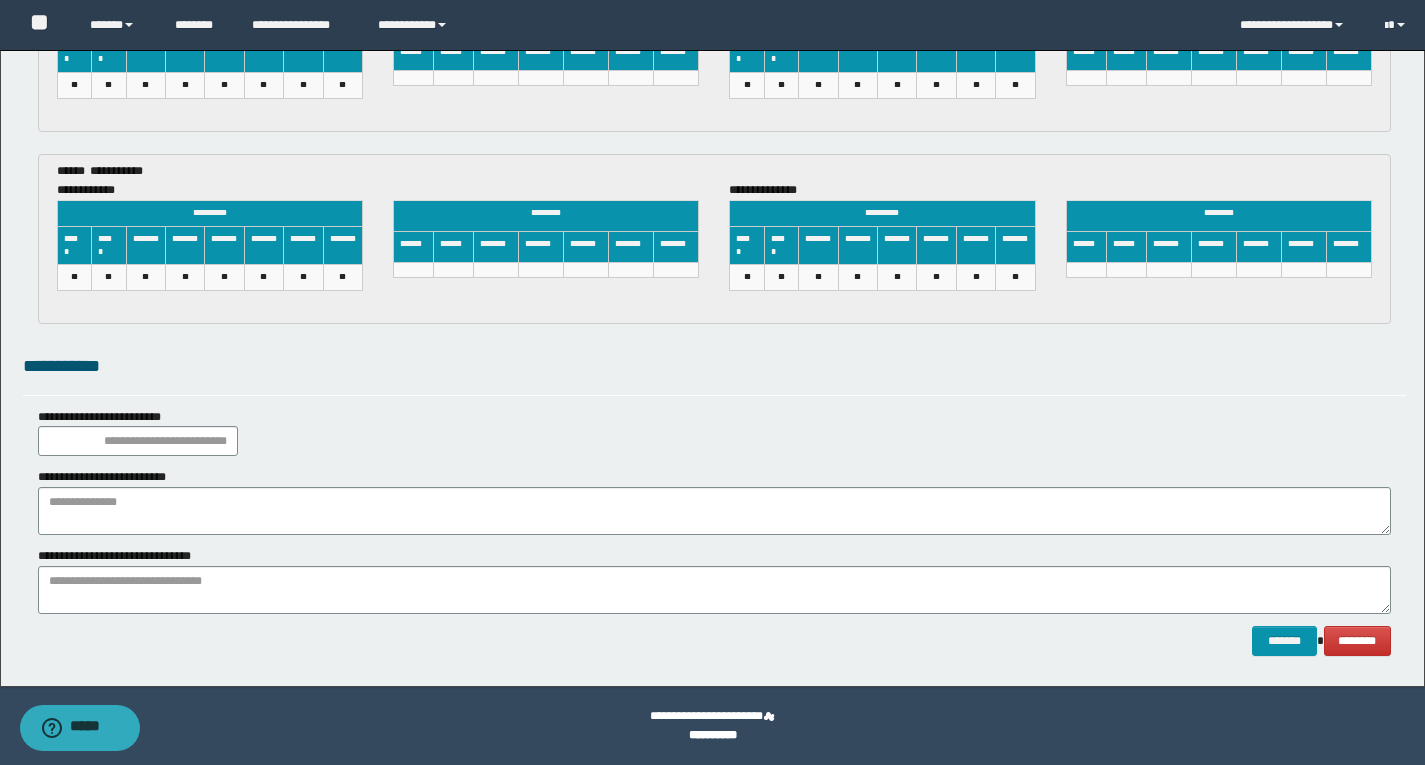 type on "******" 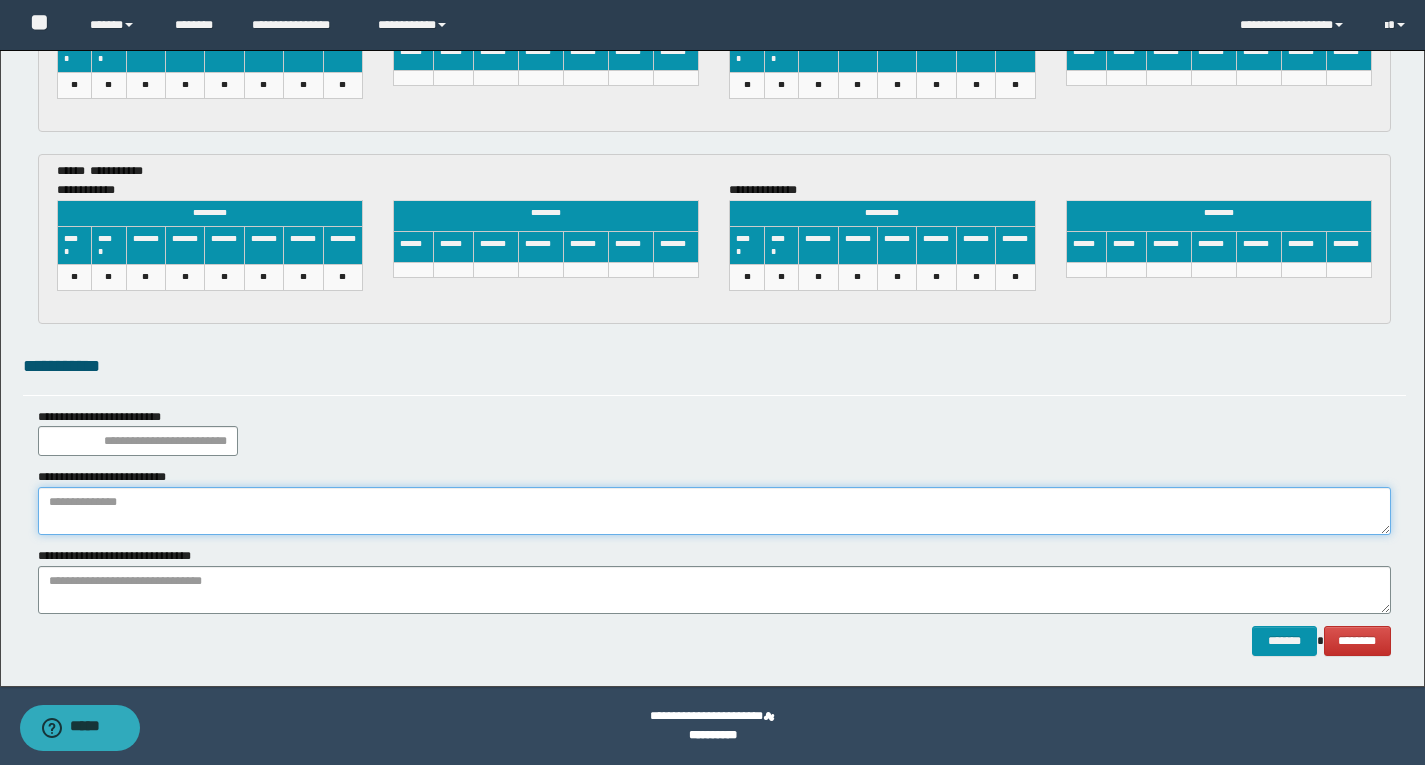 paste on "**********" 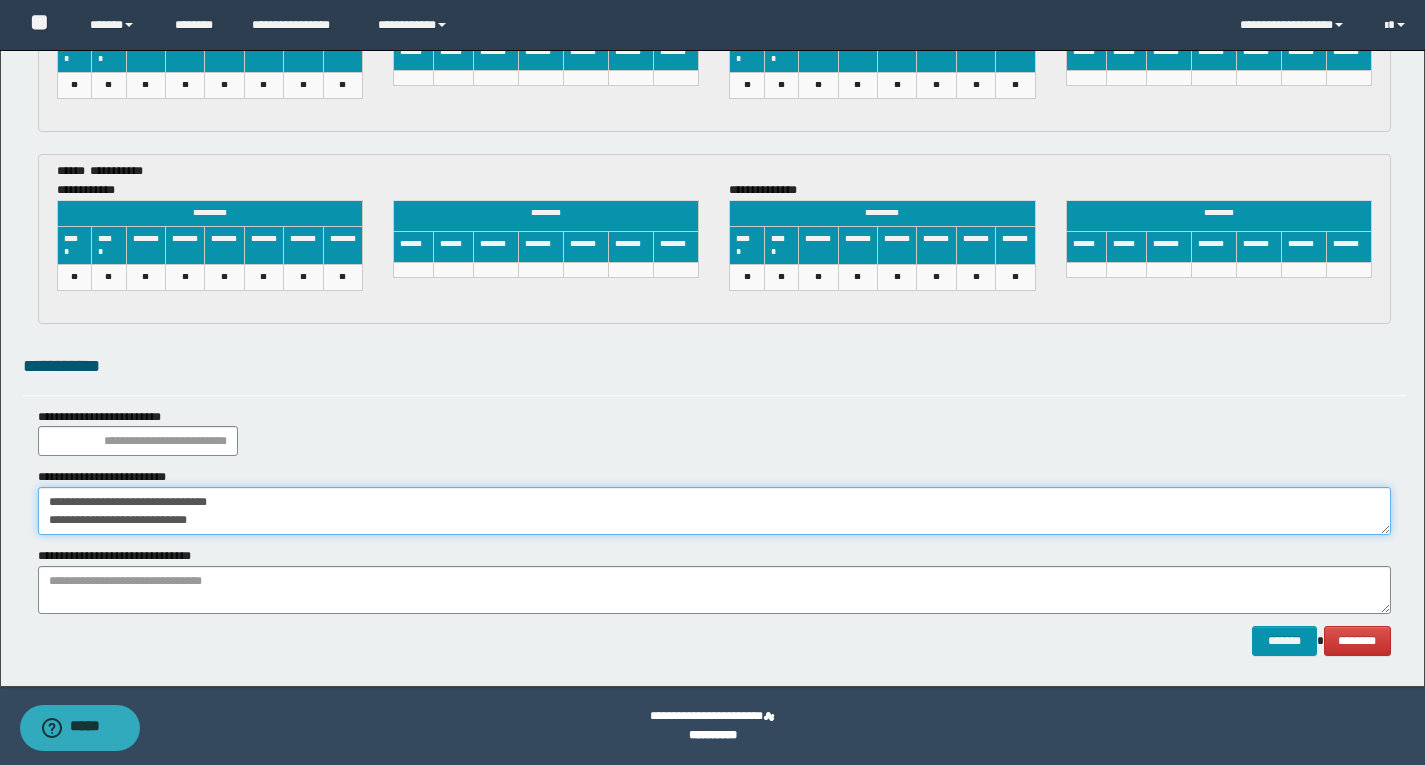 click on "**********" at bounding box center [712, -1293] 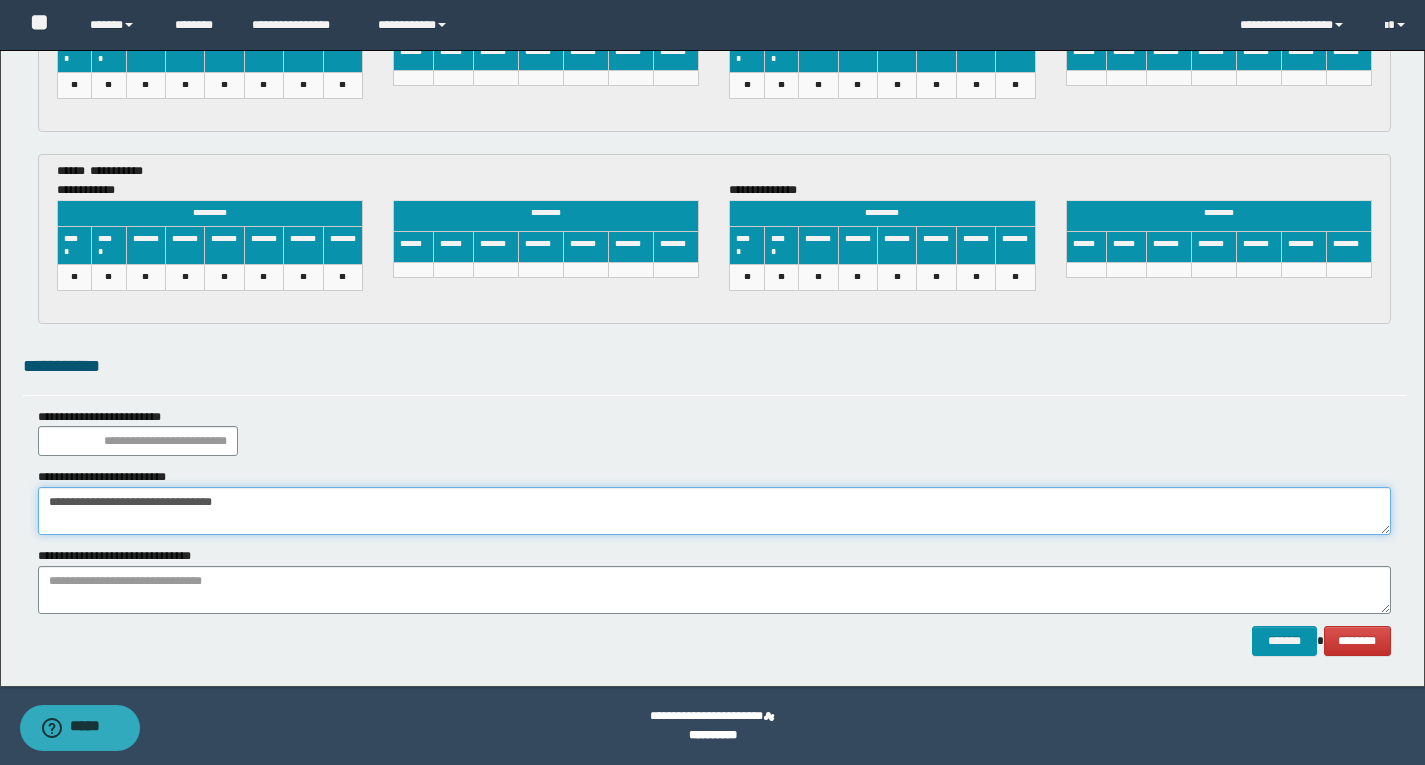 type on "**********" 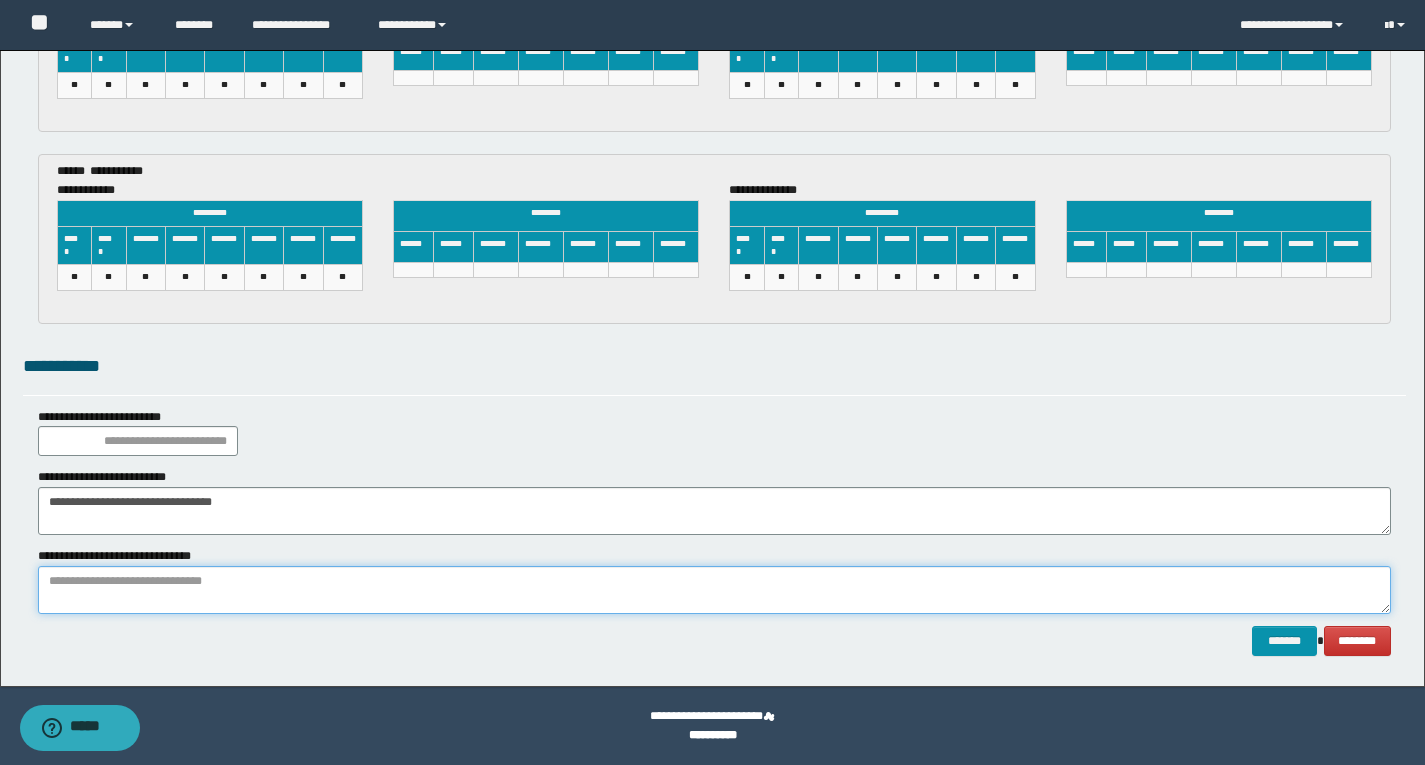 click at bounding box center (714, 590) 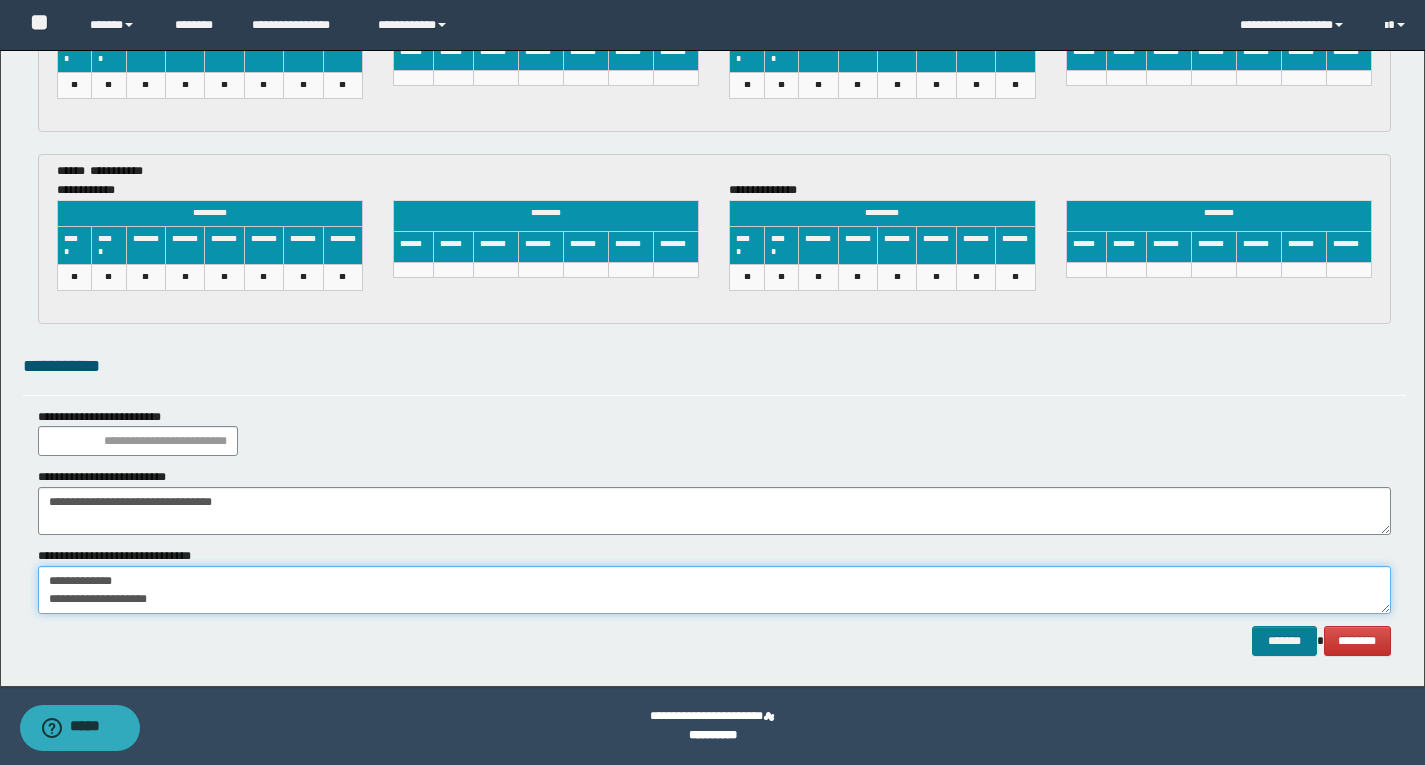 type on "**********" 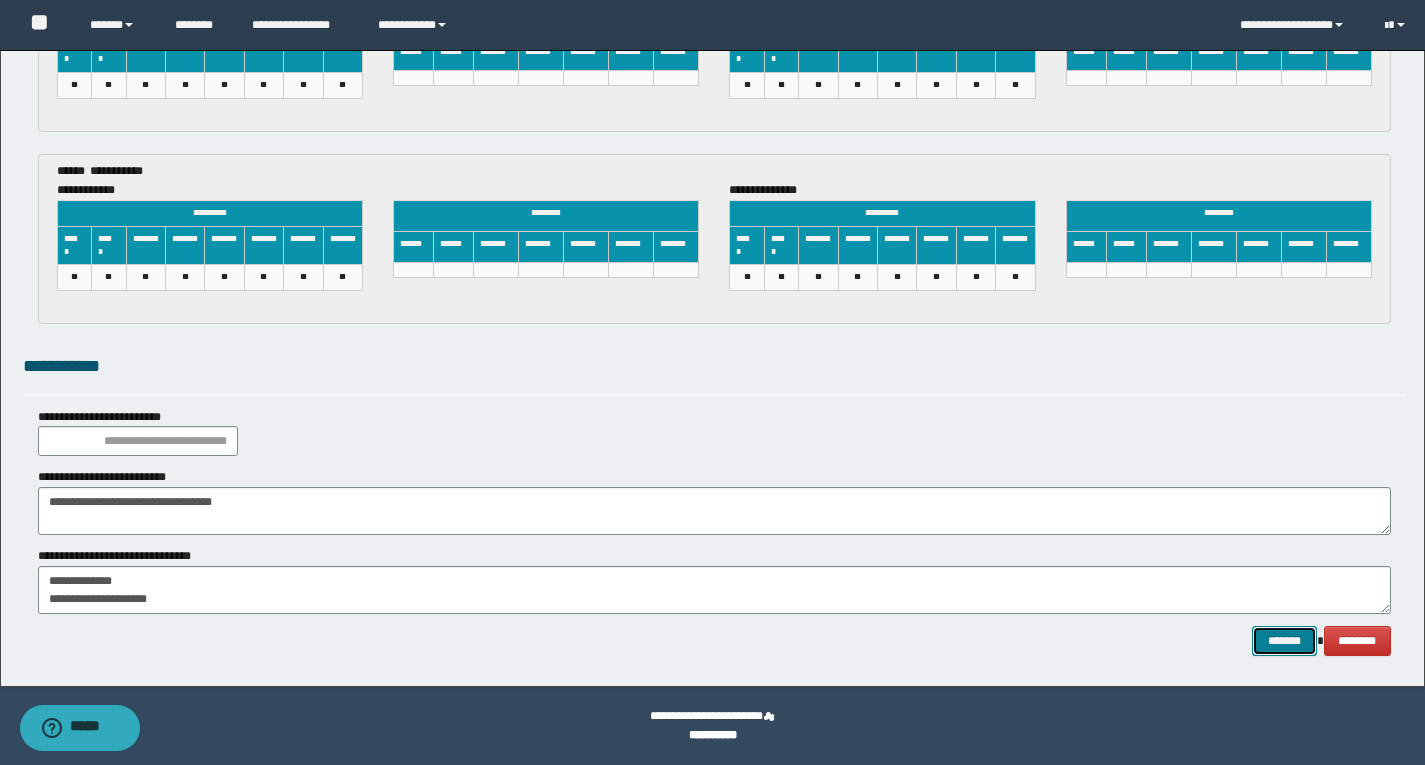 click on "*******" at bounding box center [1284, 641] 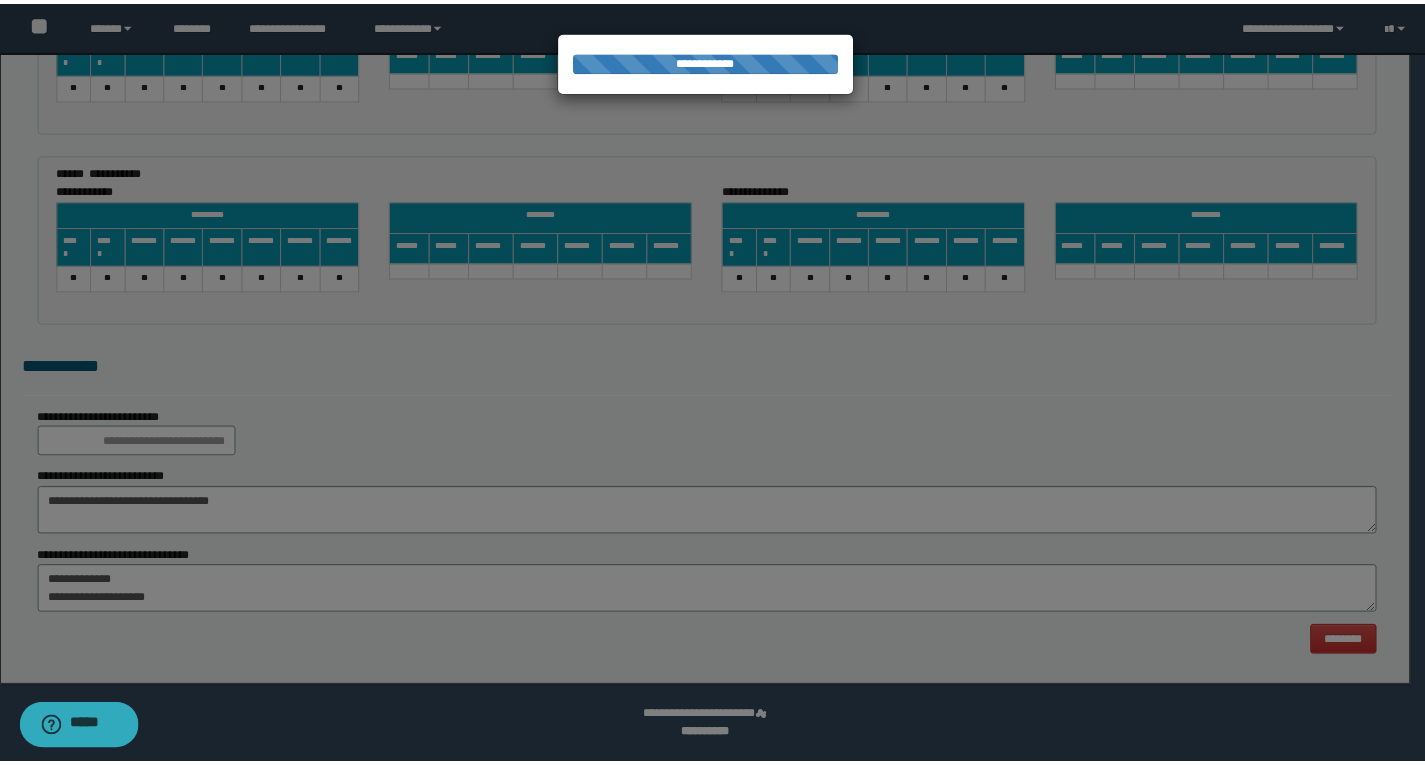 scroll, scrollTop: 0, scrollLeft: 0, axis: both 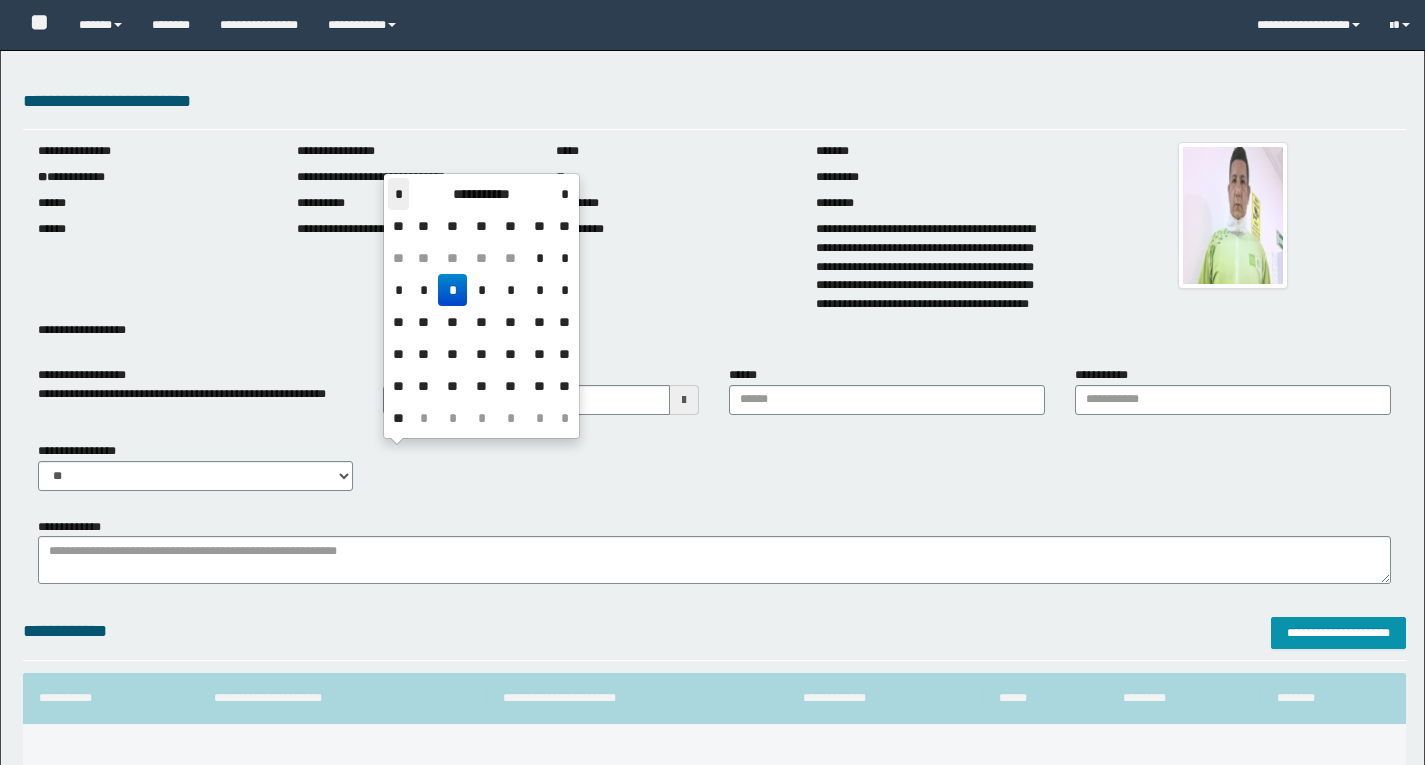 click on "*" at bounding box center [398, 194] 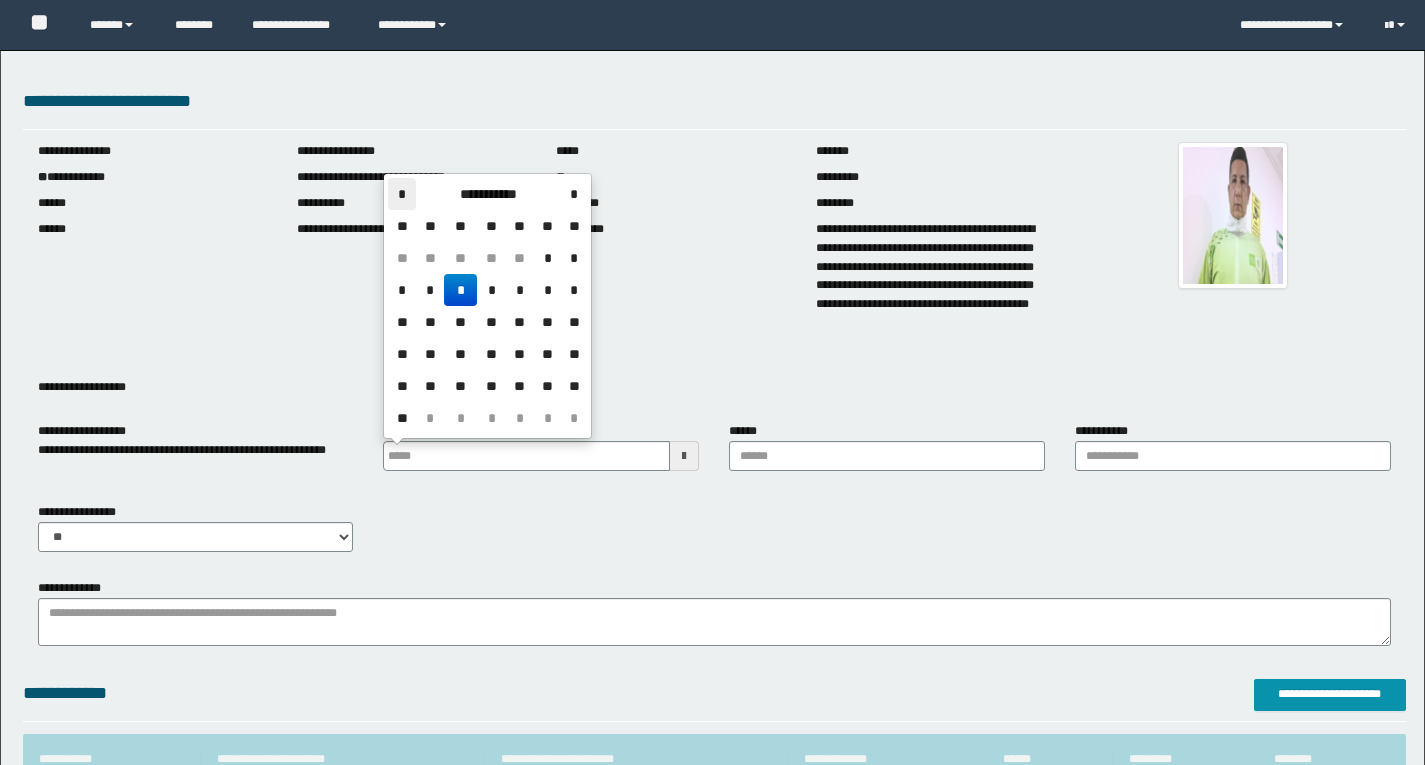 click on "*" at bounding box center [402, 194] 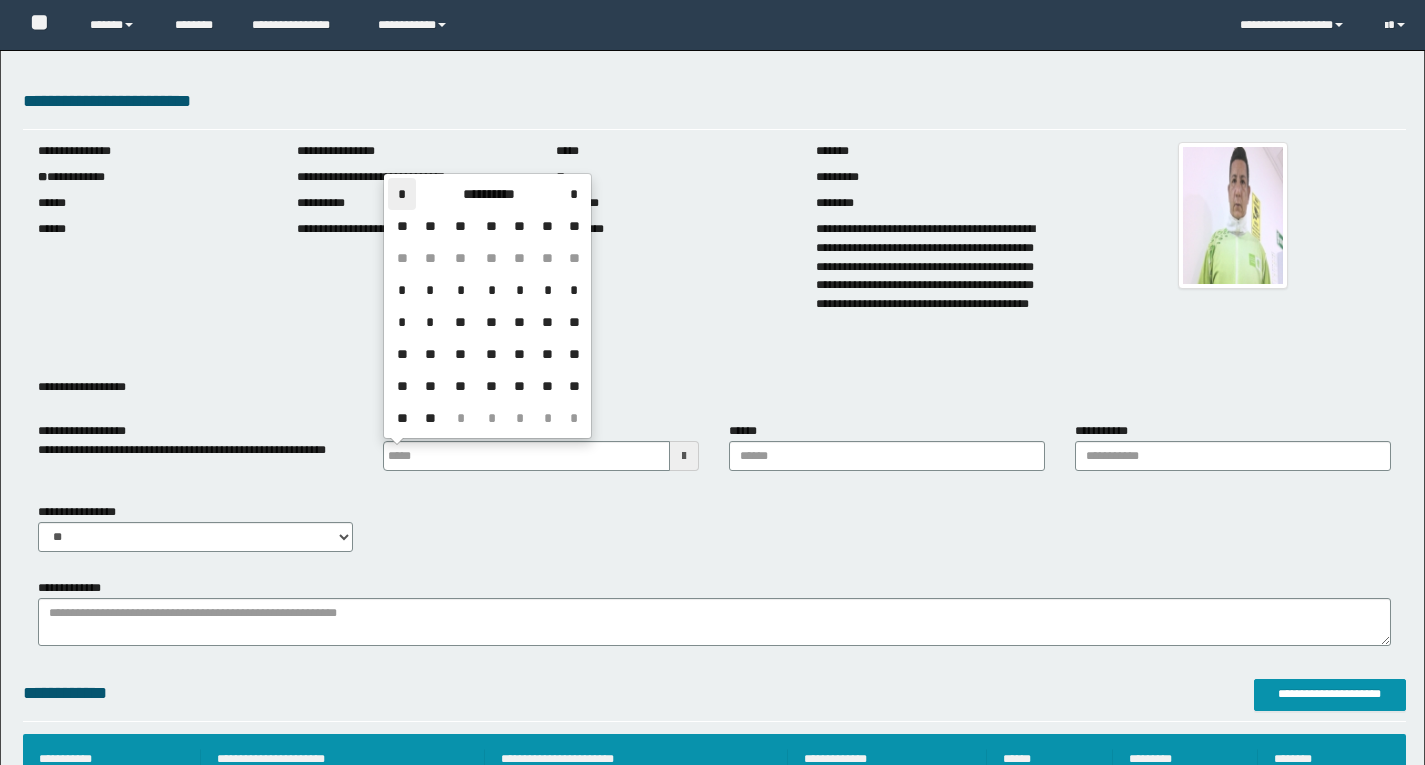 click on "*" at bounding box center [402, 194] 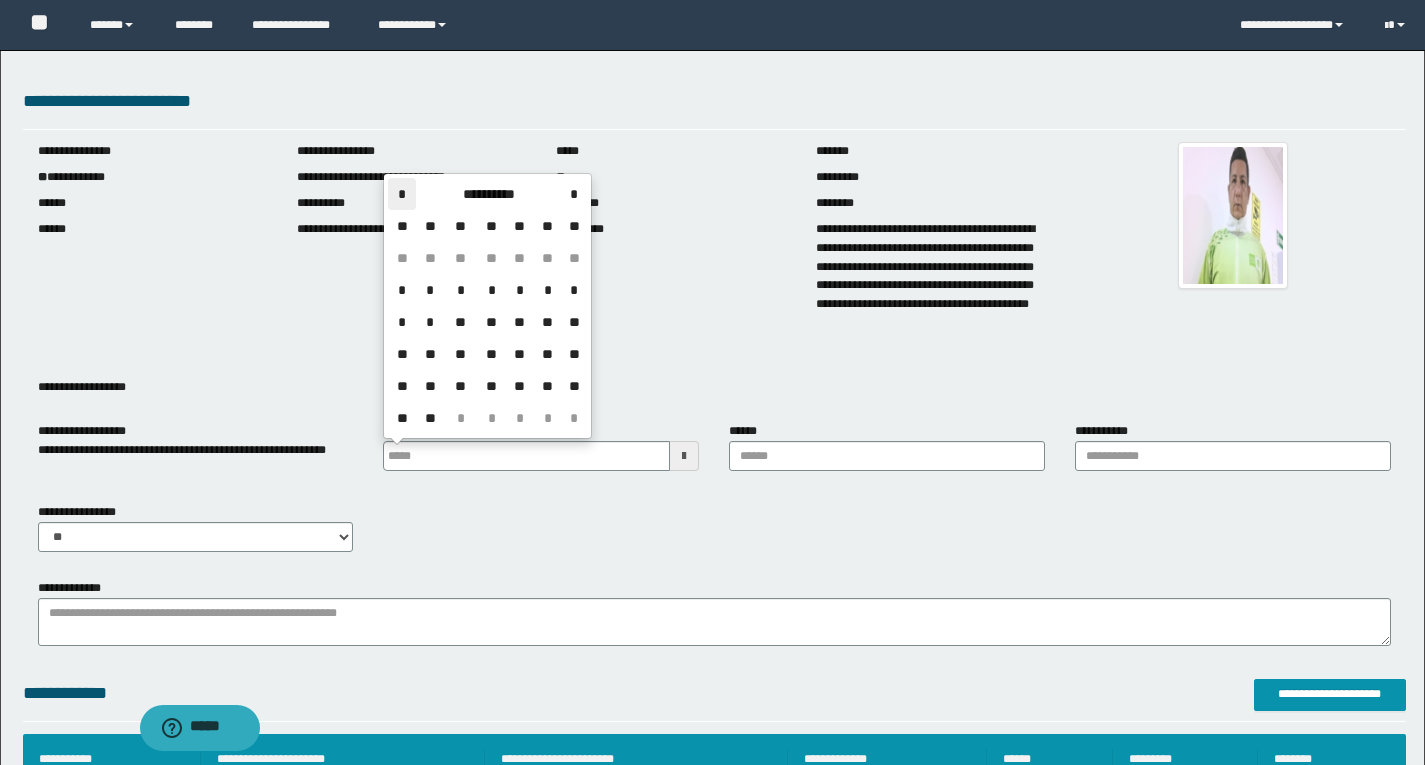 scroll, scrollTop: 0, scrollLeft: 0, axis: both 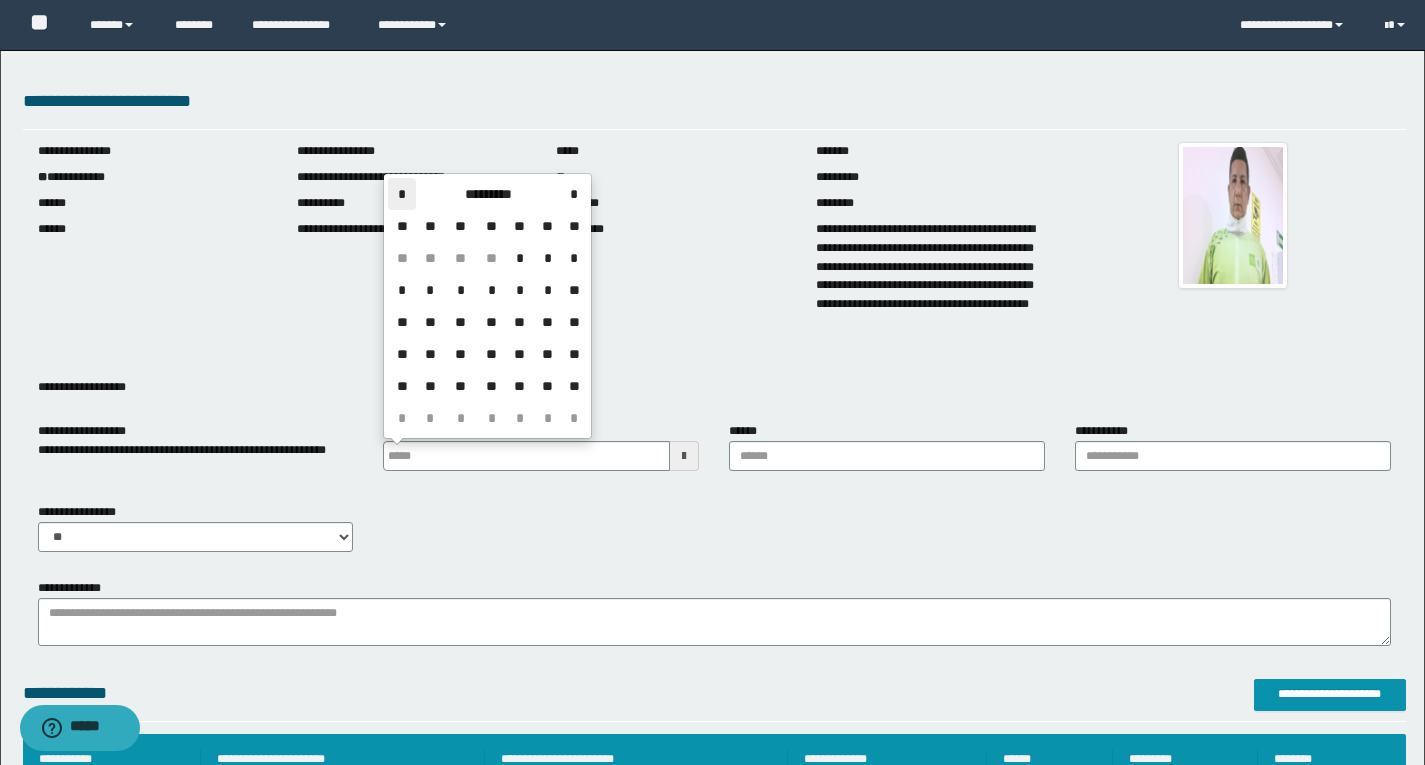 click on "*" at bounding box center (402, 194) 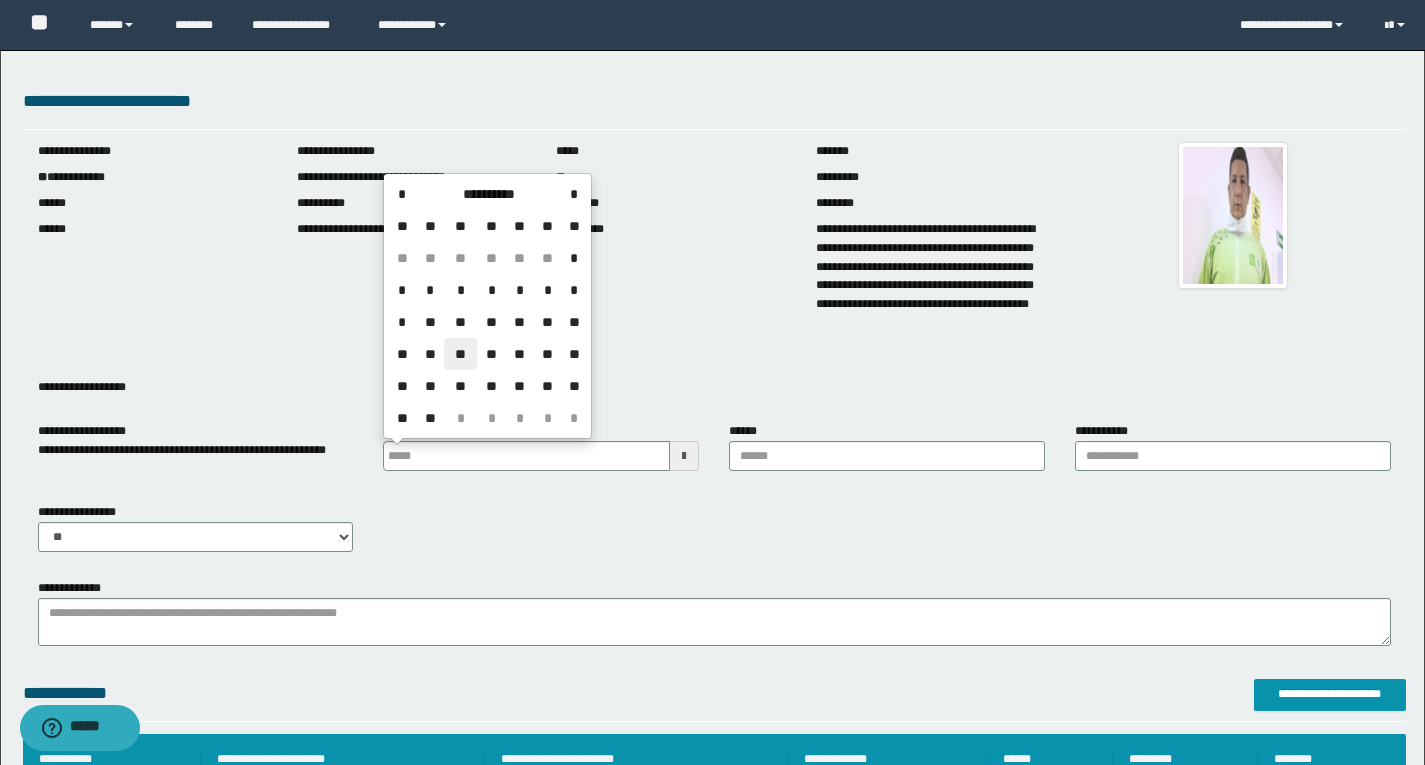 click on "**" at bounding box center (460, 354) 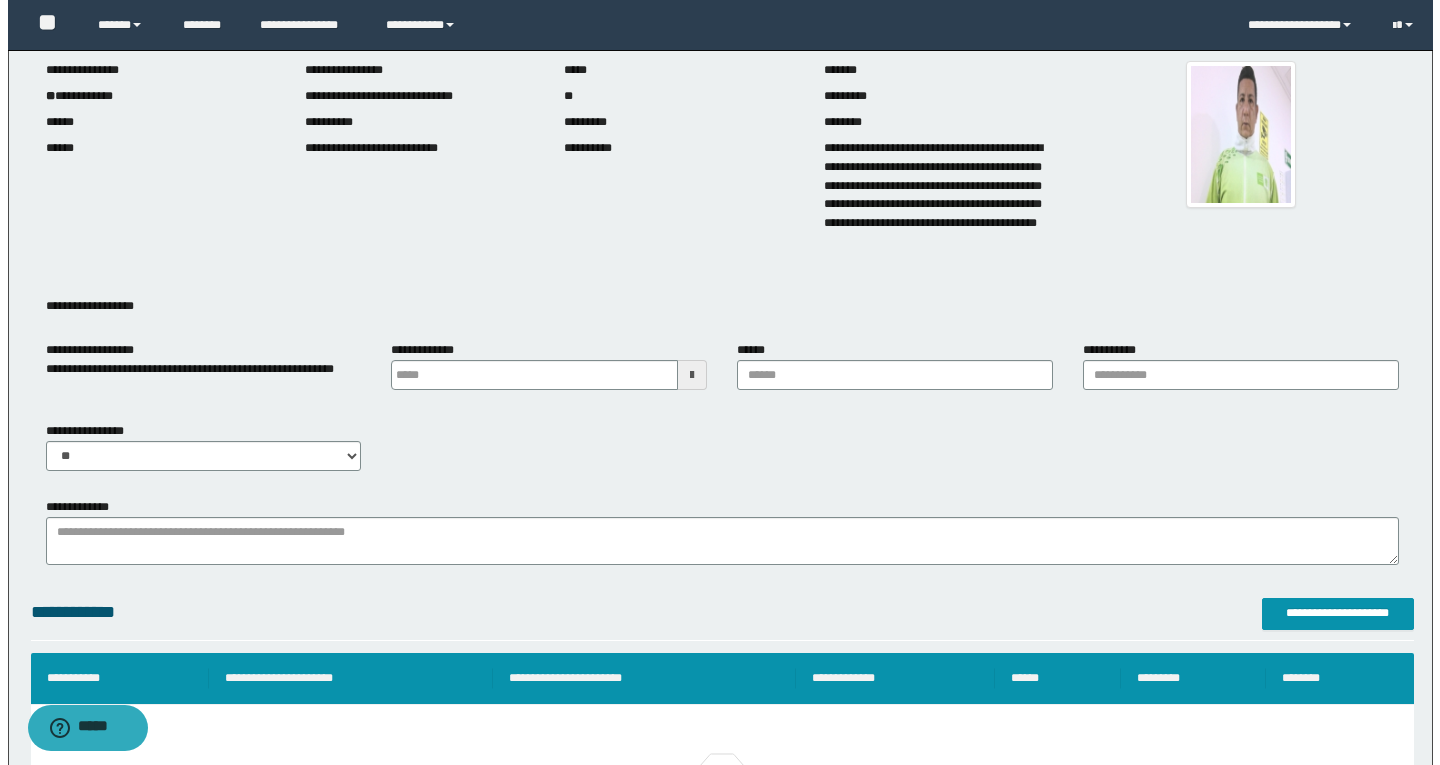 scroll, scrollTop: 400, scrollLeft: 0, axis: vertical 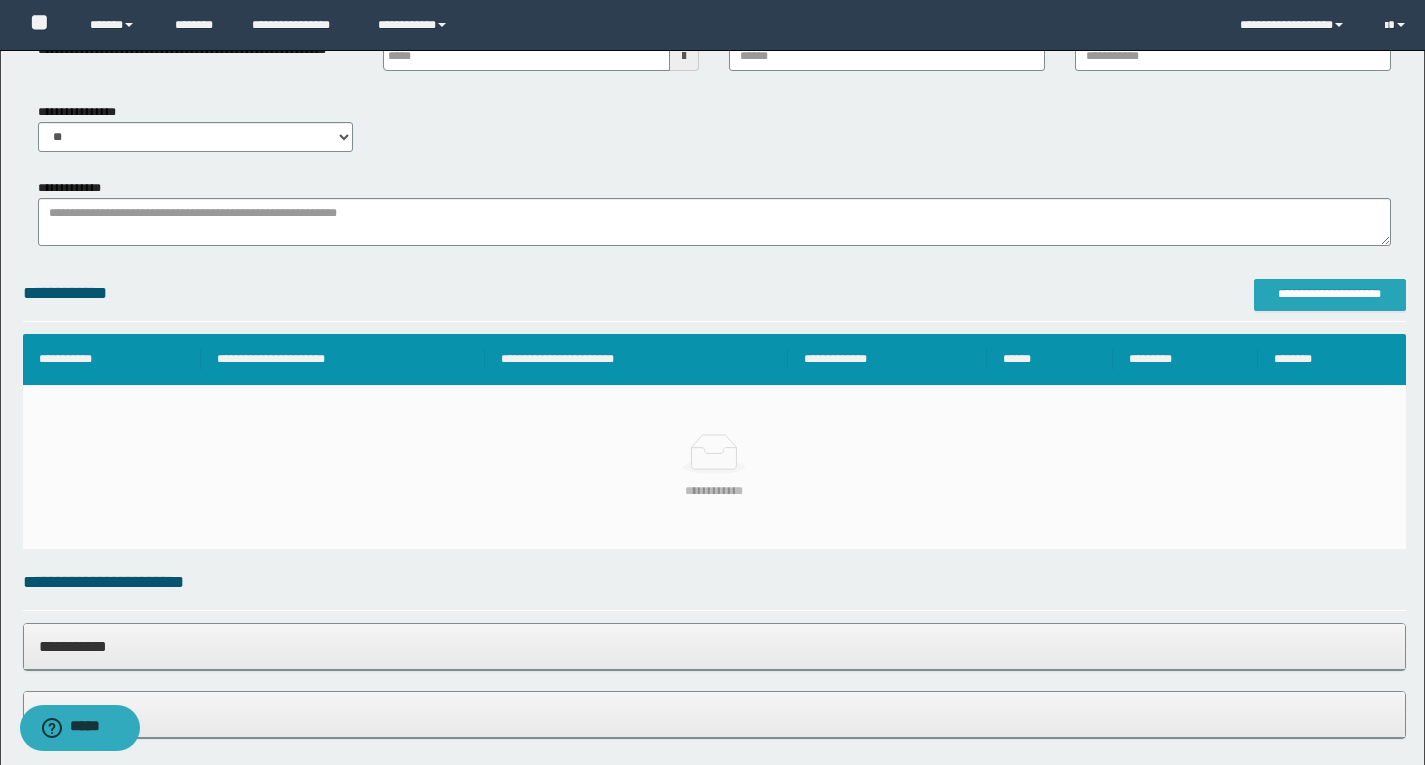 click on "**********" at bounding box center (1330, 295) 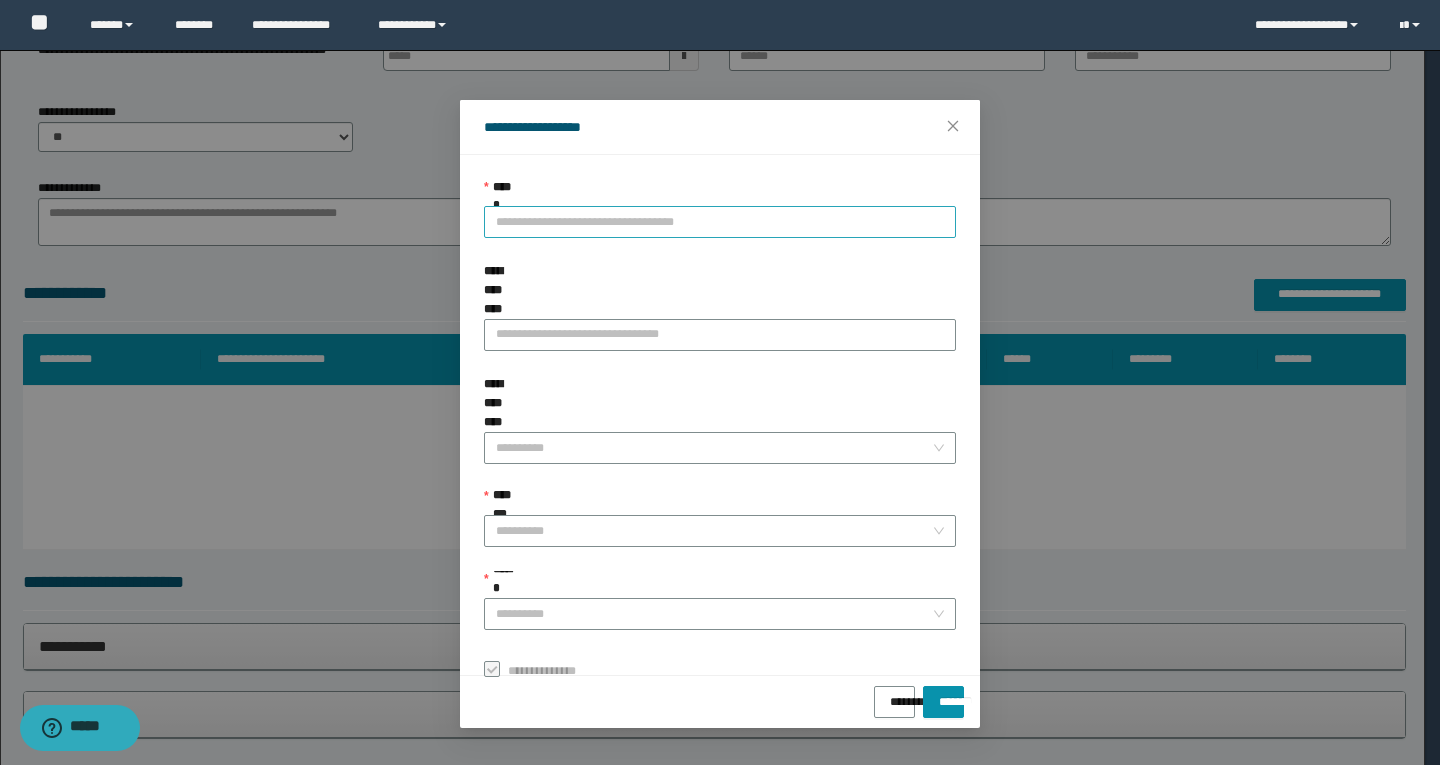 click on "**********" at bounding box center [720, 222] 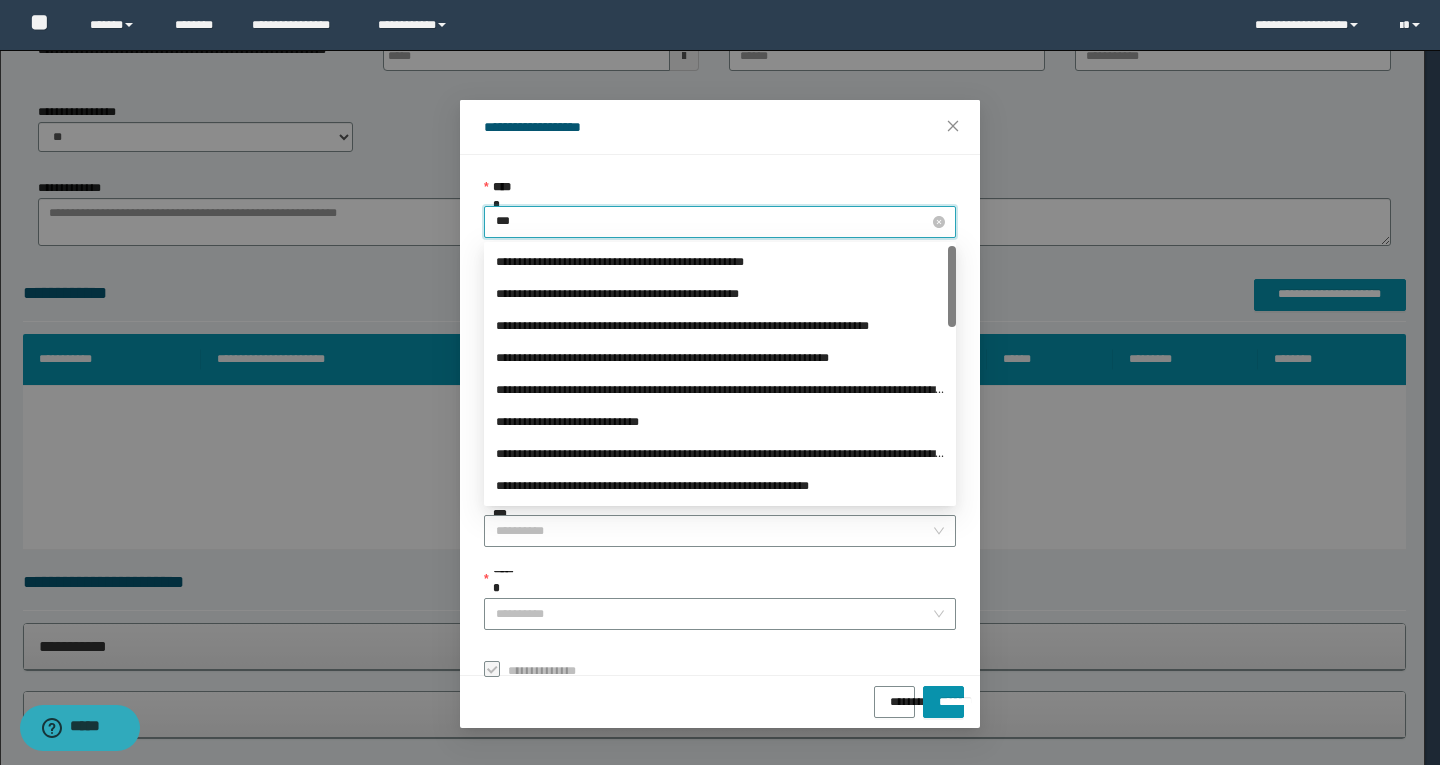 type on "****" 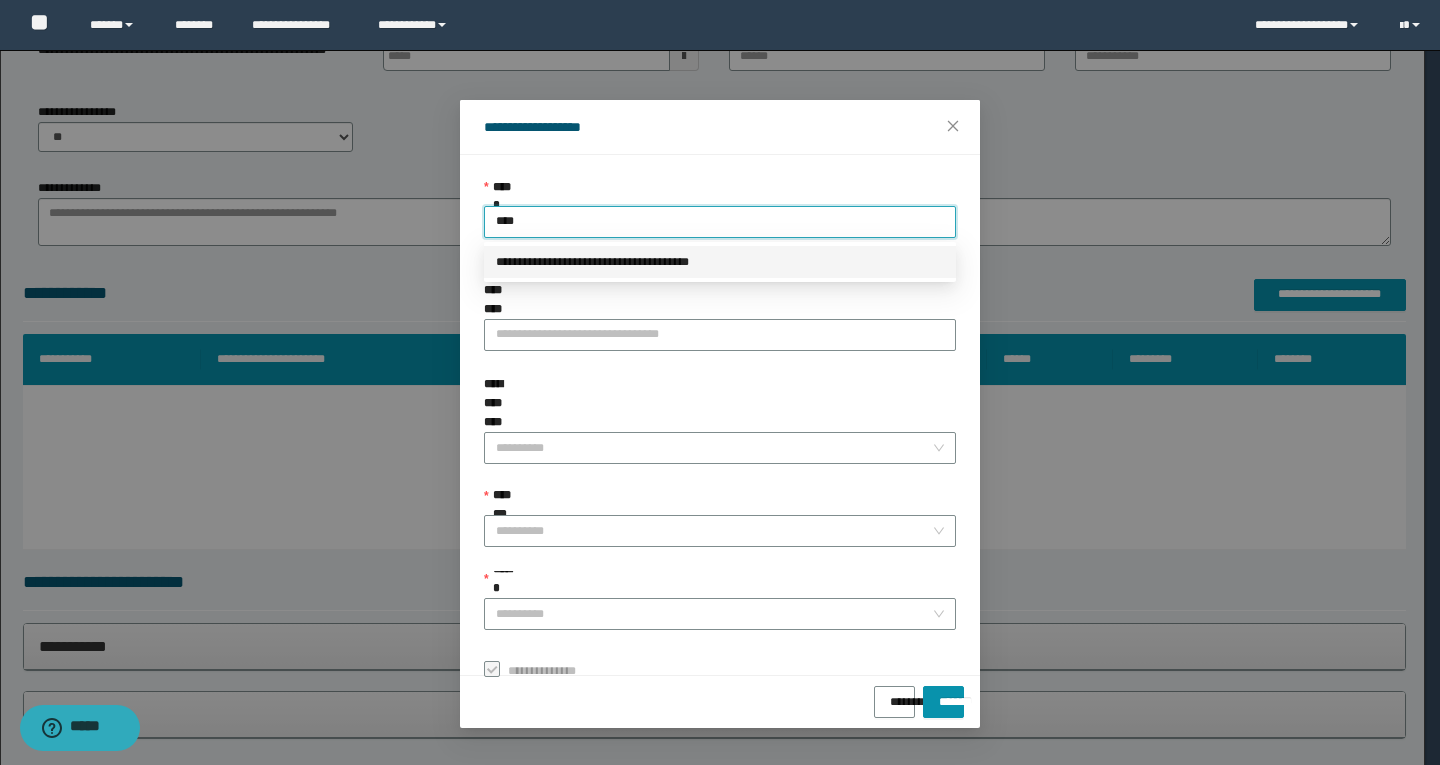 click on "**********" at bounding box center (720, 262) 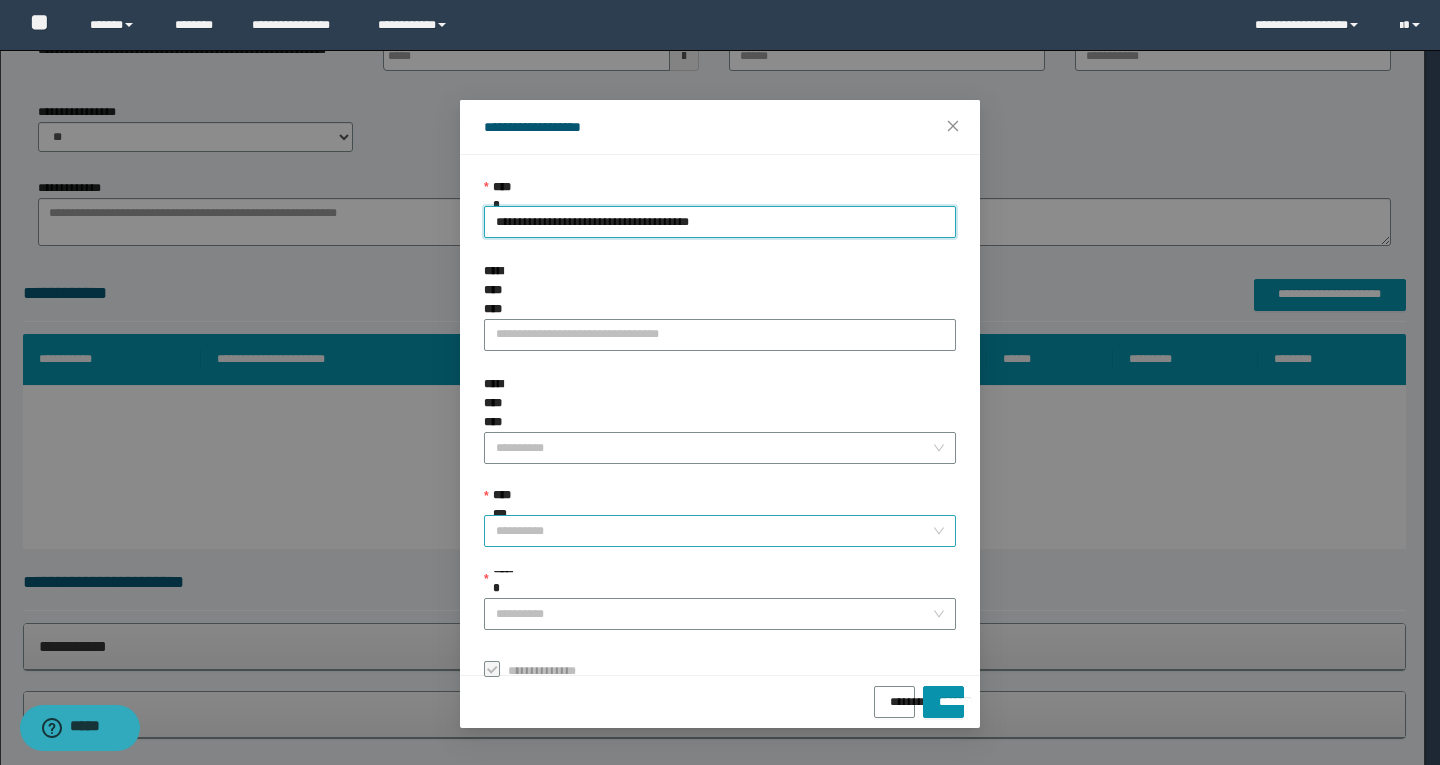 click on "**********" at bounding box center (714, 531) 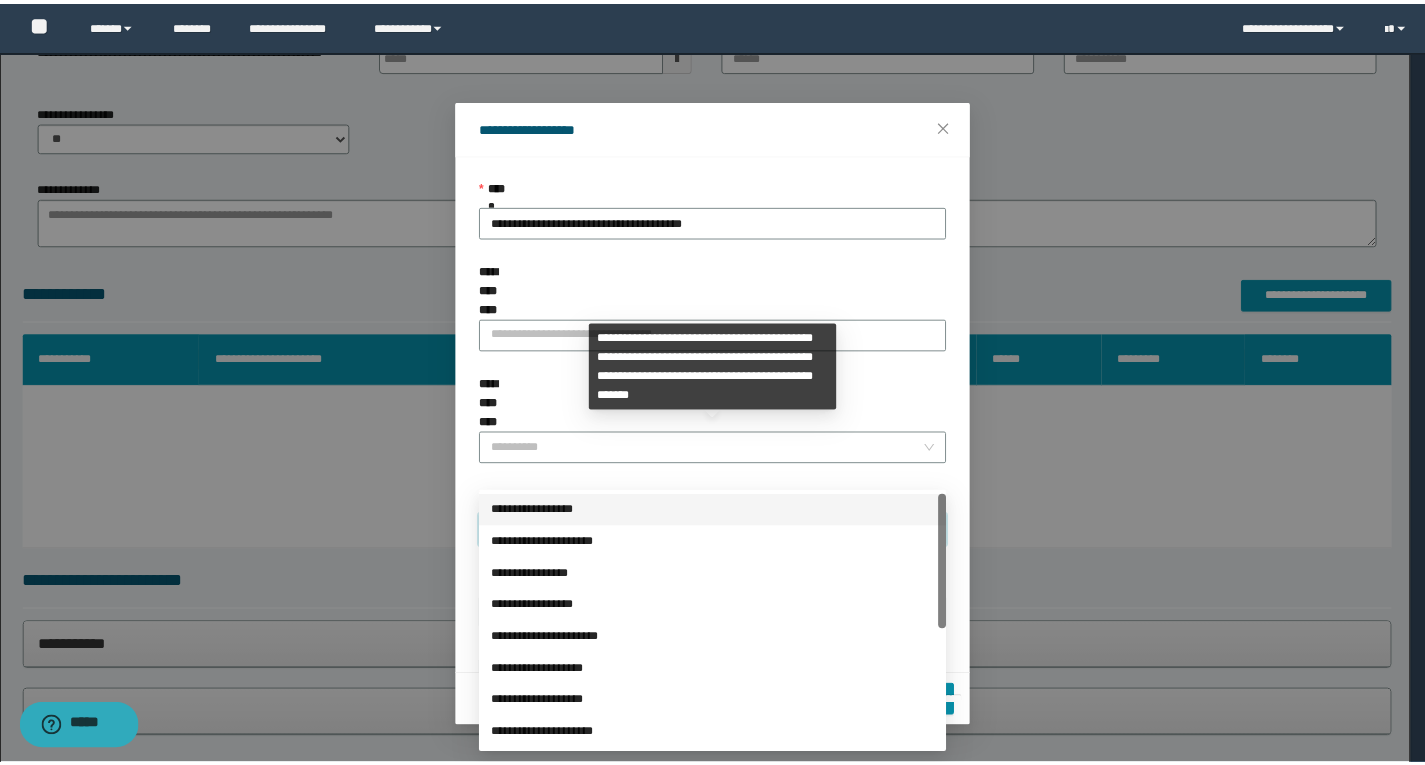 scroll, scrollTop: 224, scrollLeft: 0, axis: vertical 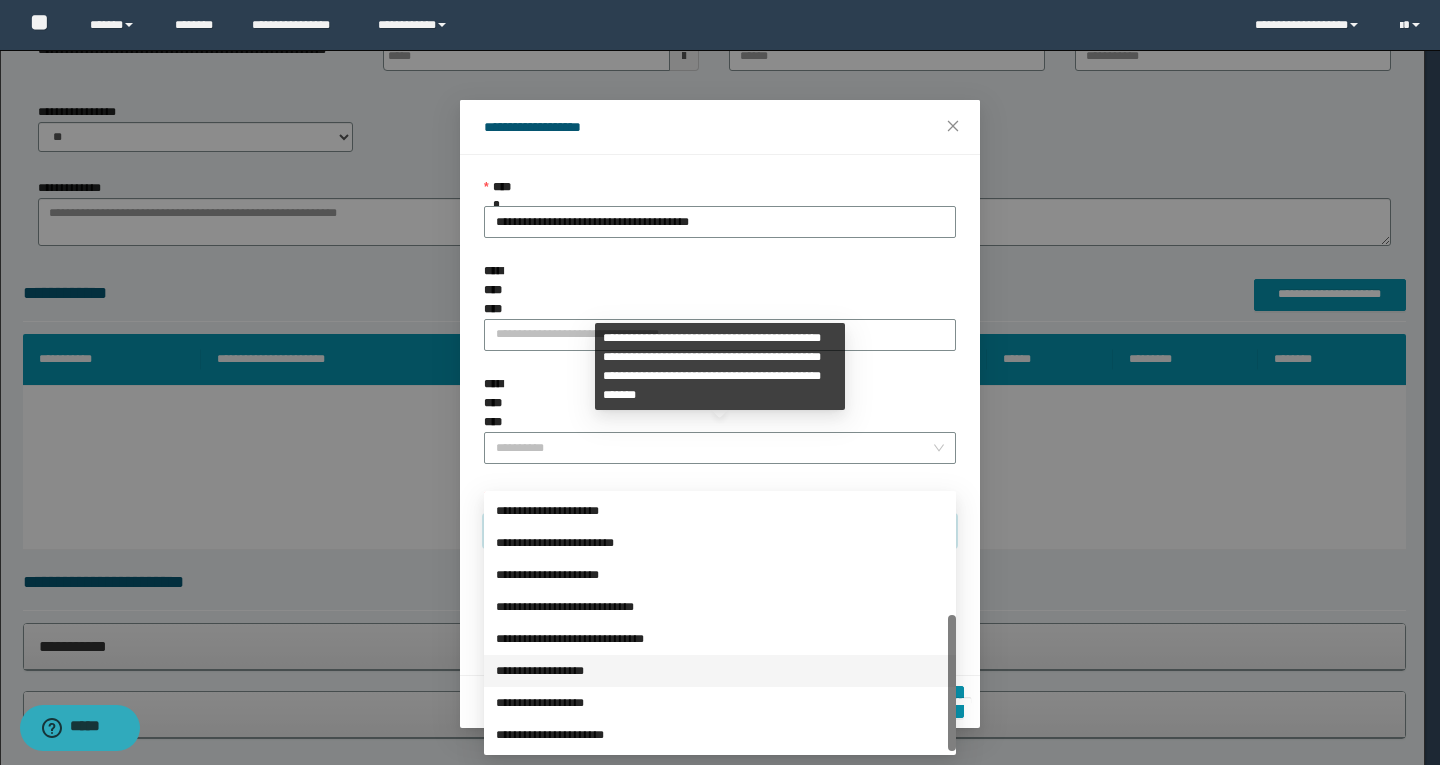 drag, startPoint x: 597, startPoint y: 661, endPoint x: 594, endPoint y: 639, distance: 22.203604 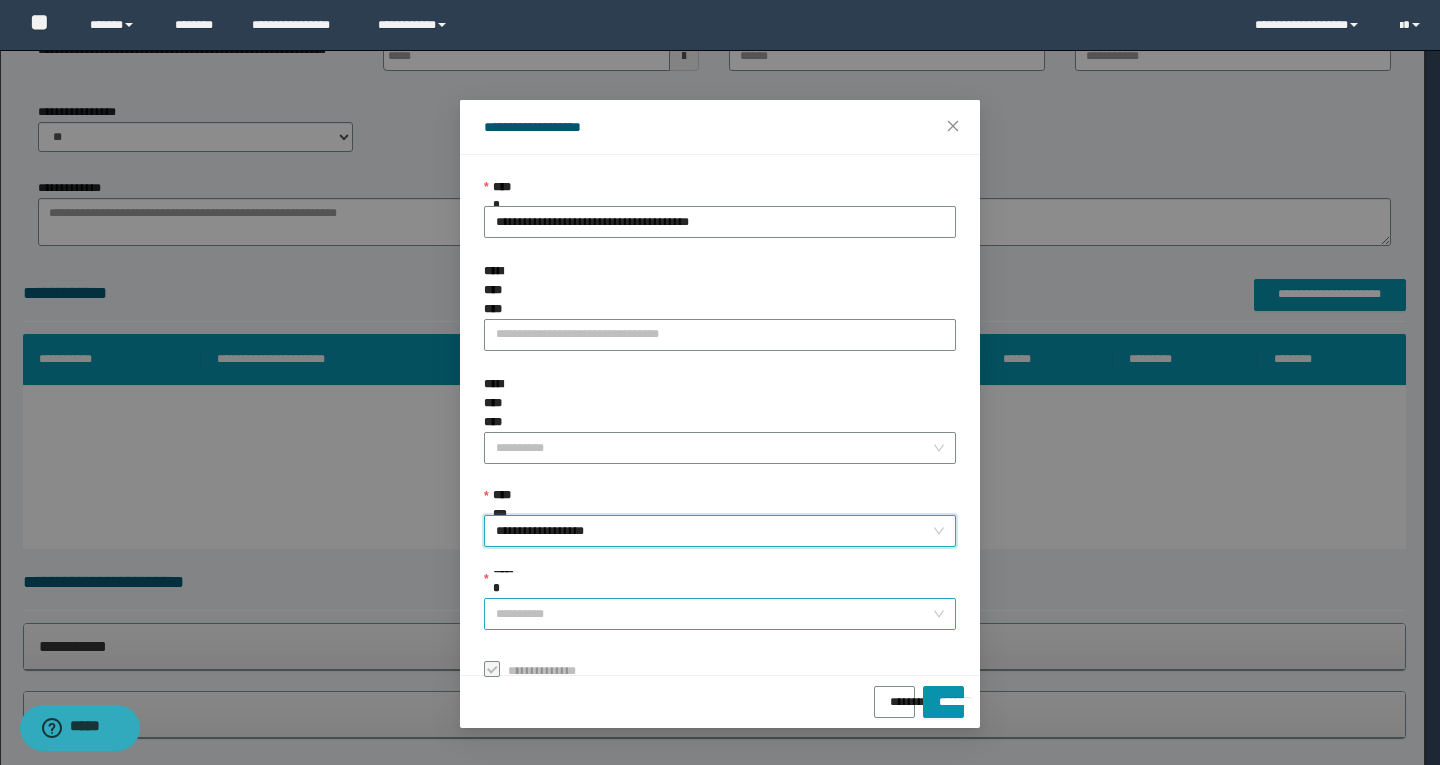 click on "******" at bounding box center (714, 614) 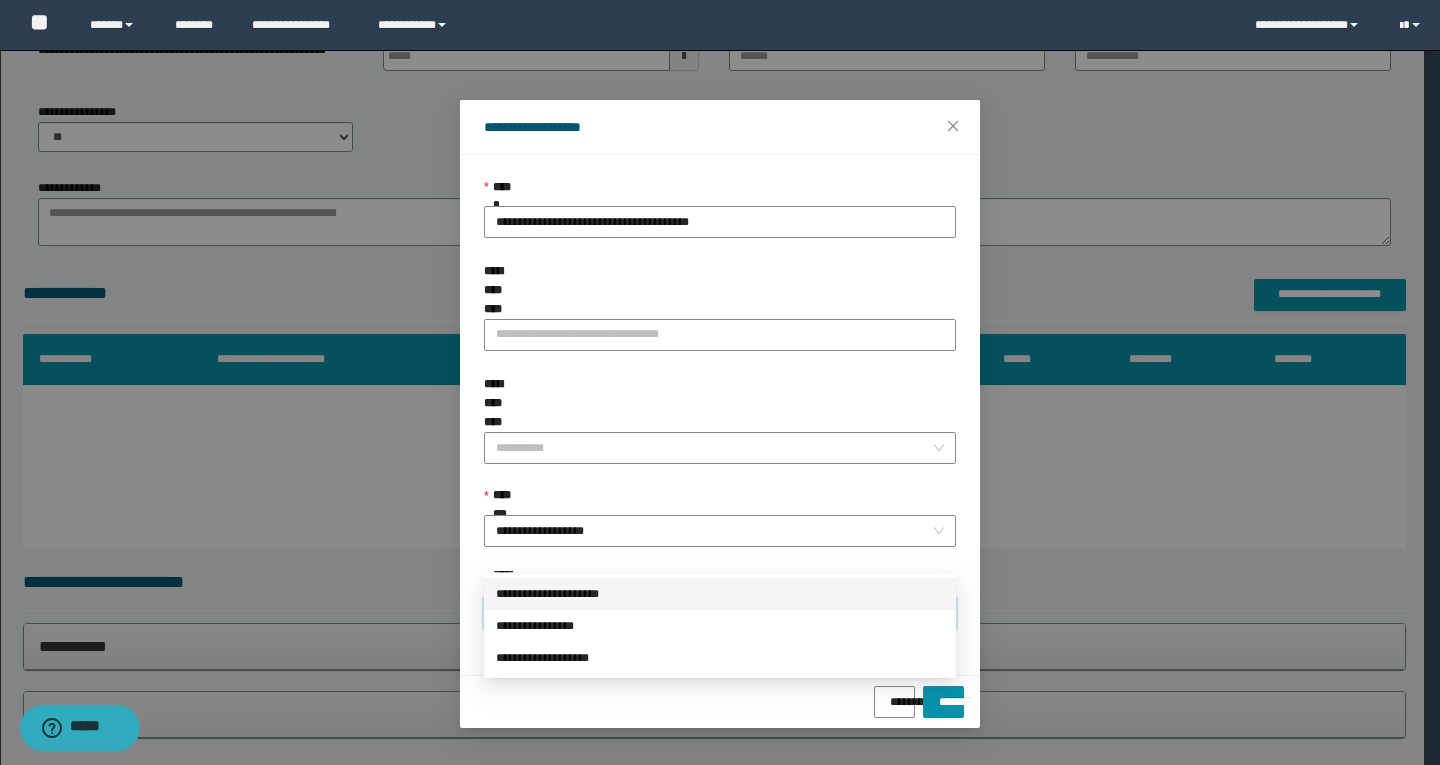 click on "**********" at bounding box center [720, 594] 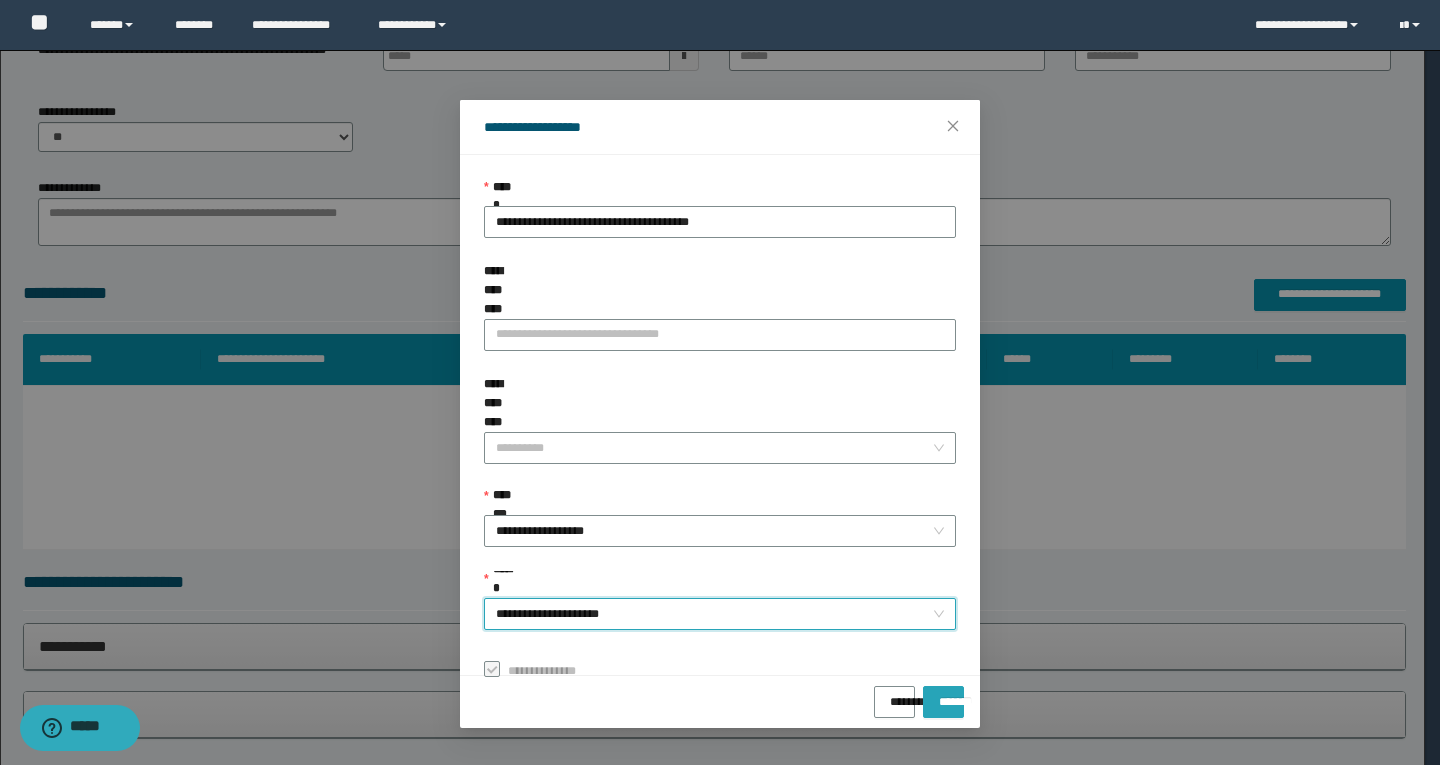 click on "******** *******" at bounding box center [720, 701] 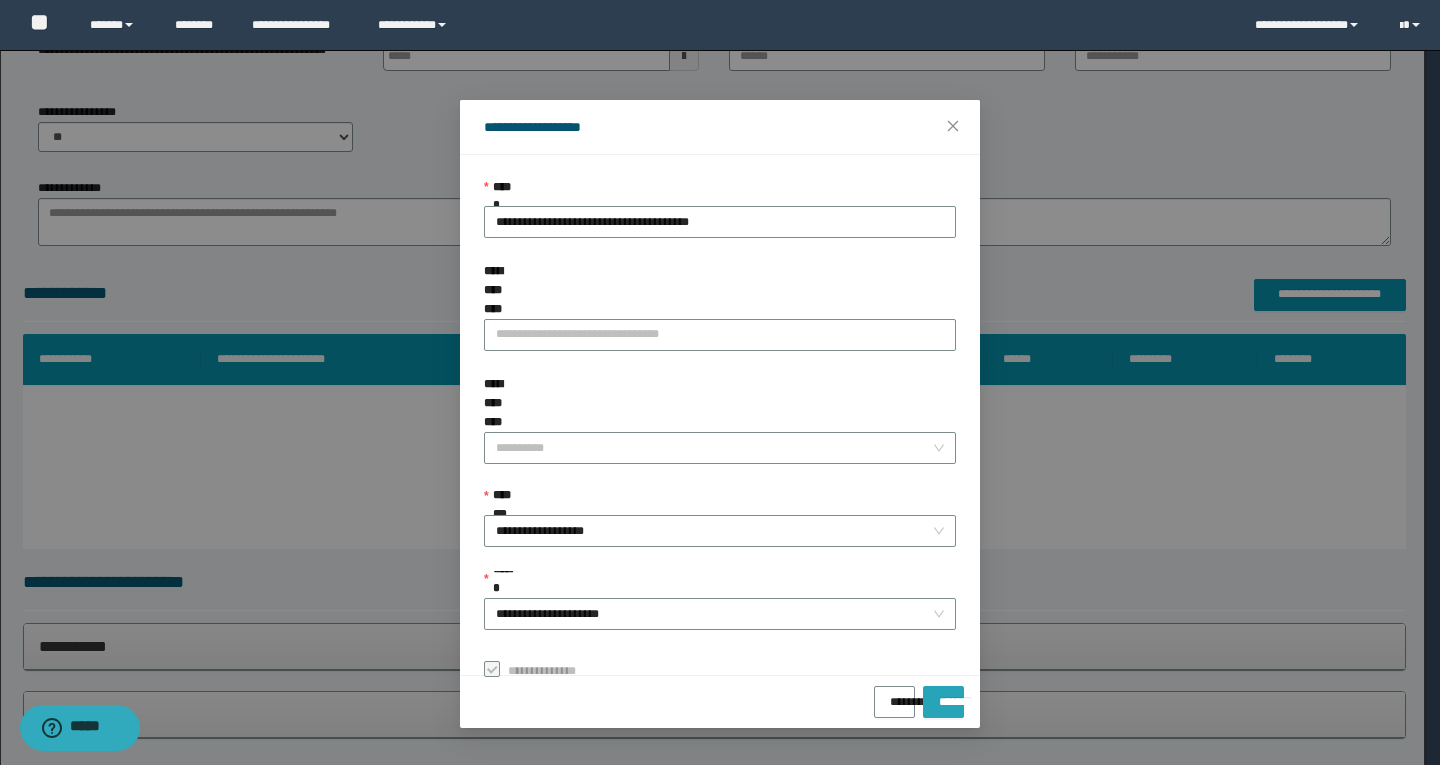click on "*******" at bounding box center [943, 695] 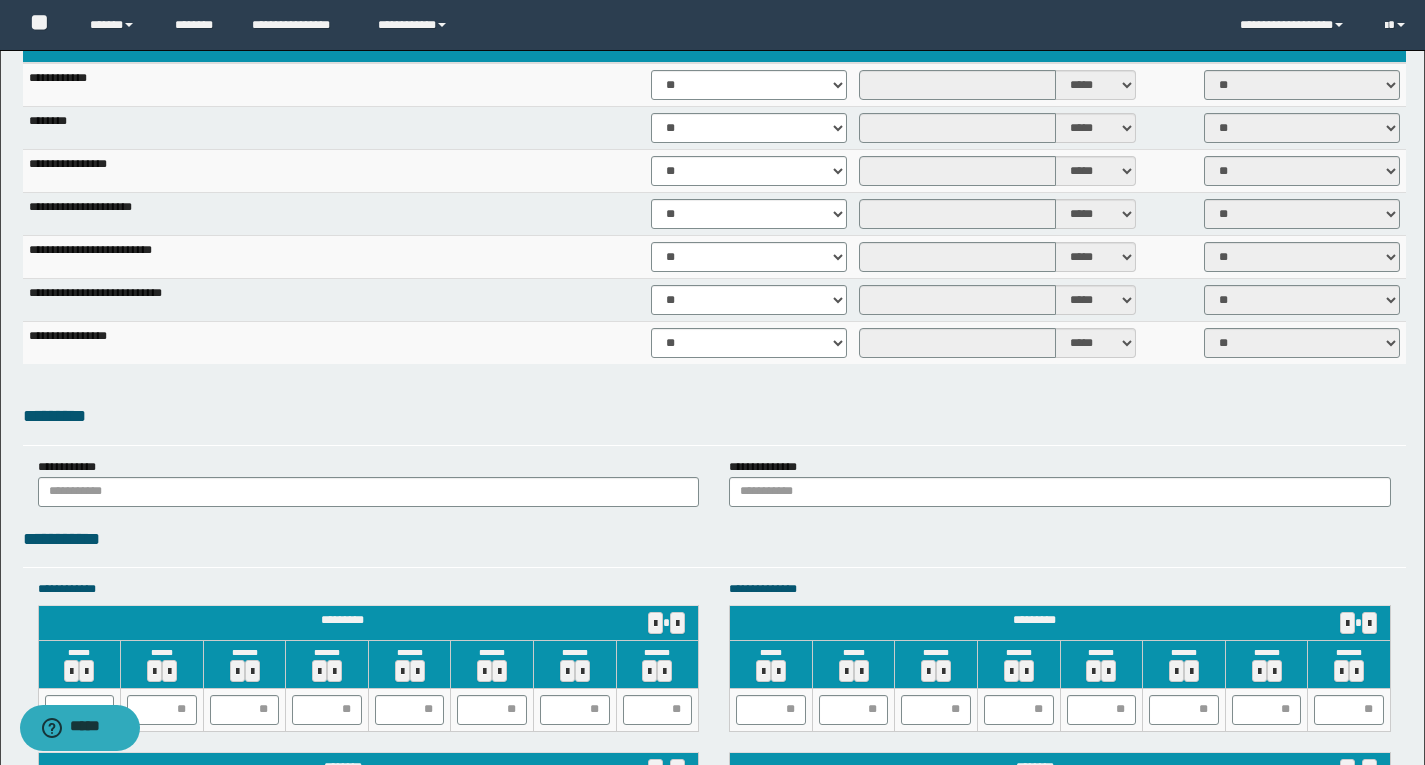 scroll, scrollTop: 1700, scrollLeft: 0, axis: vertical 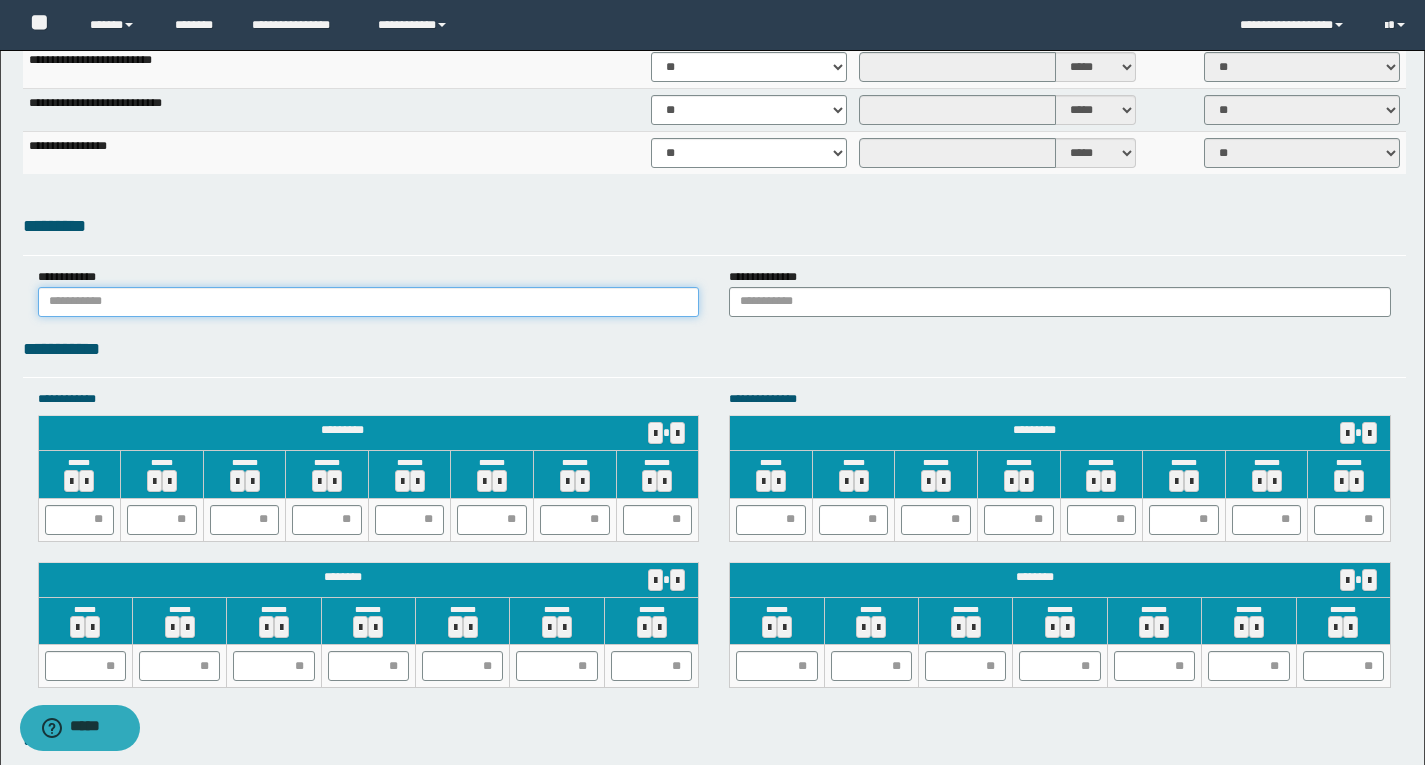 click at bounding box center (369, 302) 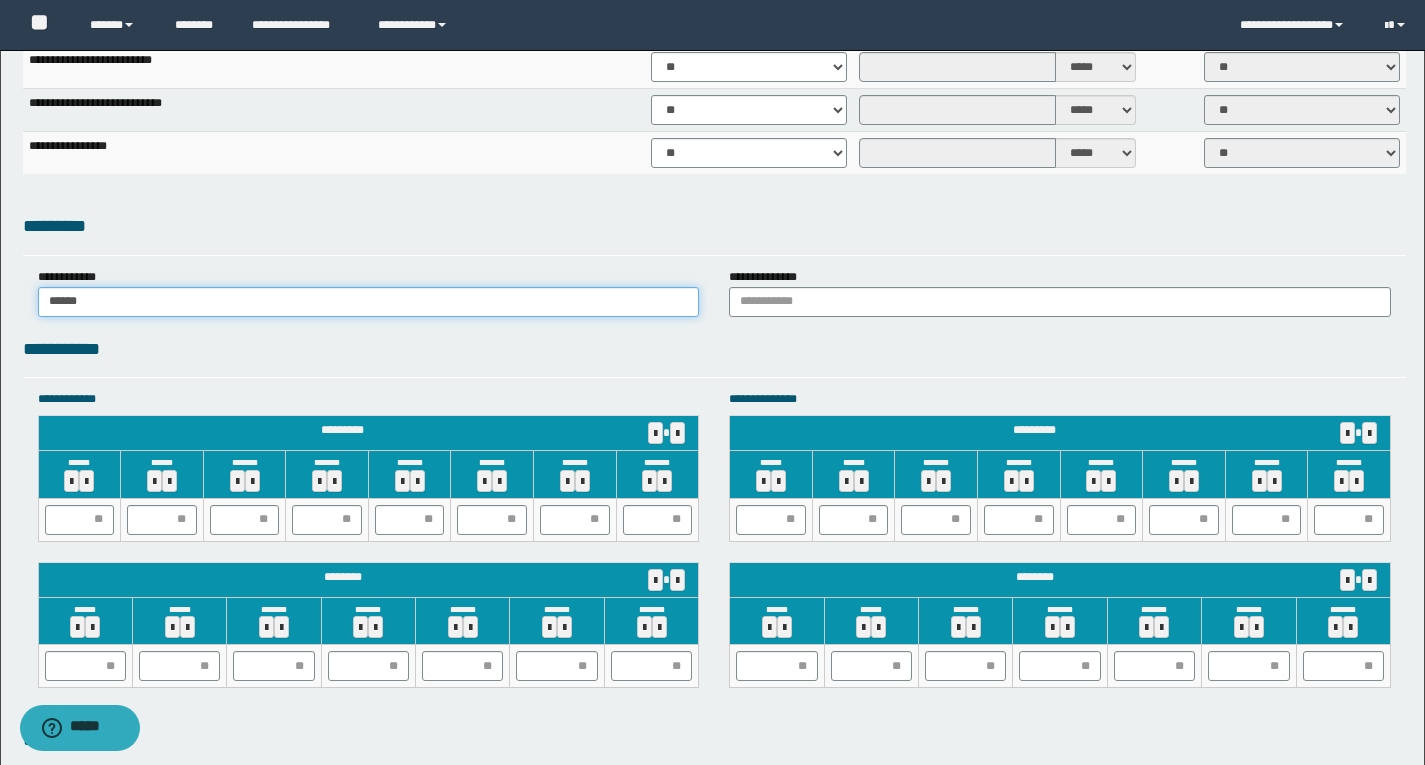 type on "******" 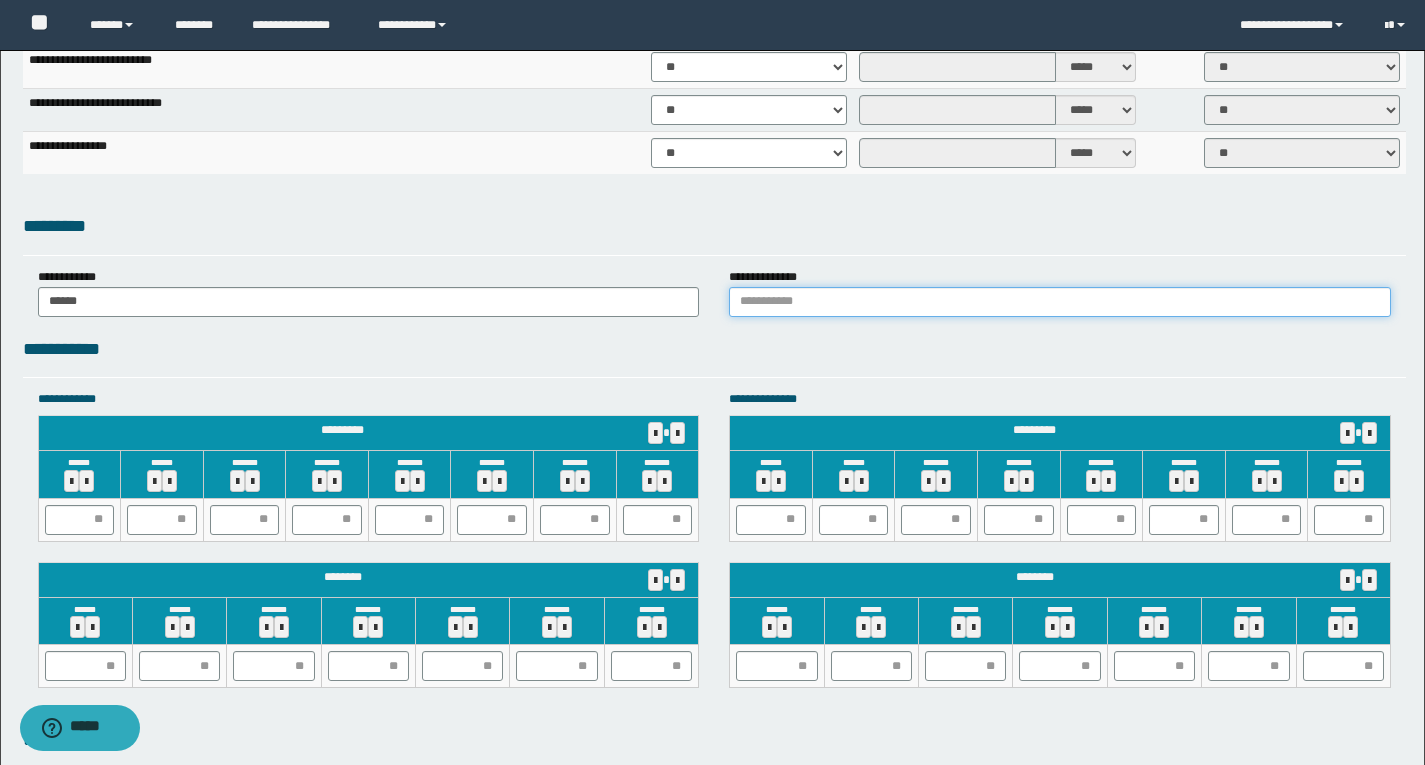 click at bounding box center [1060, 302] 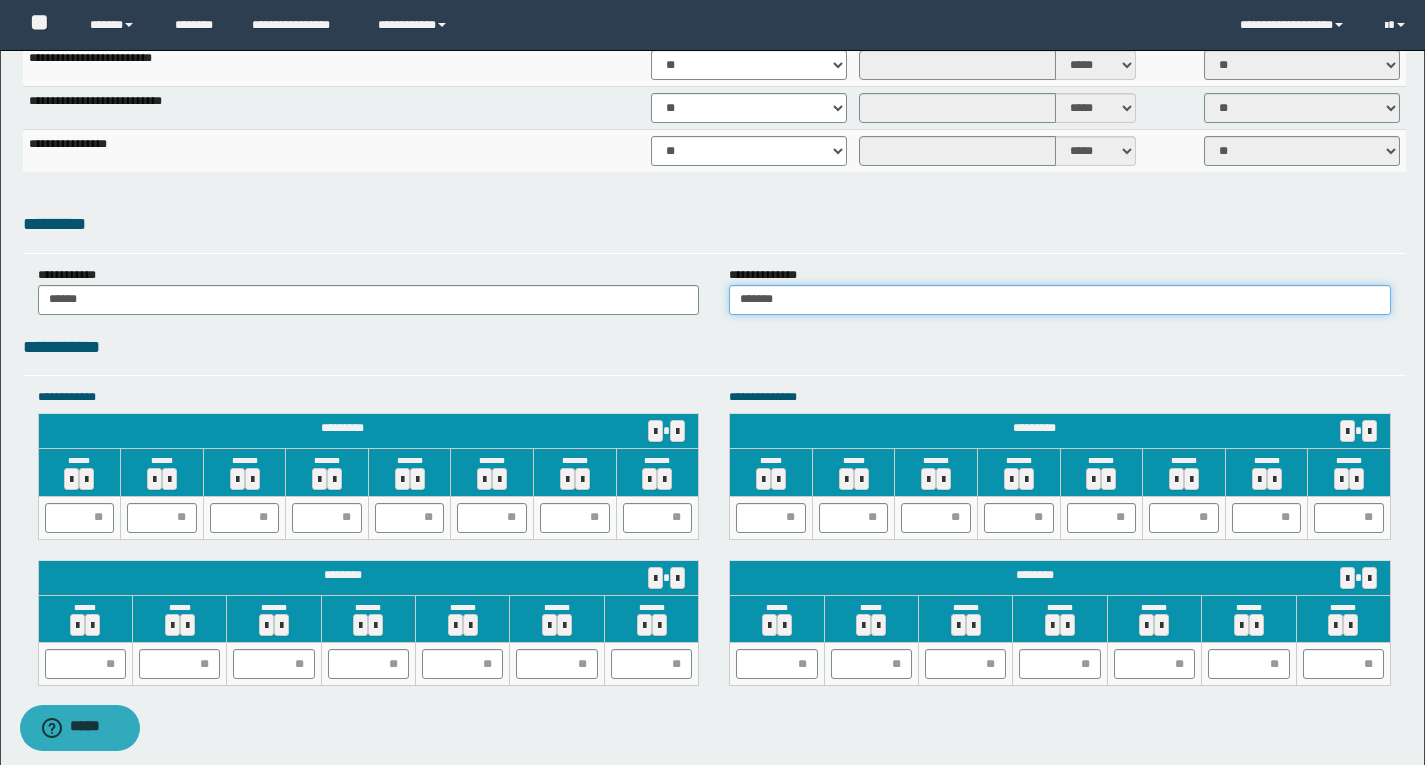 scroll, scrollTop: 2000, scrollLeft: 0, axis: vertical 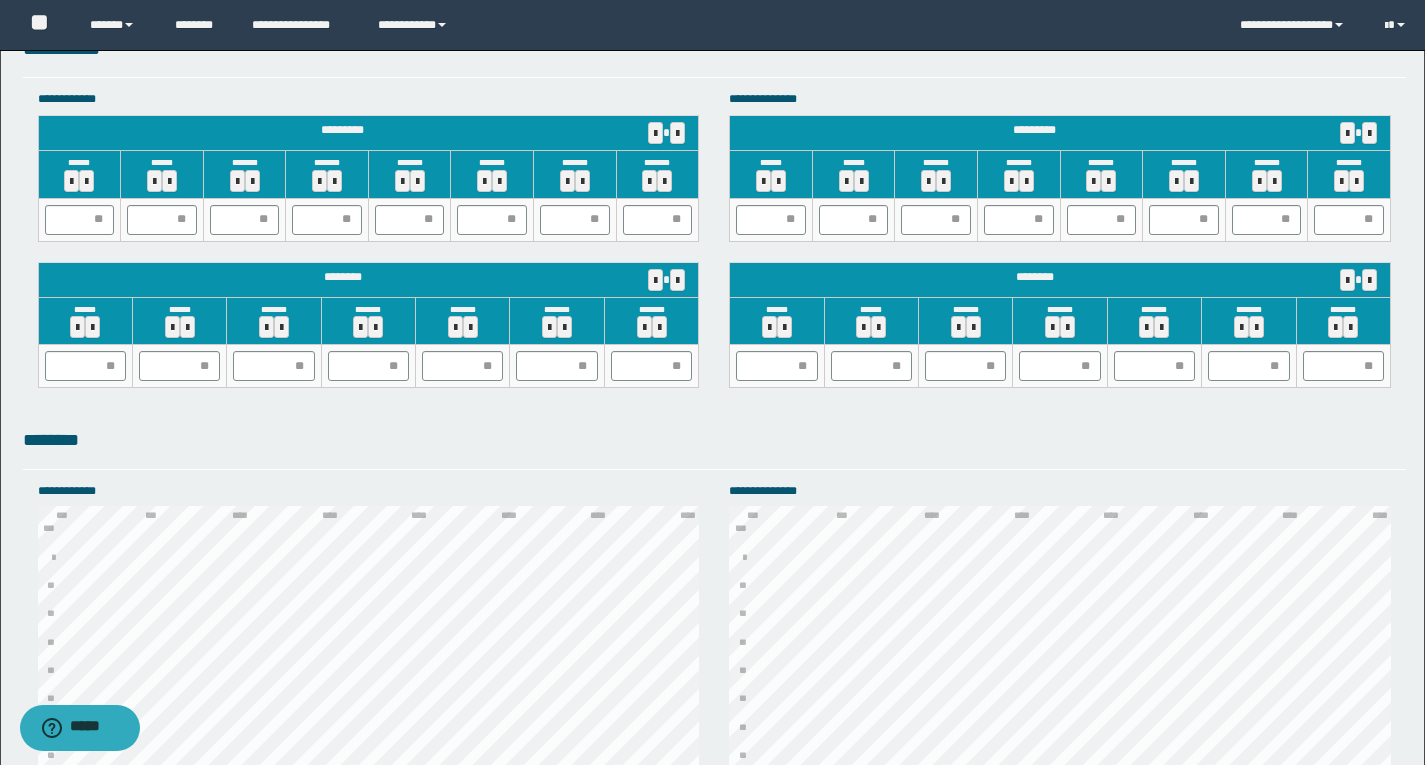 type on "******" 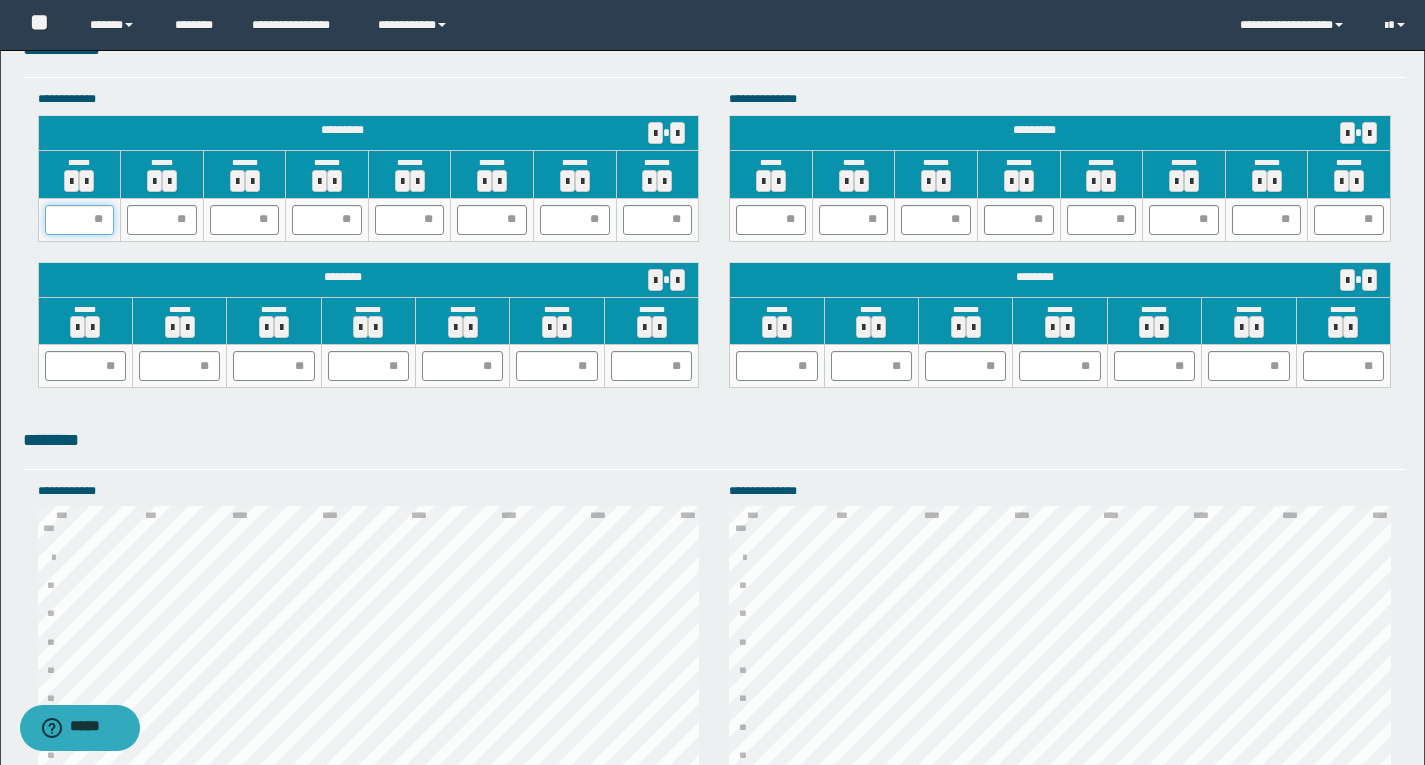 click at bounding box center [80, 220] 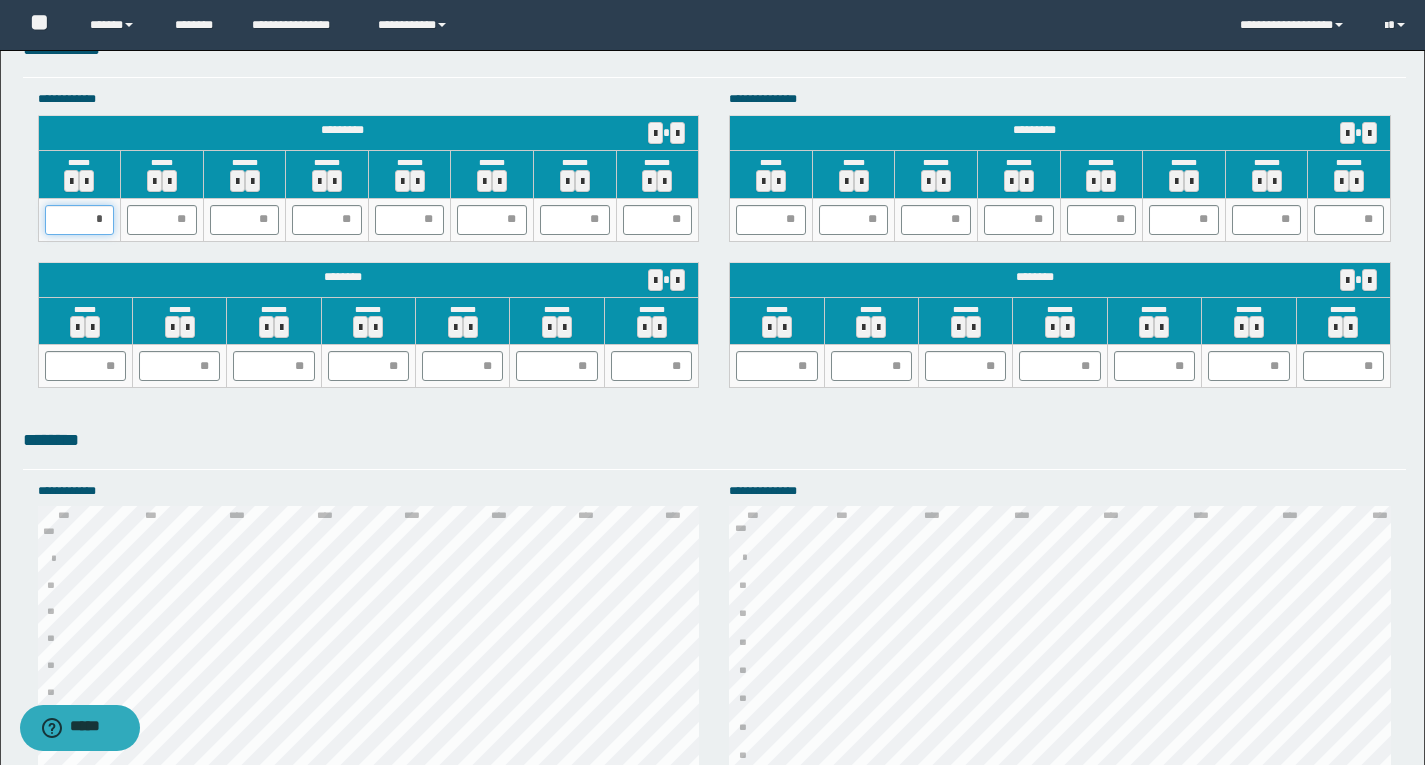 type on "**" 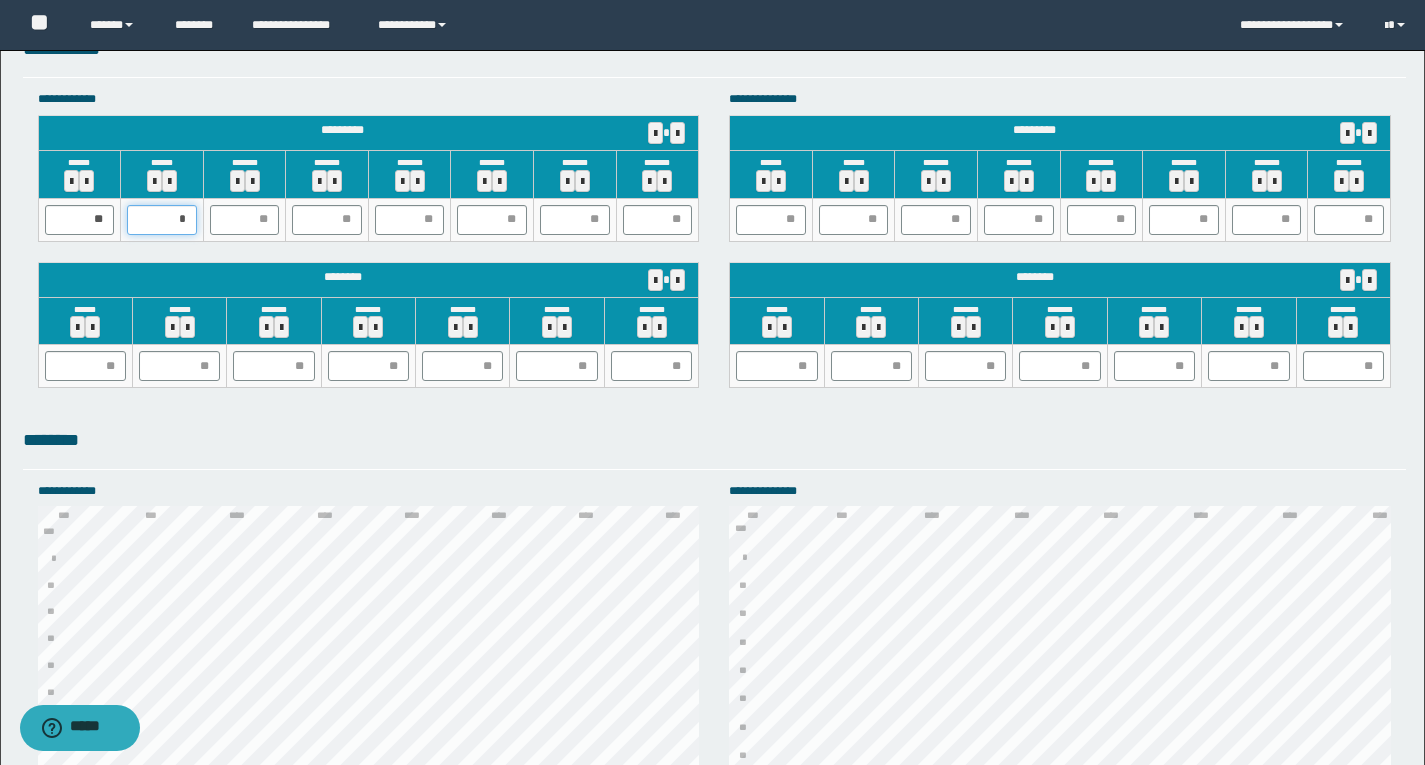 type on "**" 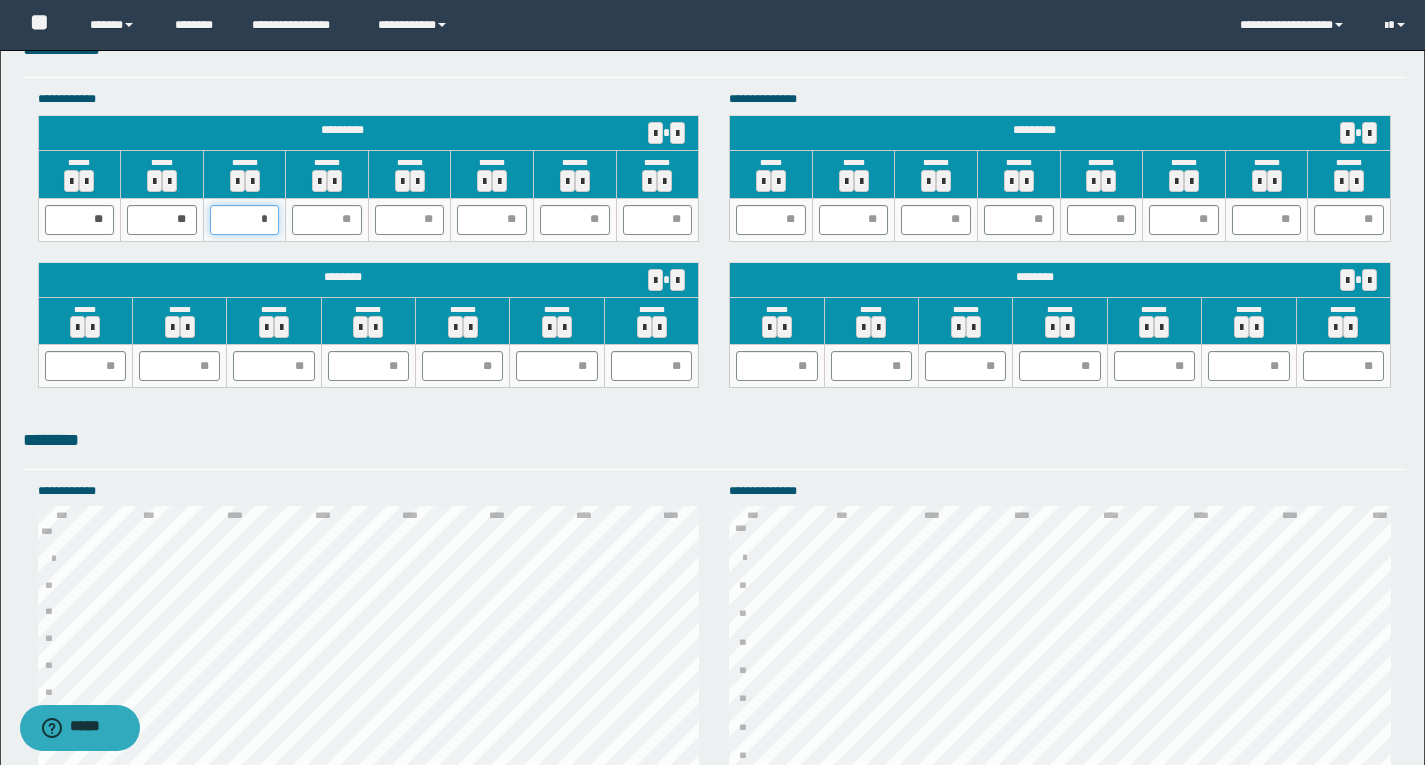 type on "**" 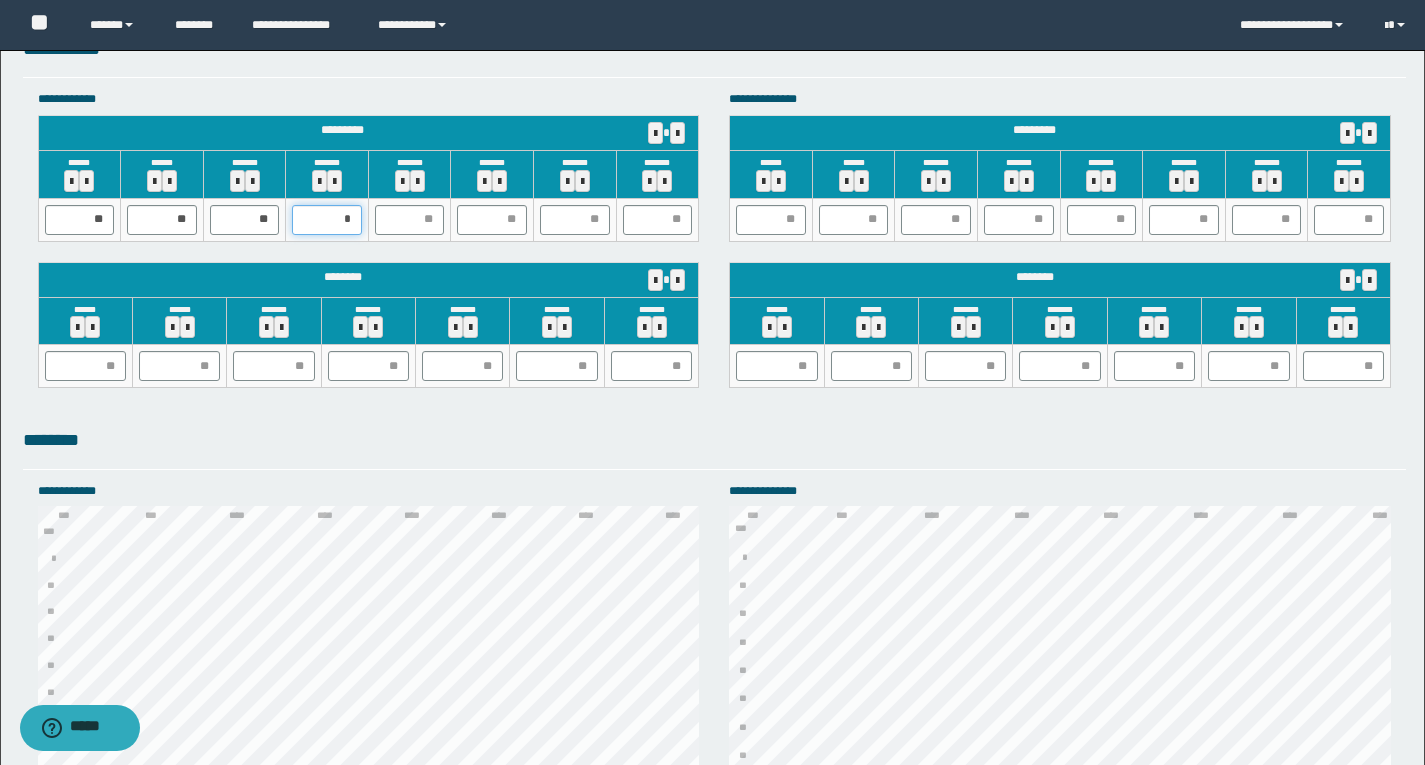 type on "**" 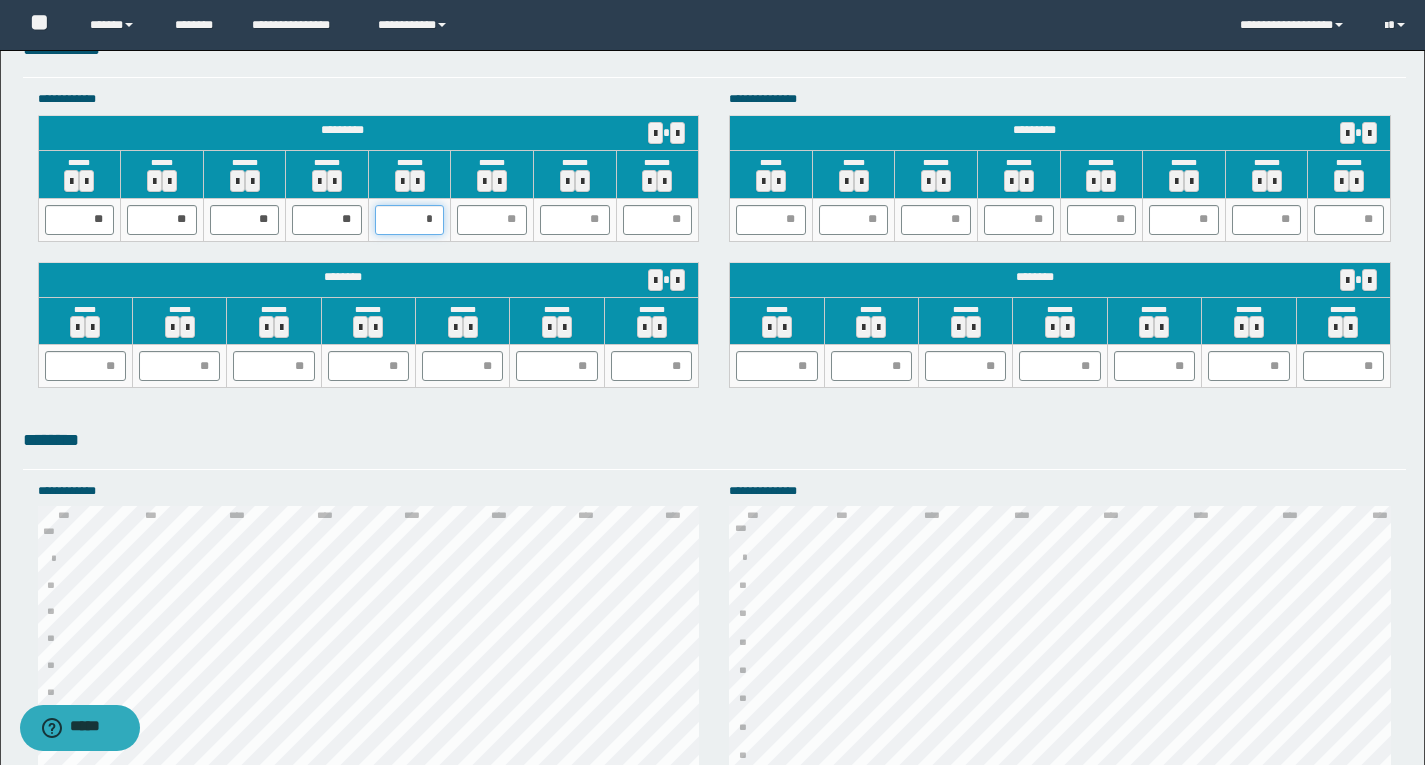 type on "**" 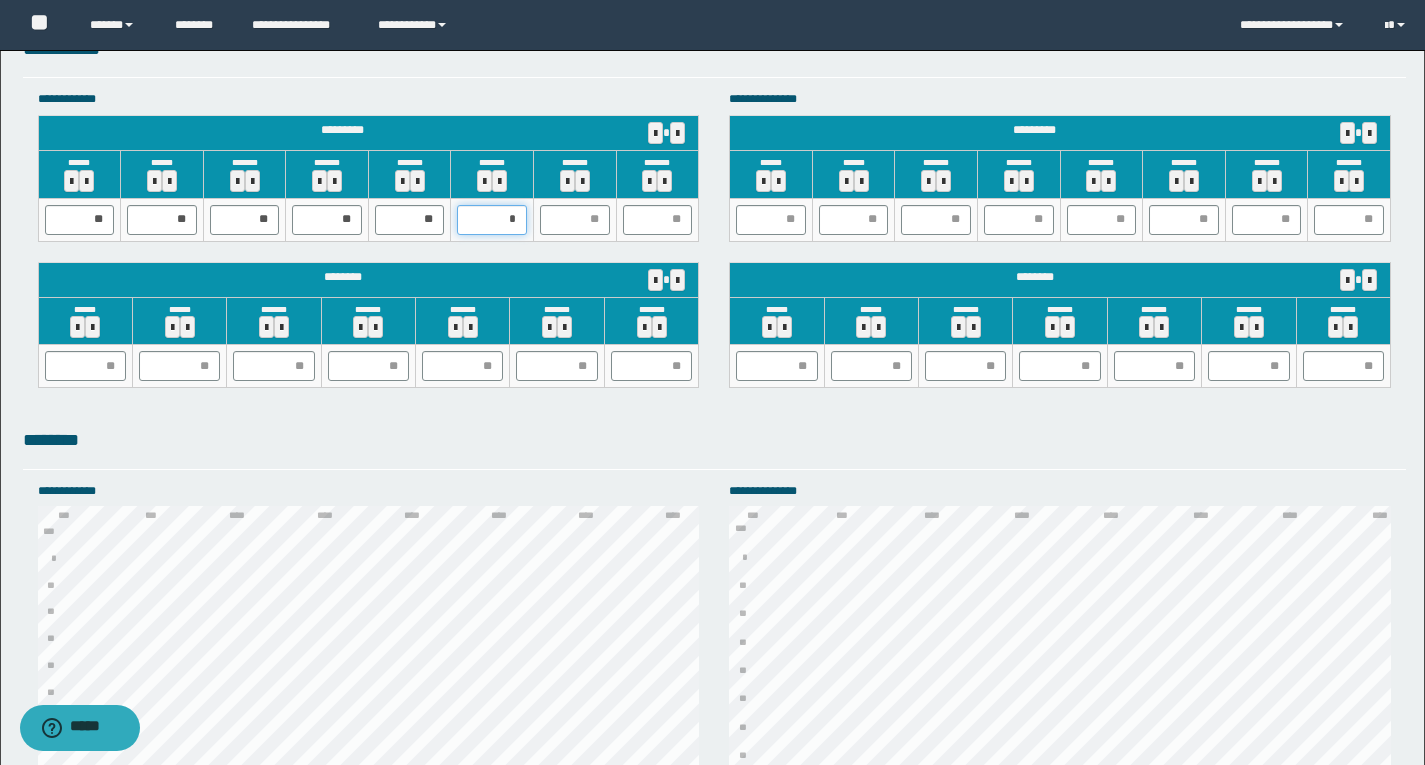 type on "**" 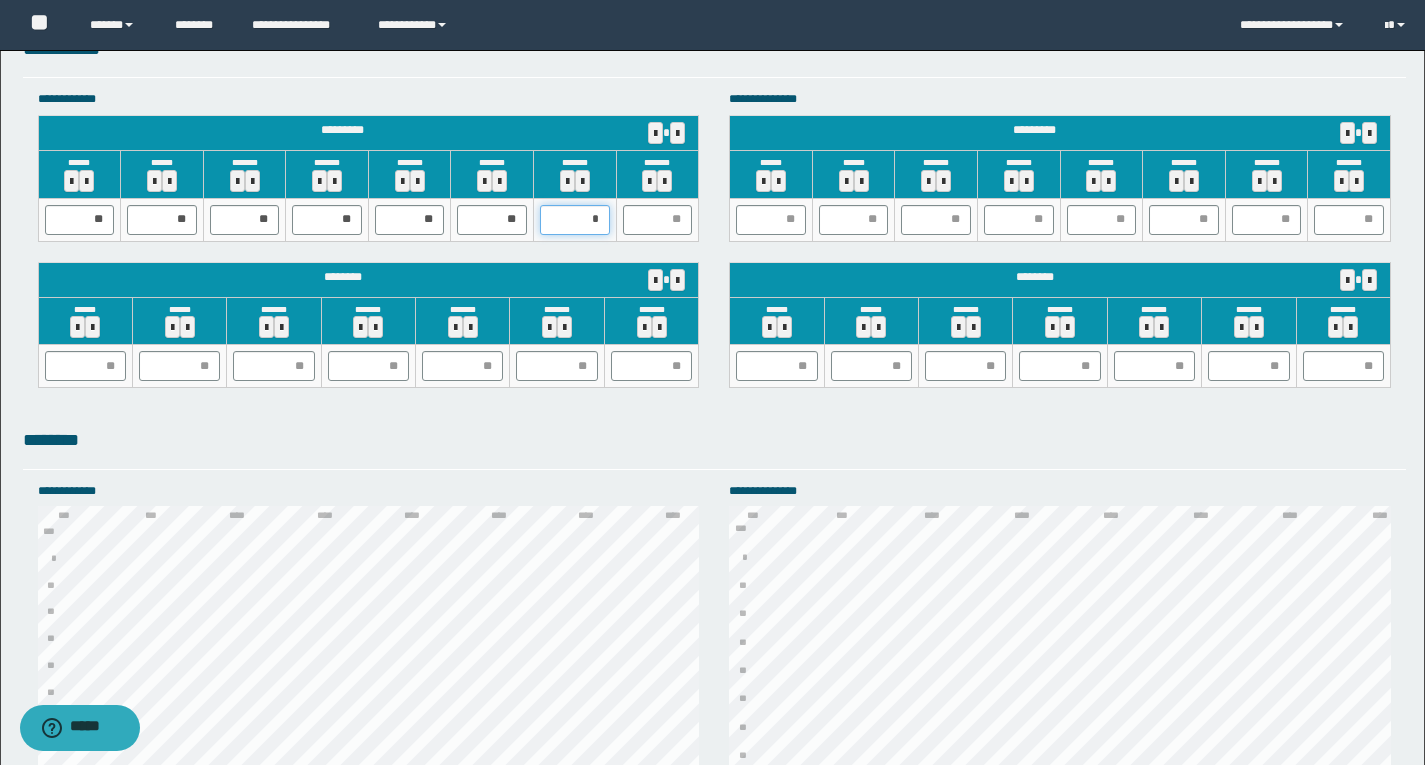 type on "**" 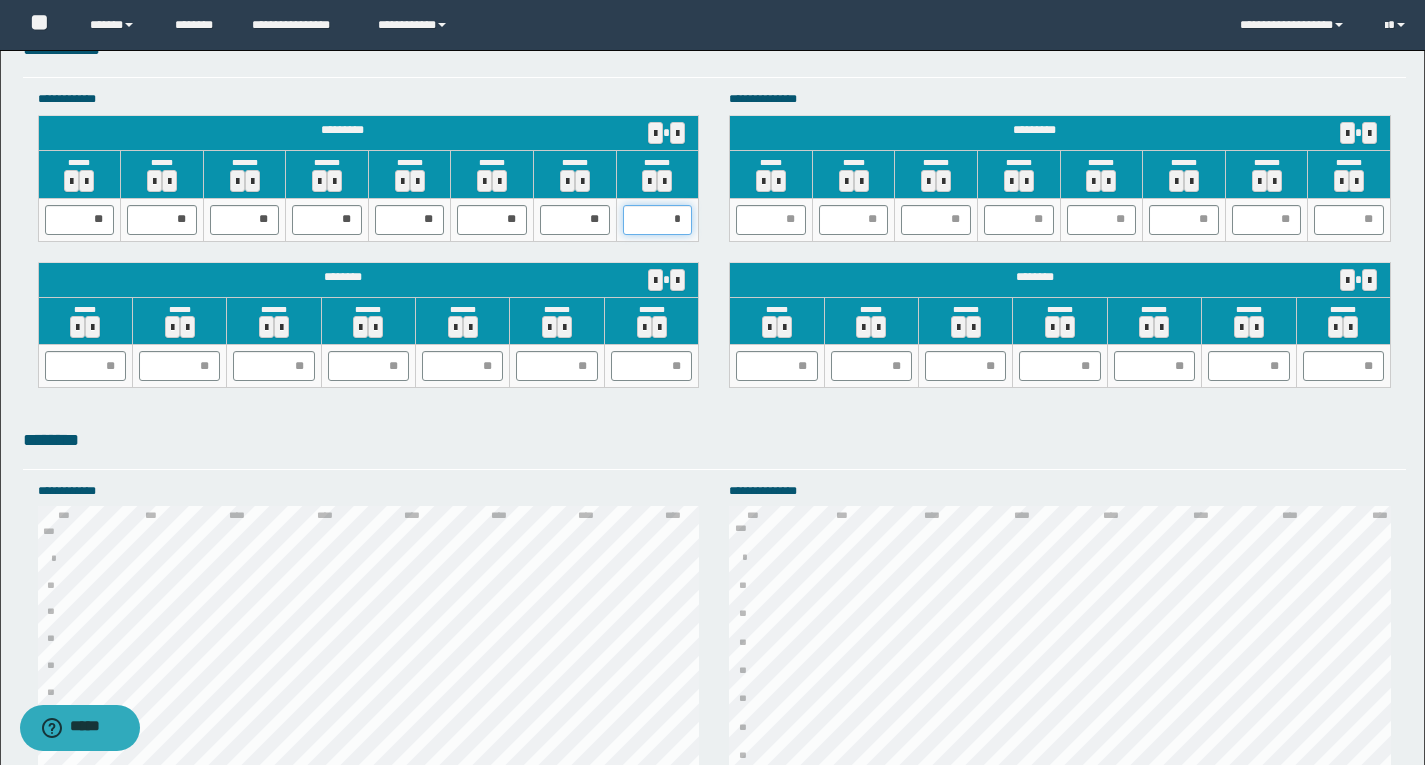 type on "**" 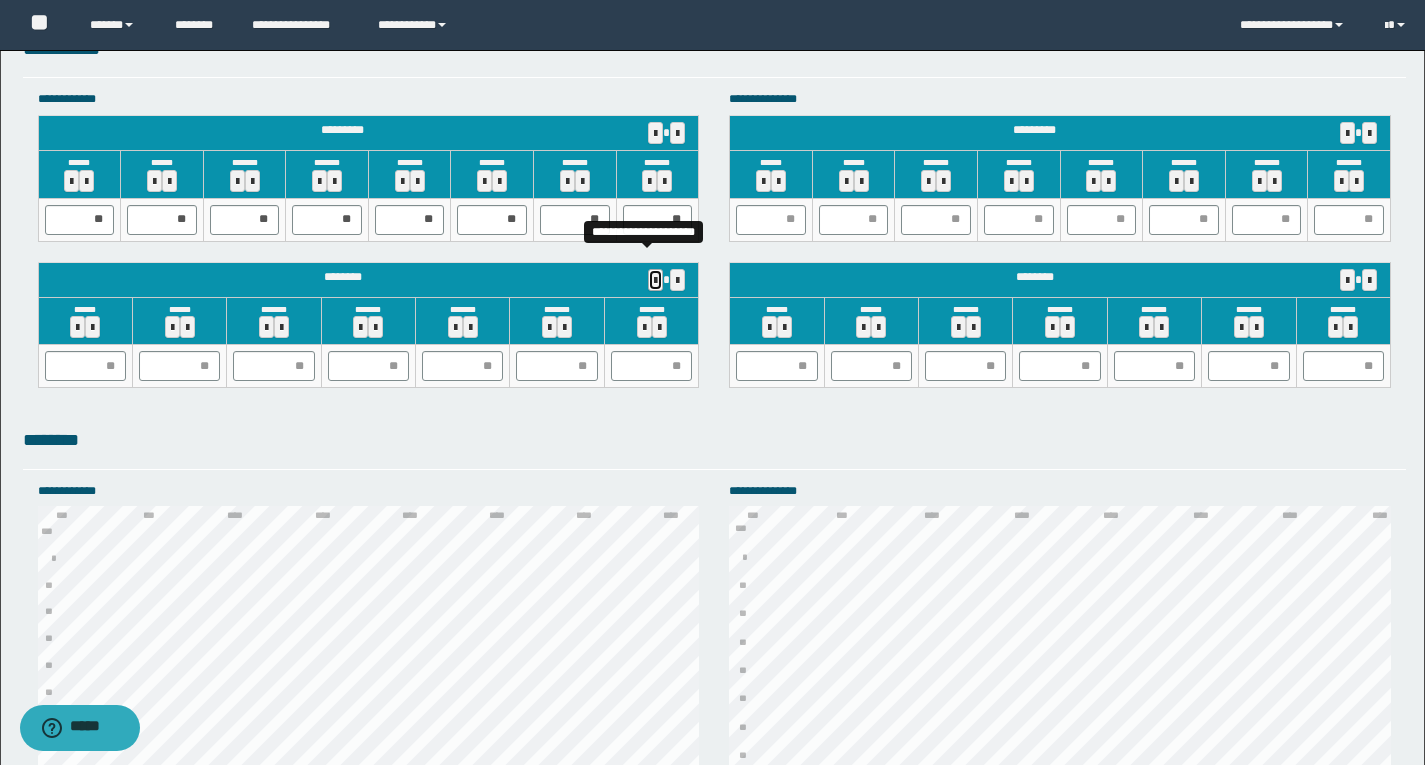 type 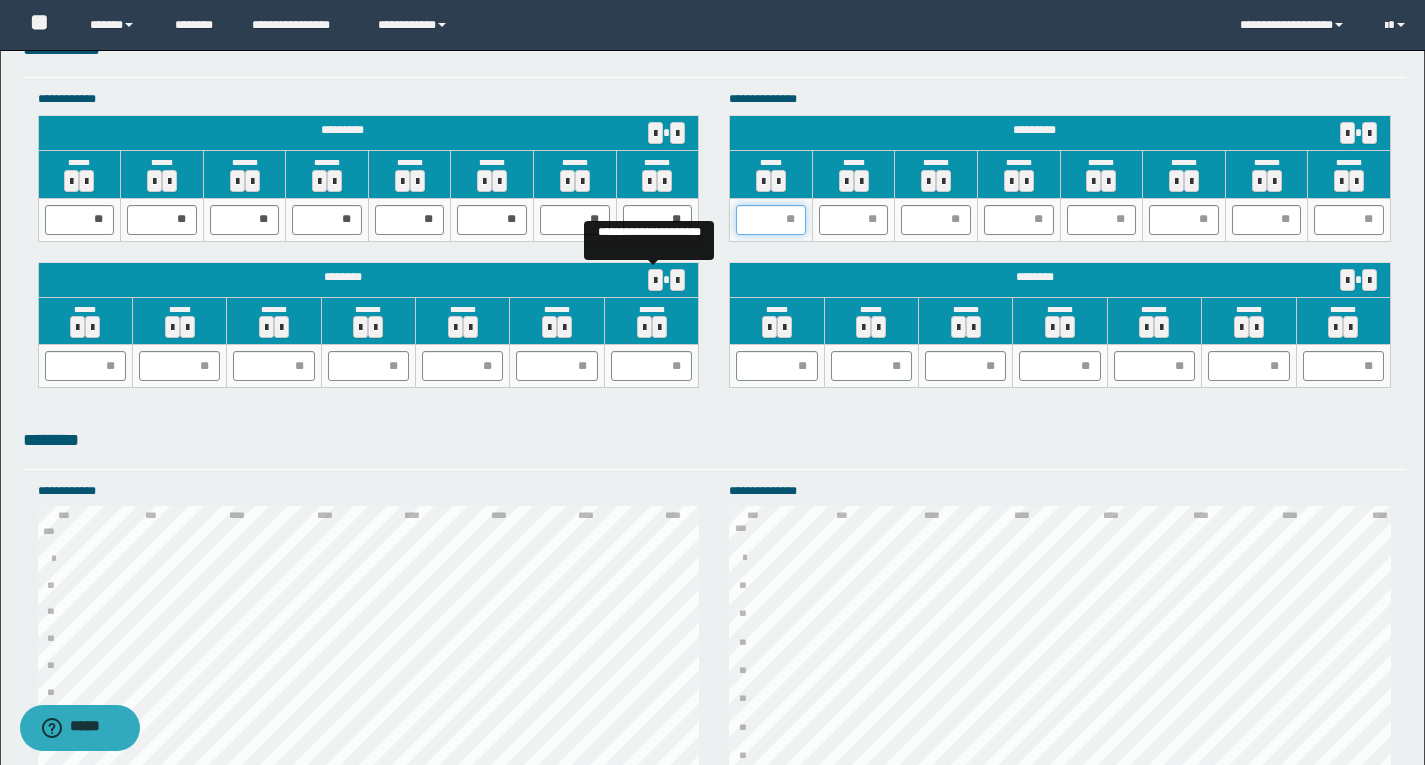 click at bounding box center (771, 220) 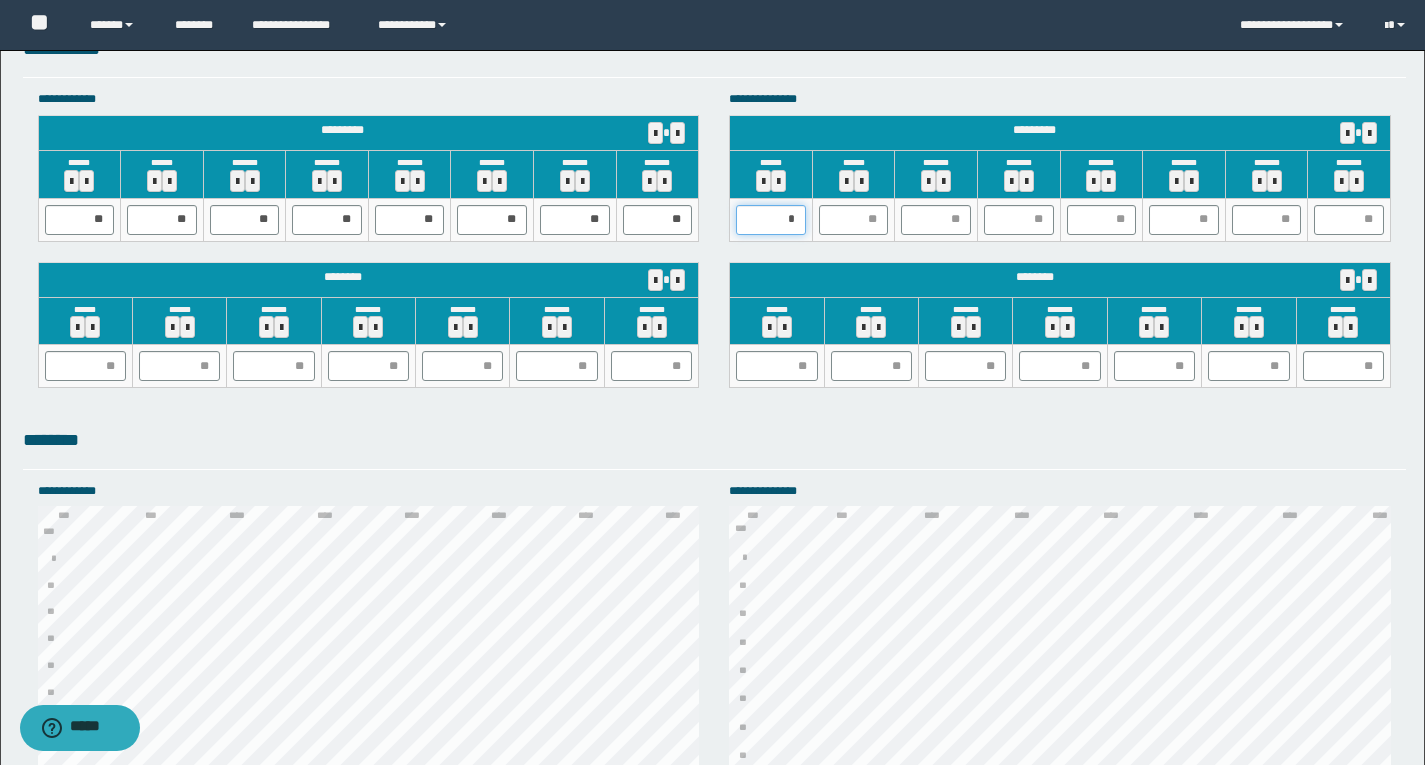 type on "**" 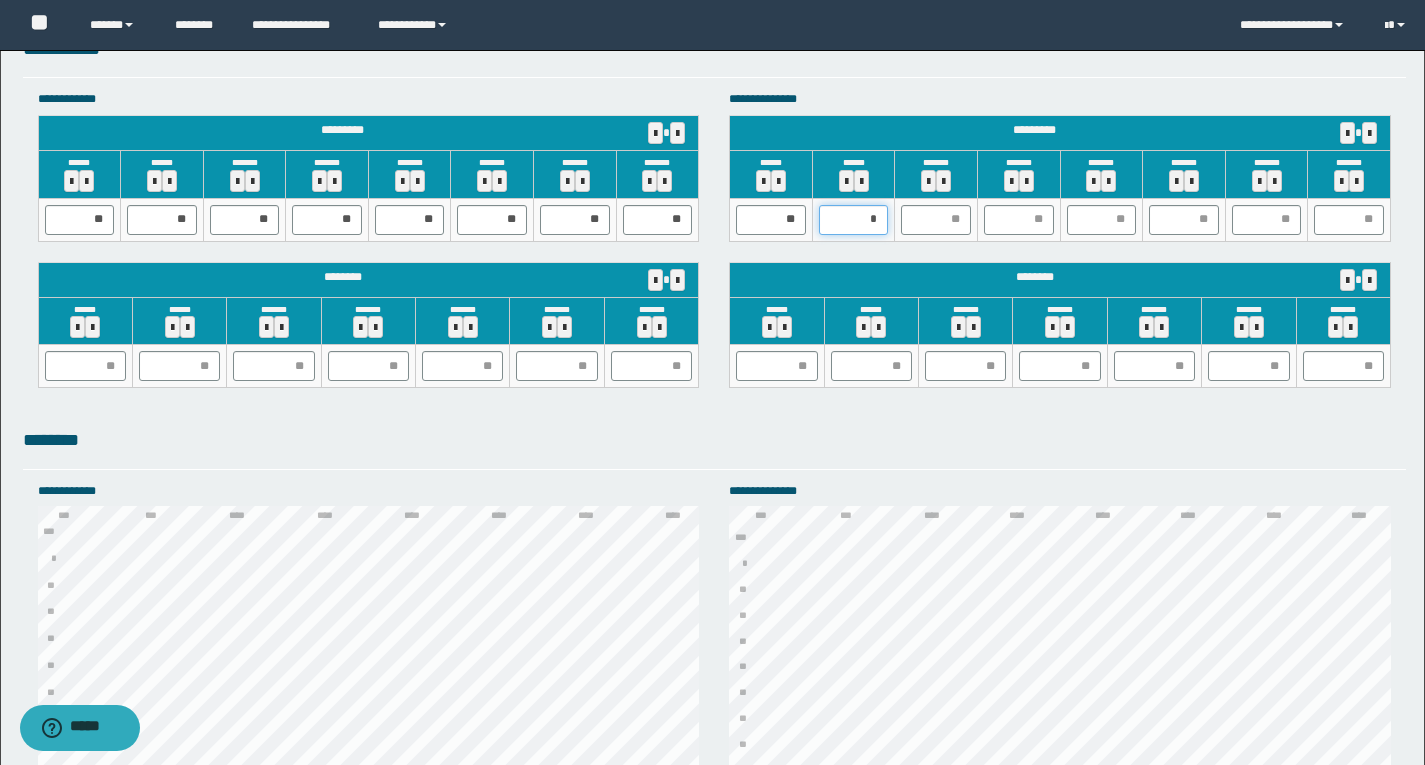type on "**" 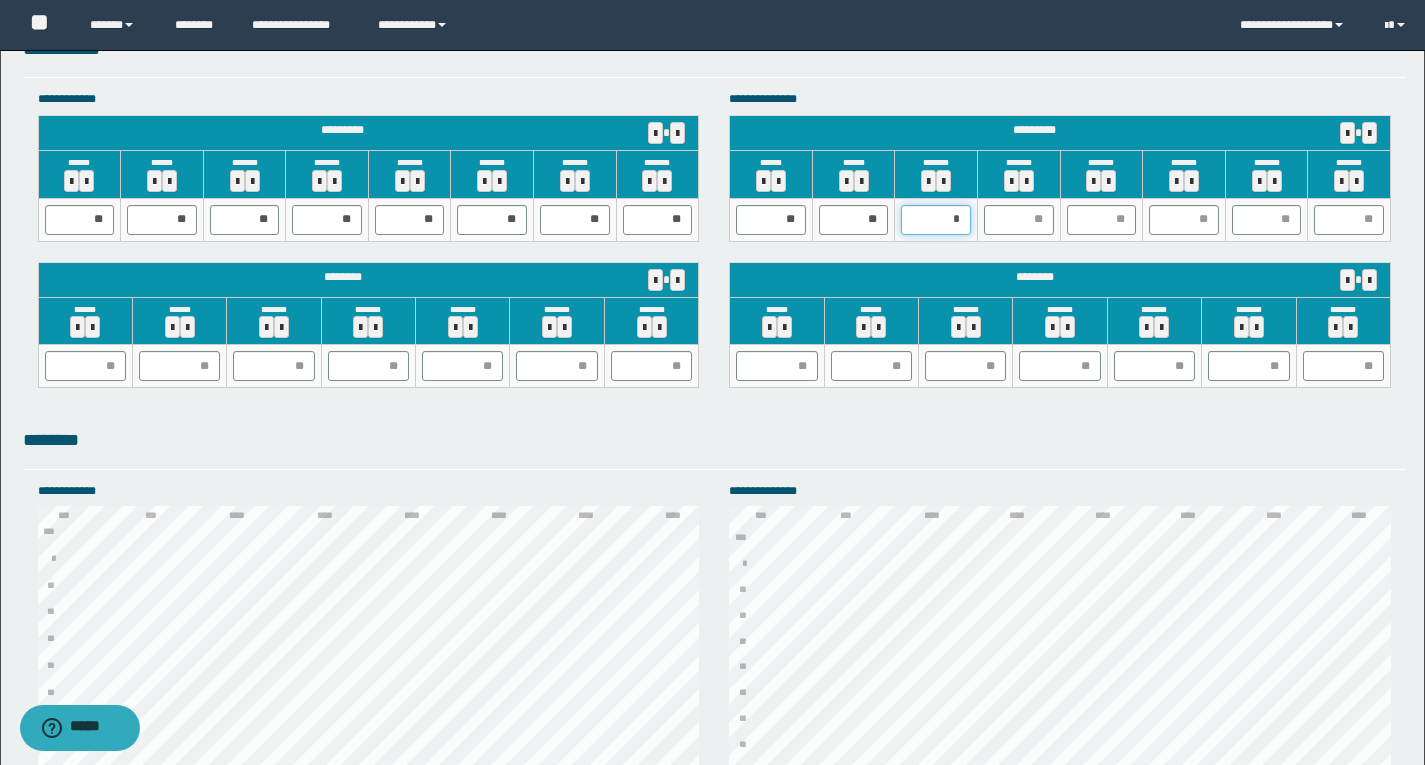 type on "**" 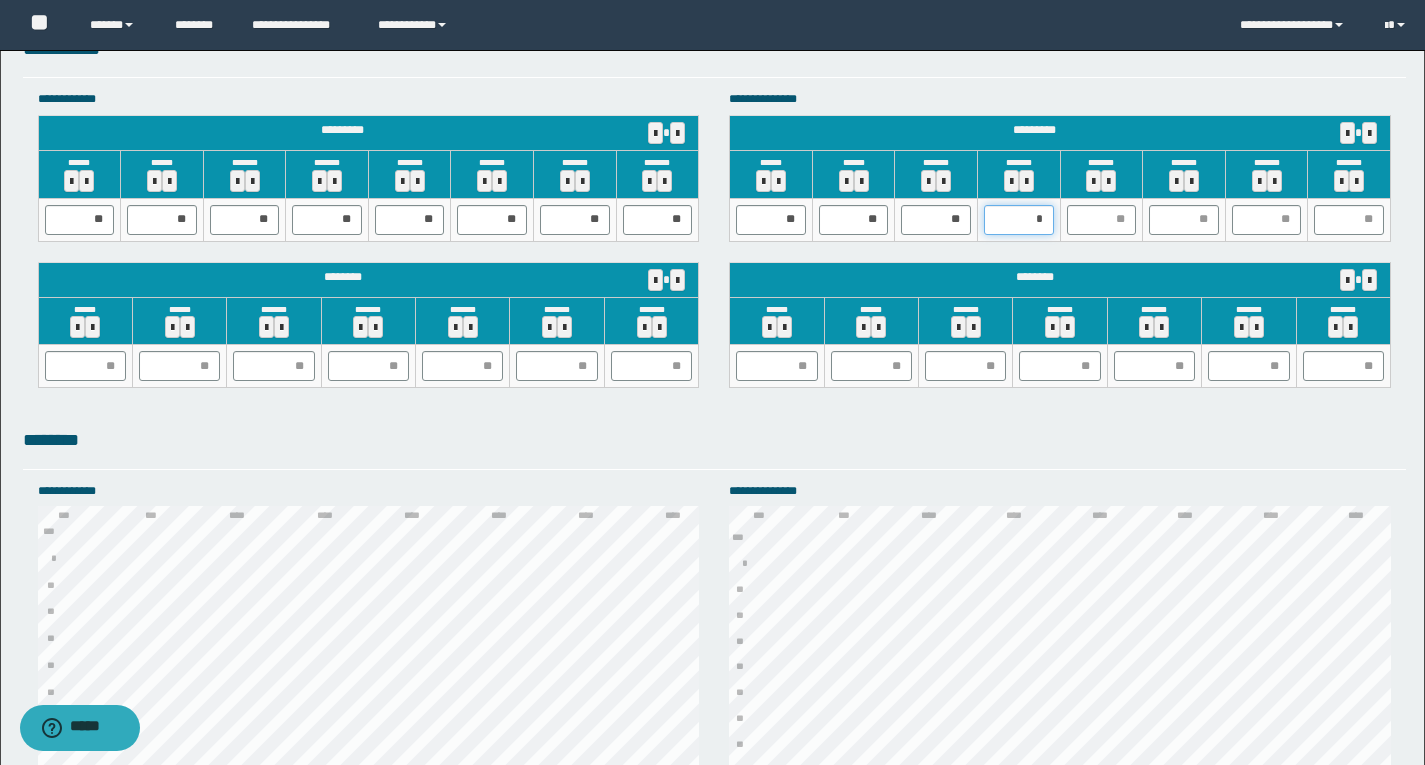 type on "**" 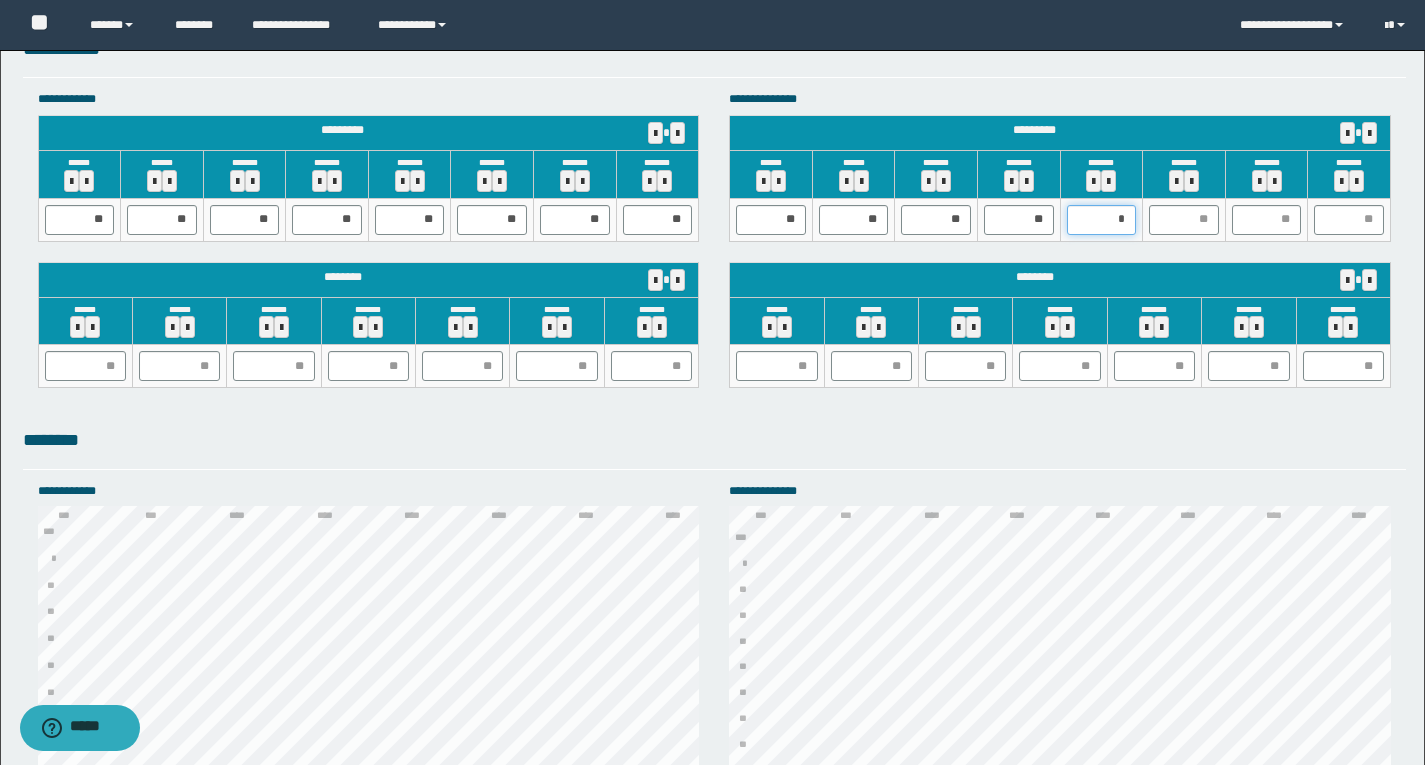 type on "**" 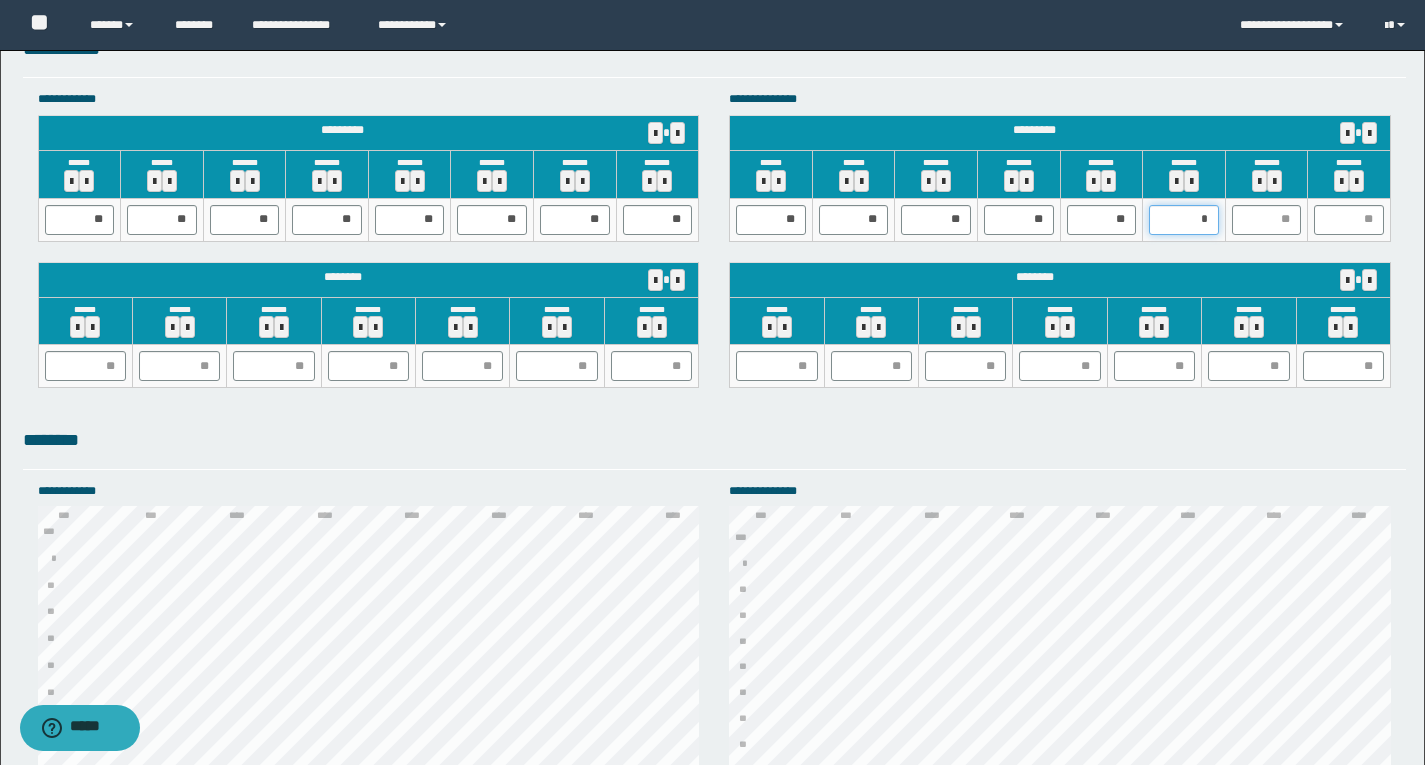 type on "**" 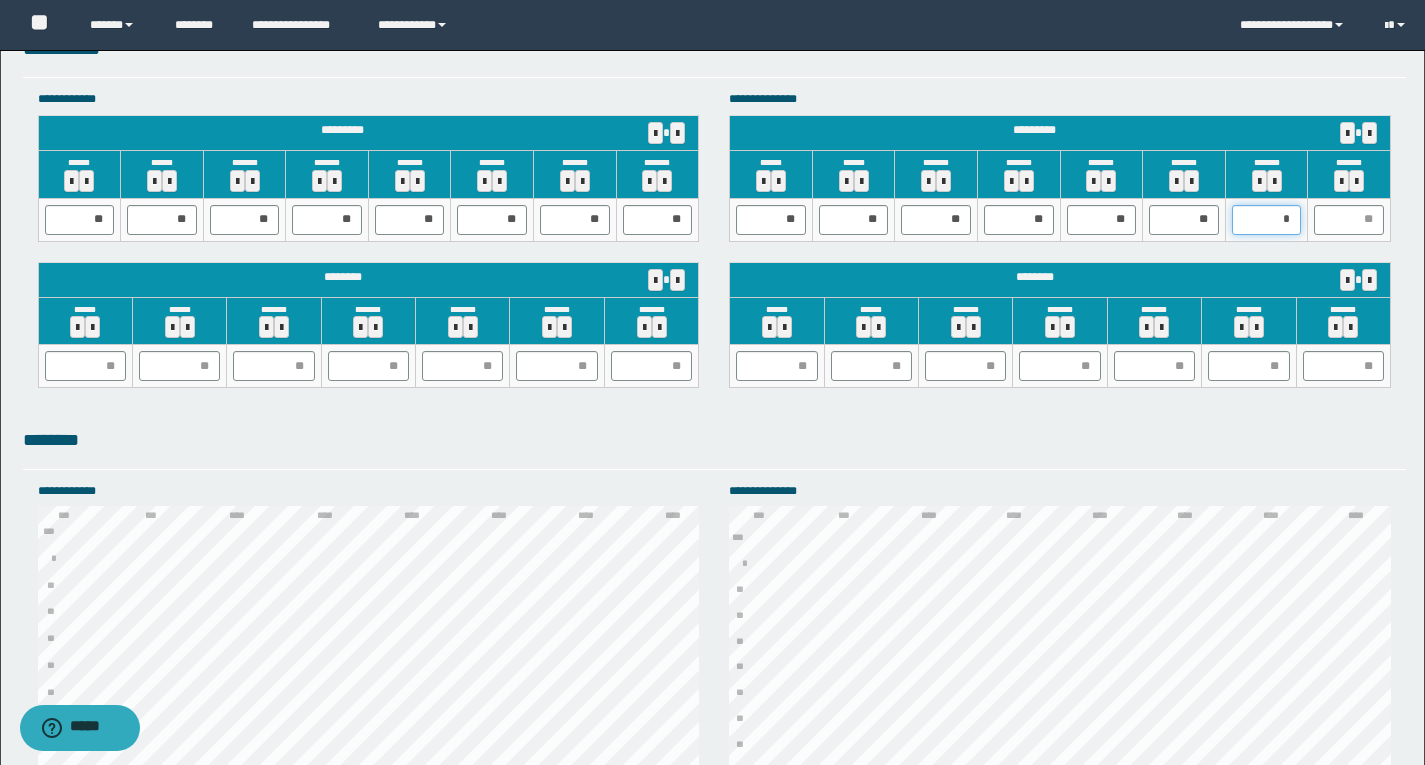 type on "**" 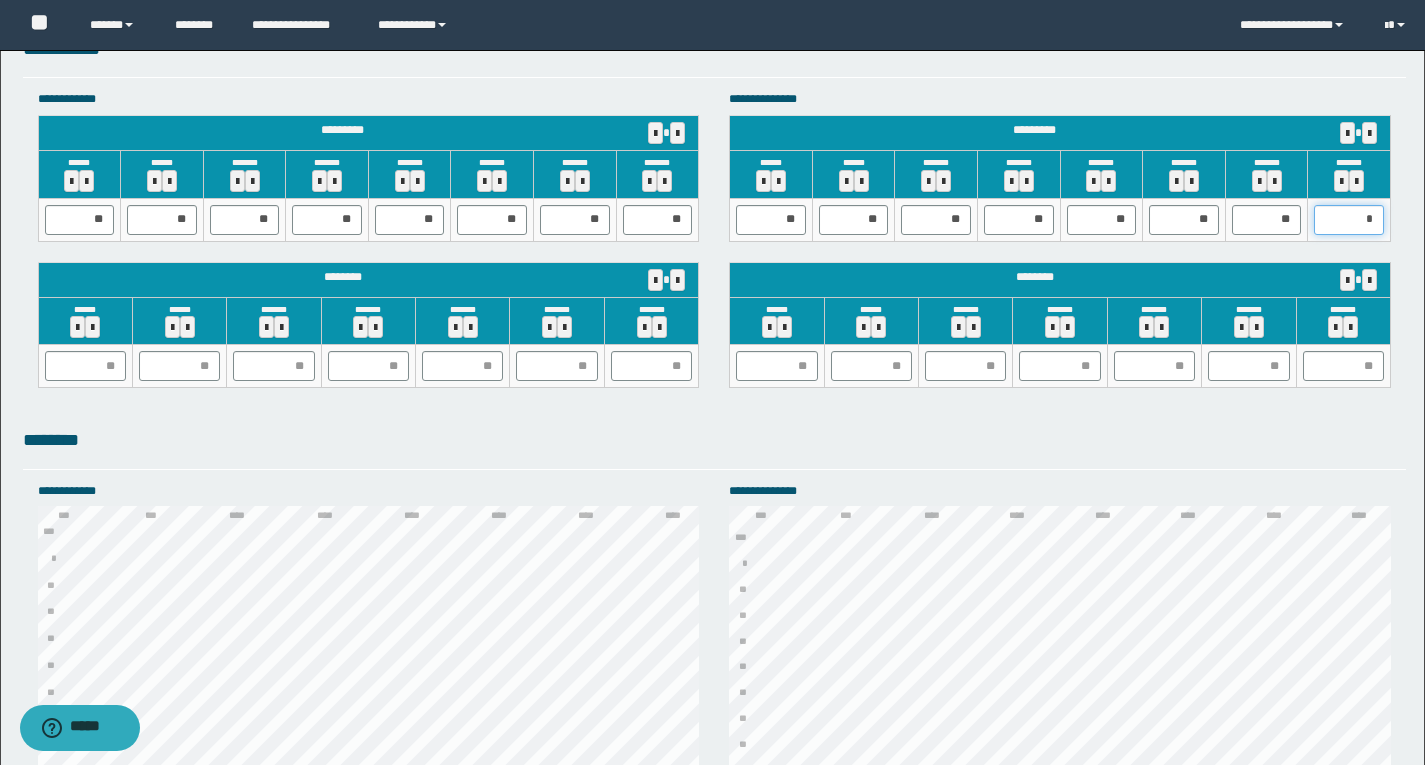 type on "**" 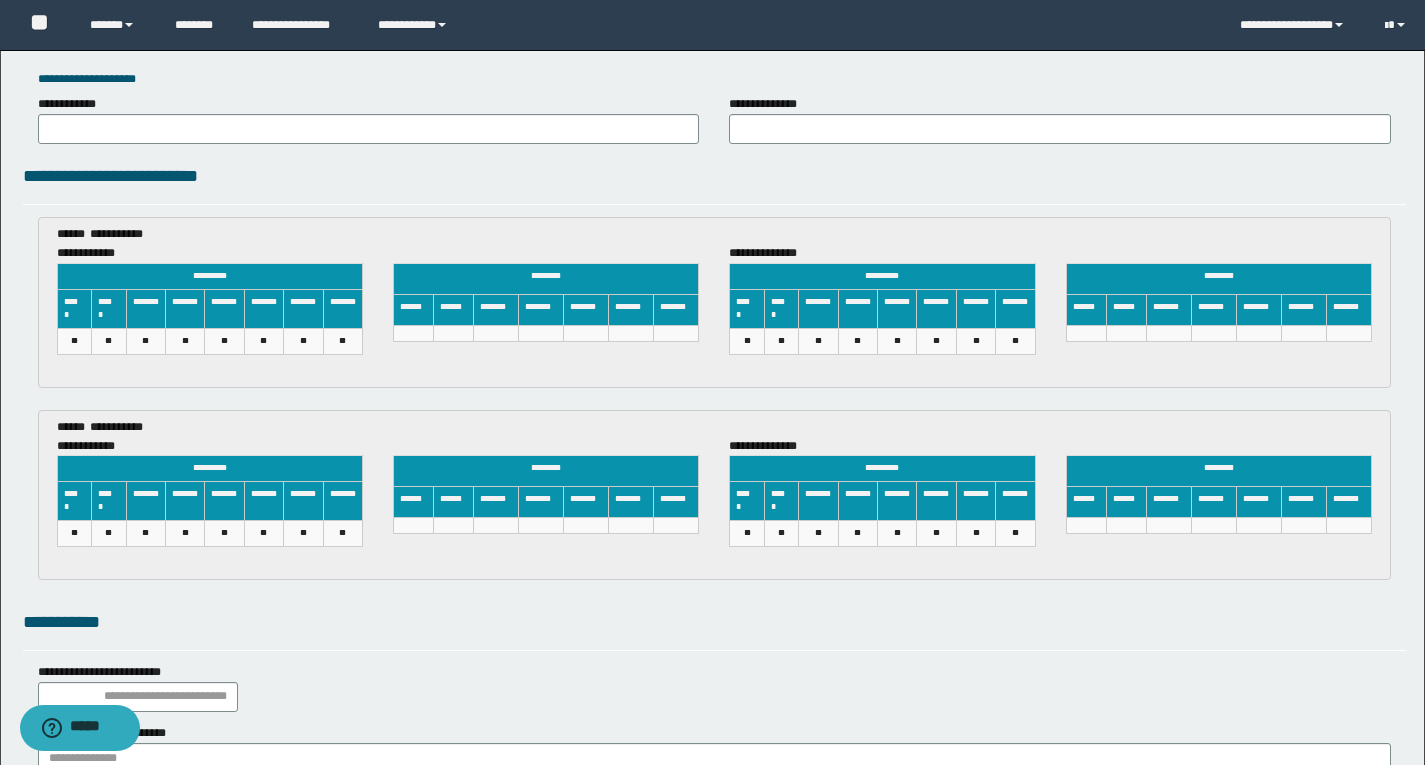 scroll, scrollTop: 2900, scrollLeft: 0, axis: vertical 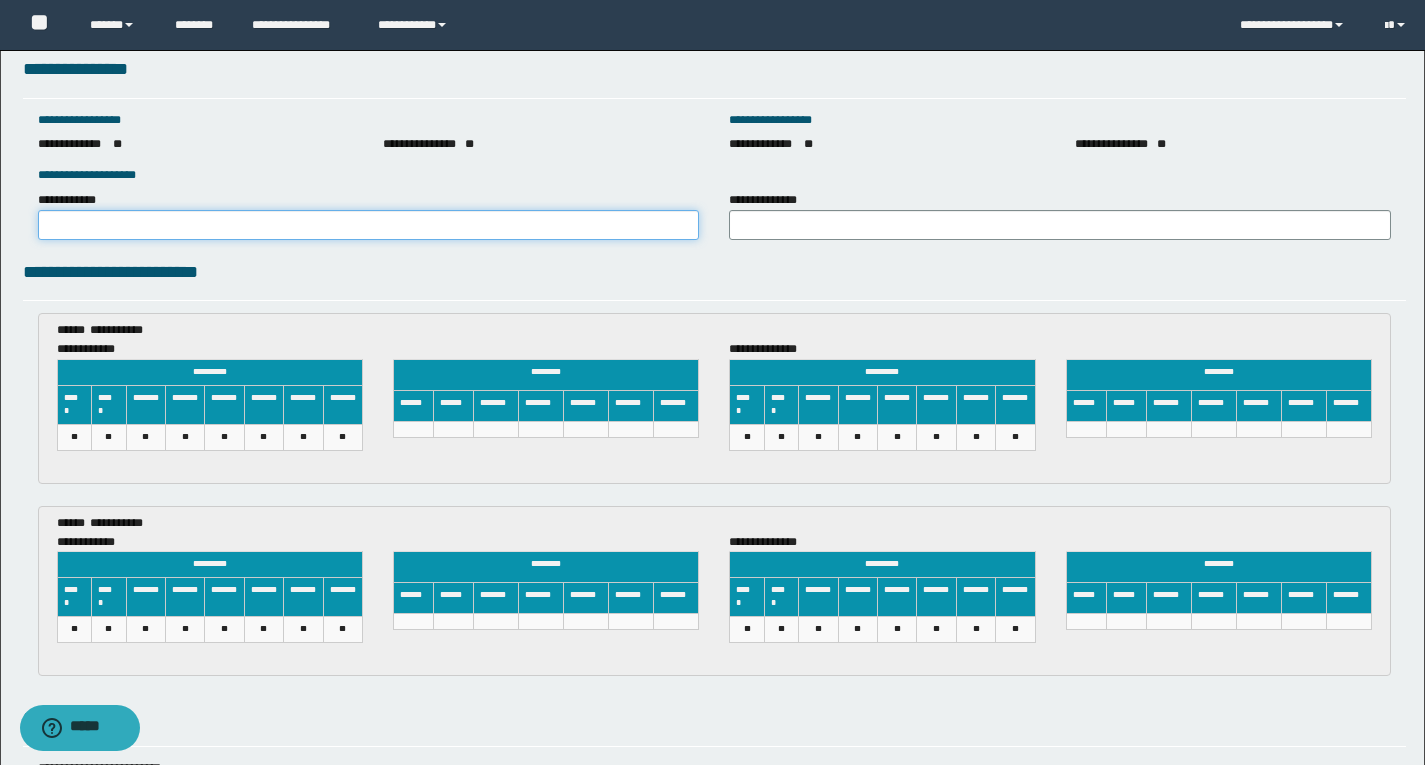 click on "**********" at bounding box center [369, 225] 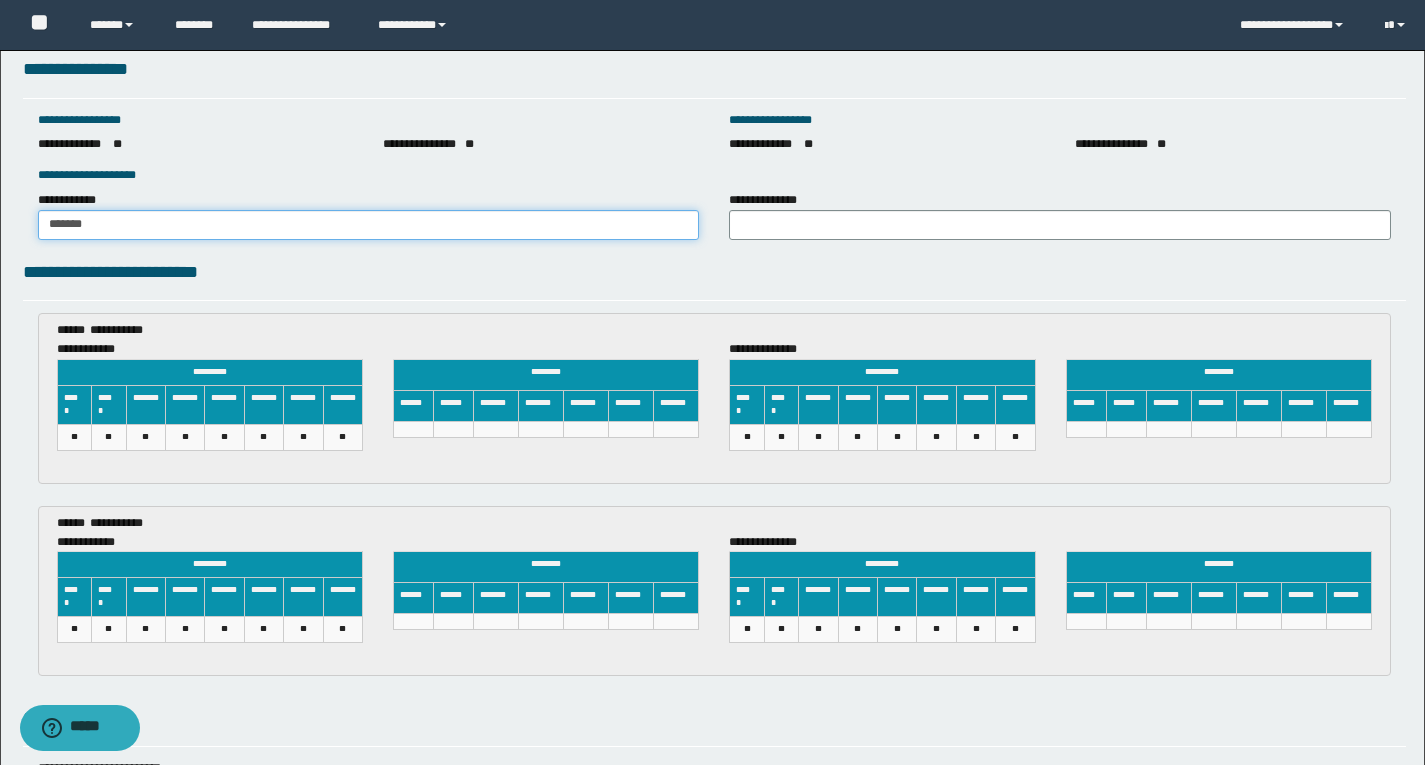 type on "******" 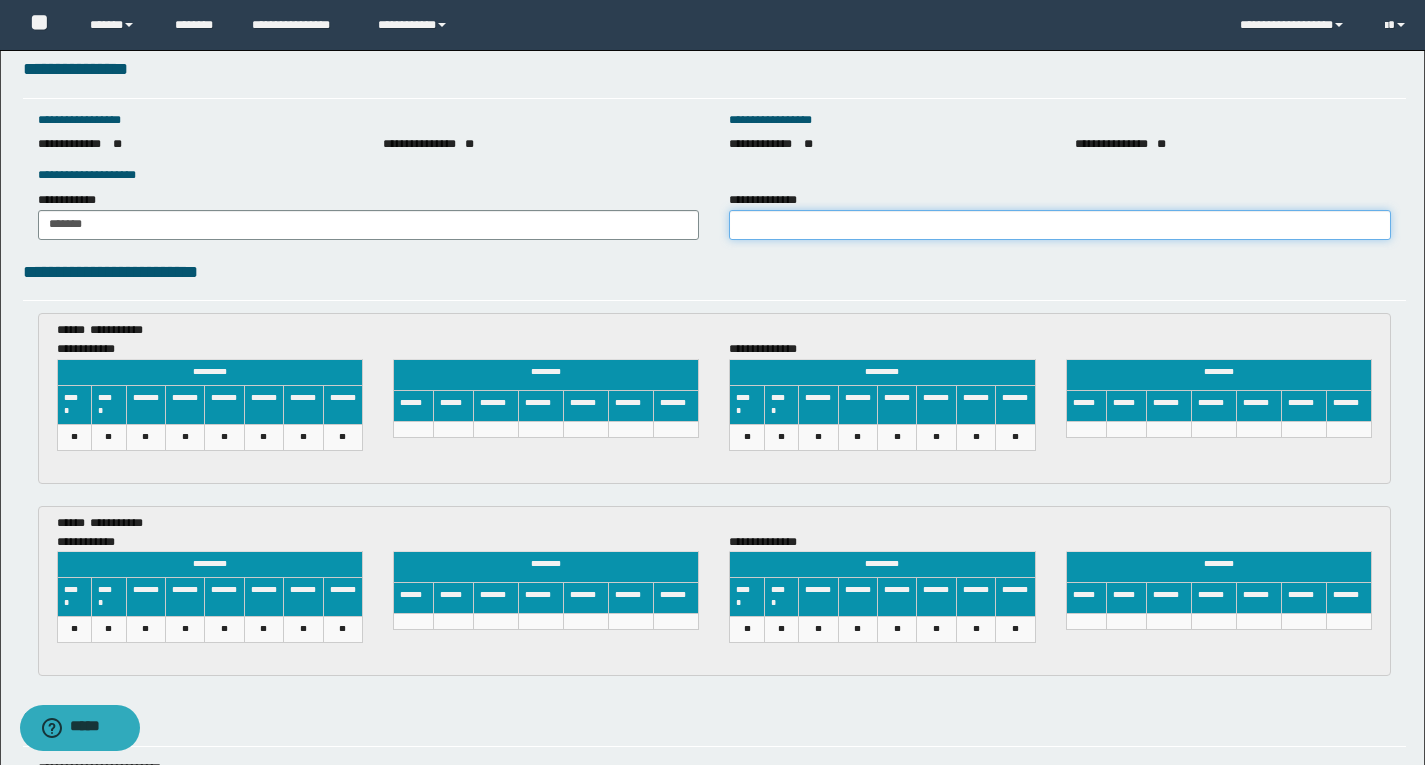 click on "**********" at bounding box center [1060, 225] 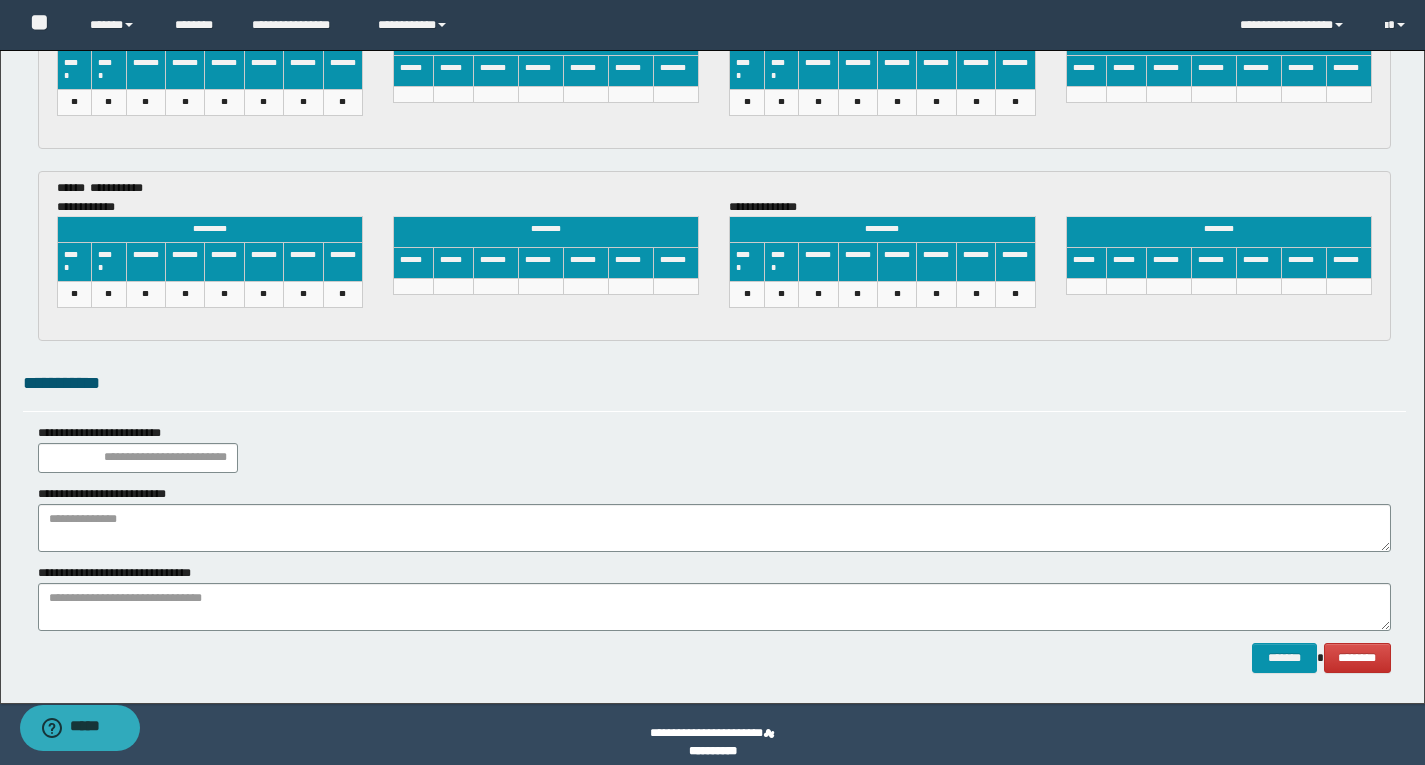scroll, scrollTop: 3251, scrollLeft: 0, axis: vertical 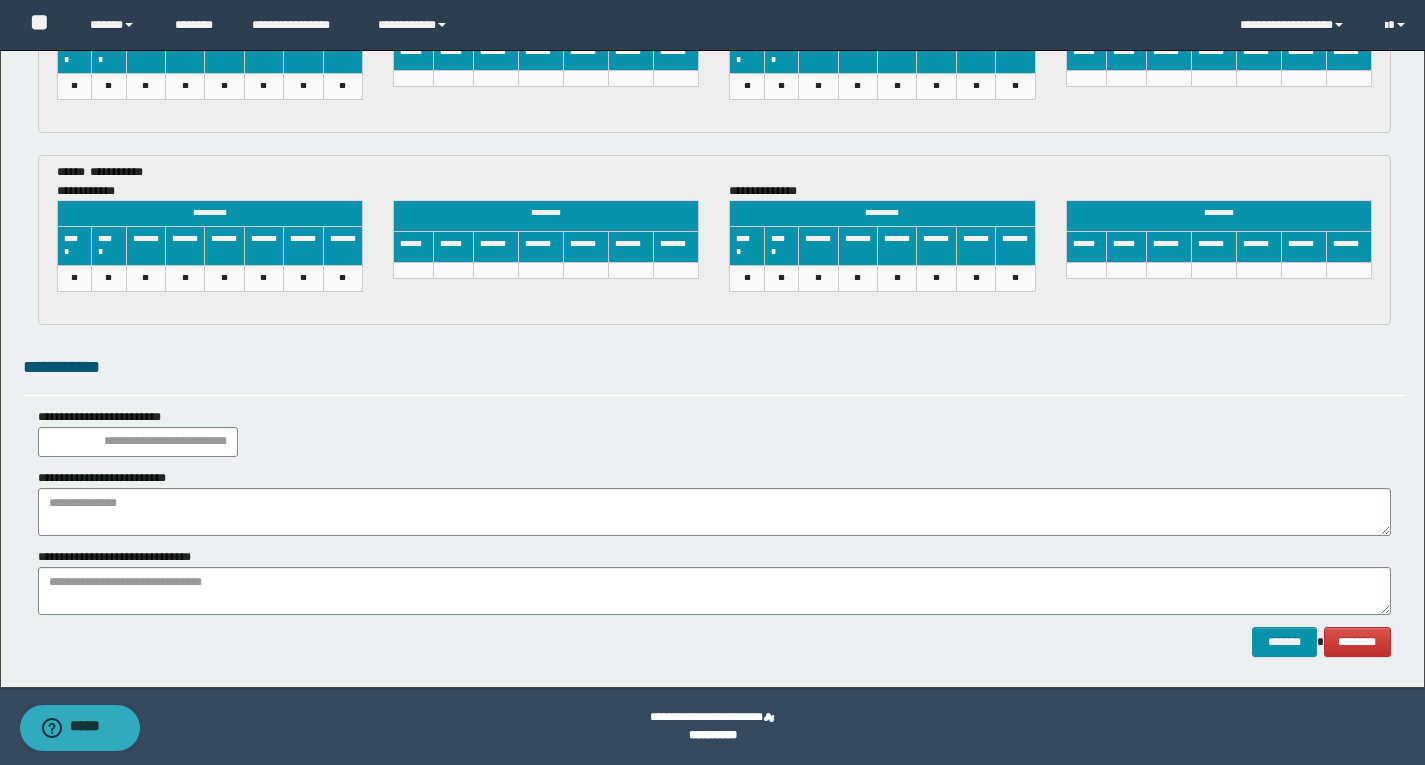 type on "******" 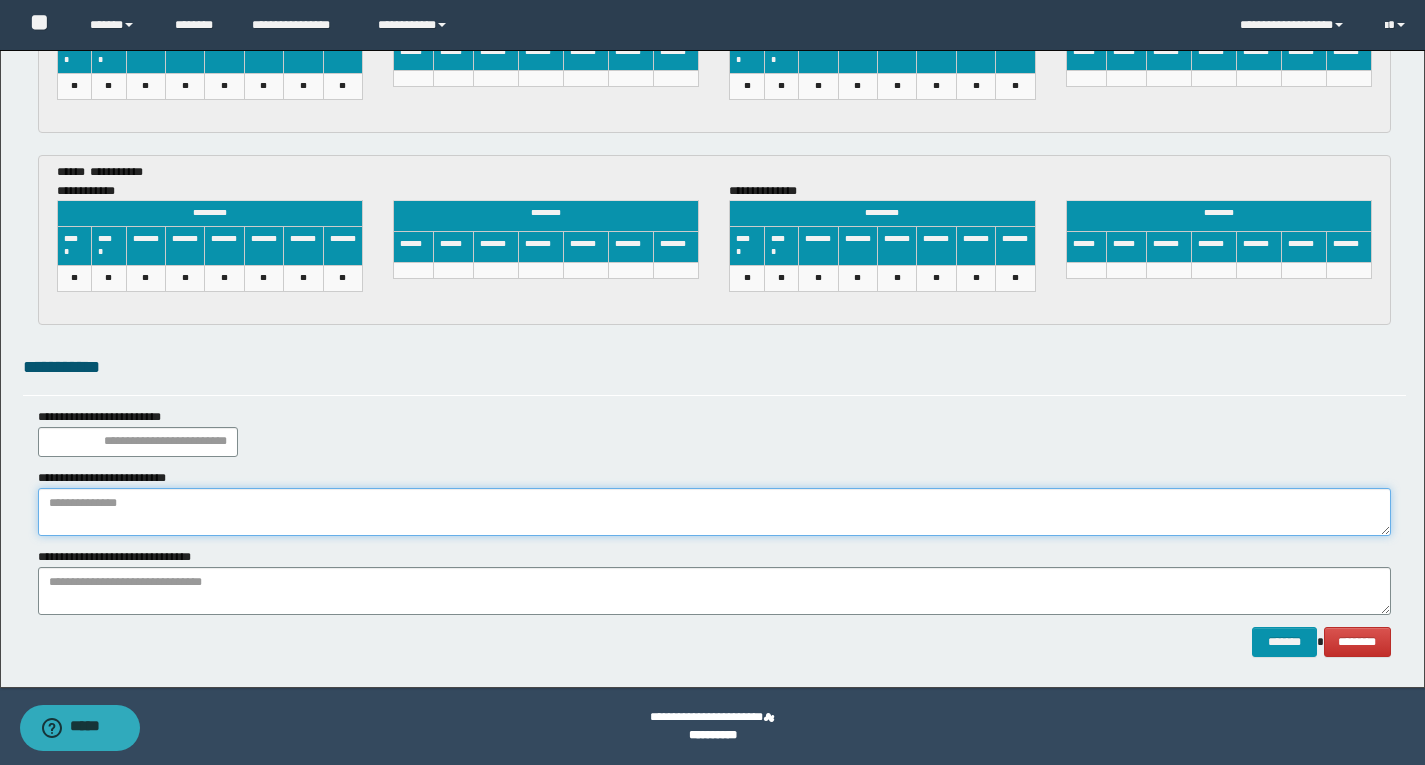 paste on "**********" 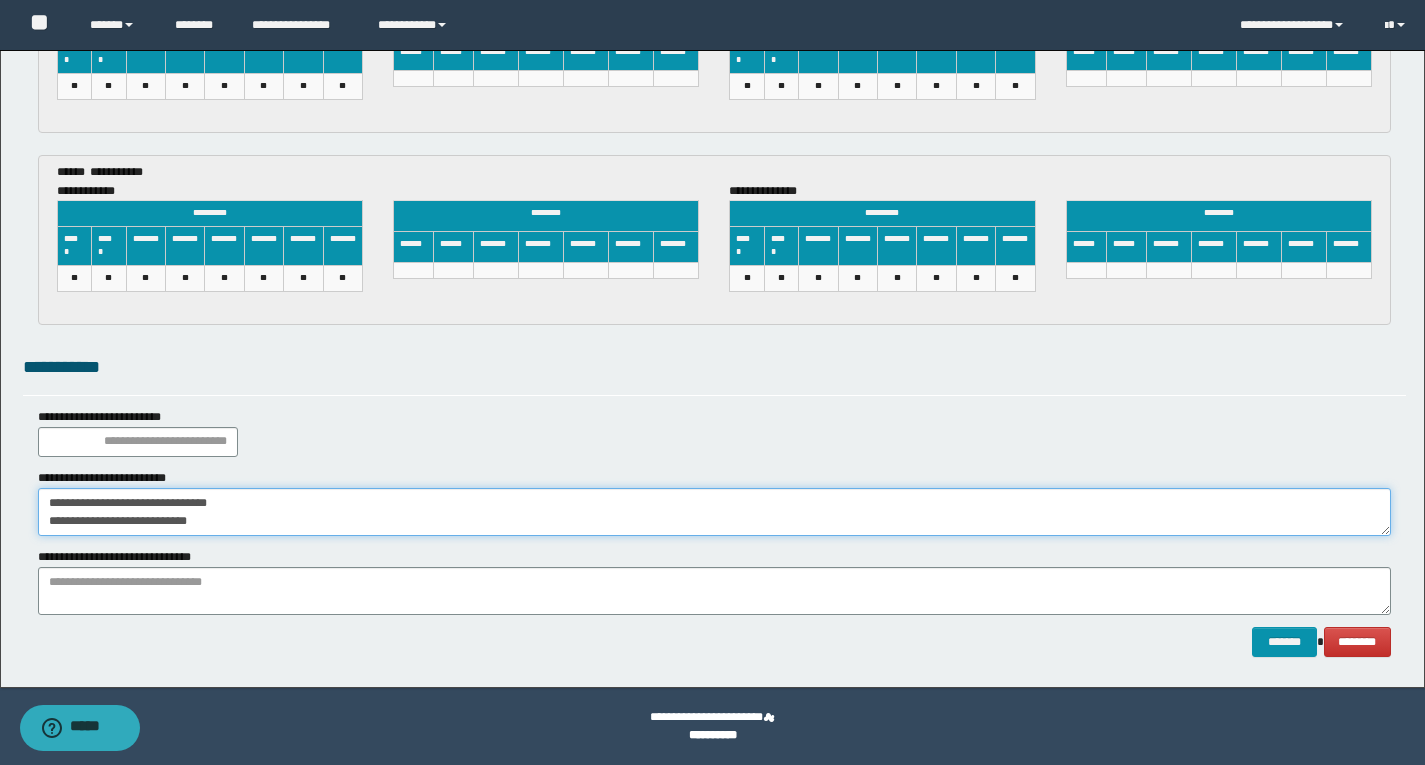 drag, startPoint x: 264, startPoint y: 533, endPoint x: 0, endPoint y: 601, distance: 272.61694 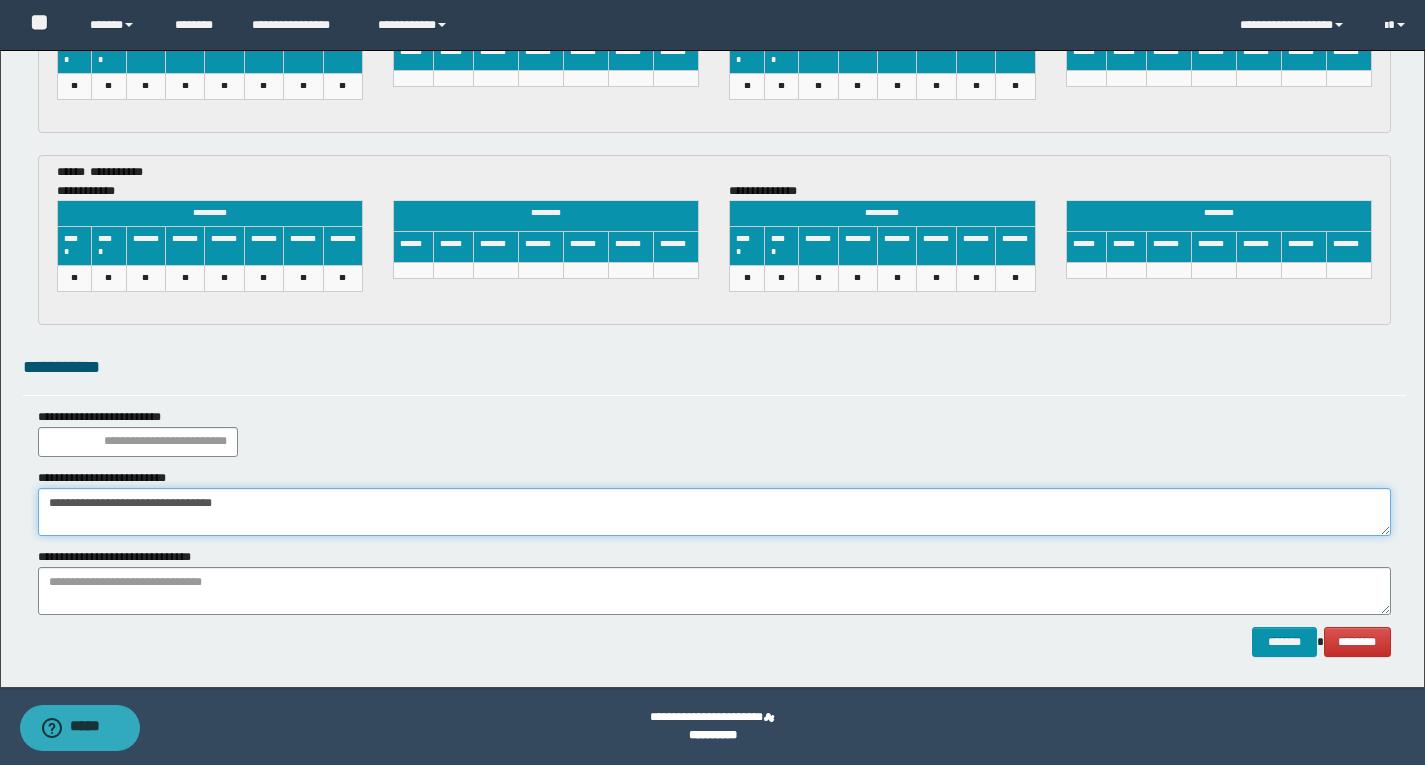 type on "**********" 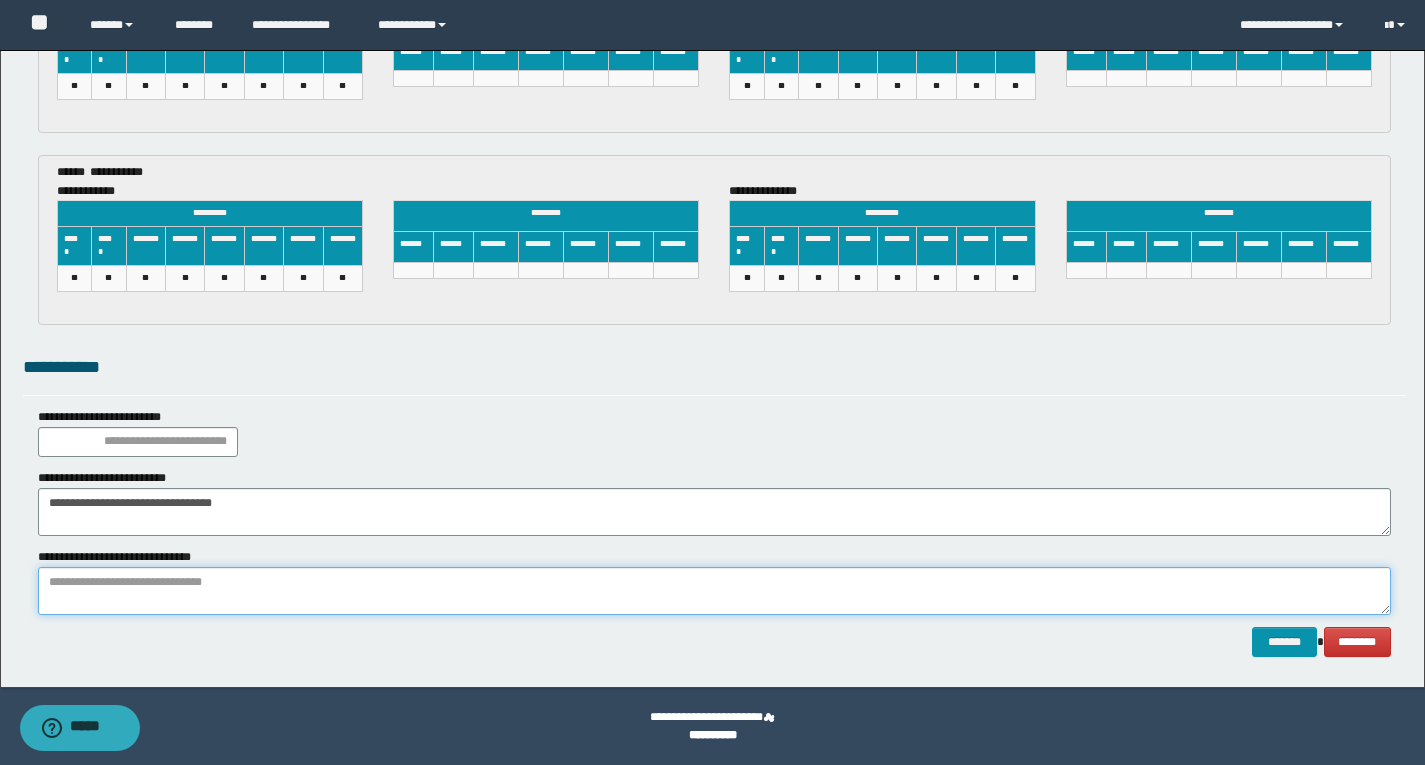 click at bounding box center [714, 591] 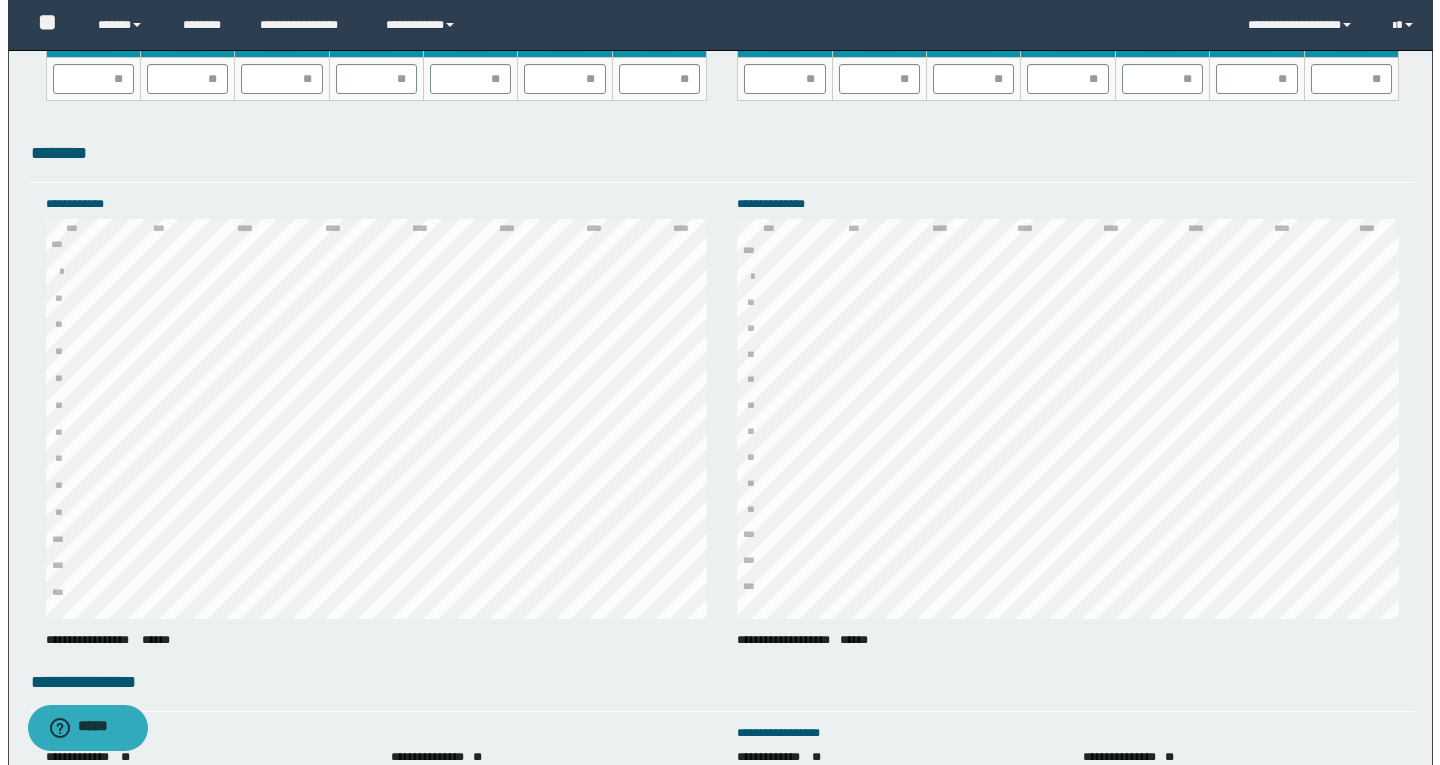 scroll, scrollTop: 3251, scrollLeft: 0, axis: vertical 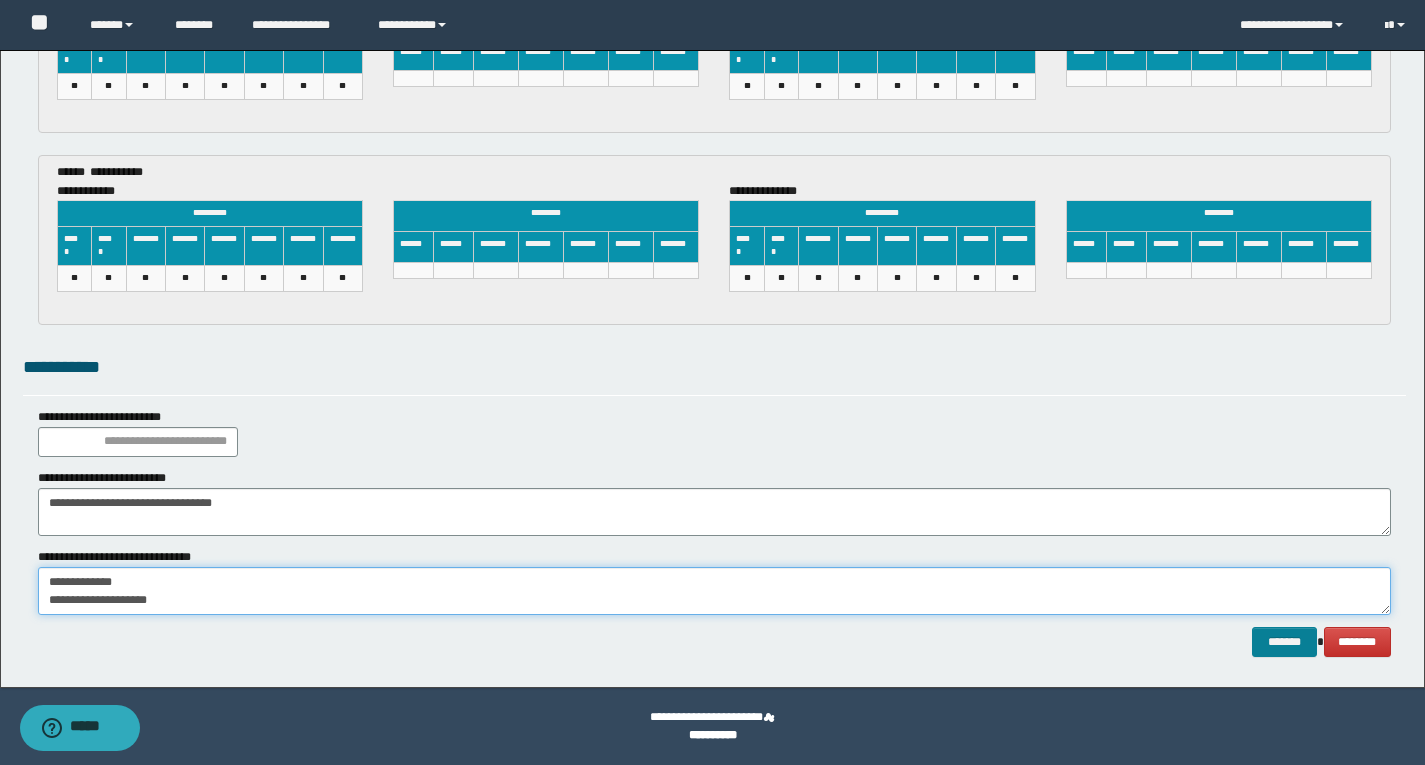 type on "**********" 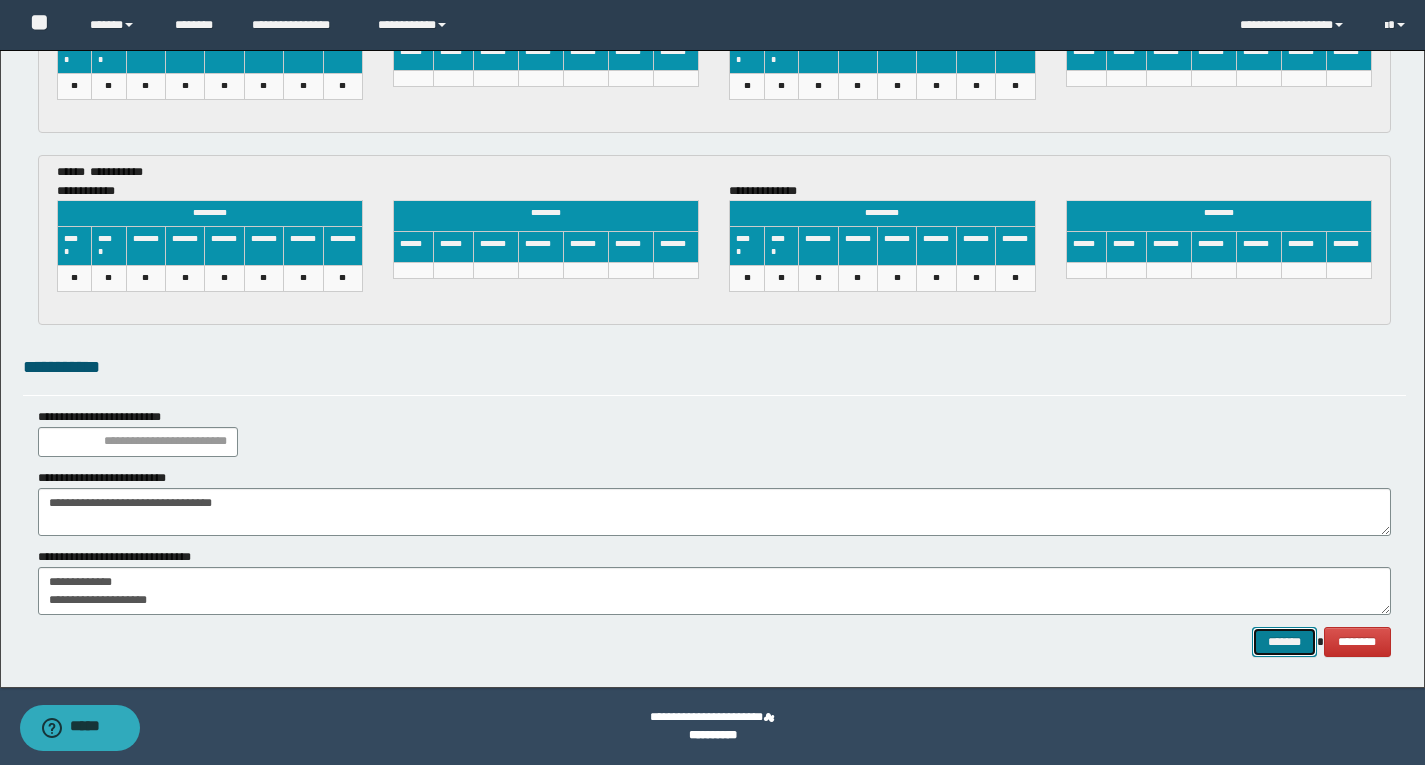 click on "*******" at bounding box center [1284, 642] 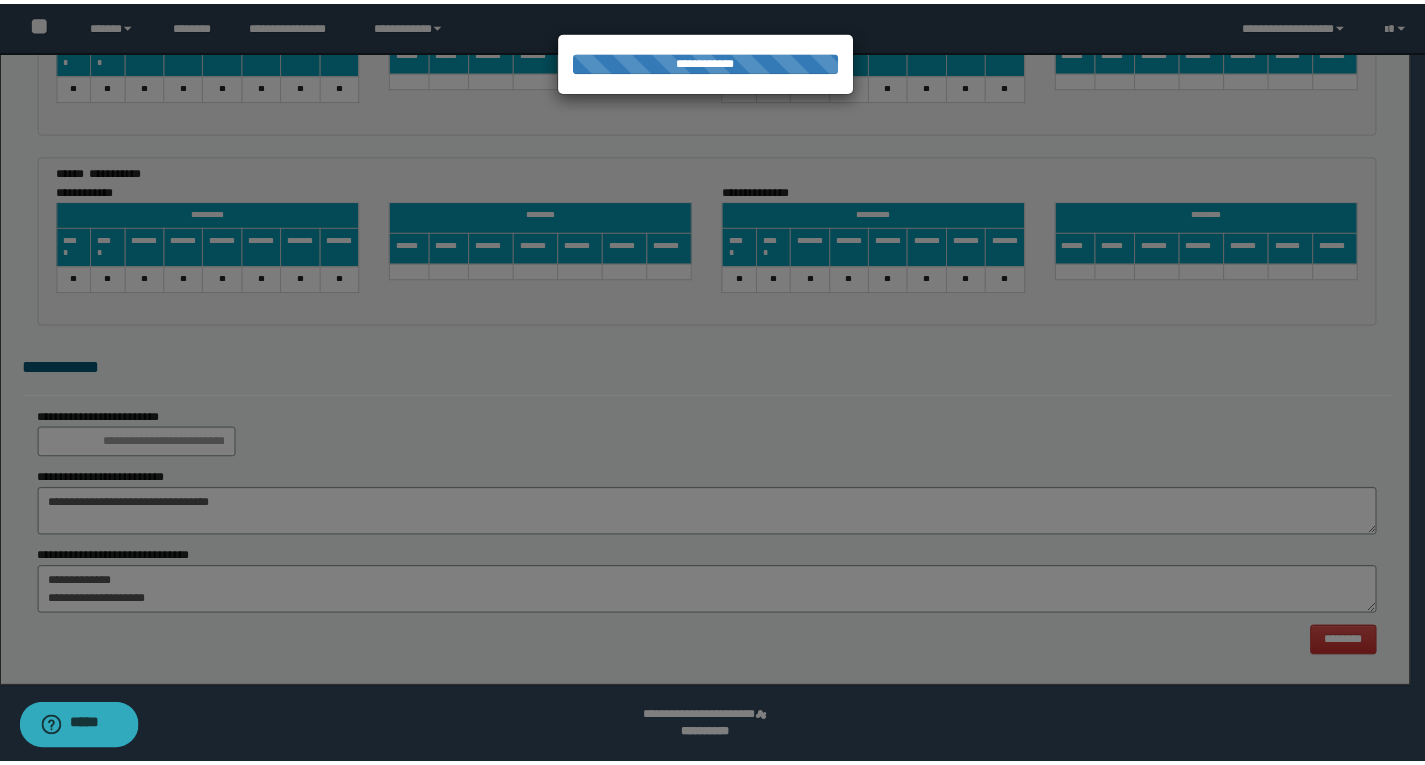 scroll, scrollTop: 0, scrollLeft: 0, axis: both 